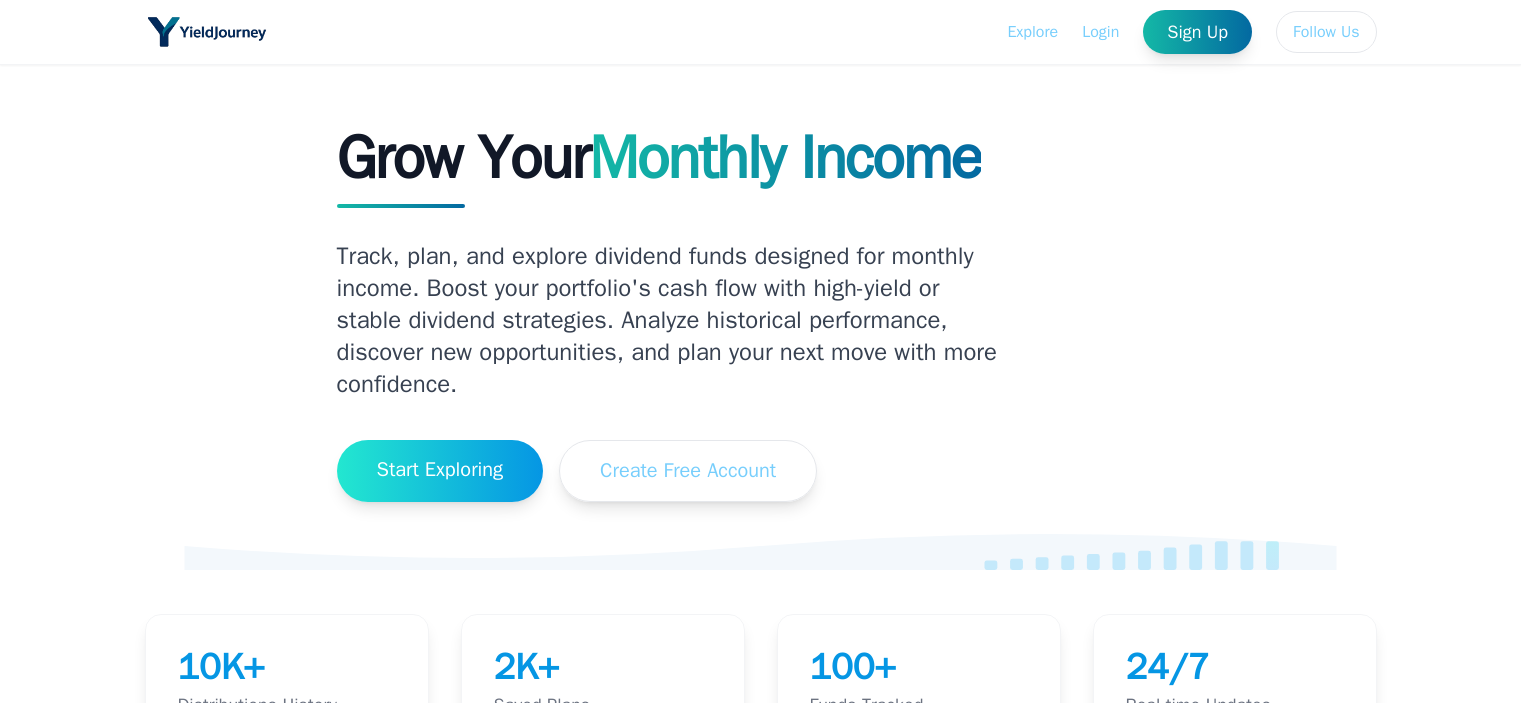 scroll, scrollTop: 0, scrollLeft: 0, axis: both 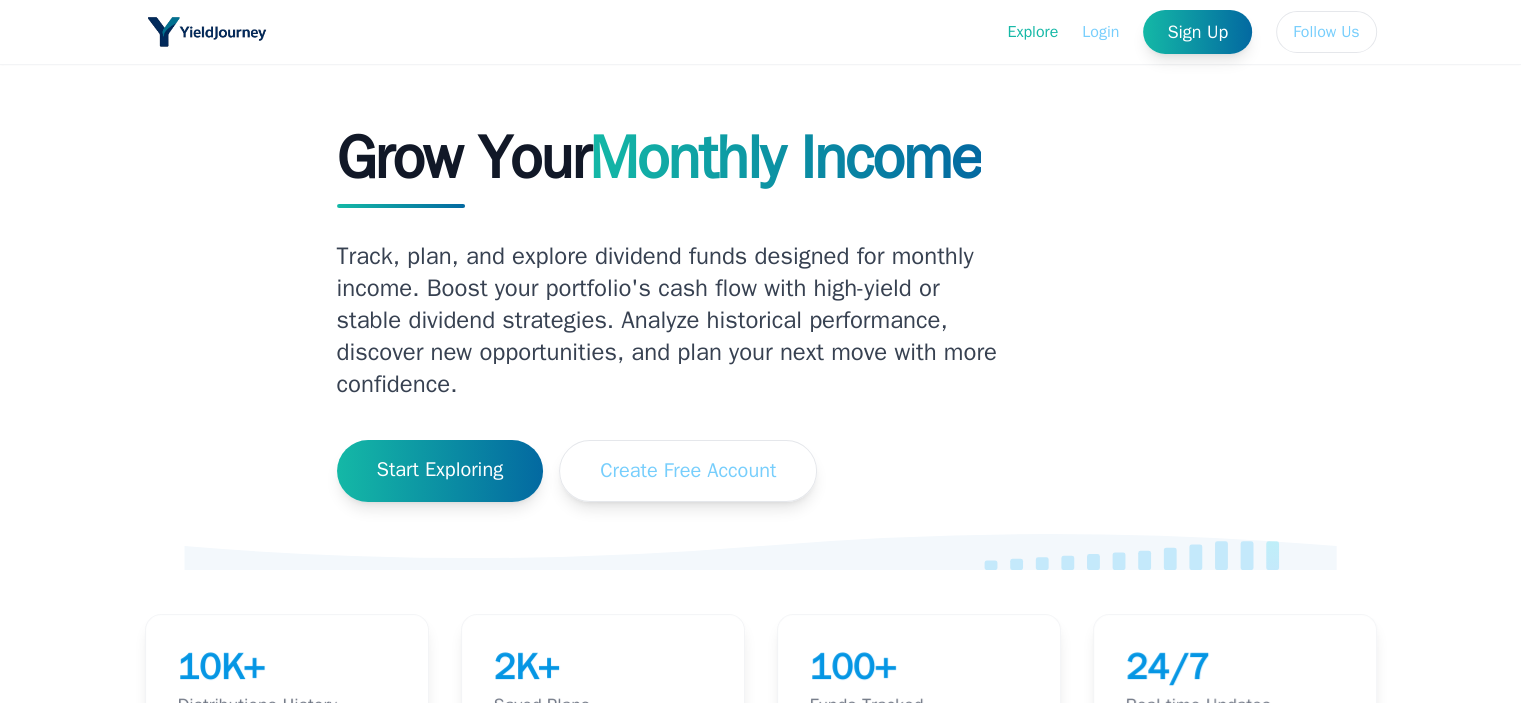 click on "Explore" at bounding box center (1032, 32) 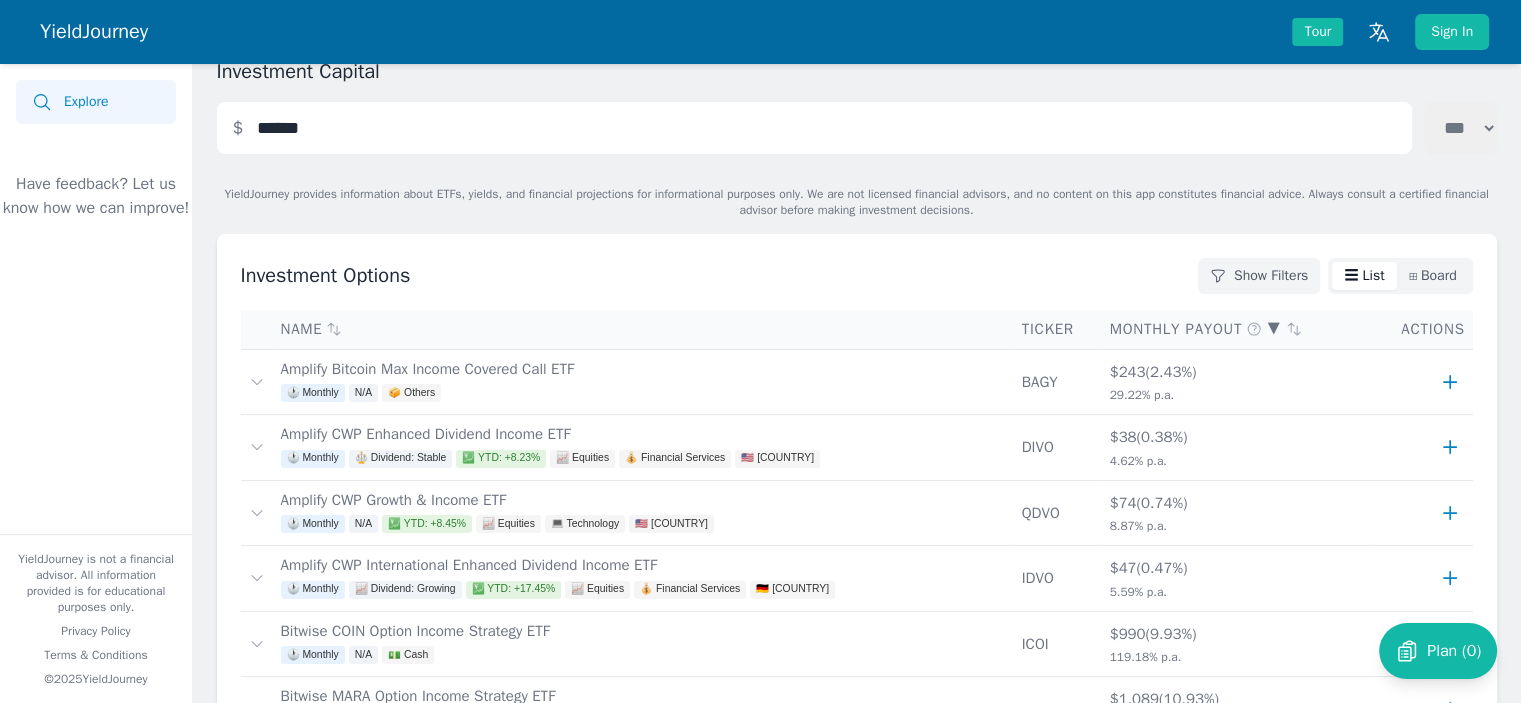 scroll, scrollTop: 200, scrollLeft: 0, axis: vertical 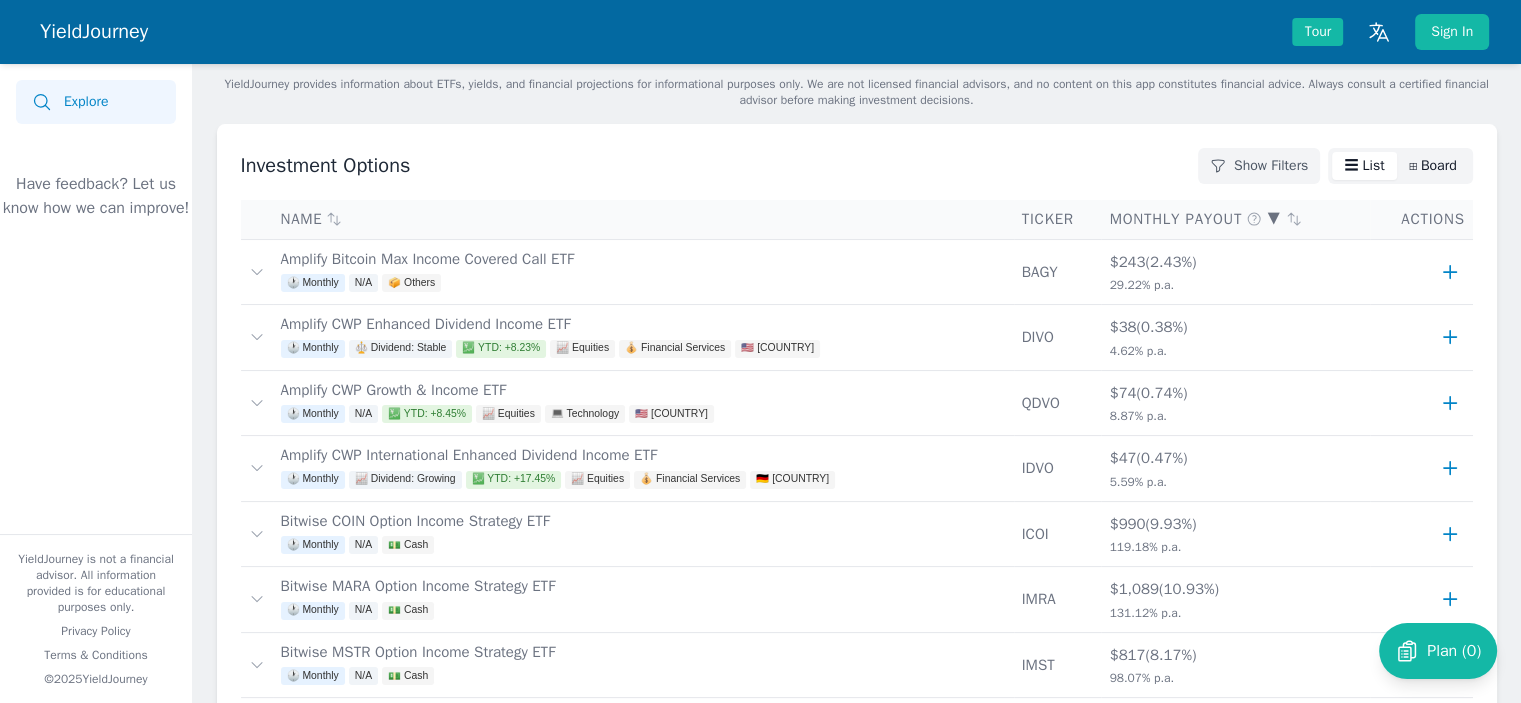 click on "⊞ Board" at bounding box center (1433, 166) 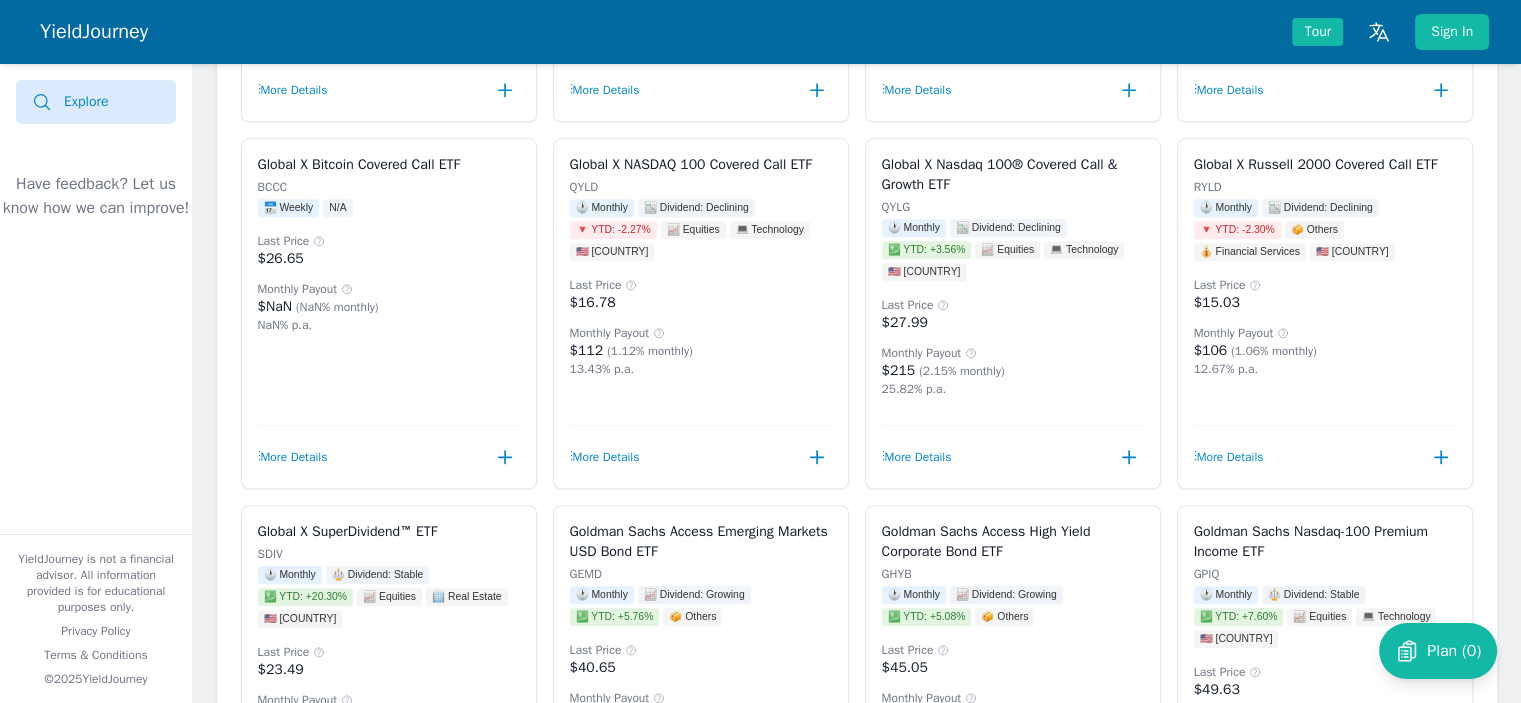 scroll, scrollTop: 2000, scrollLeft: 0, axis: vertical 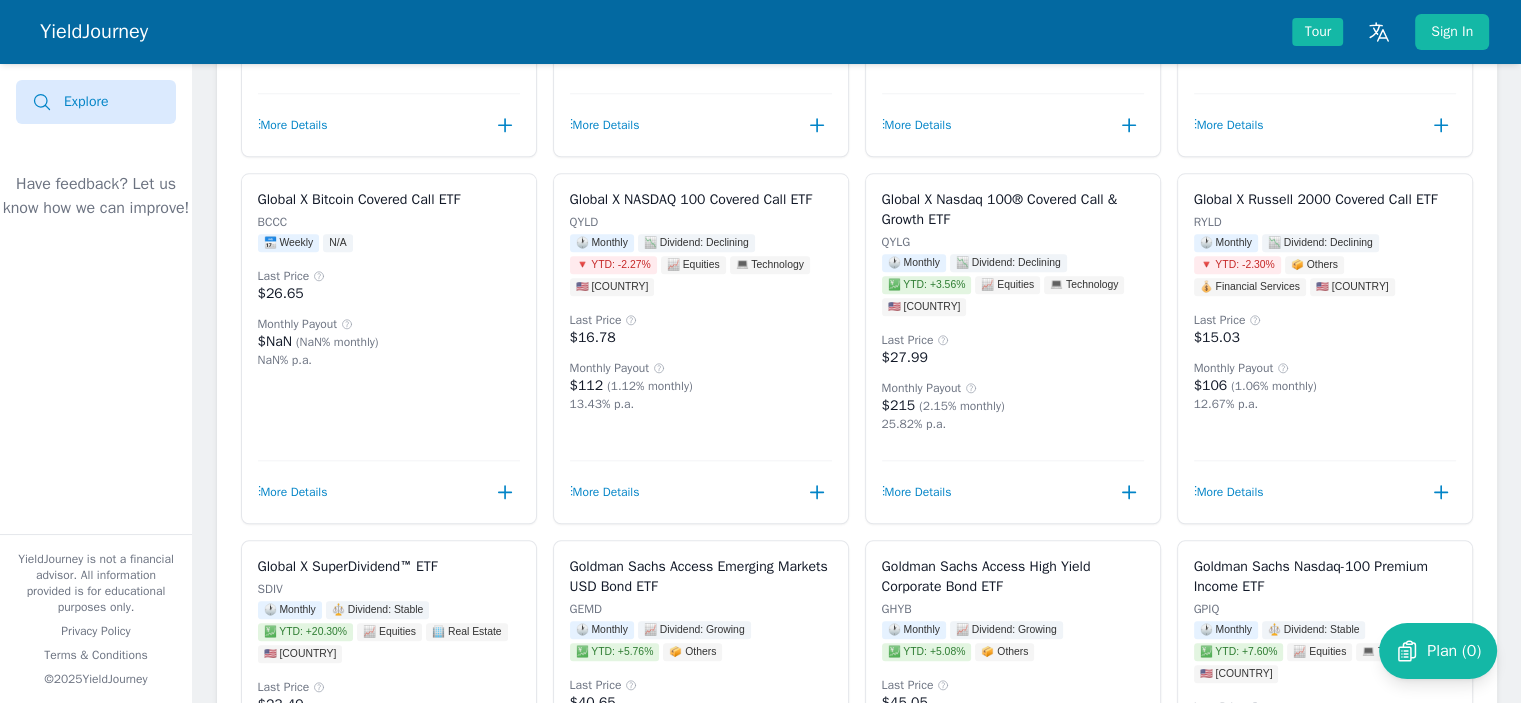 click on "Explore" at bounding box center (96, 102) 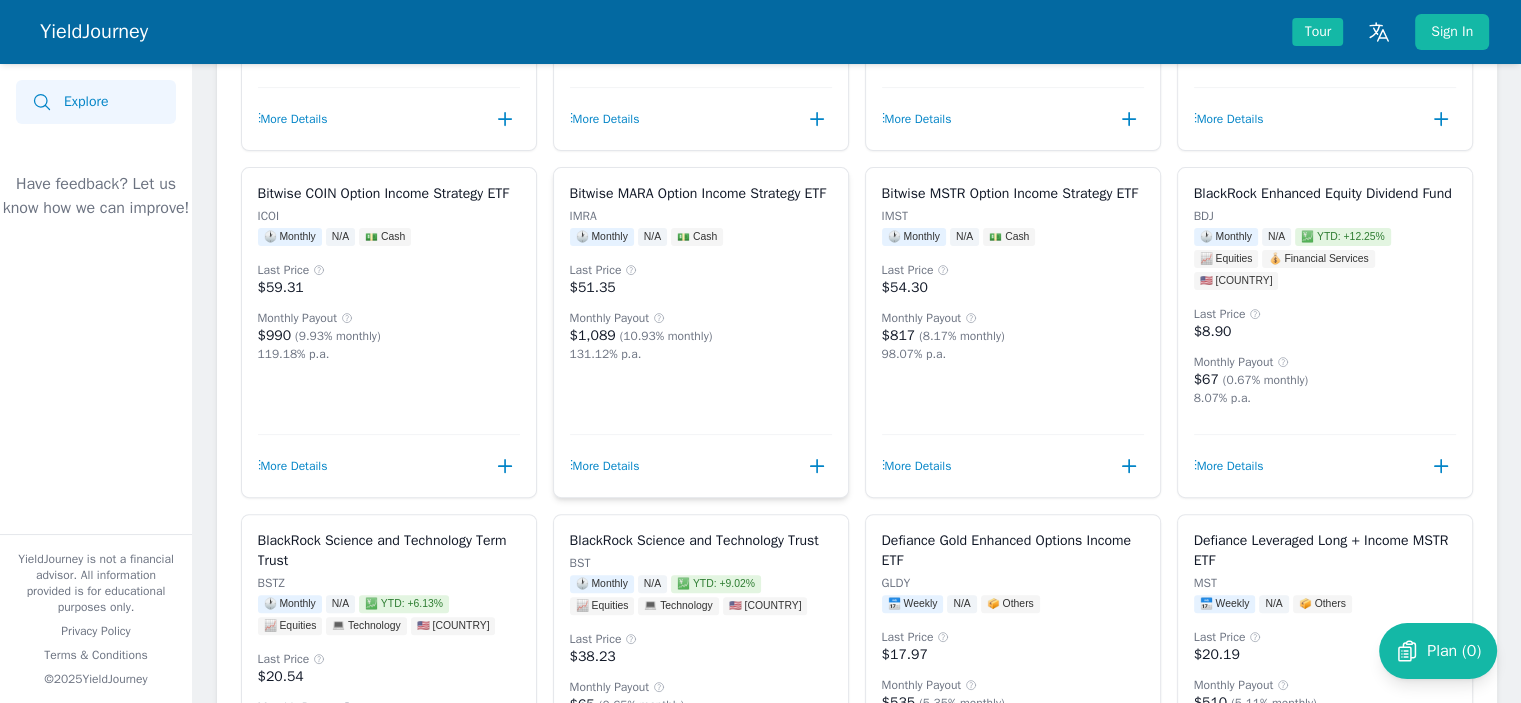 scroll, scrollTop: 0, scrollLeft: 0, axis: both 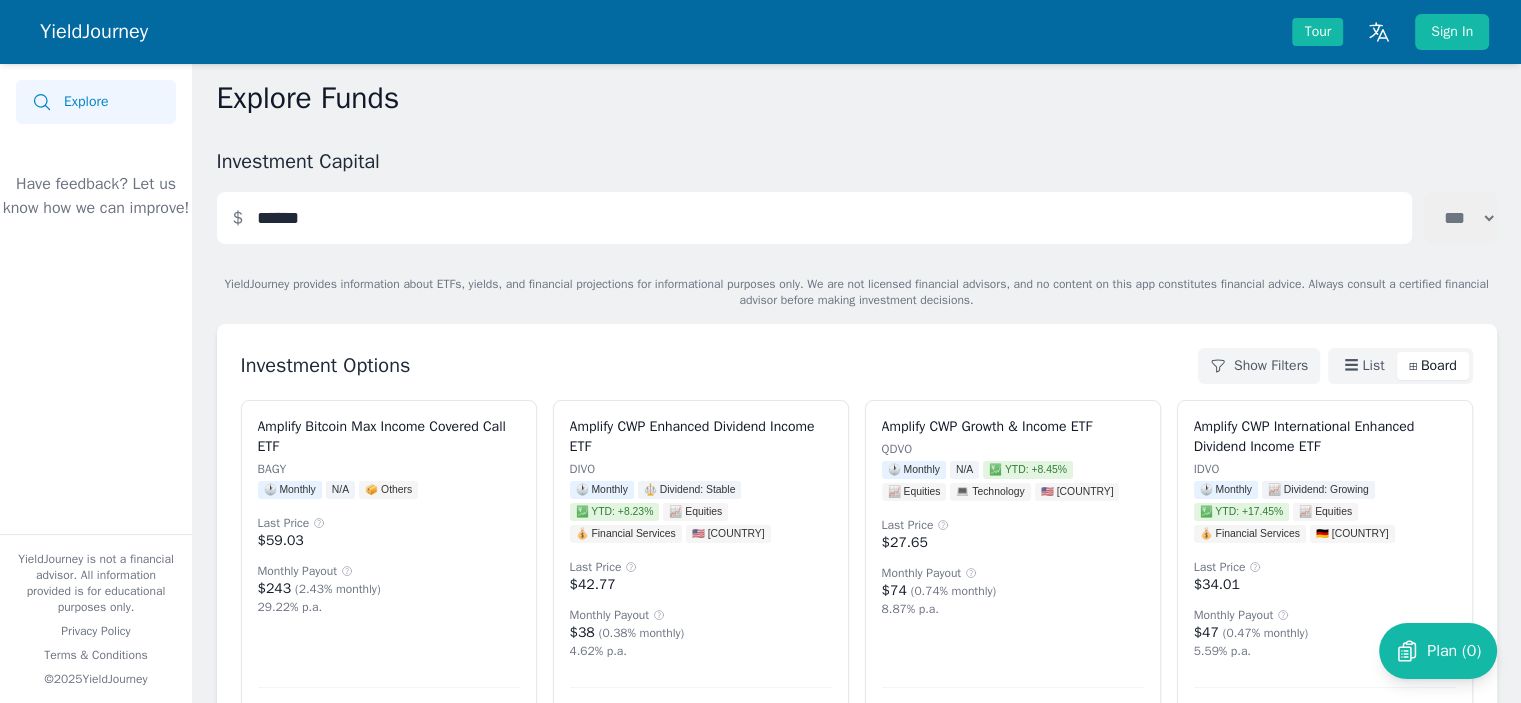 click on "Tour Sign In" at bounding box center (1390, 32) 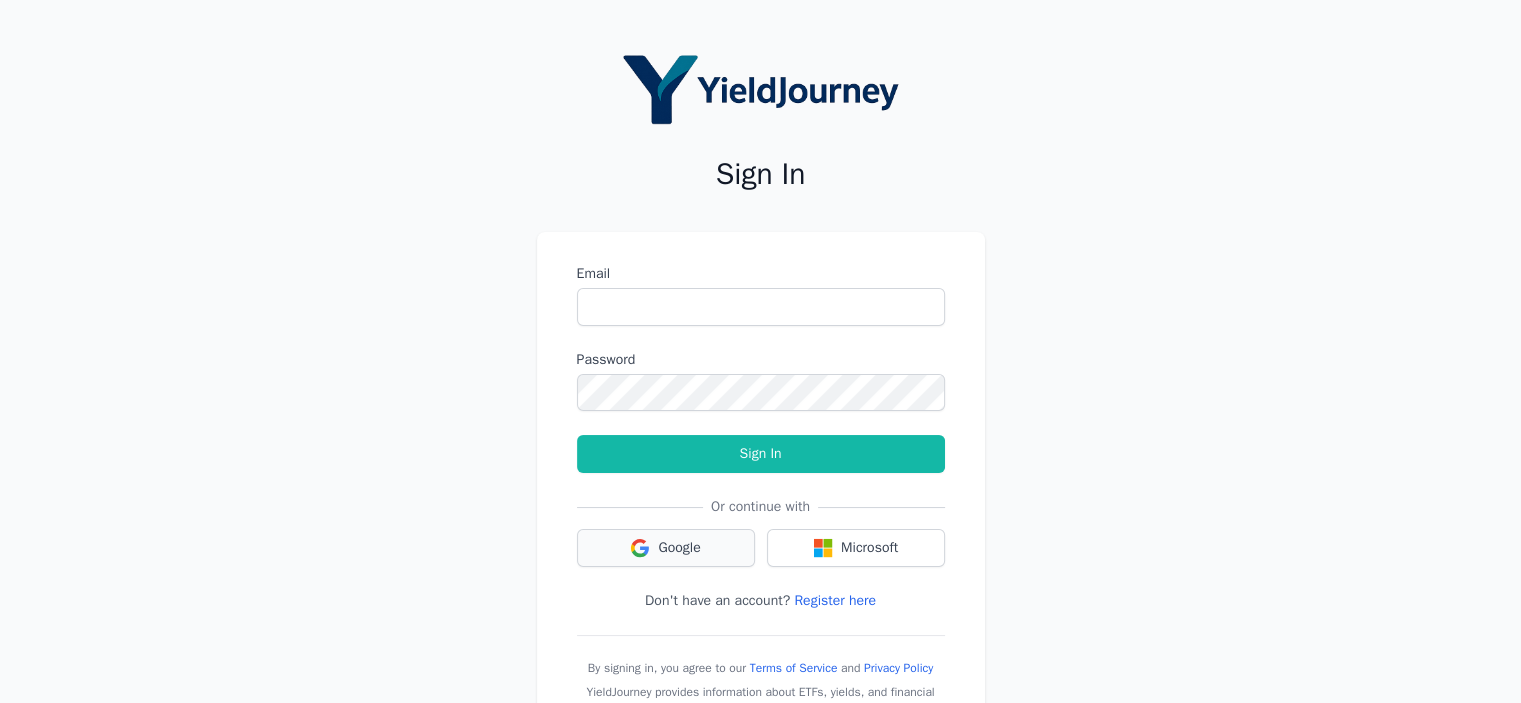 click on "Google" at bounding box center (666, 548) 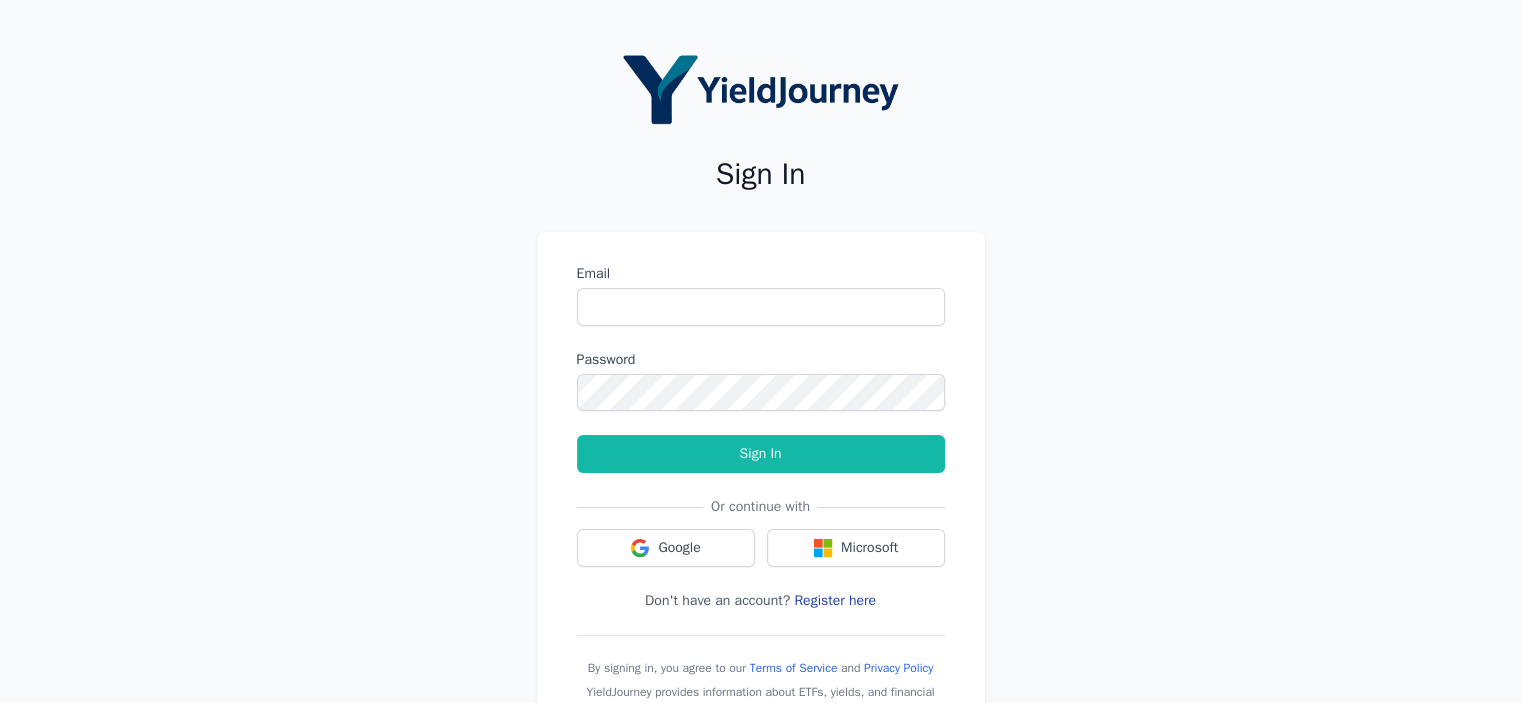 click on "Register here" at bounding box center [835, 600] 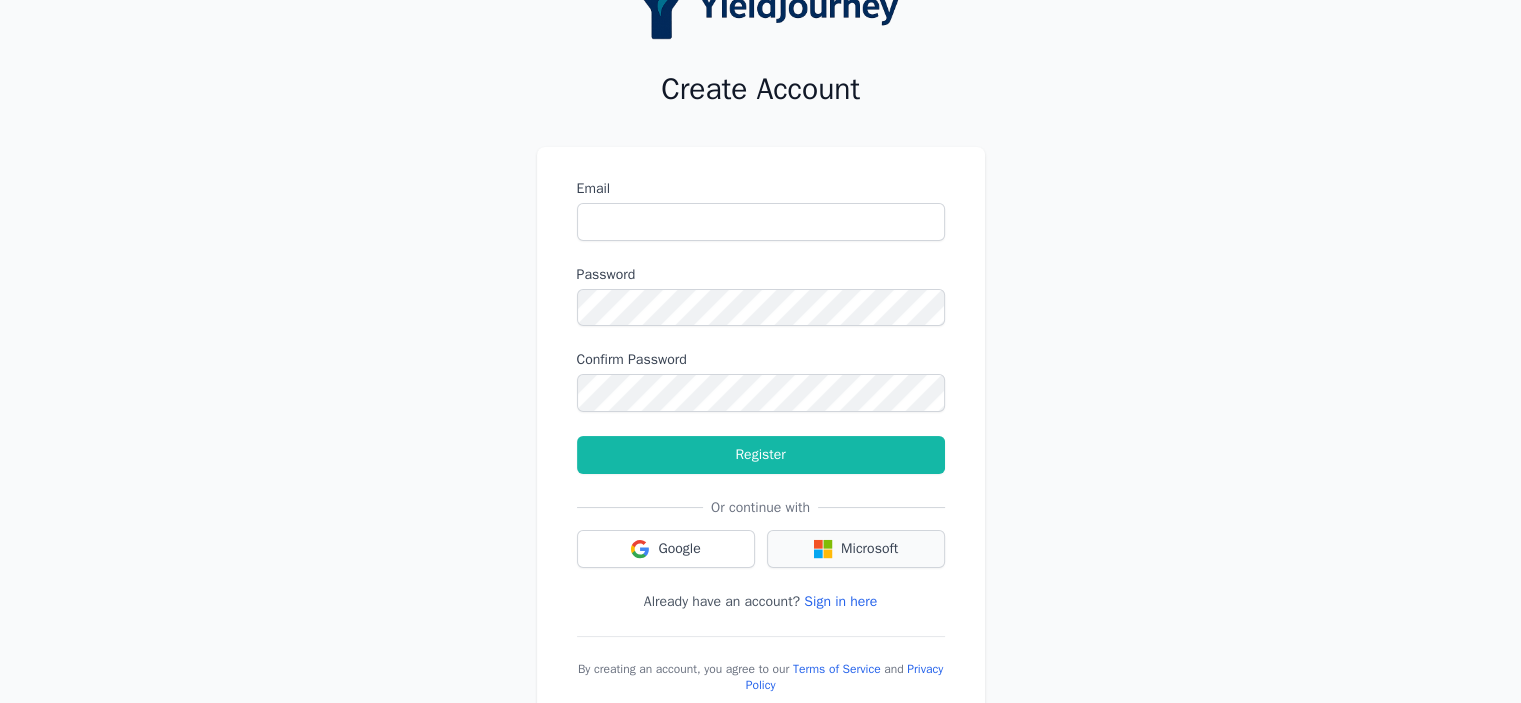 scroll, scrollTop: 0, scrollLeft: 0, axis: both 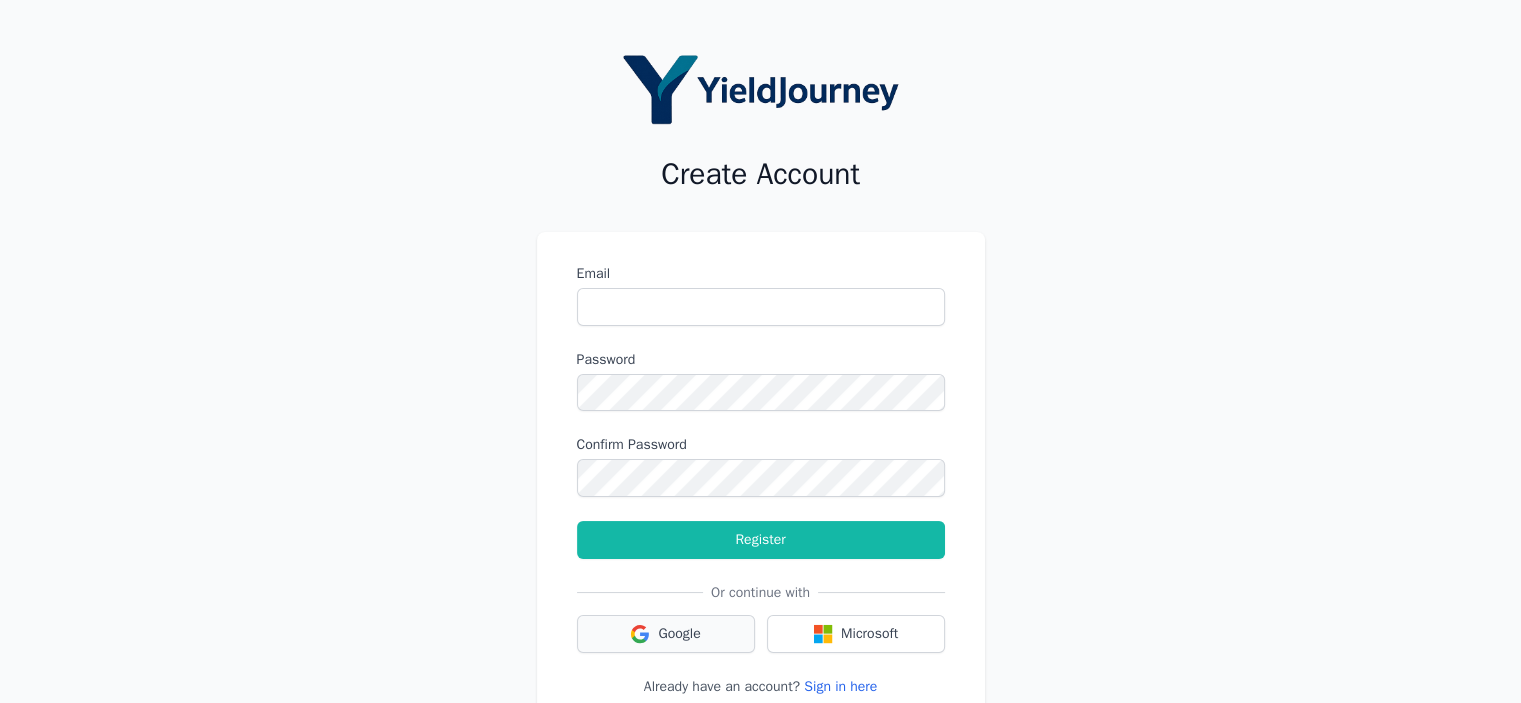 click on "Google" at bounding box center (666, 634) 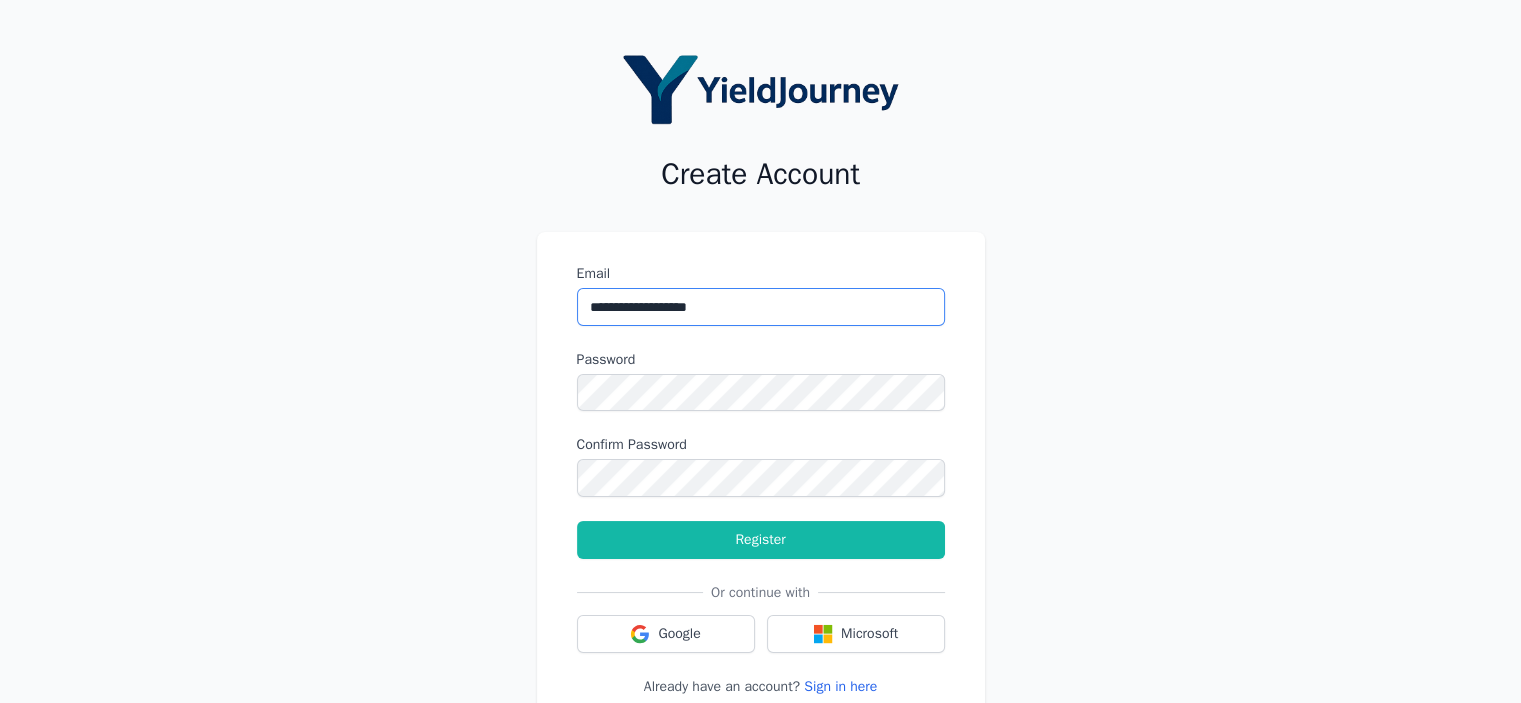 type on "**********" 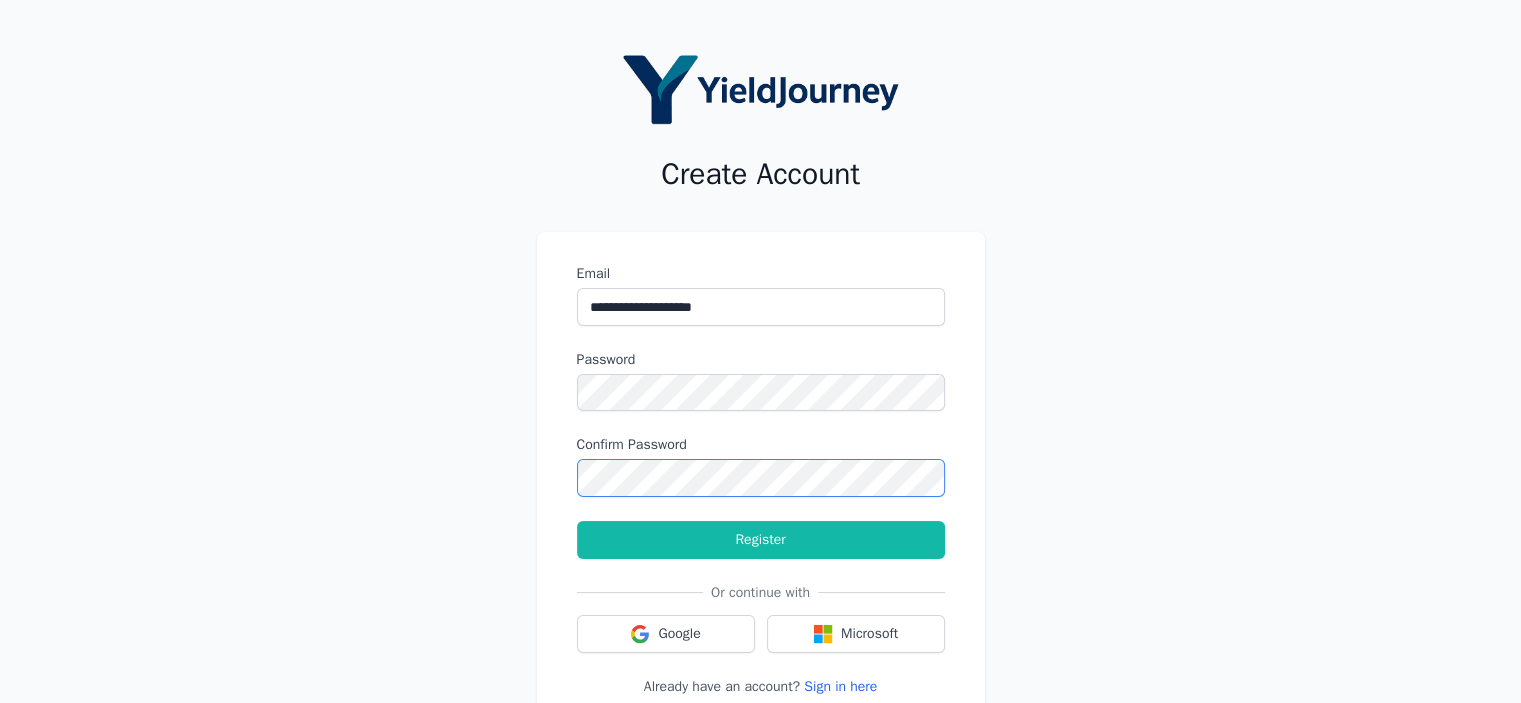 click on "Register" at bounding box center (761, 540) 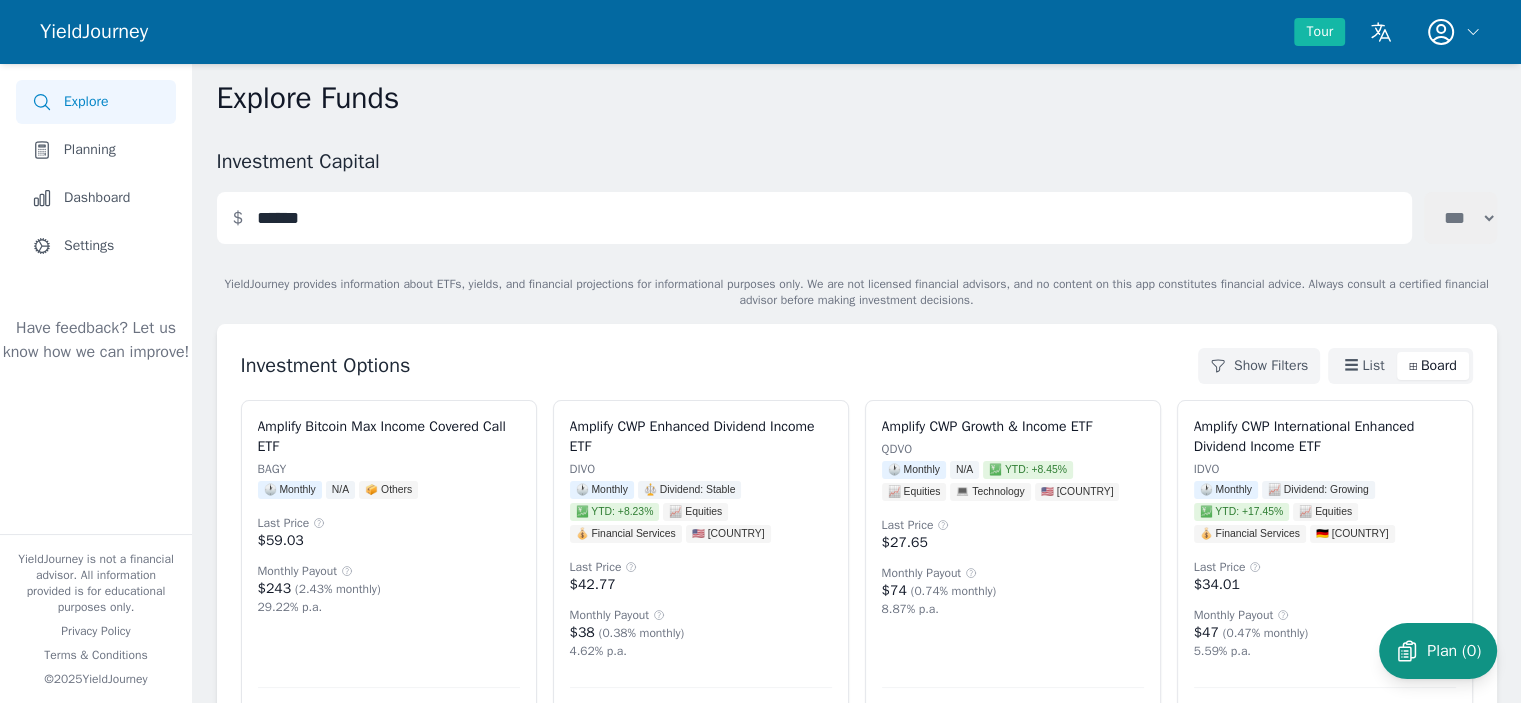 click on "Plan ( 0 )" at bounding box center (1438, 651) 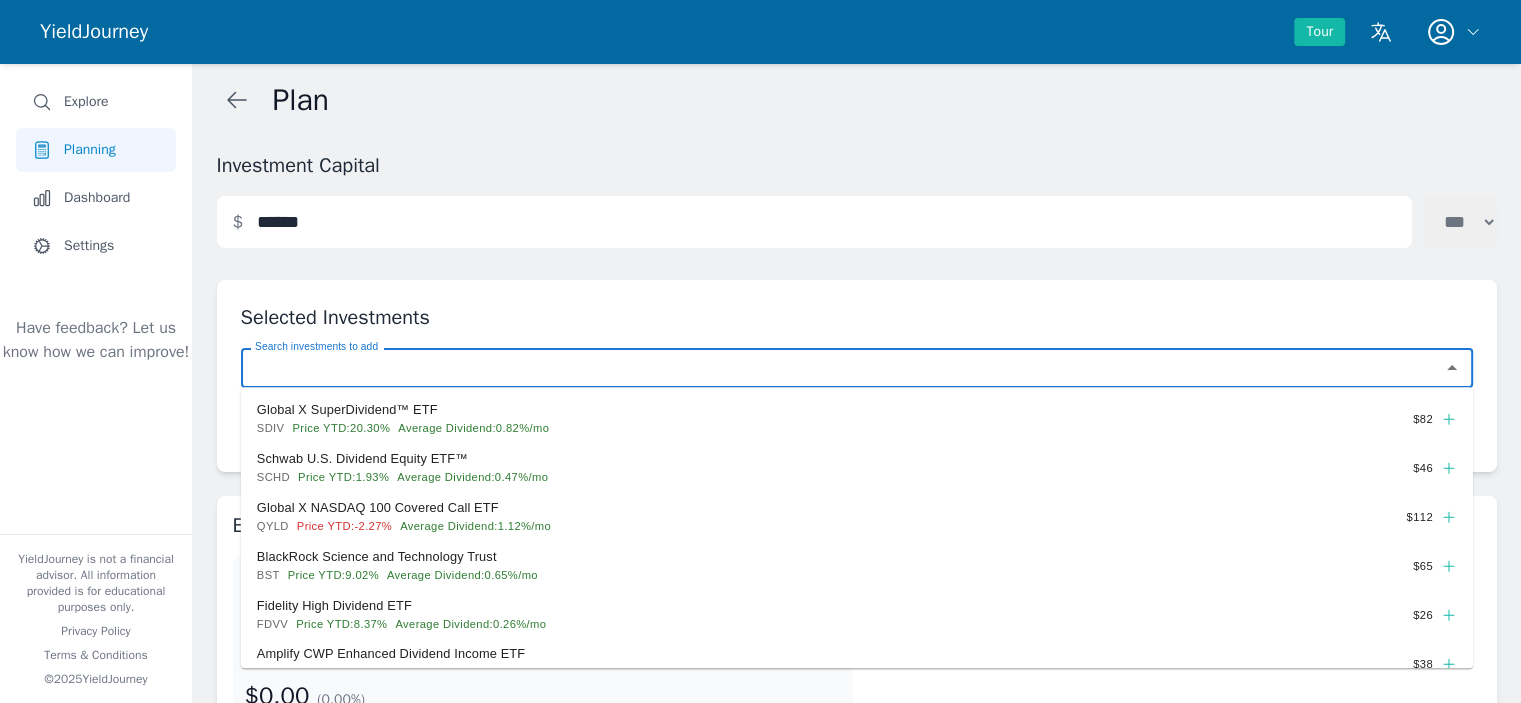 click on "Search investments to add" at bounding box center [840, 368] 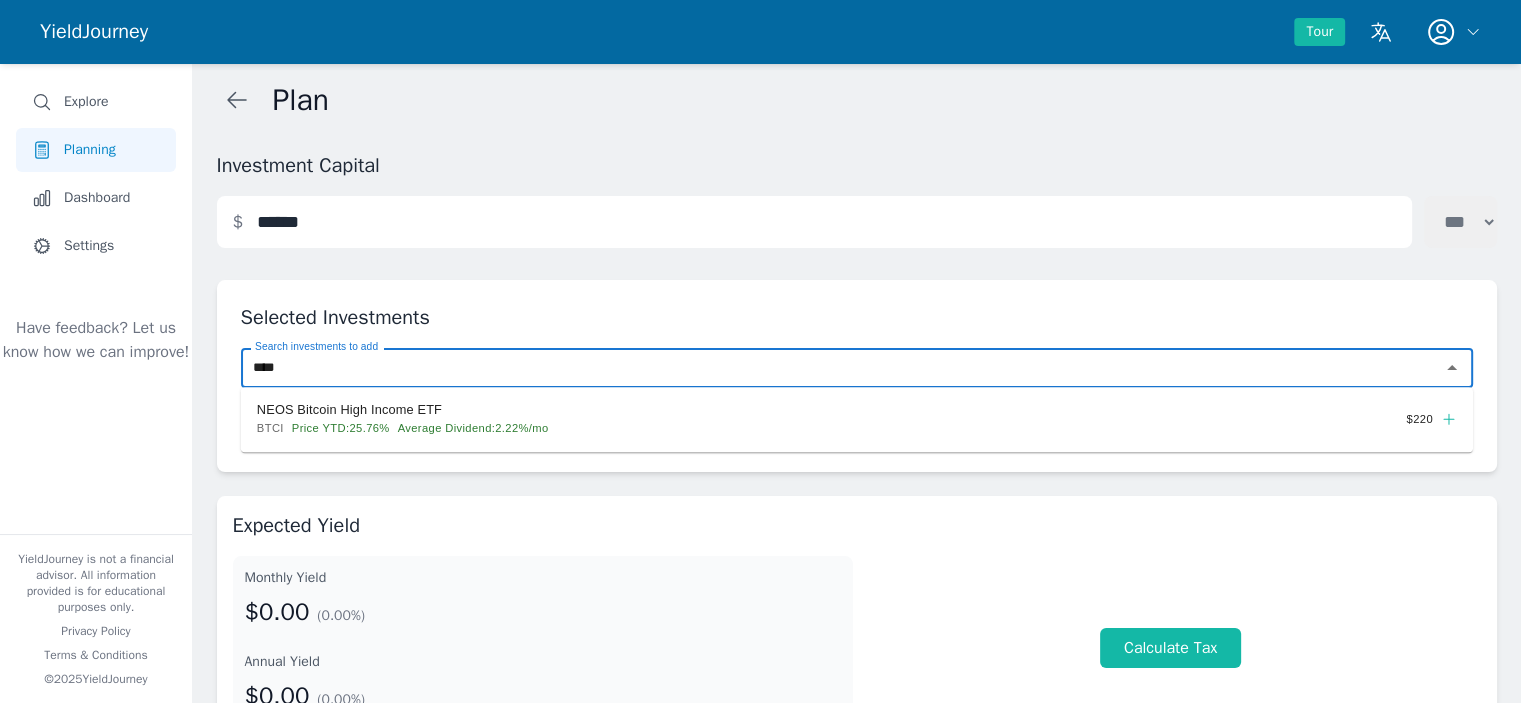 click on "BTCI Price YTD: 25.76 % Average Dividend: 2.22 %/mo" at bounding box center [832, 428] 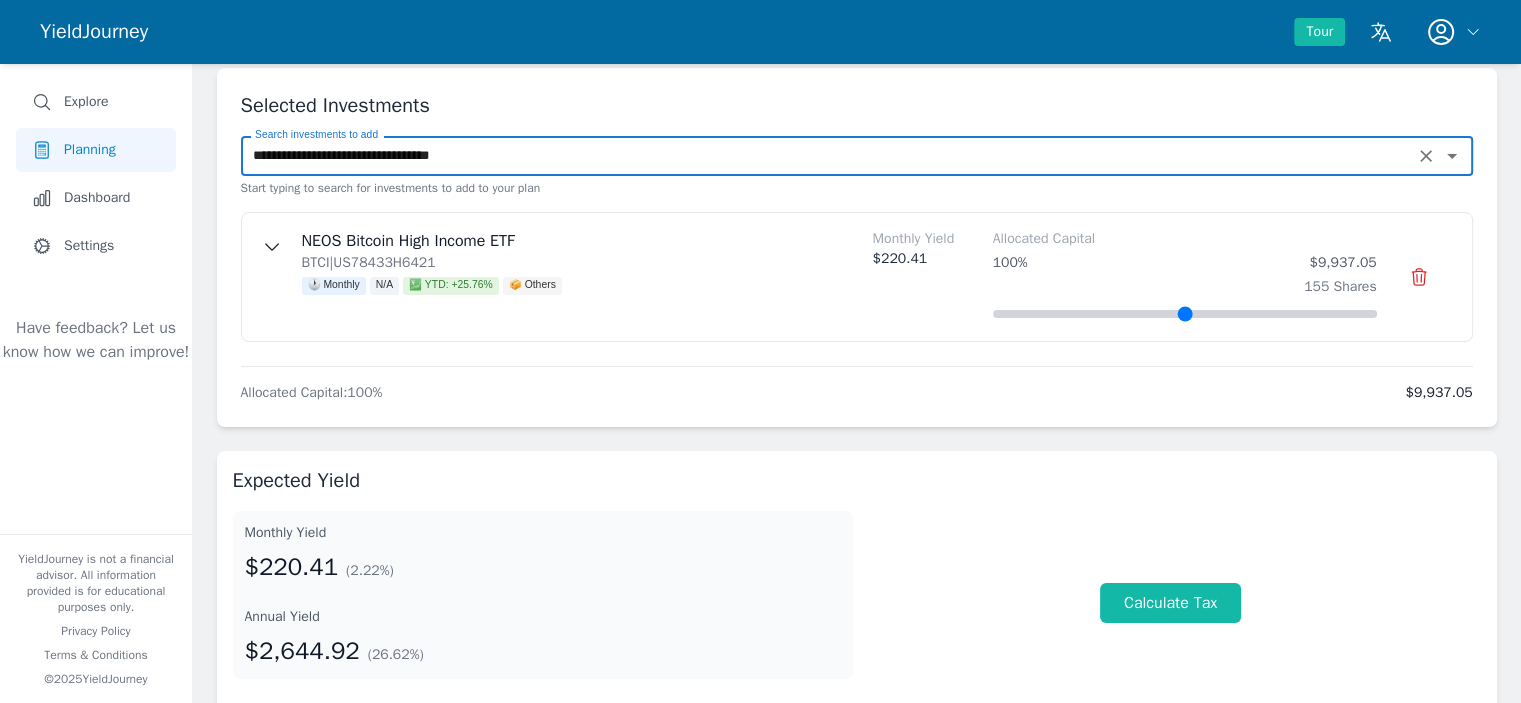 scroll, scrollTop: 300, scrollLeft: 0, axis: vertical 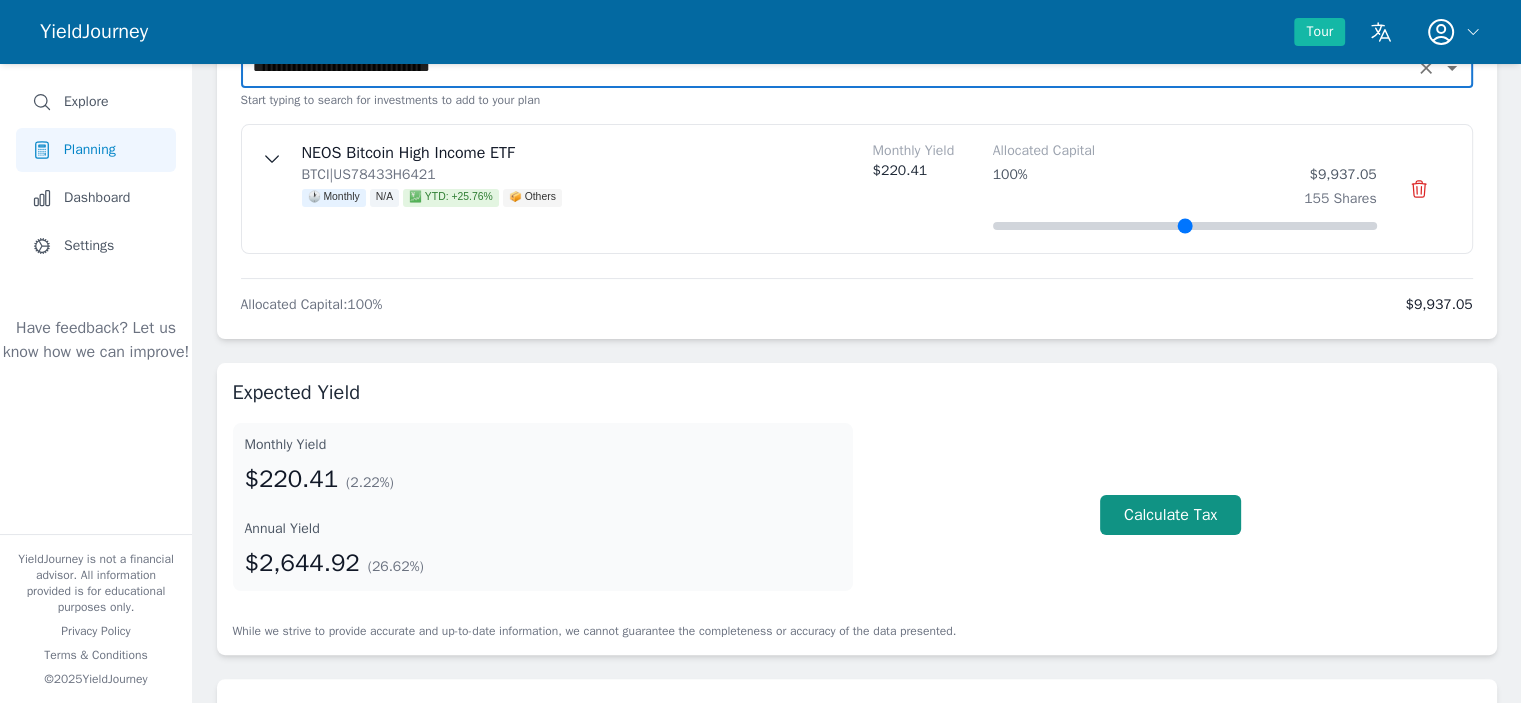 type on "**********" 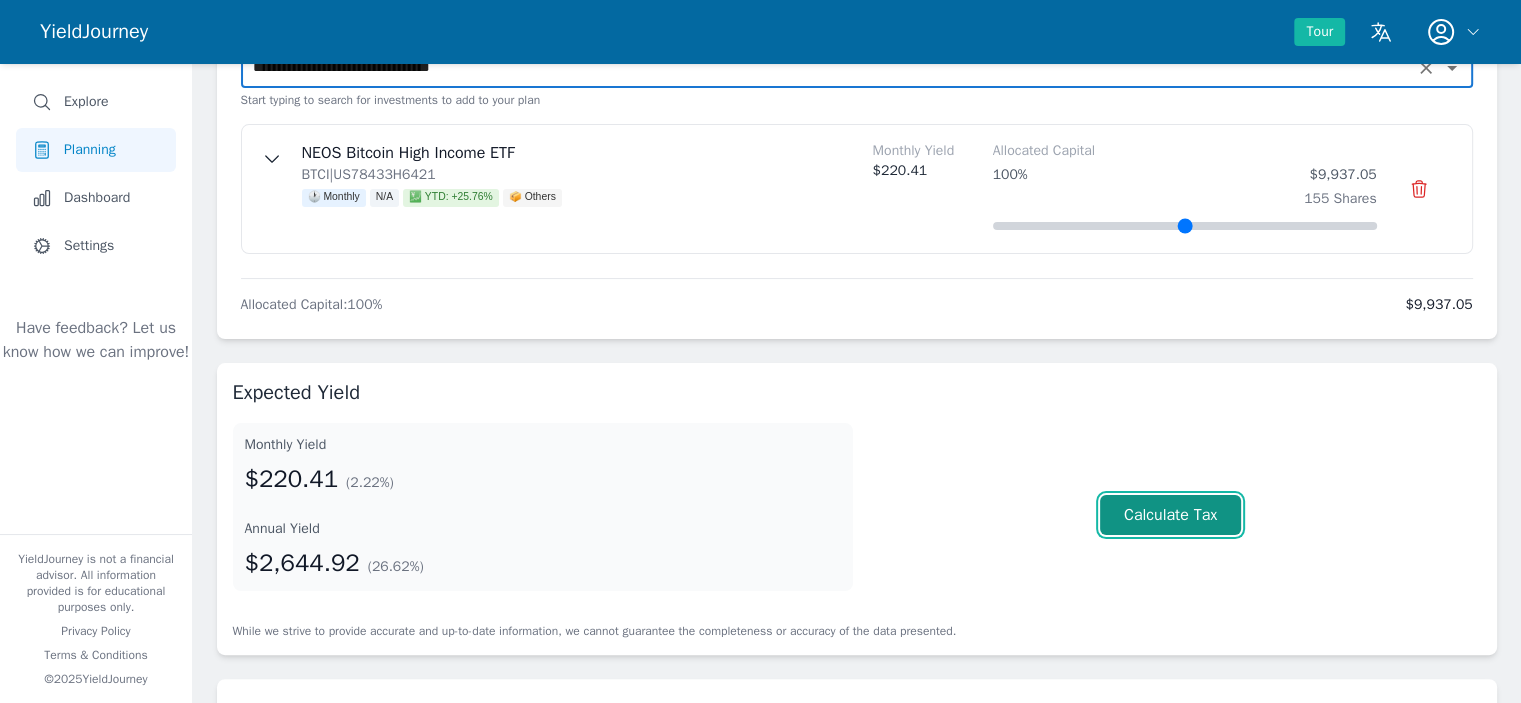 click on "Calculate Tax" at bounding box center (1170, 515) 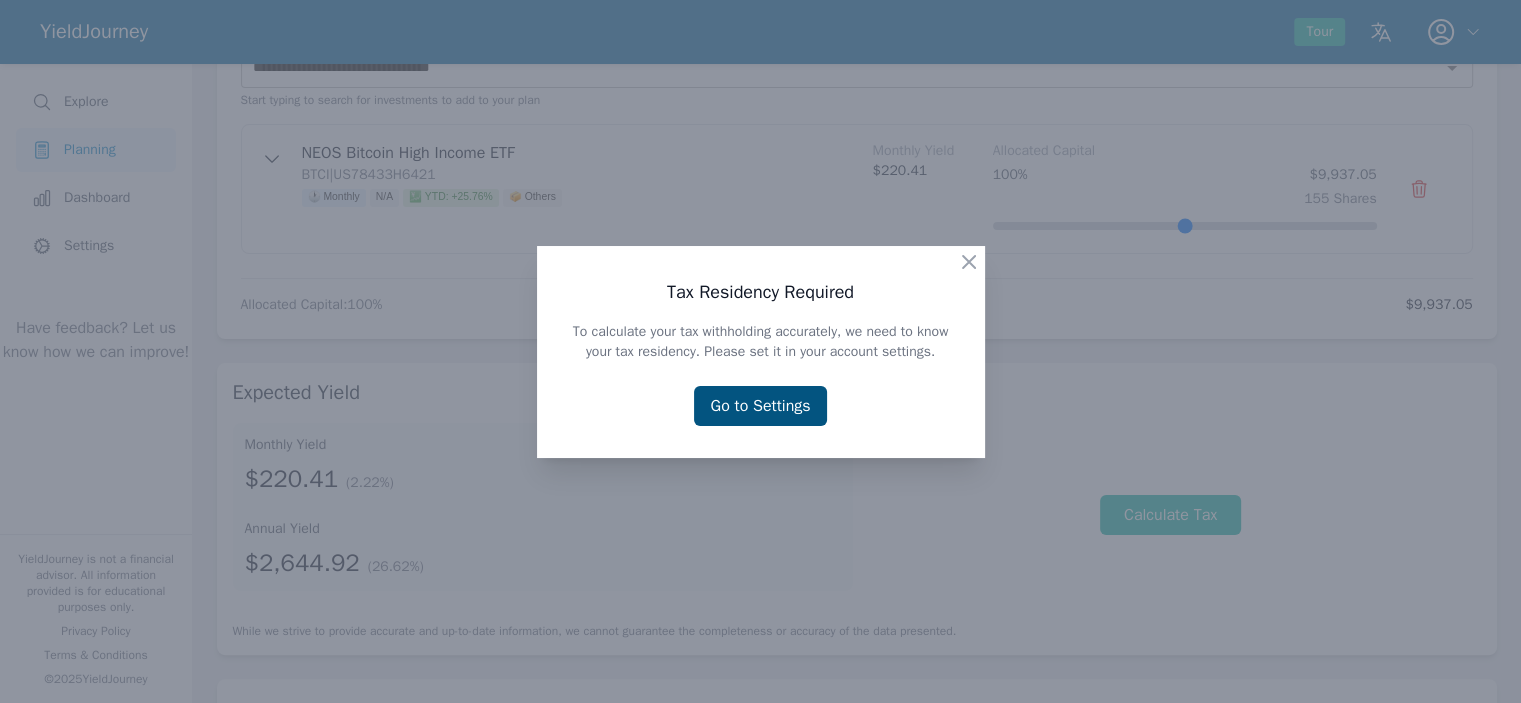 click on "Go to Settings" at bounding box center [760, 406] 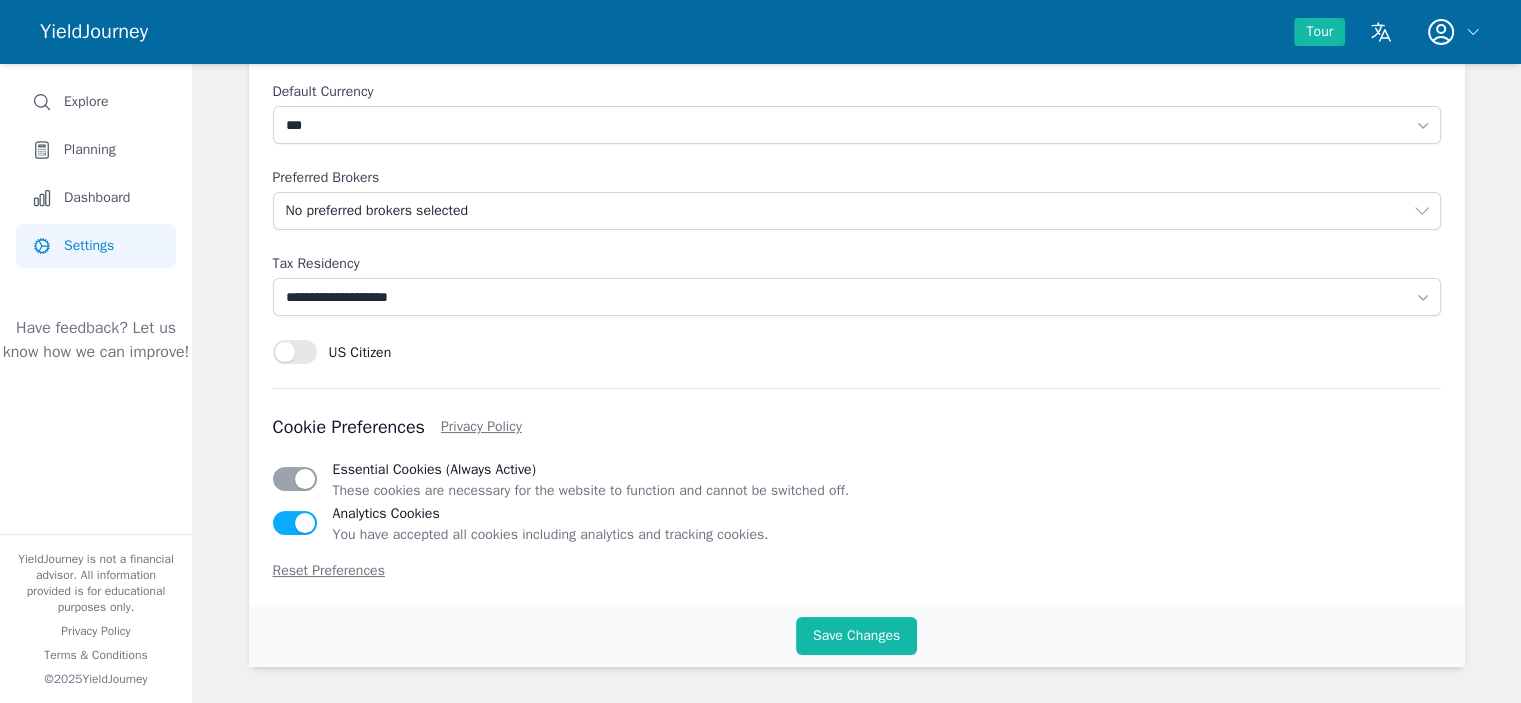 scroll, scrollTop: 200, scrollLeft: 0, axis: vertical 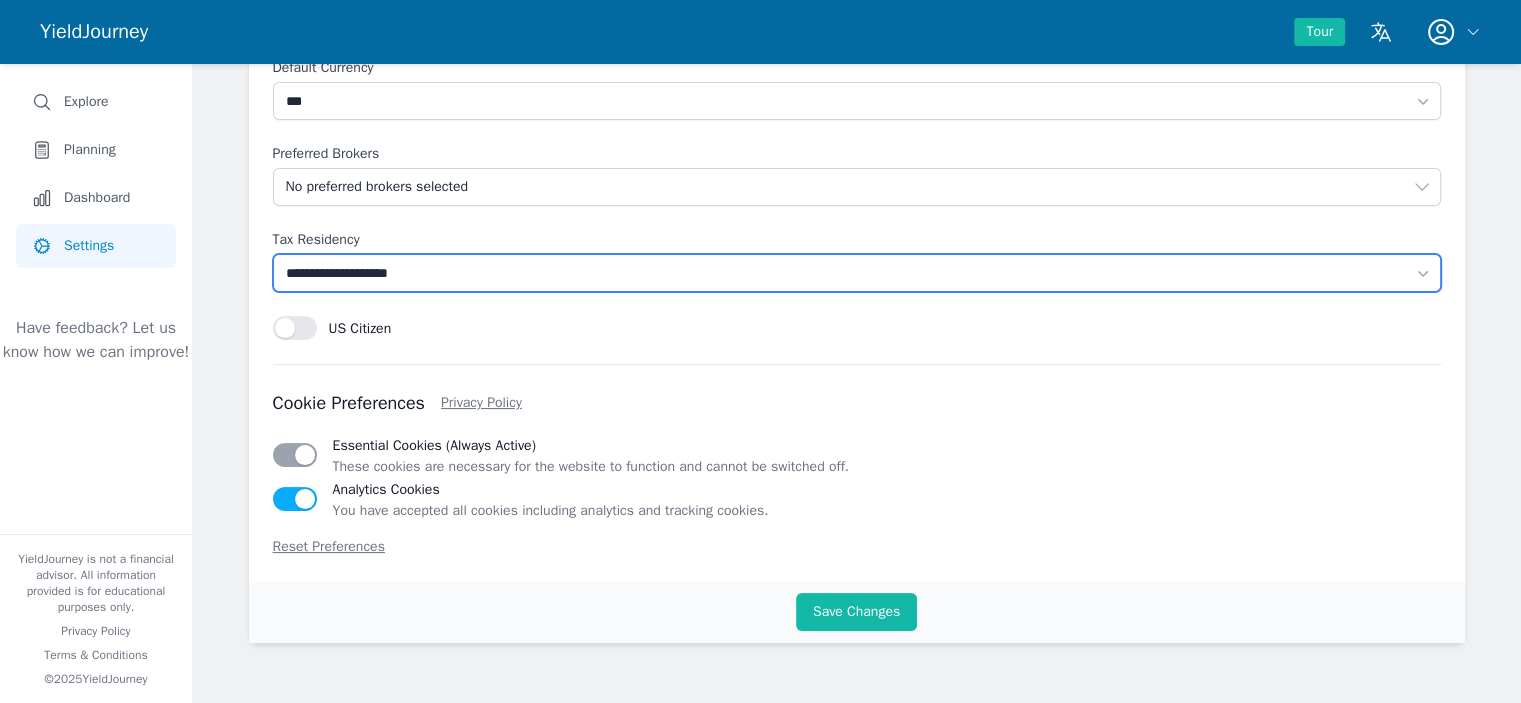 click on "**********" at bounding box center [857, 273] 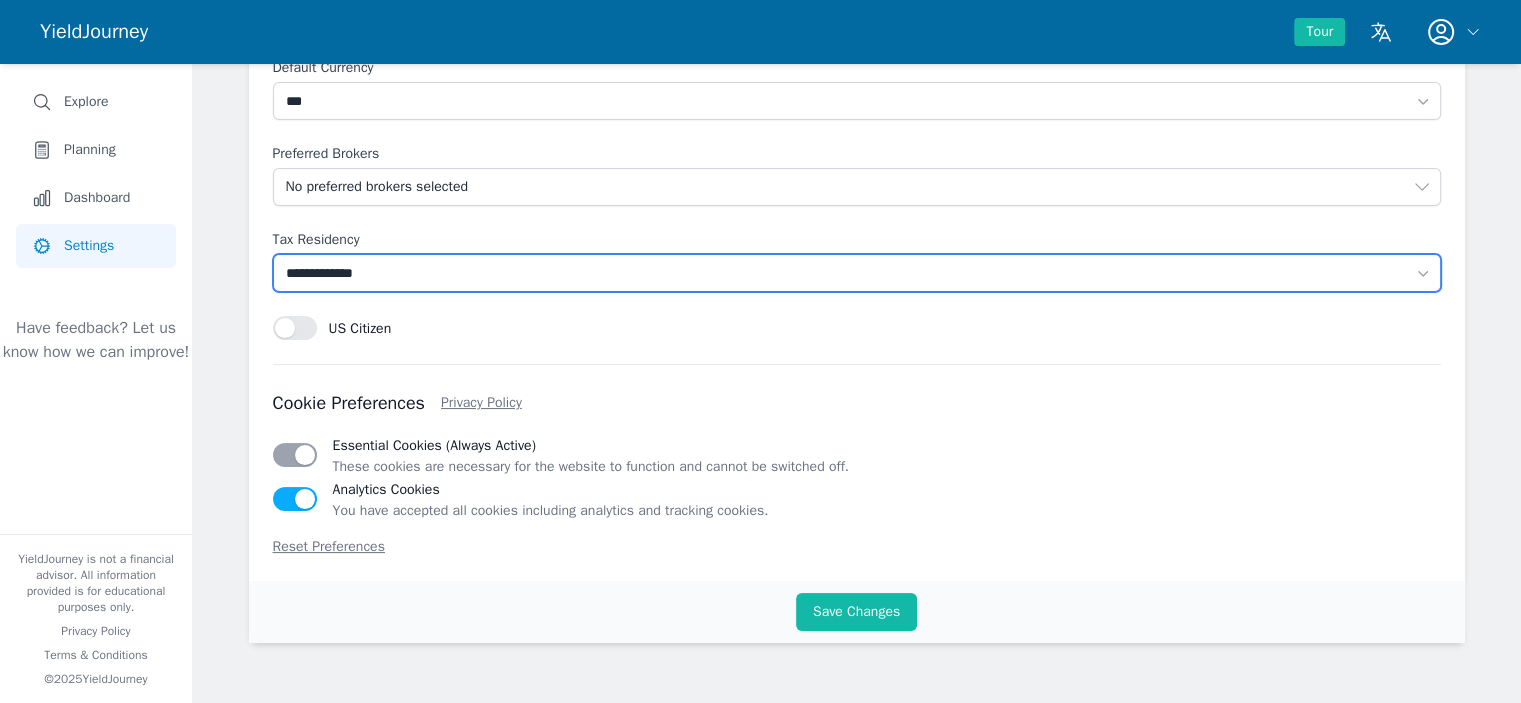 click on "**********" at bounding box center [857, 273] 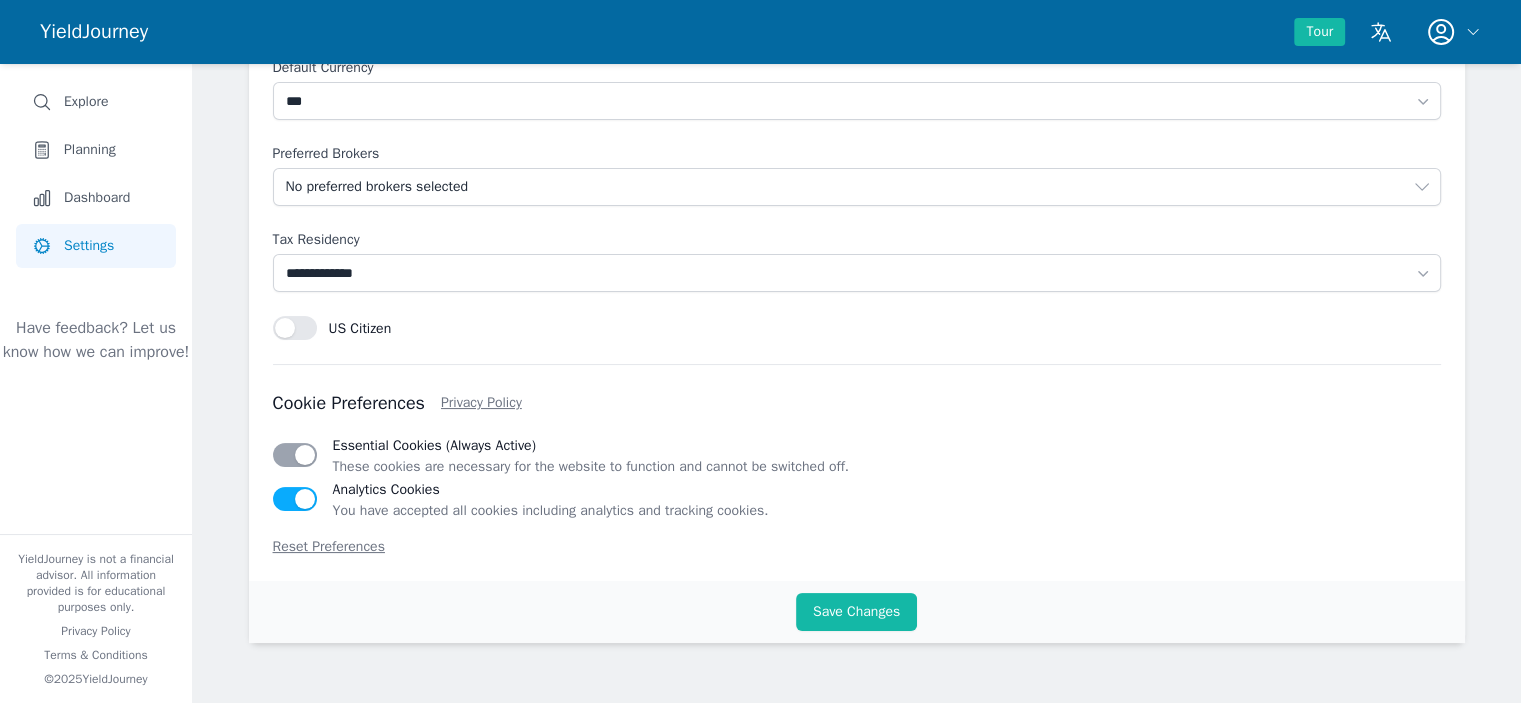 click on "**********" at bounding box center (857, 261) 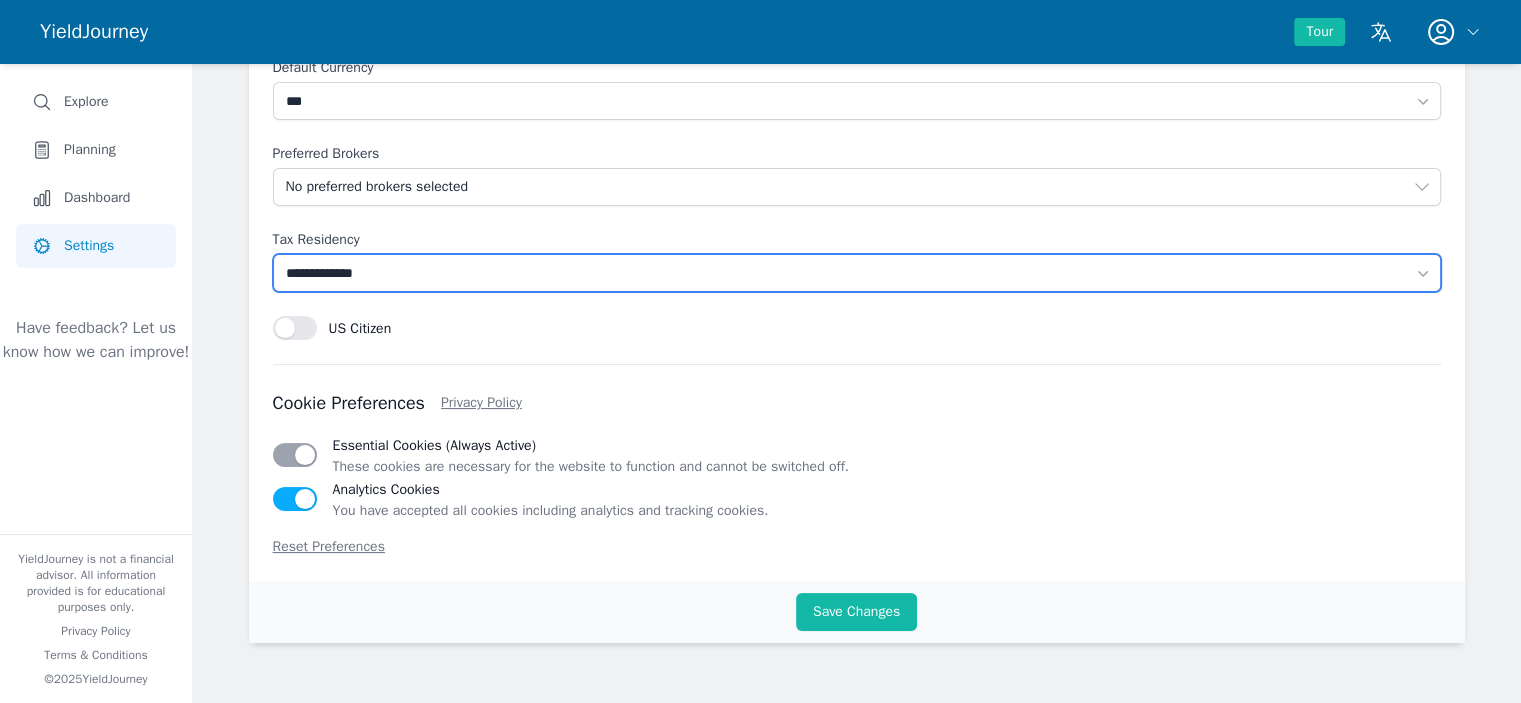 click on "**********" at bounding box center [857, 273] 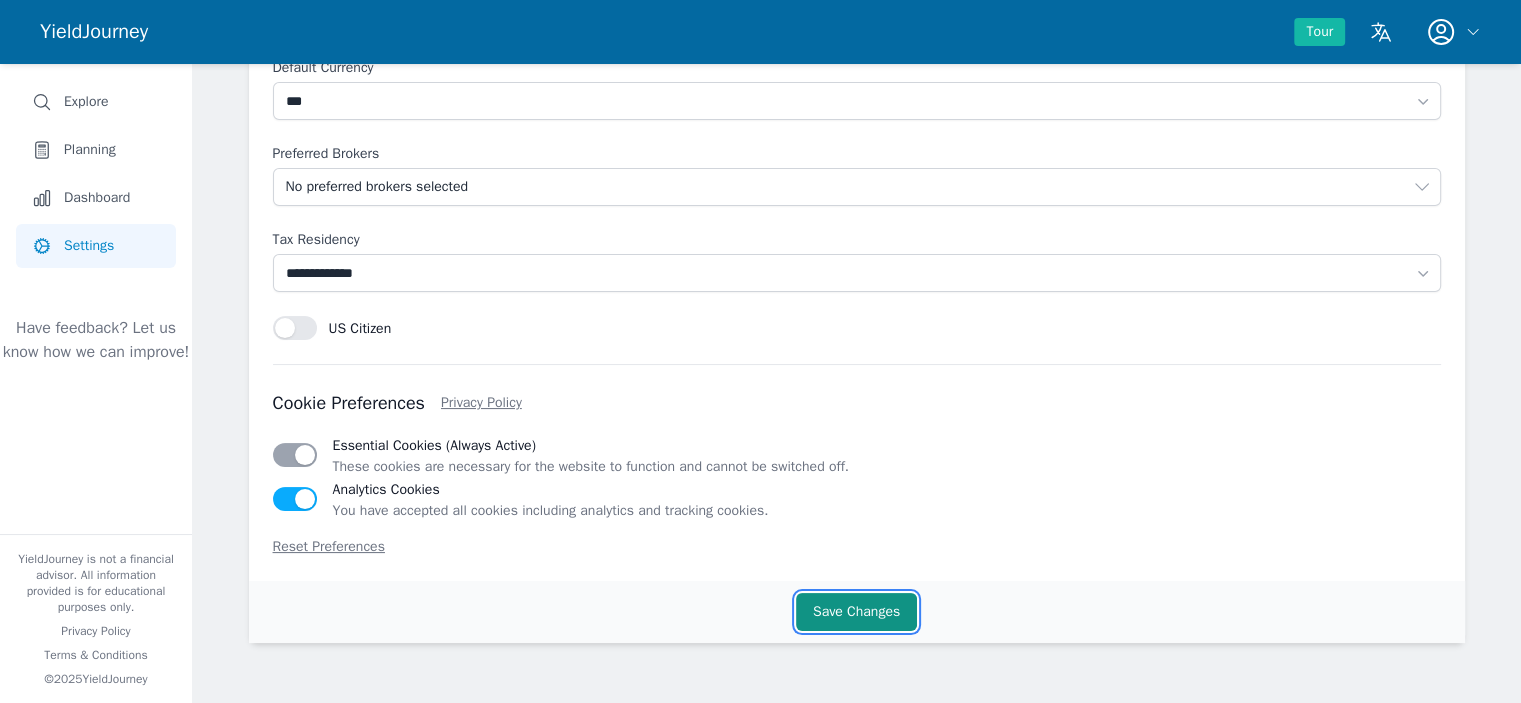 click on "Save Changes" at bounding box center (856, 612) 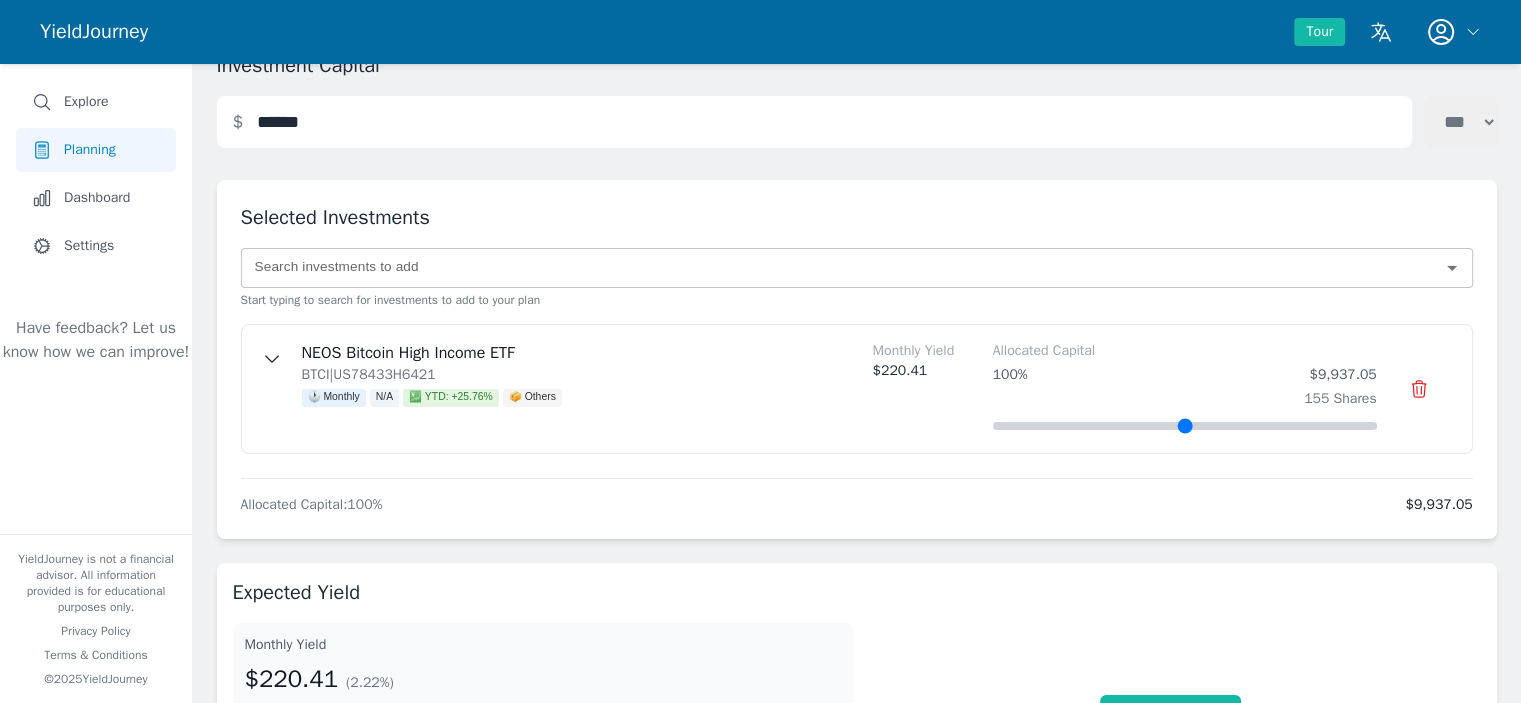 scroll, scrollTop: 100, scrollLeft: 0, axis: vertical 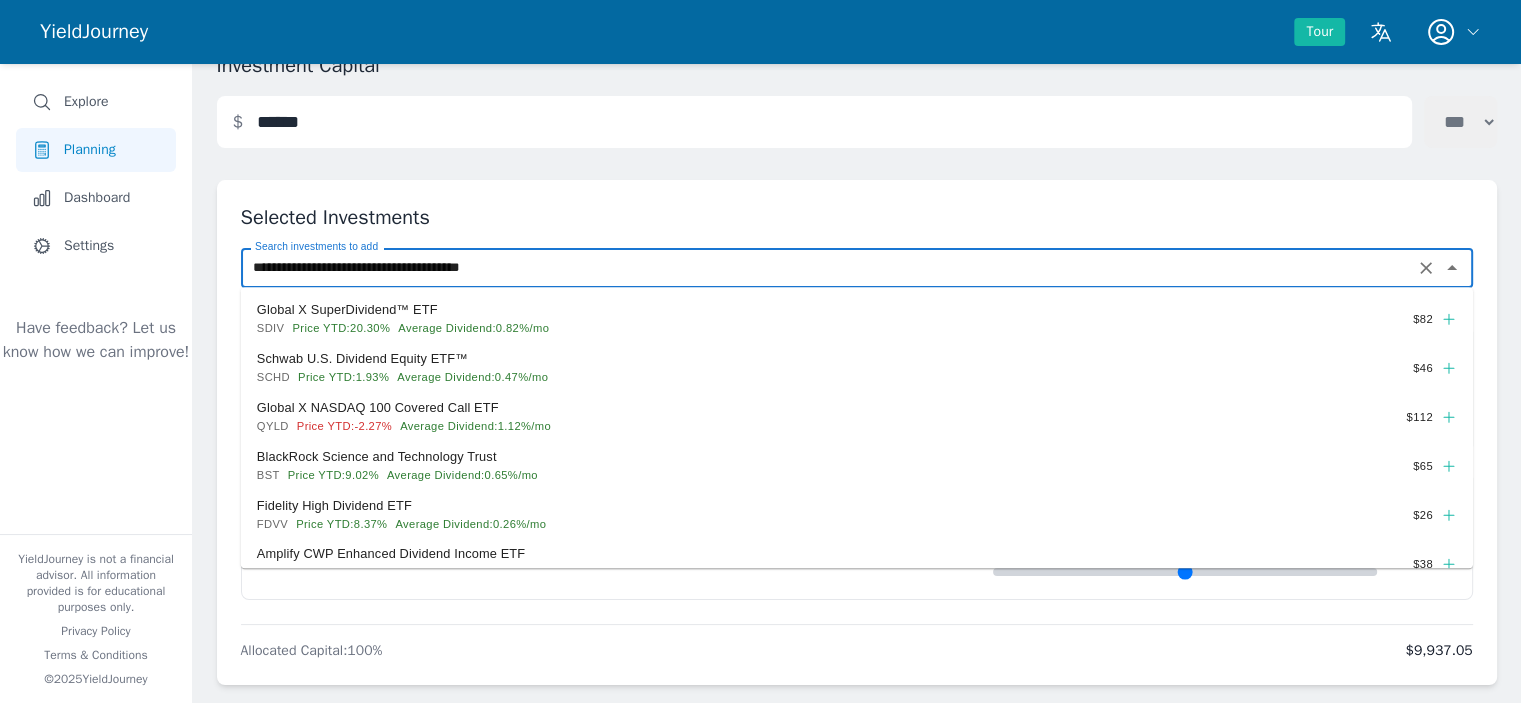 click on "**********" at bounding box center (827, 268) 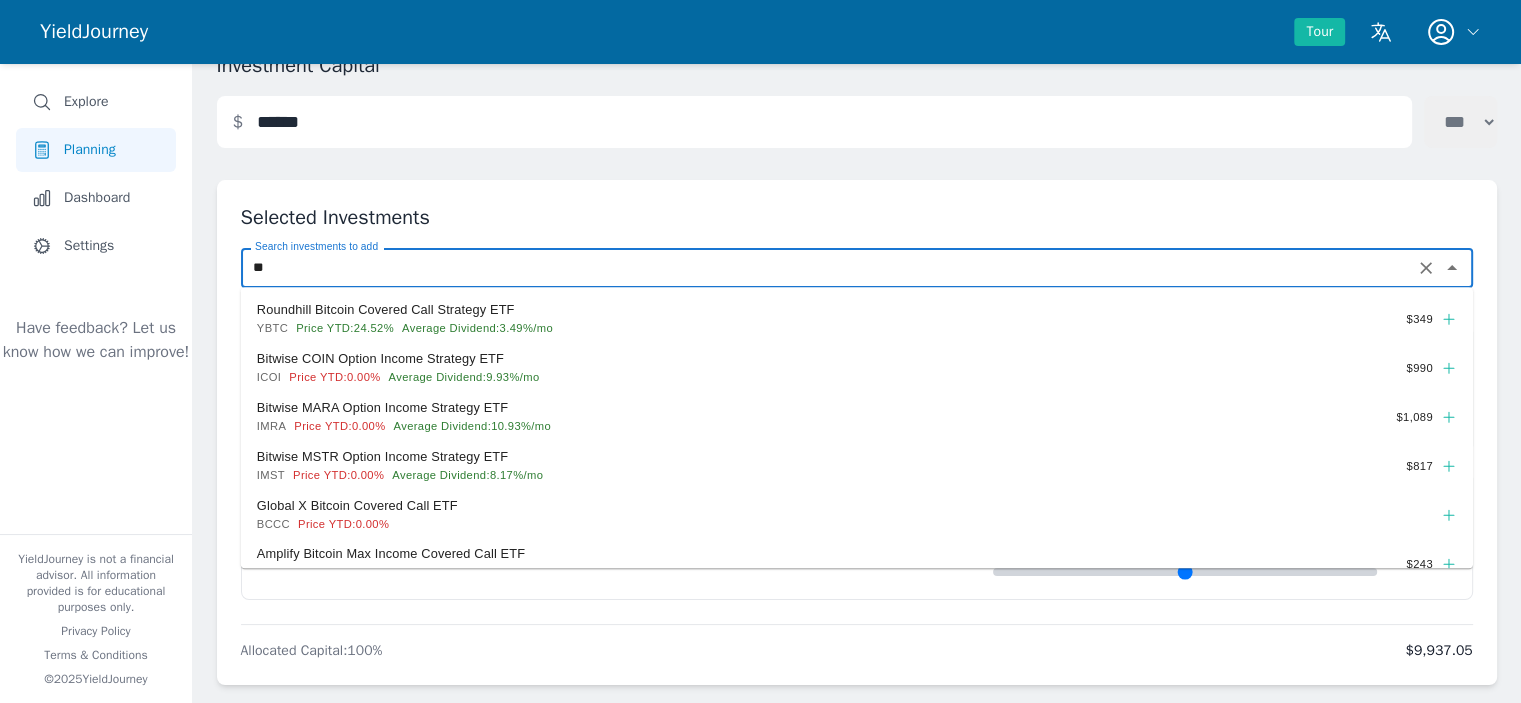 type on "*" 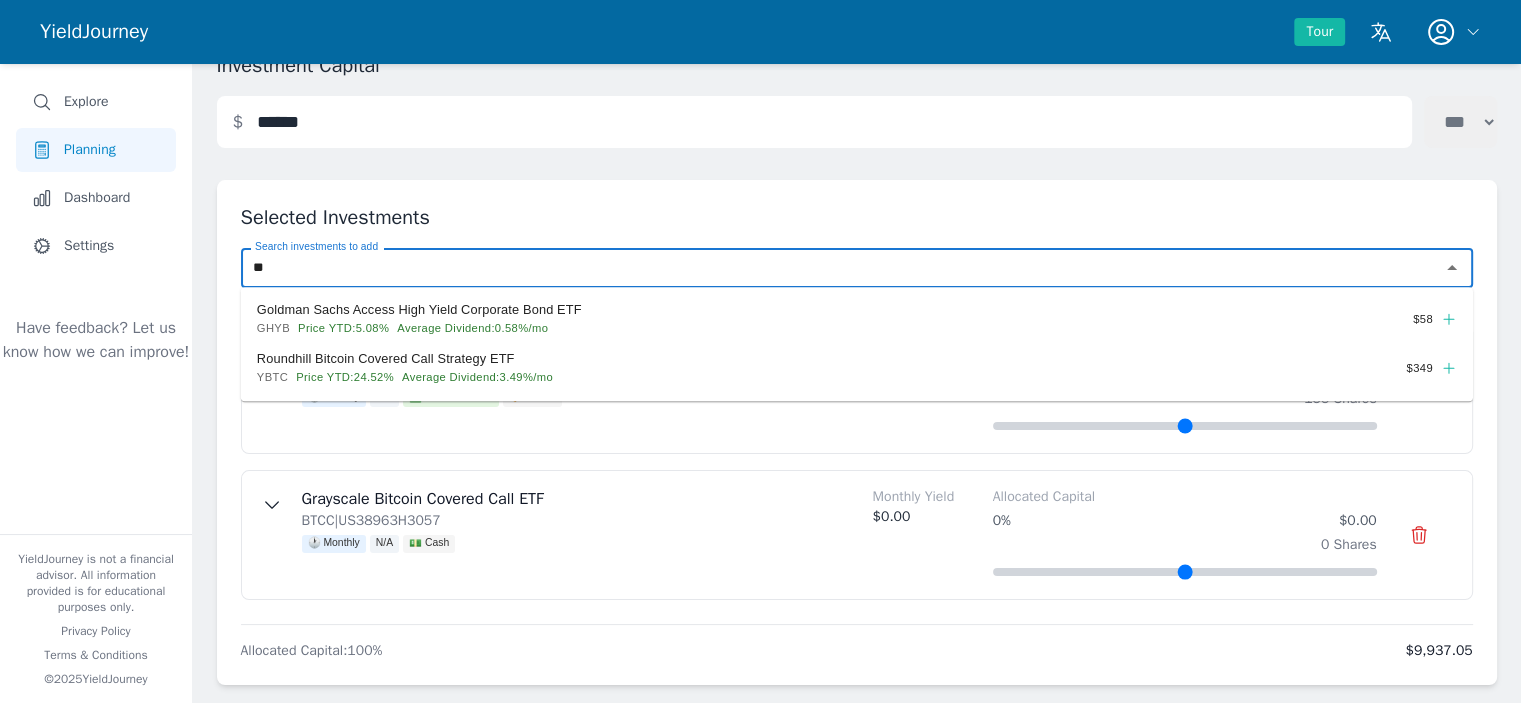 type on "*" 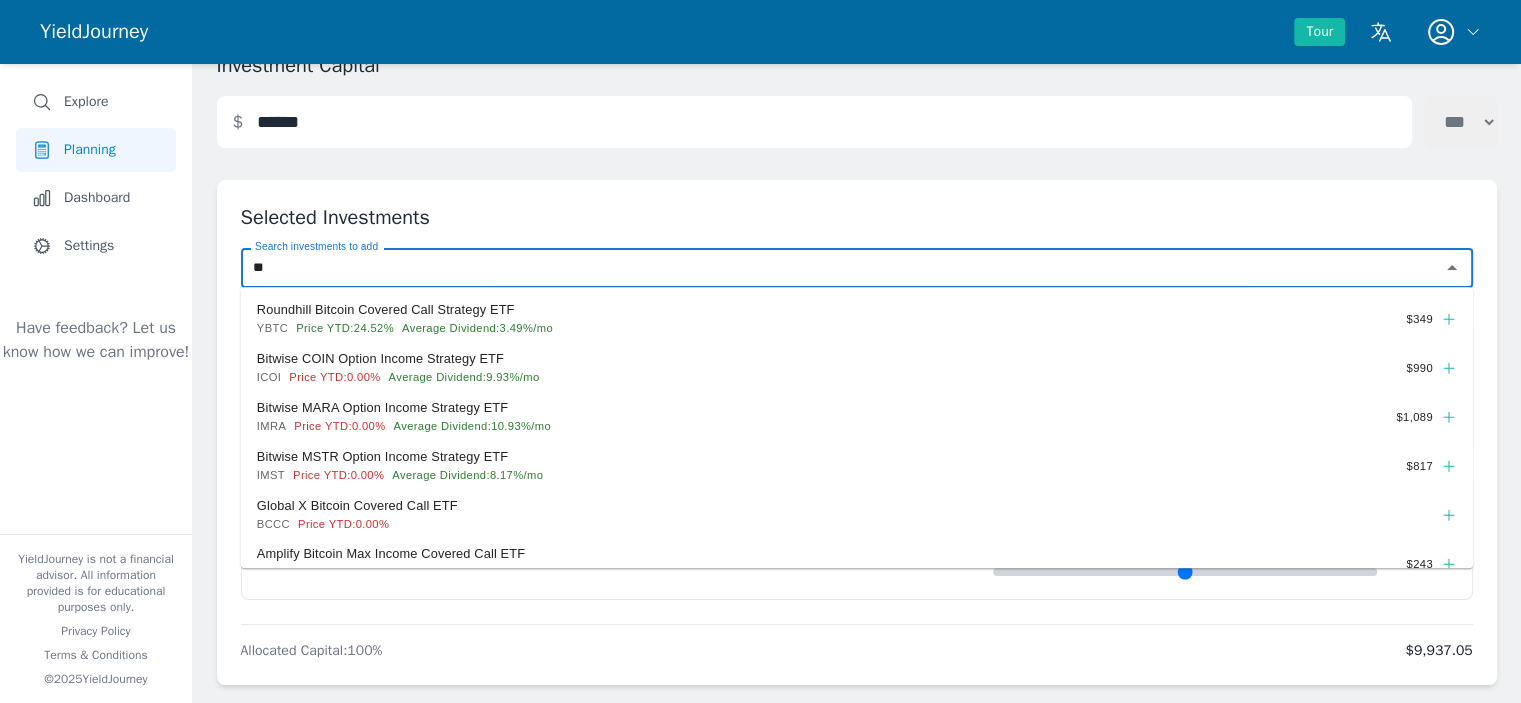 type on "*" 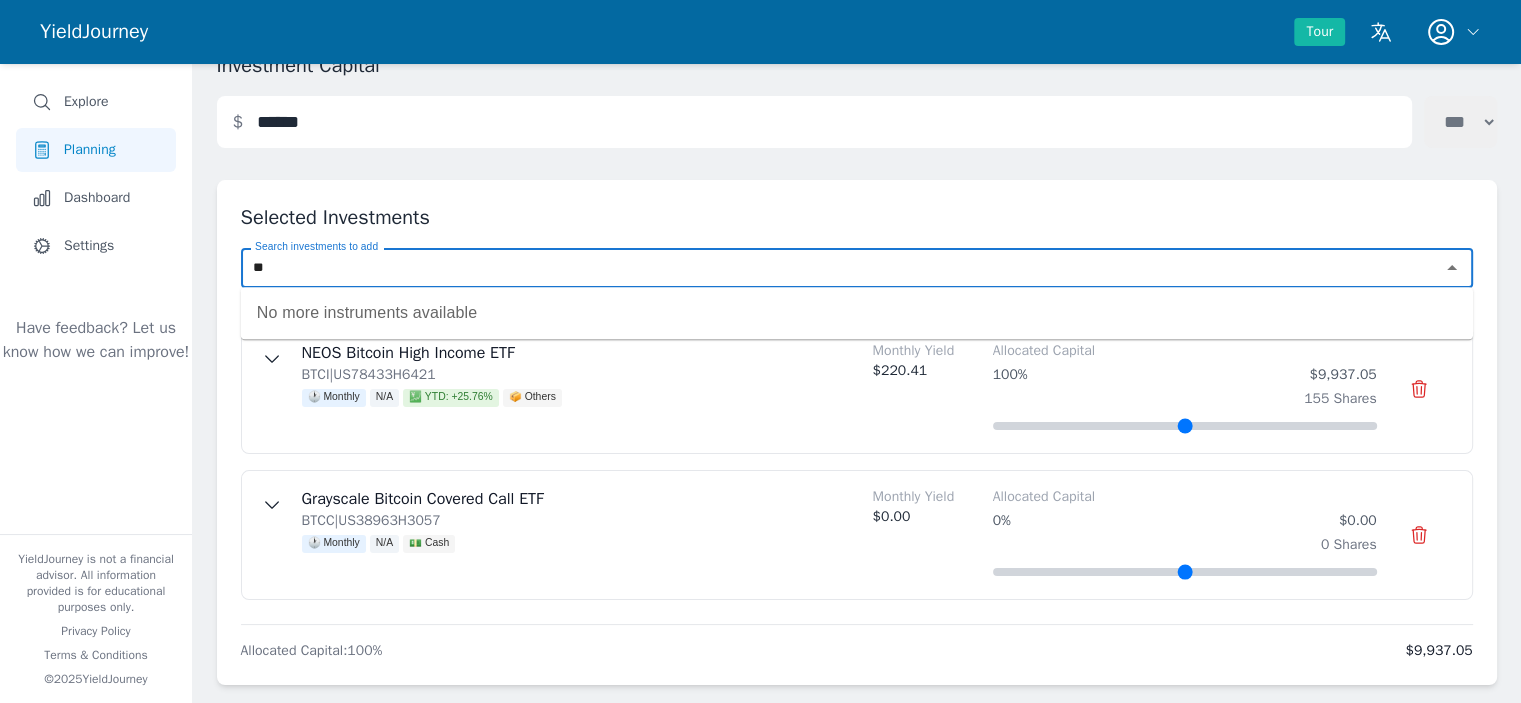 type on "*" 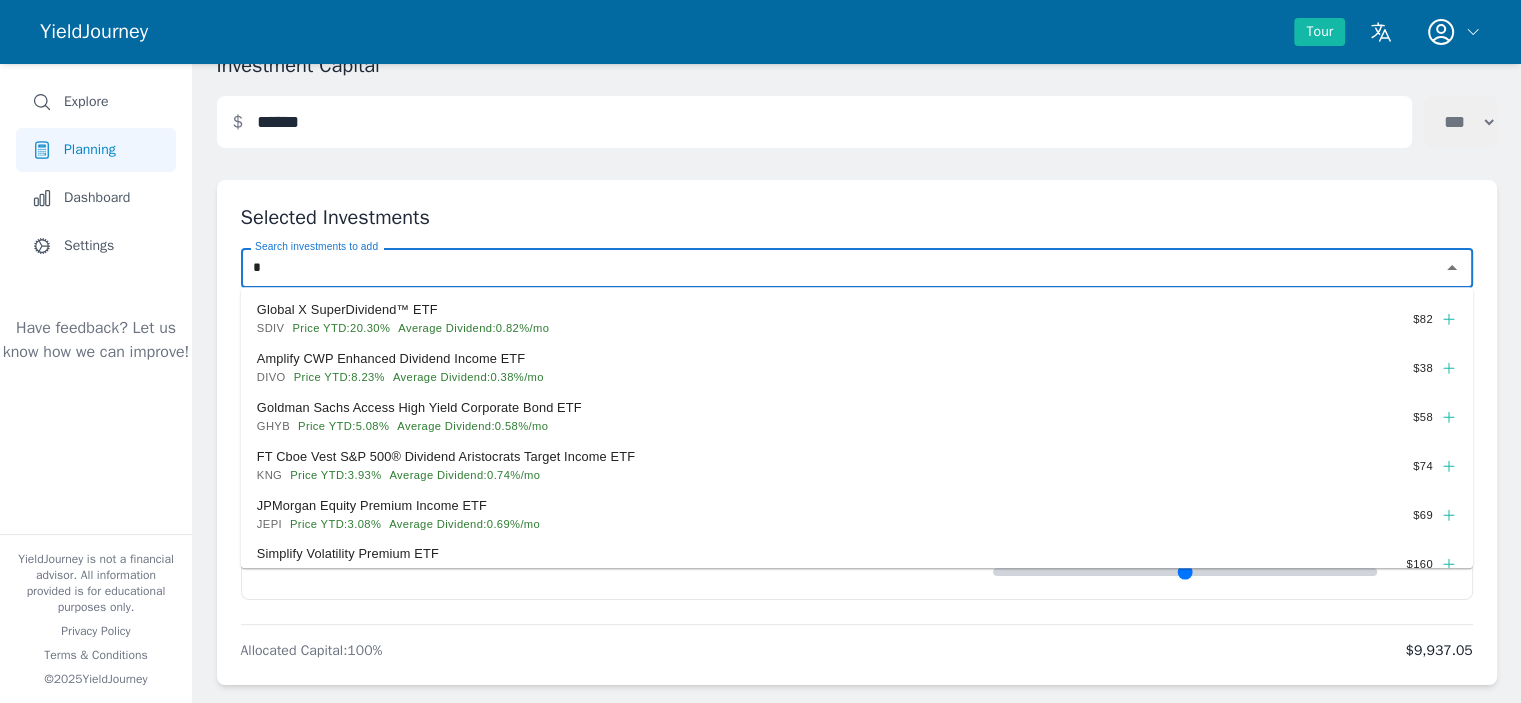 type 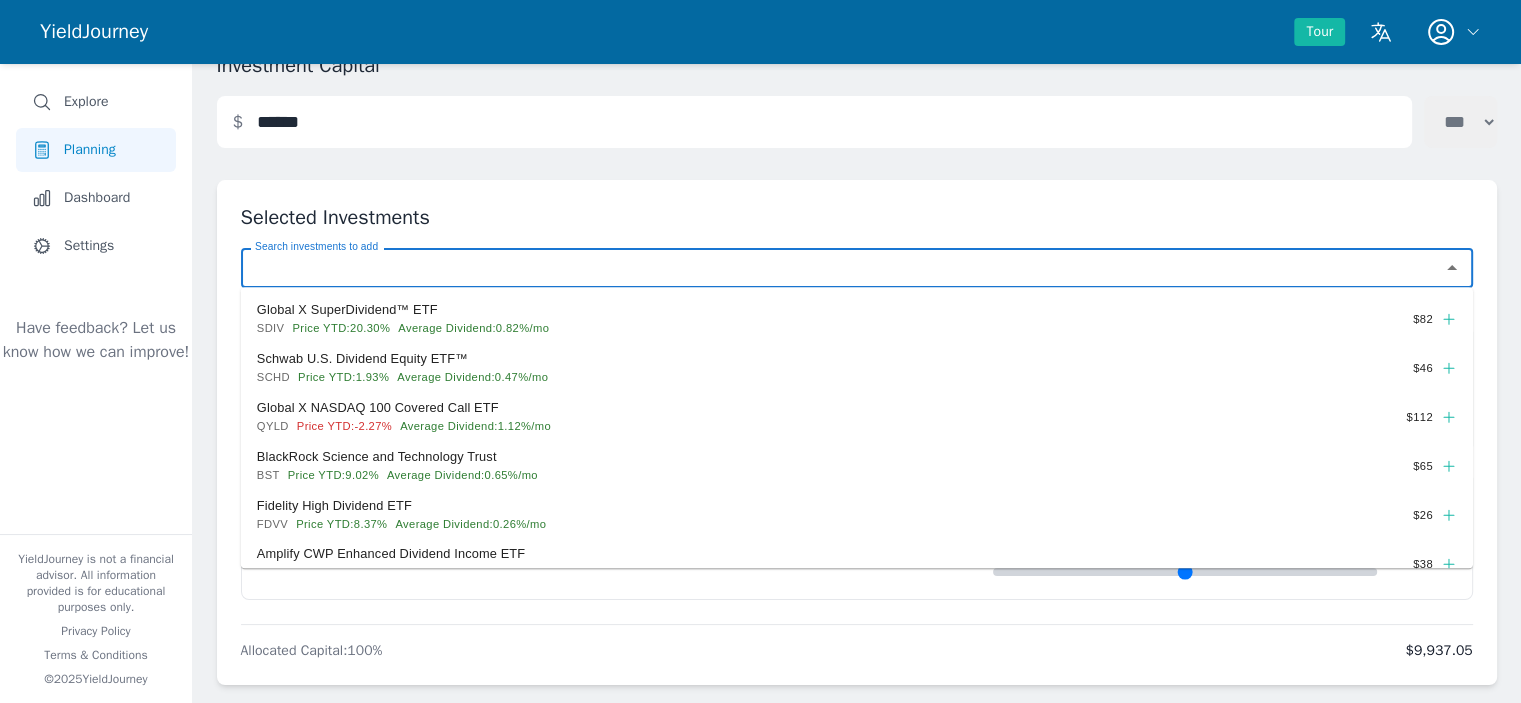 click on "**********" at bounding box center [856, 583] 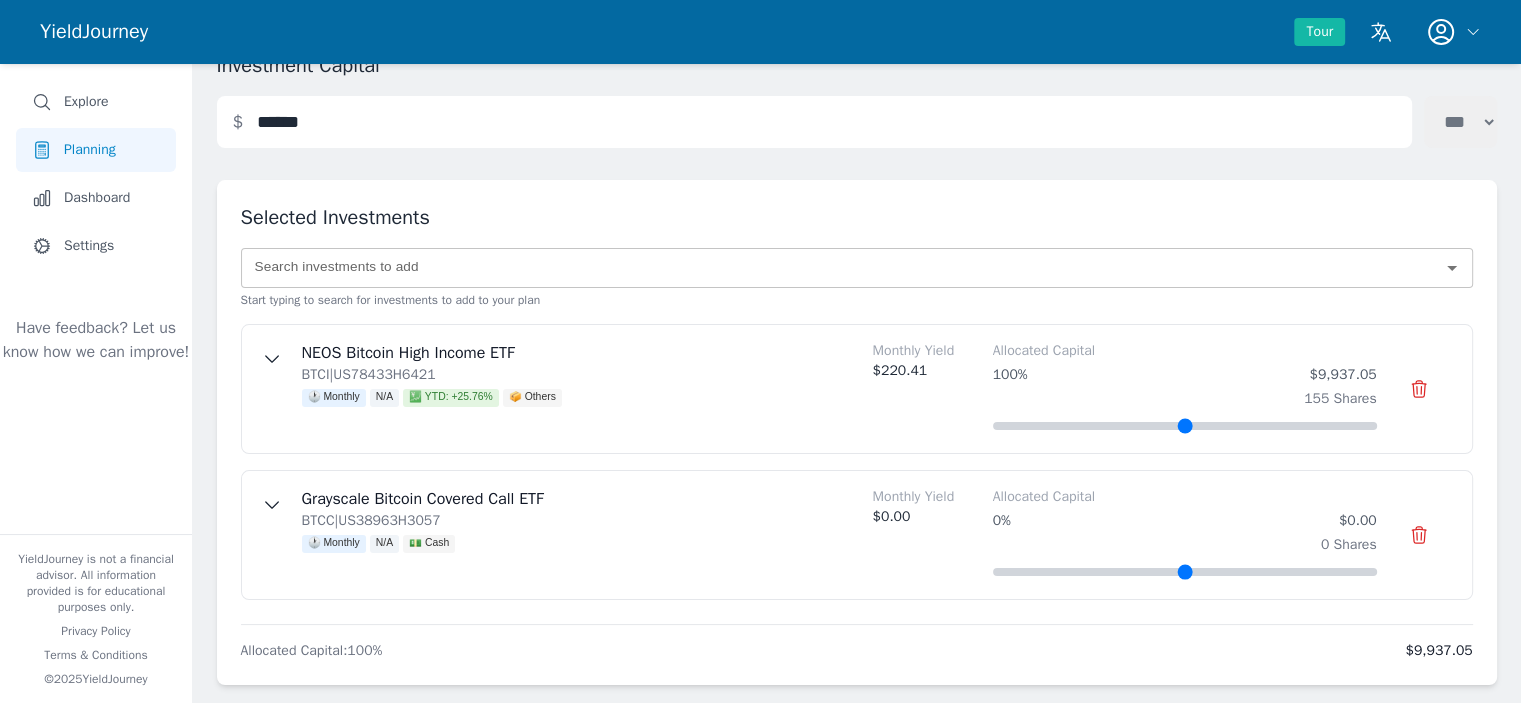 click on "NEOS Bitcoin High Income ETF BTCI  |  US78433H6421 🕐 Monthly  N/A 💹 YTD: +25.76% 📦 Others Monthly Yield $220.41 Allocated Capital 100 % $9,937.05 155   Shares" at bounding box center (857, 389) 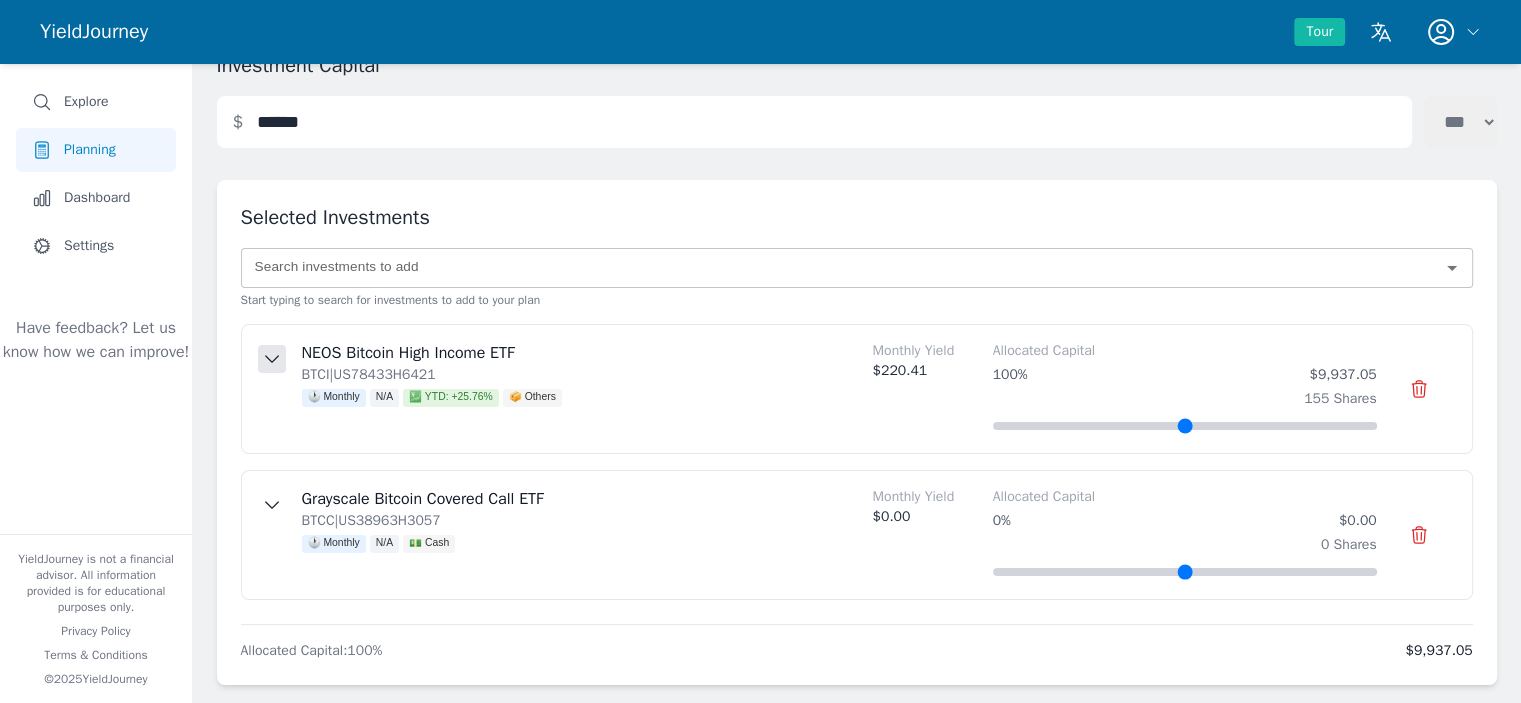 click 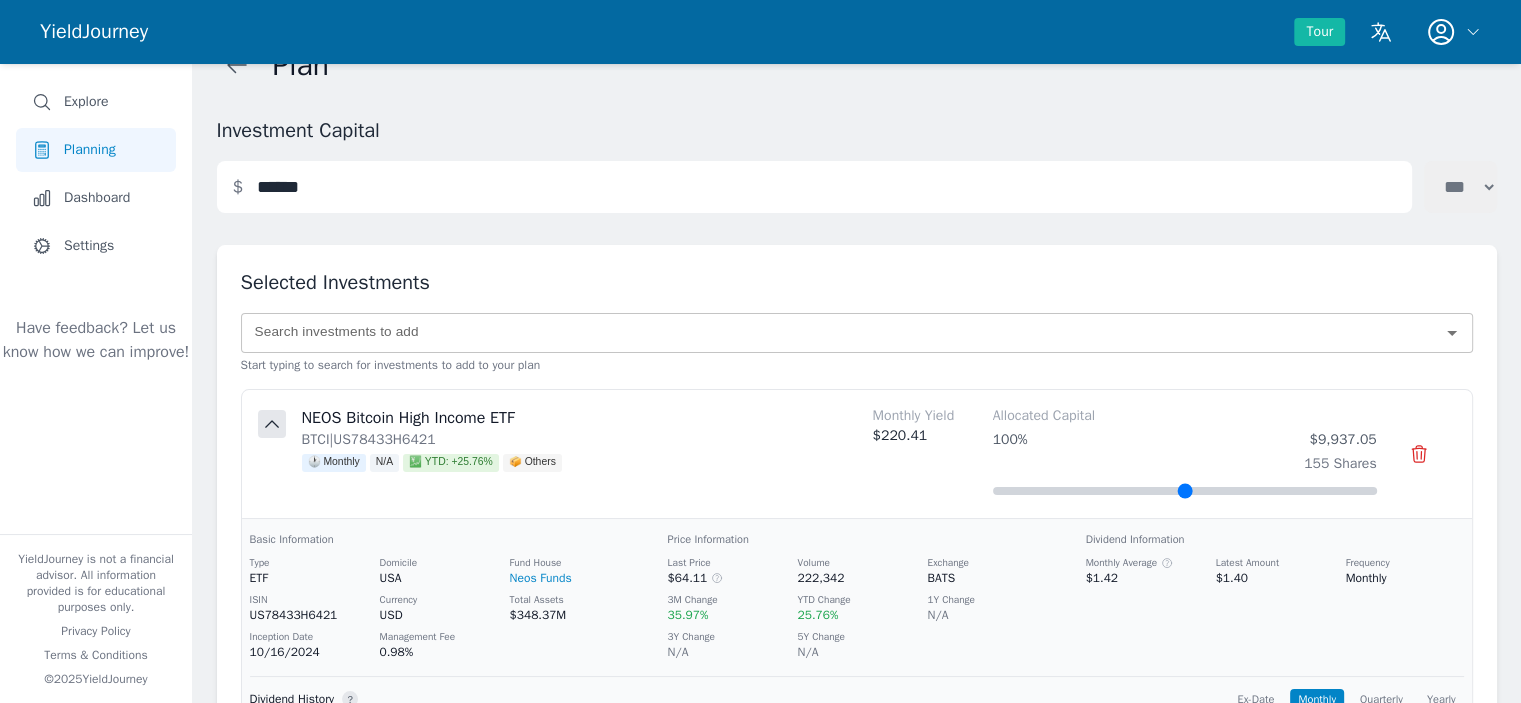 scroll, scrollTop: 0, scrollLeft: 0, axis: both 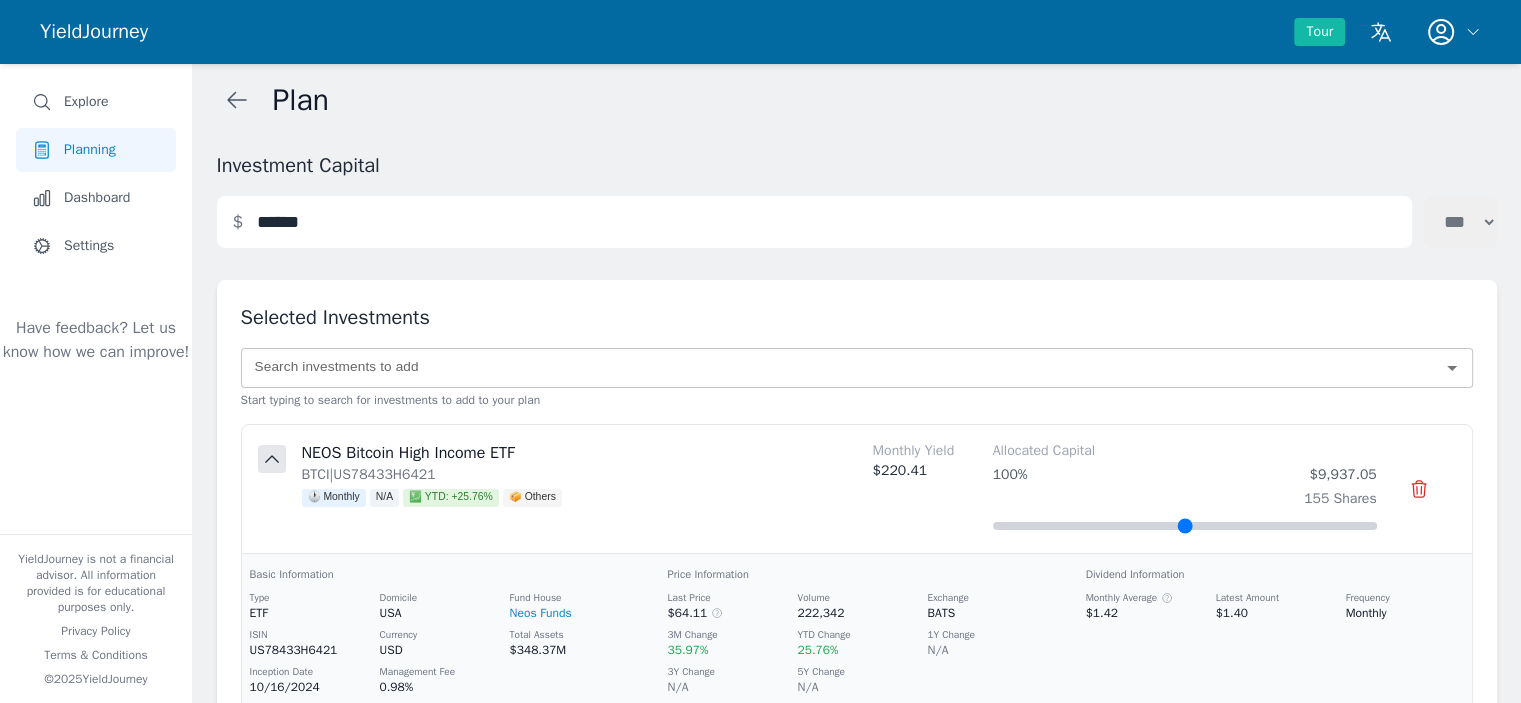click at bounding box center (272, 459) 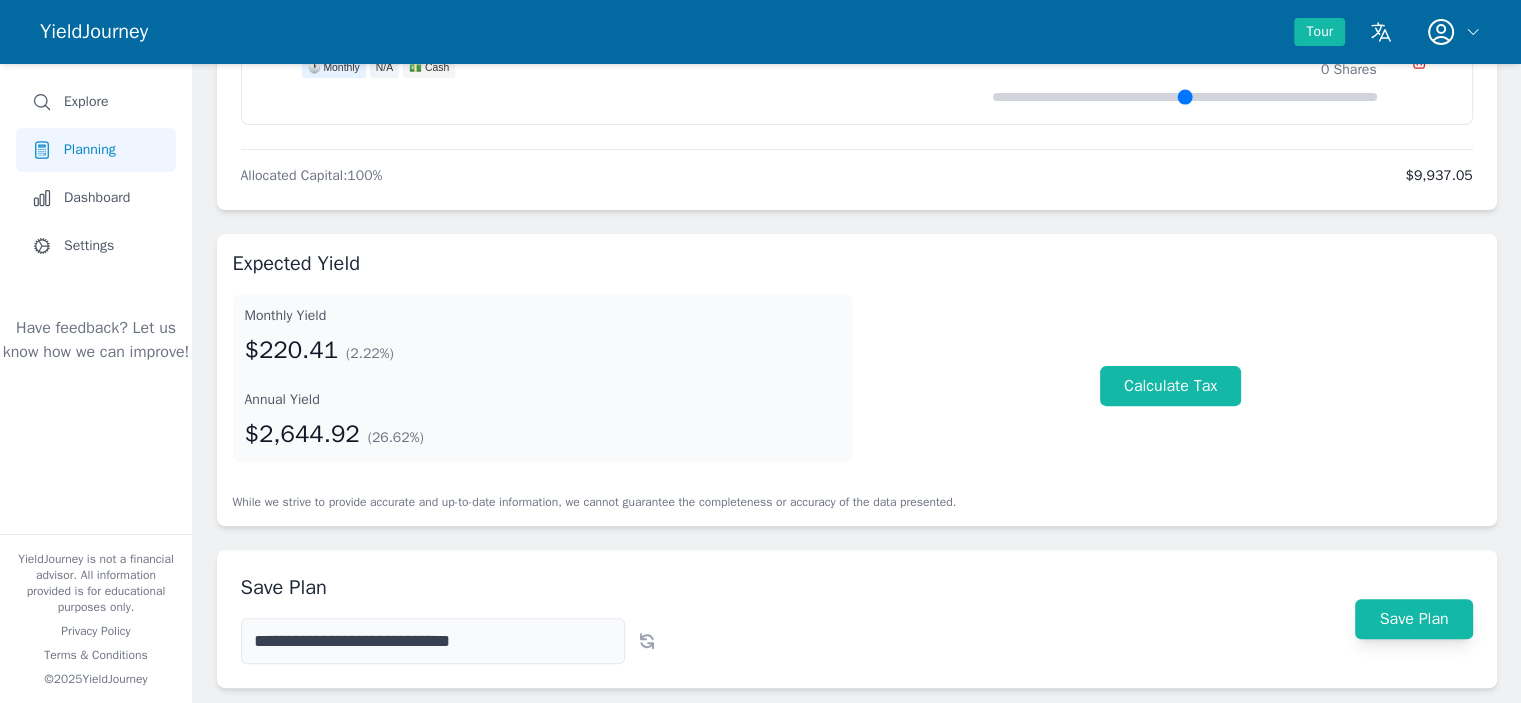scroll, scrollTop: 661, scrollLeft: 0, axis: vertical 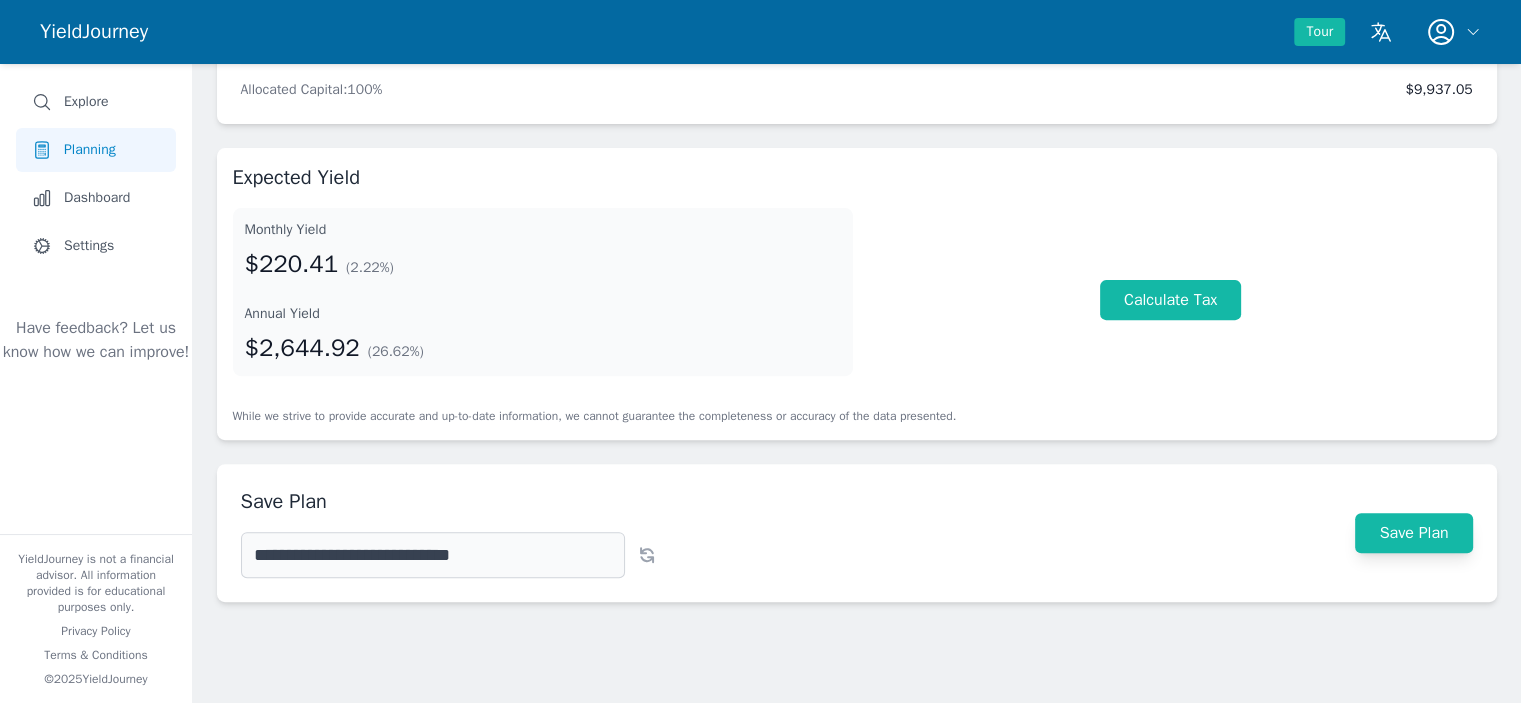 click on "**********" at bounding box center [433, 555] 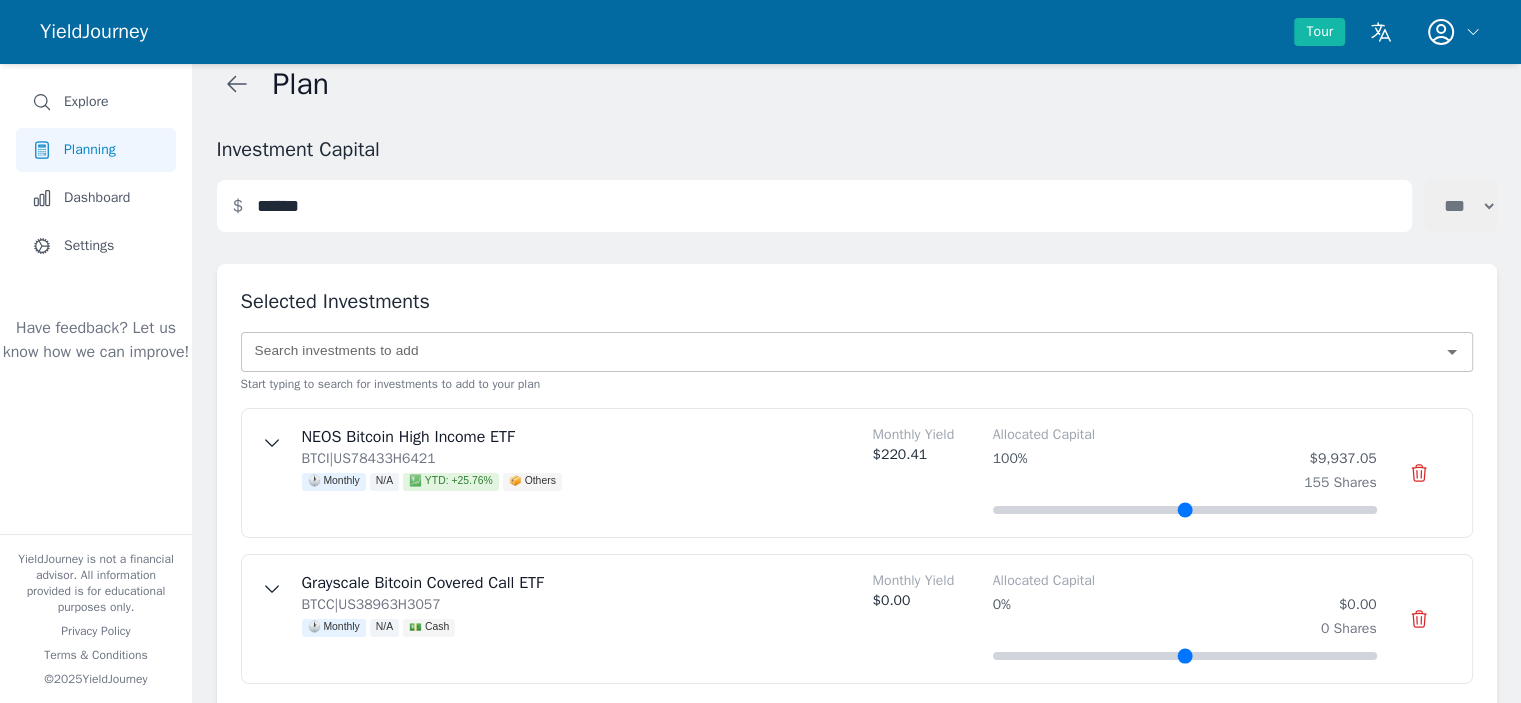 scroll, scrollTop: 0, scrollLeft: 0, axis: both 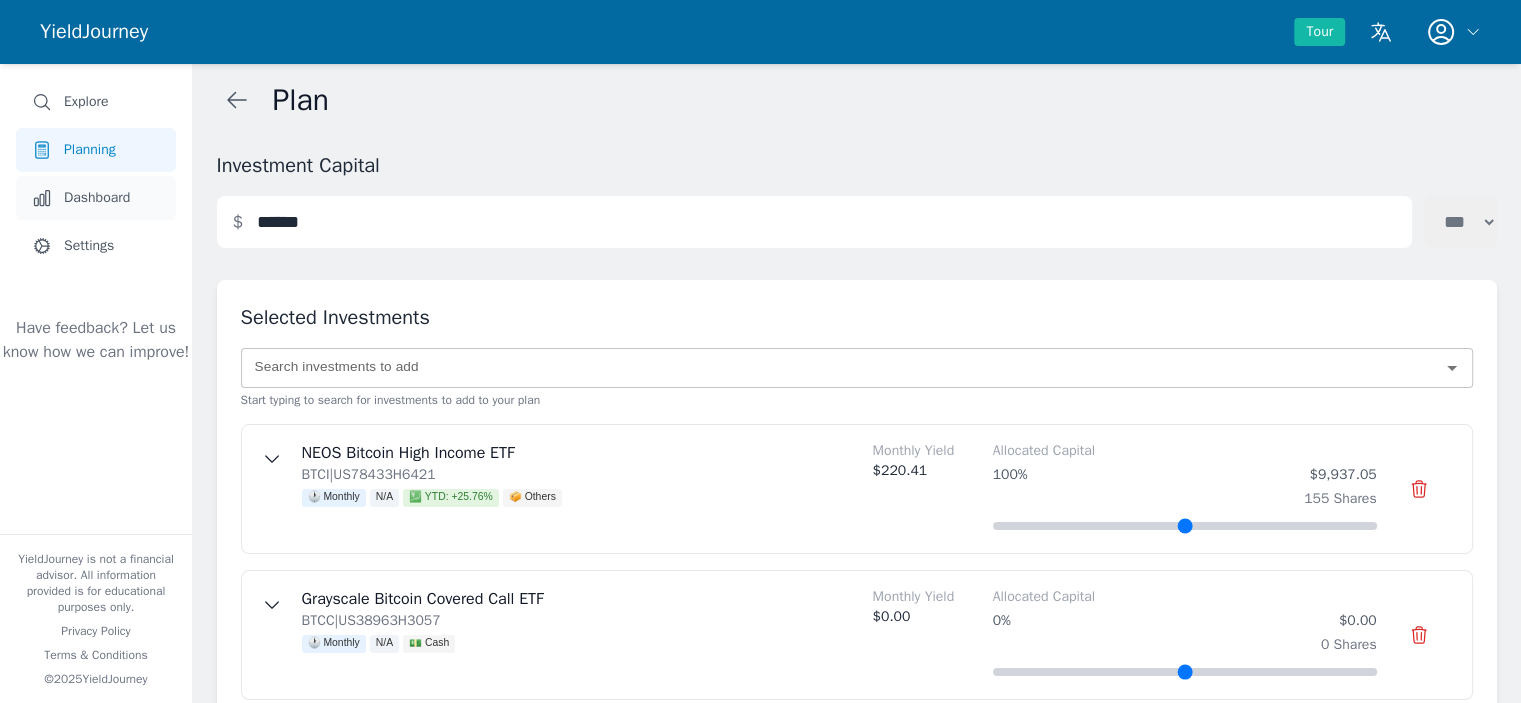 click on "Dashboard" at bounding box center [97, 198] 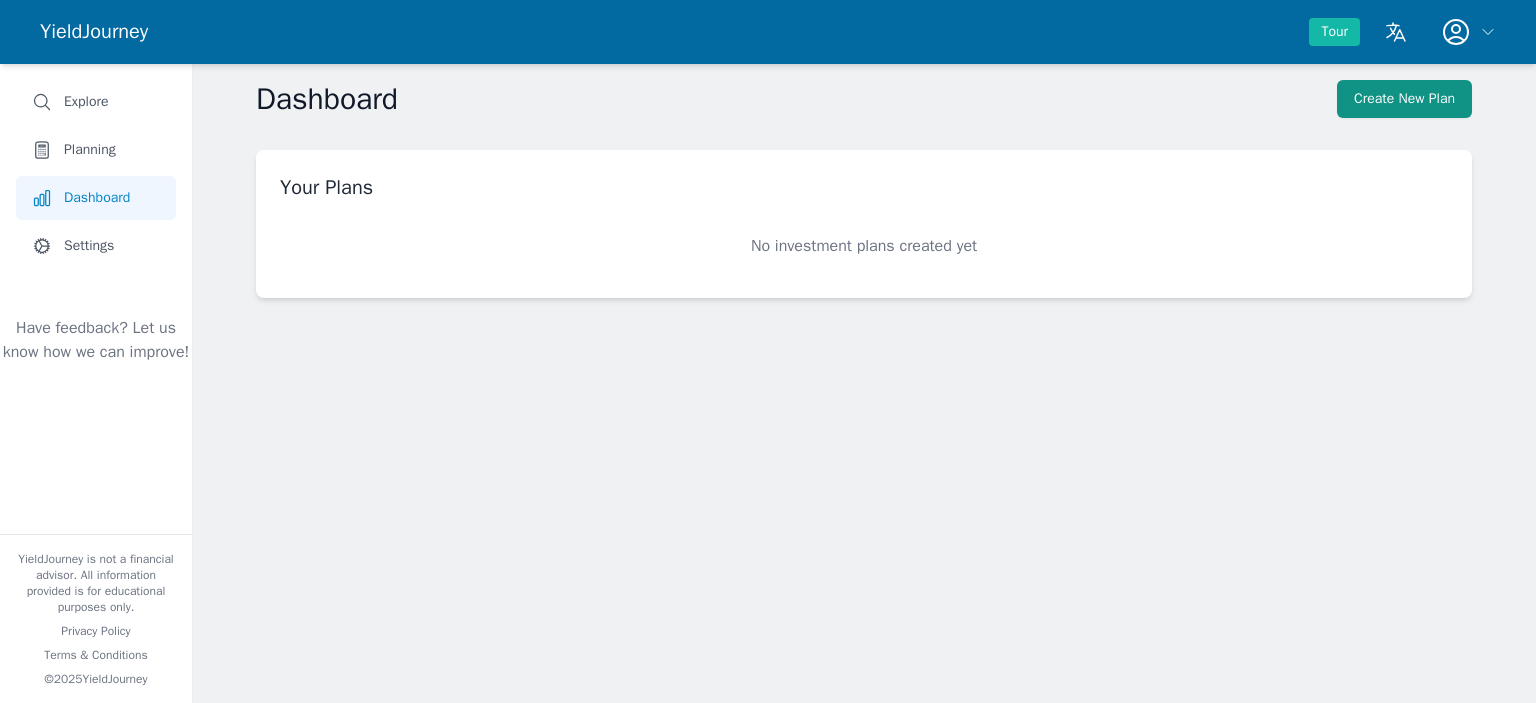 click on "Create New Plan" at bounding box center (1404, 99) 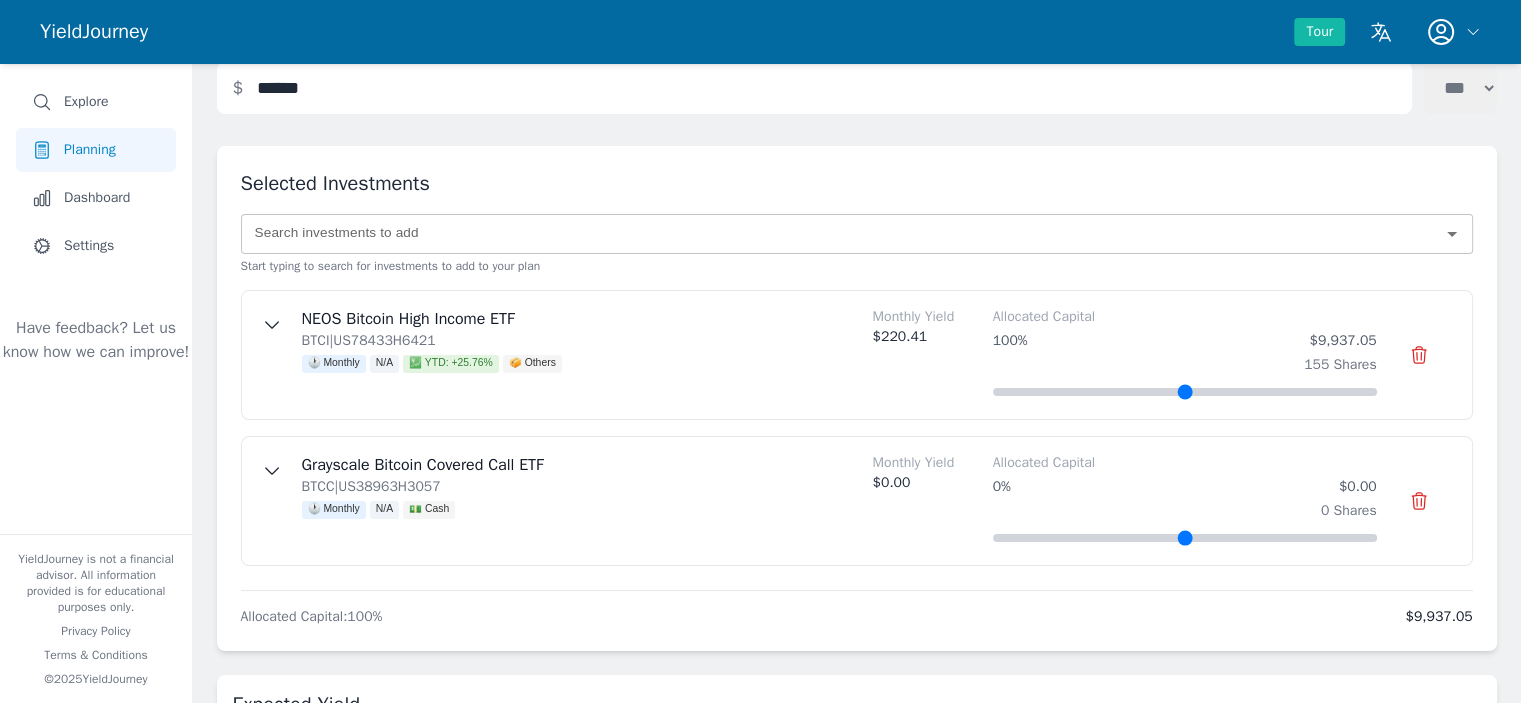 scroll, scrollTop: 0, scrollLeft: 0, axis: both 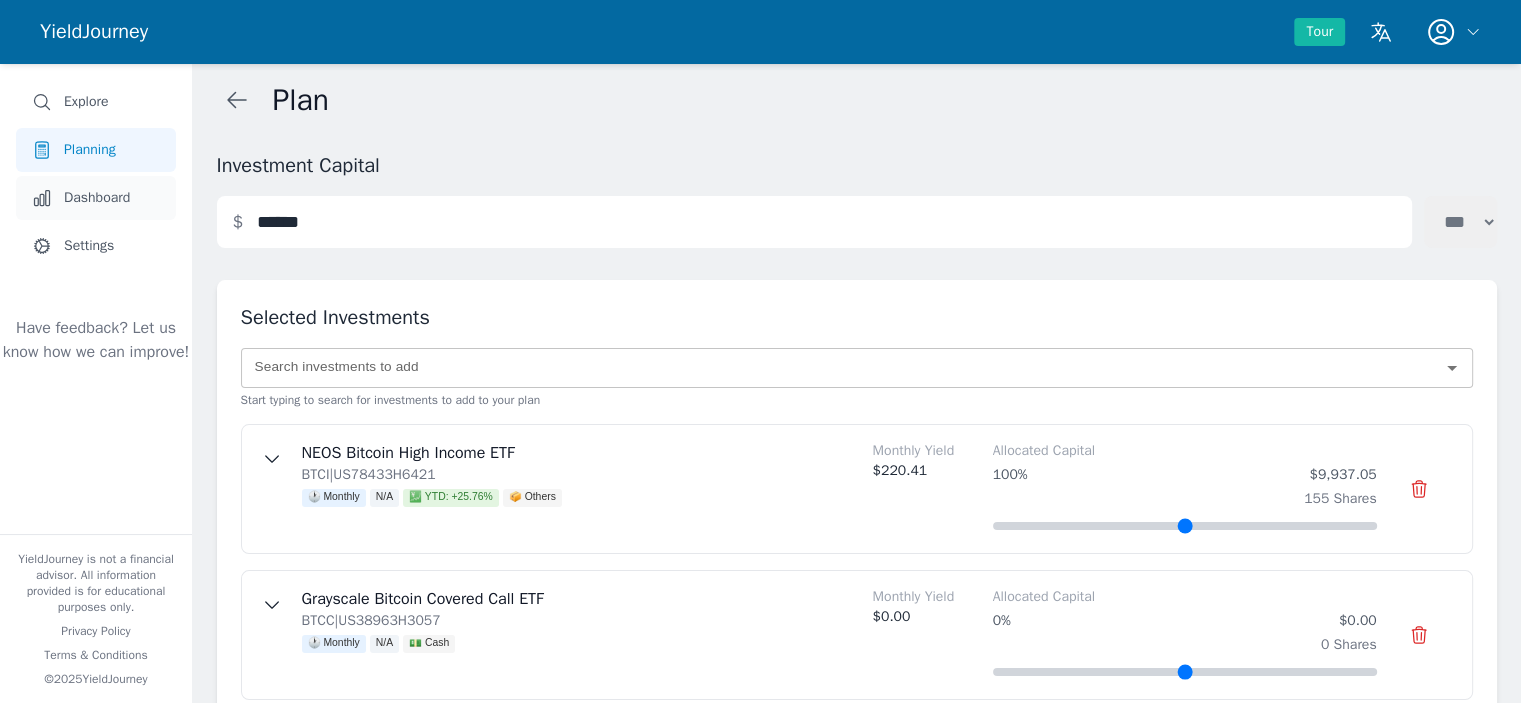 click on "Dashboard" at bounding box center [97, 198] 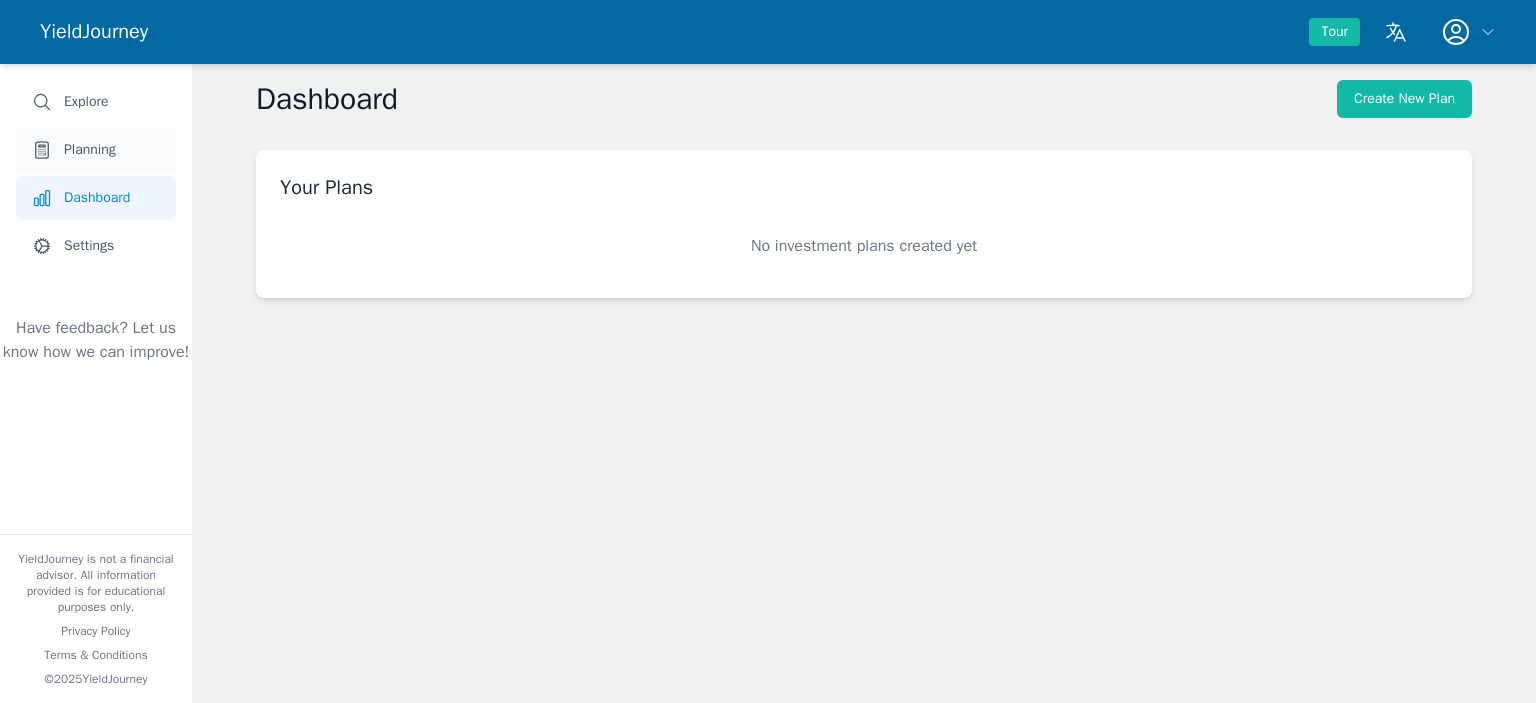 click on "Planning" at bounding box center (96, 150) 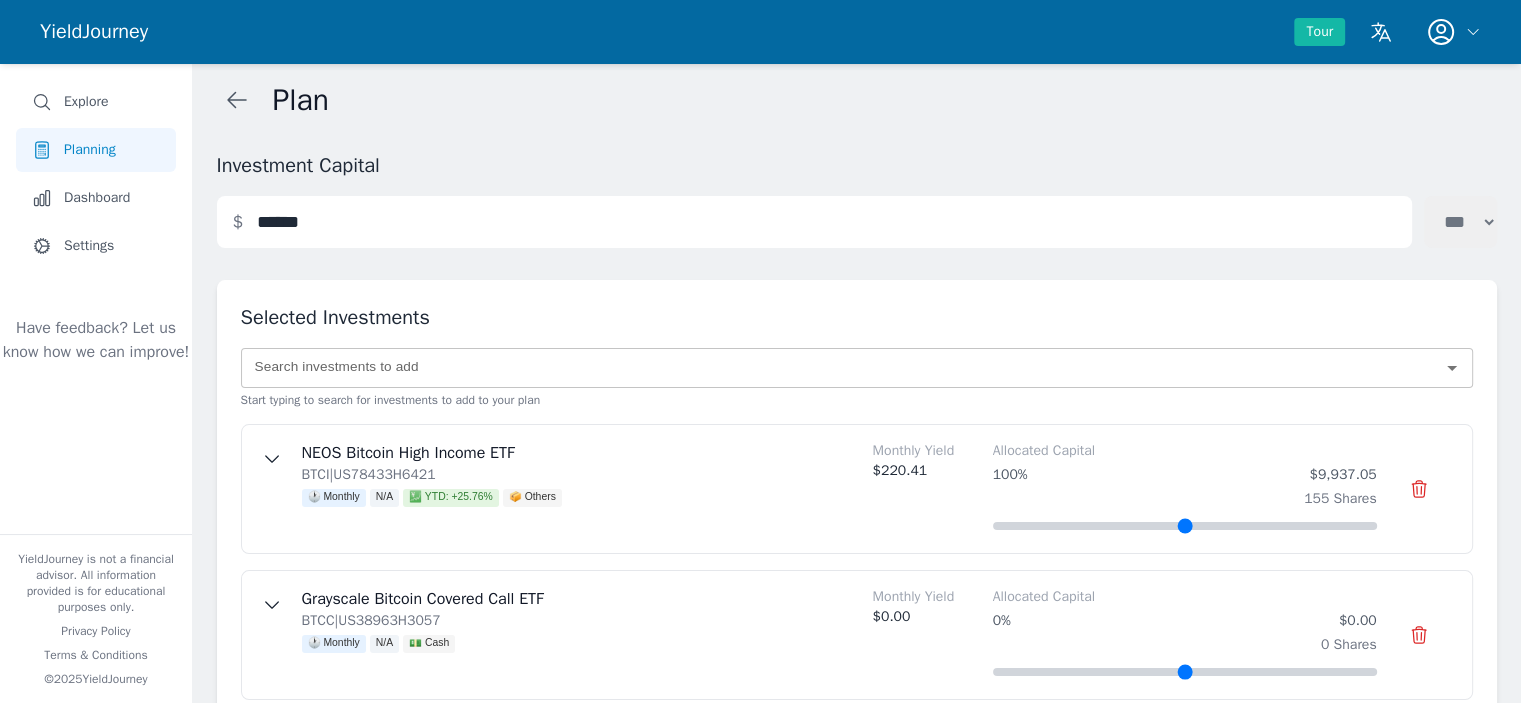 scroll, scrollTop: 200, scrollLeft: 0, axis: vertical 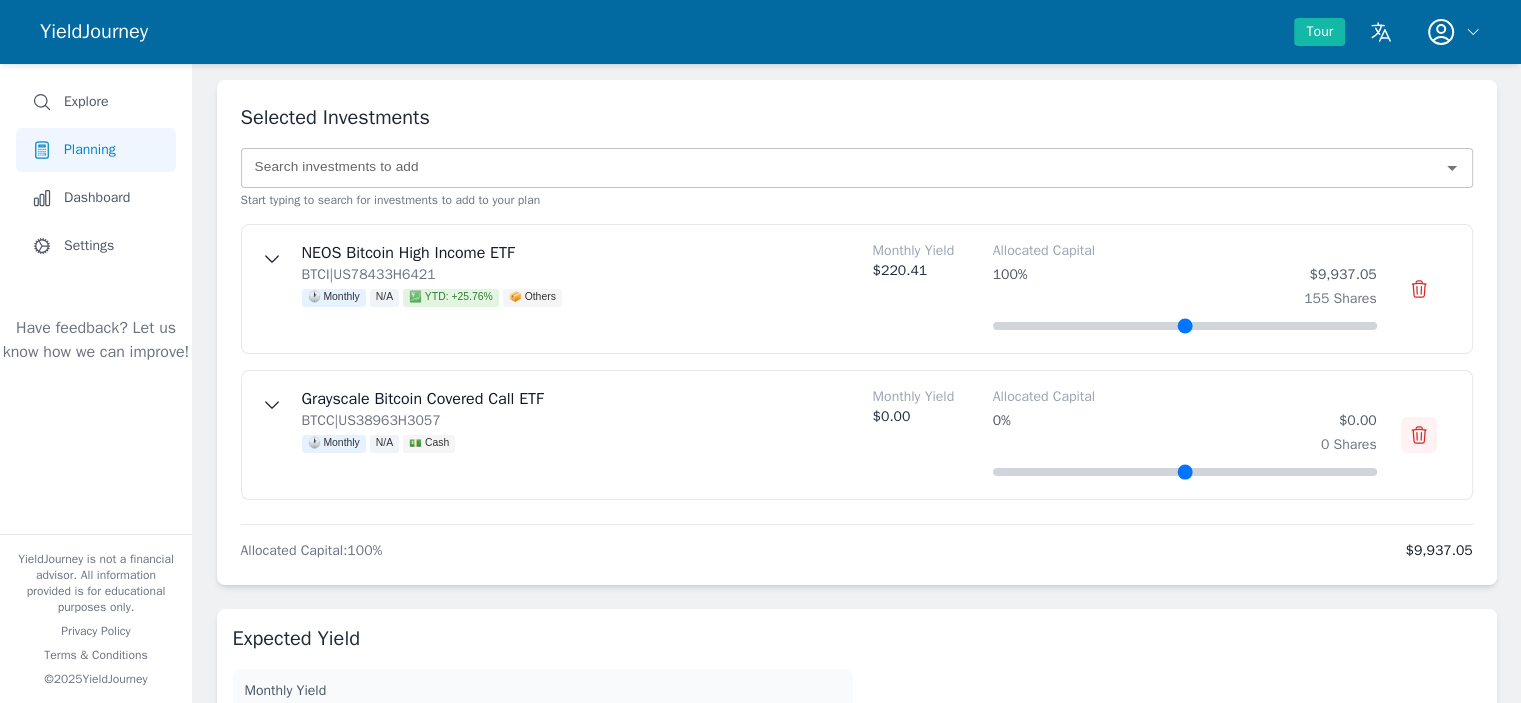 click 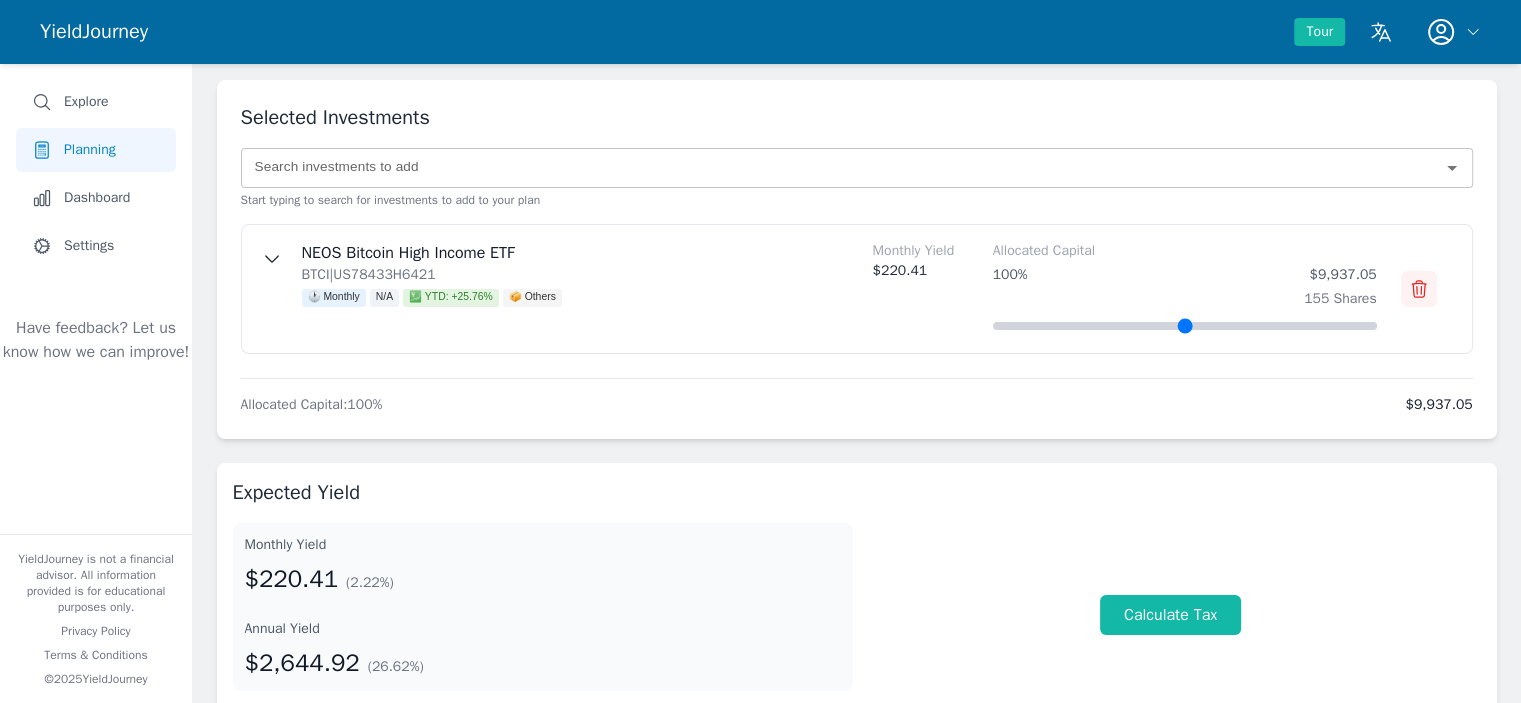 click 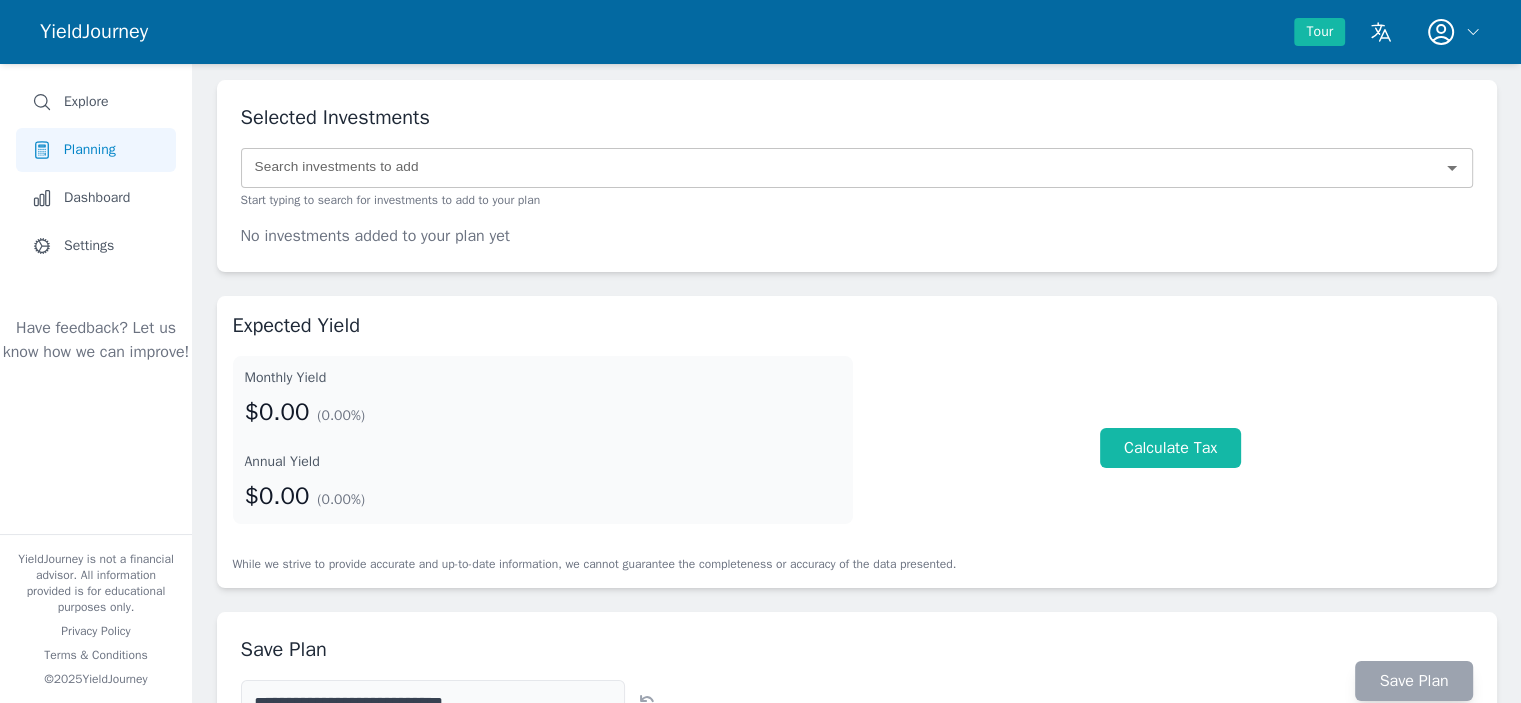 click on "Search investments to add" at bounding box center (840, 168) 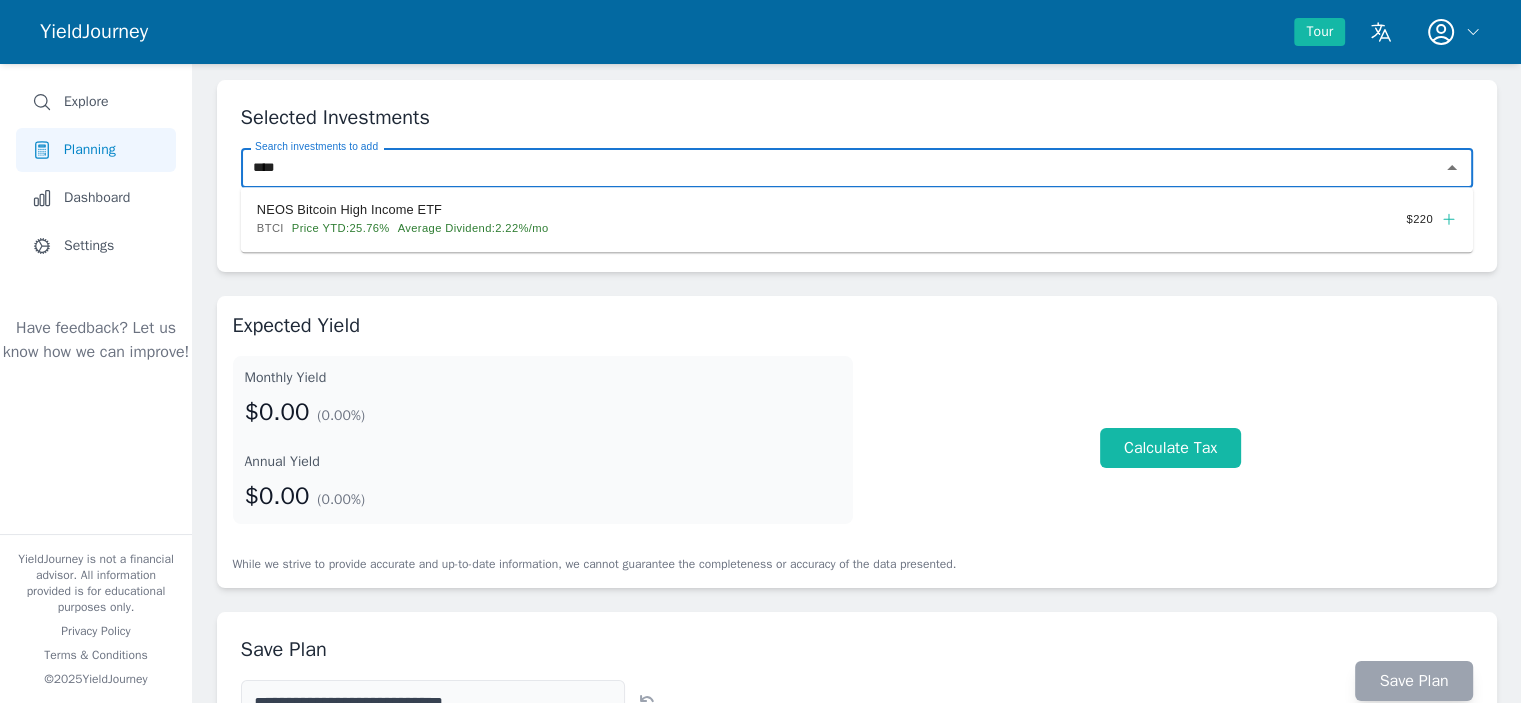 click on "NEOS Bitcoin High Income ETF" at bounding box center [832, 210] 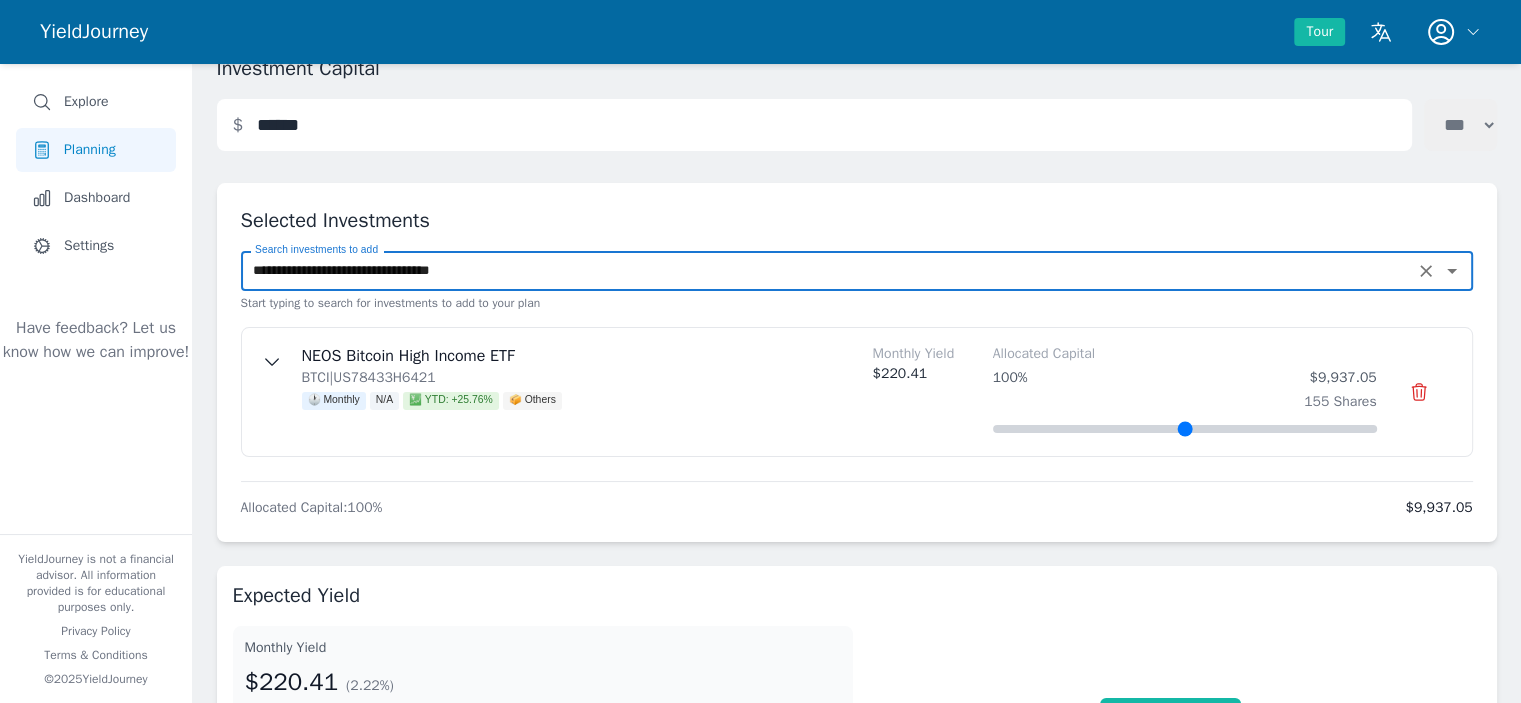 scroll, scrollTop: 0, scrollLeft: 0, axis: both 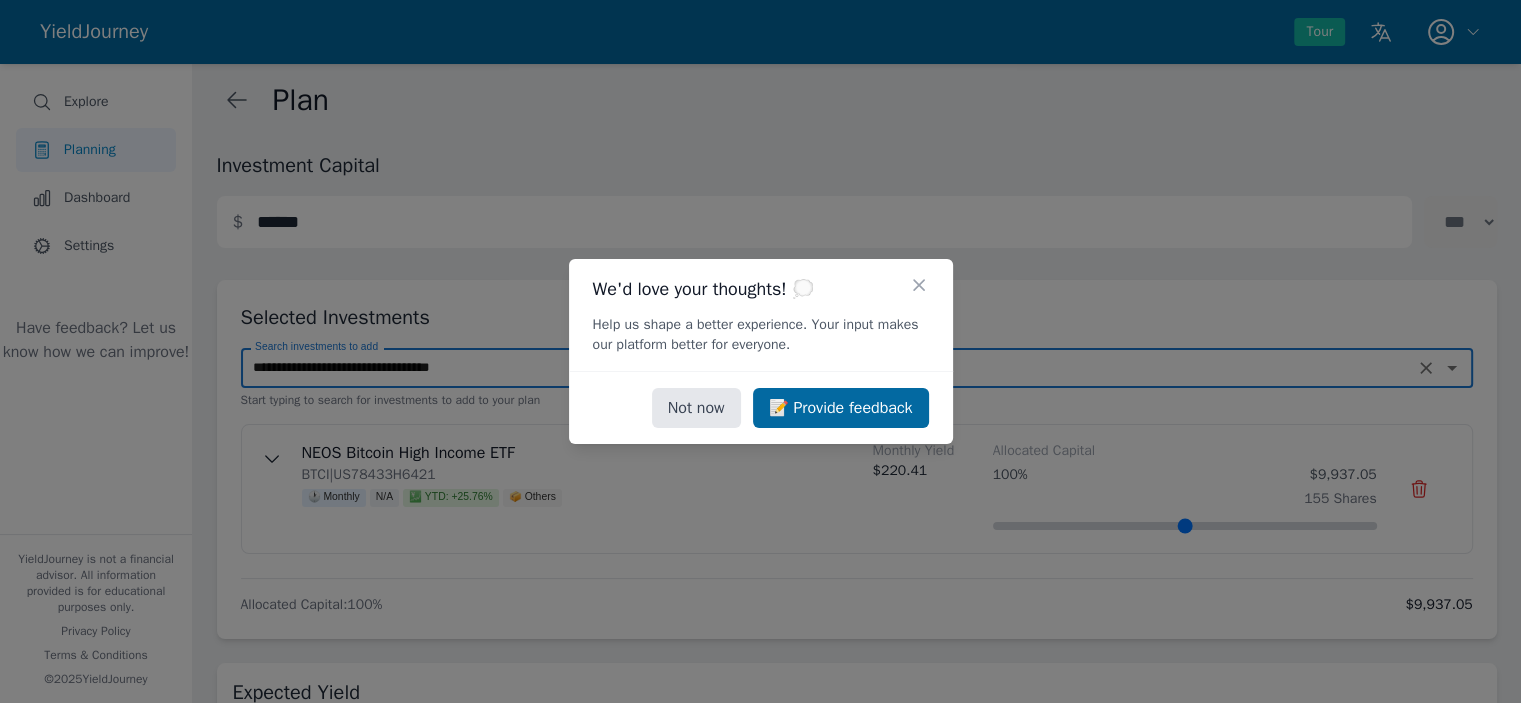 type on "**********" 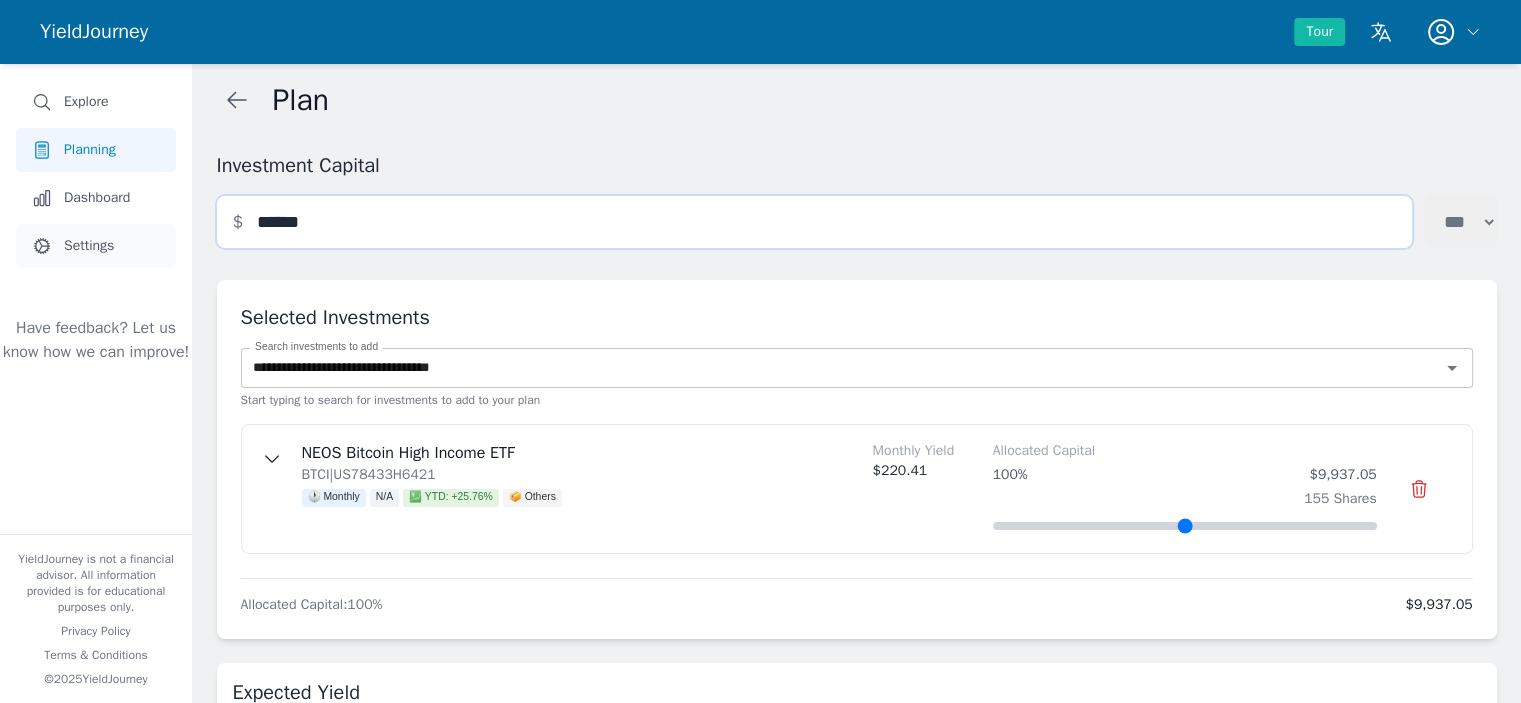 drag, startPoint x: 404, startPoint y: 241, endPoint x: 164, endPoint y: 243, distance: 240.00833 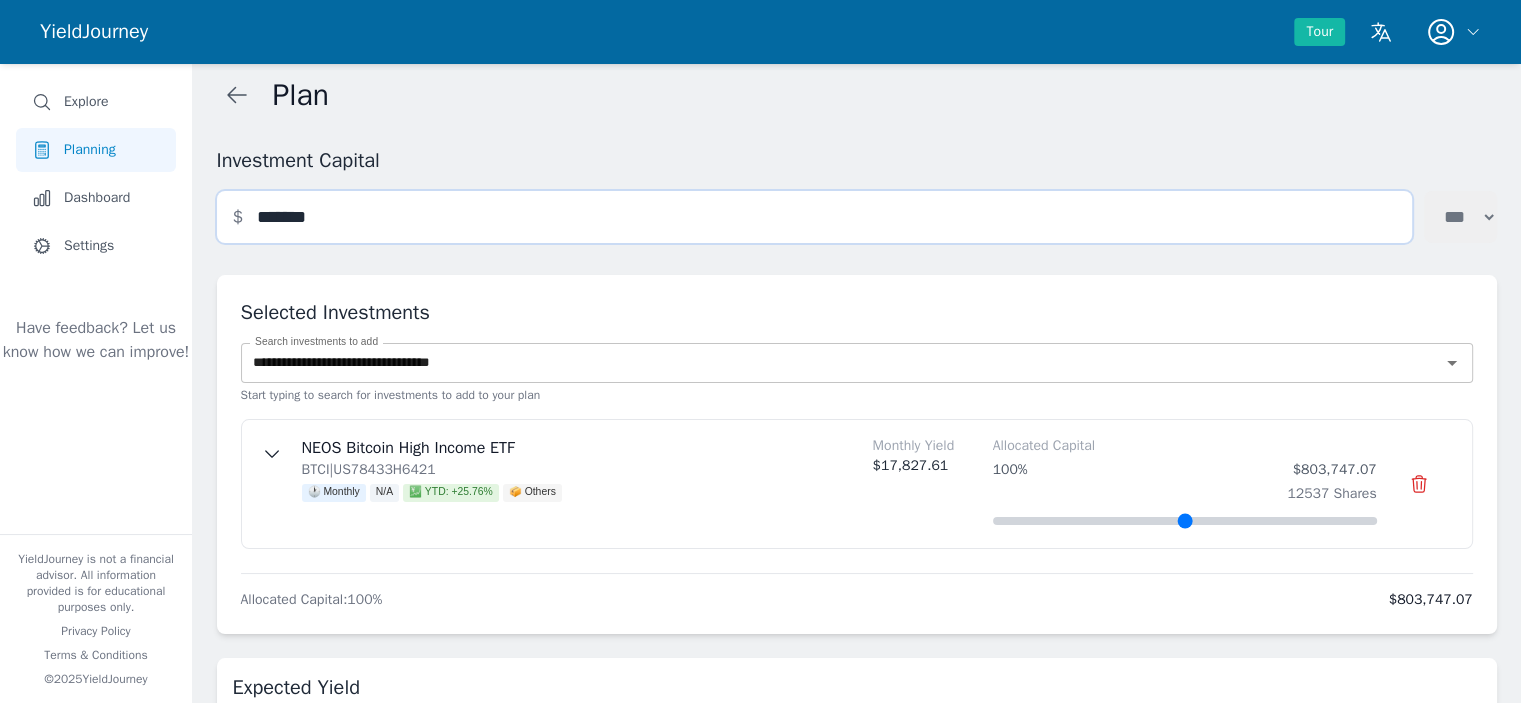 scroll, scrollTop: 100, scrollLeft: 0, axis: vertical 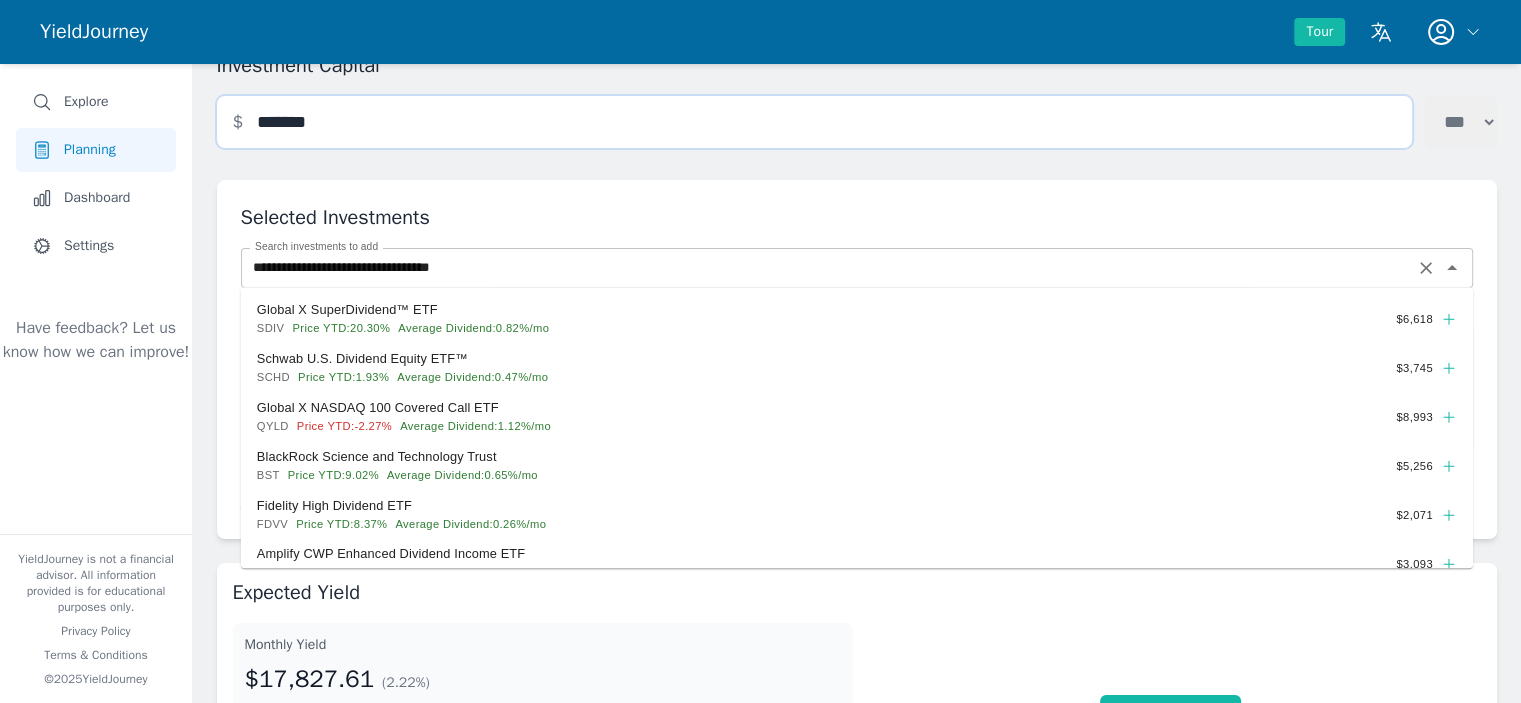 click on "**********" at bounding box center [857, 268] 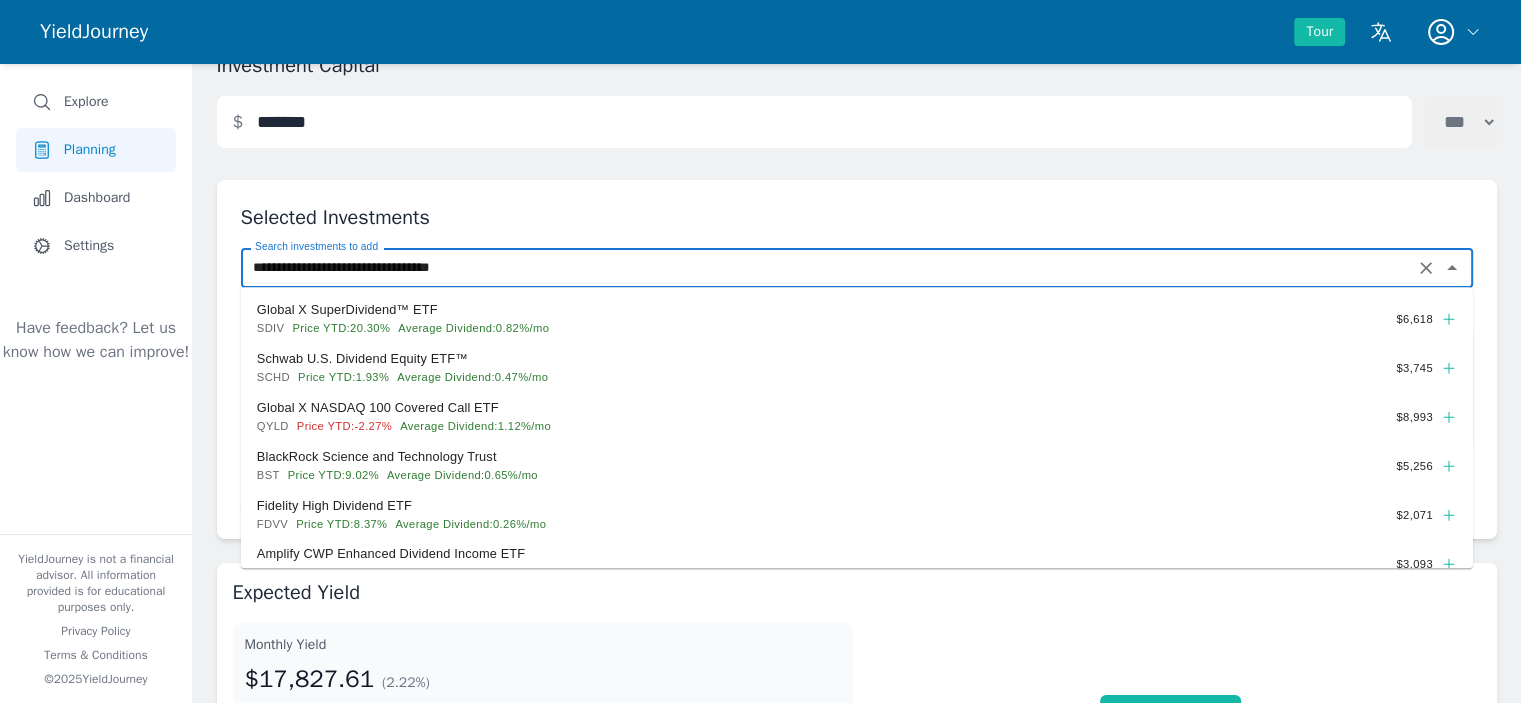 click on "**********" at bounding box center [857, 268] 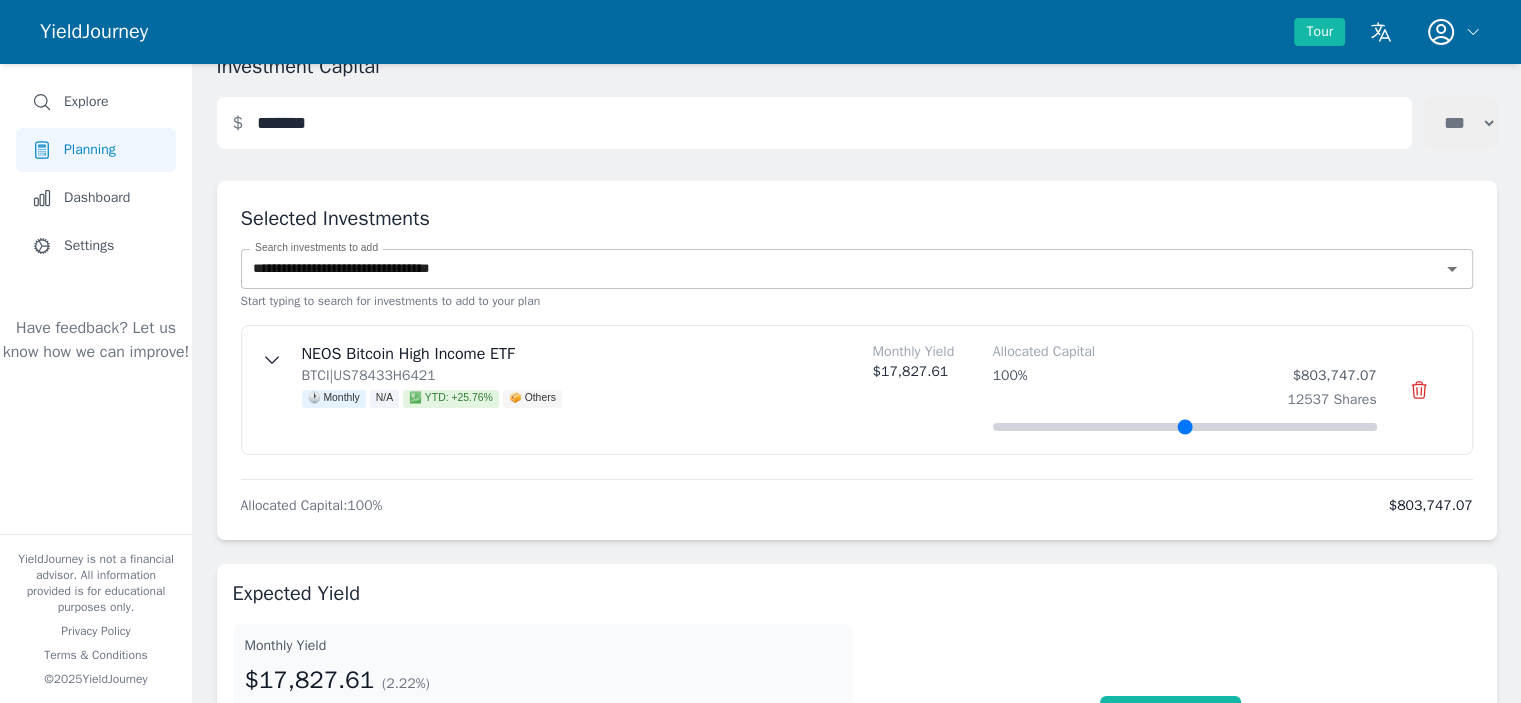 scroll, scrollTop: 0, scrollLeft: 0, axis: both 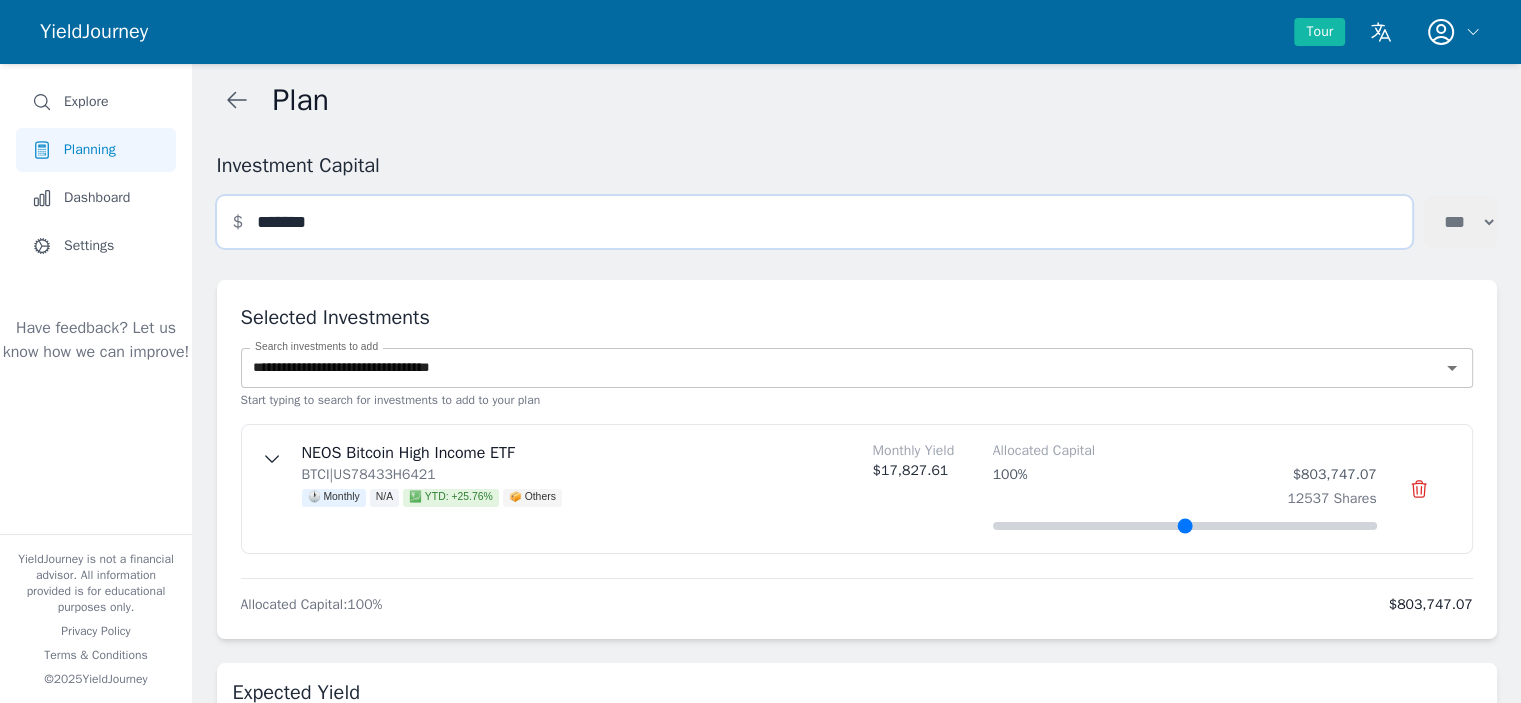 click on "*******" at bounding box center (814, 222) 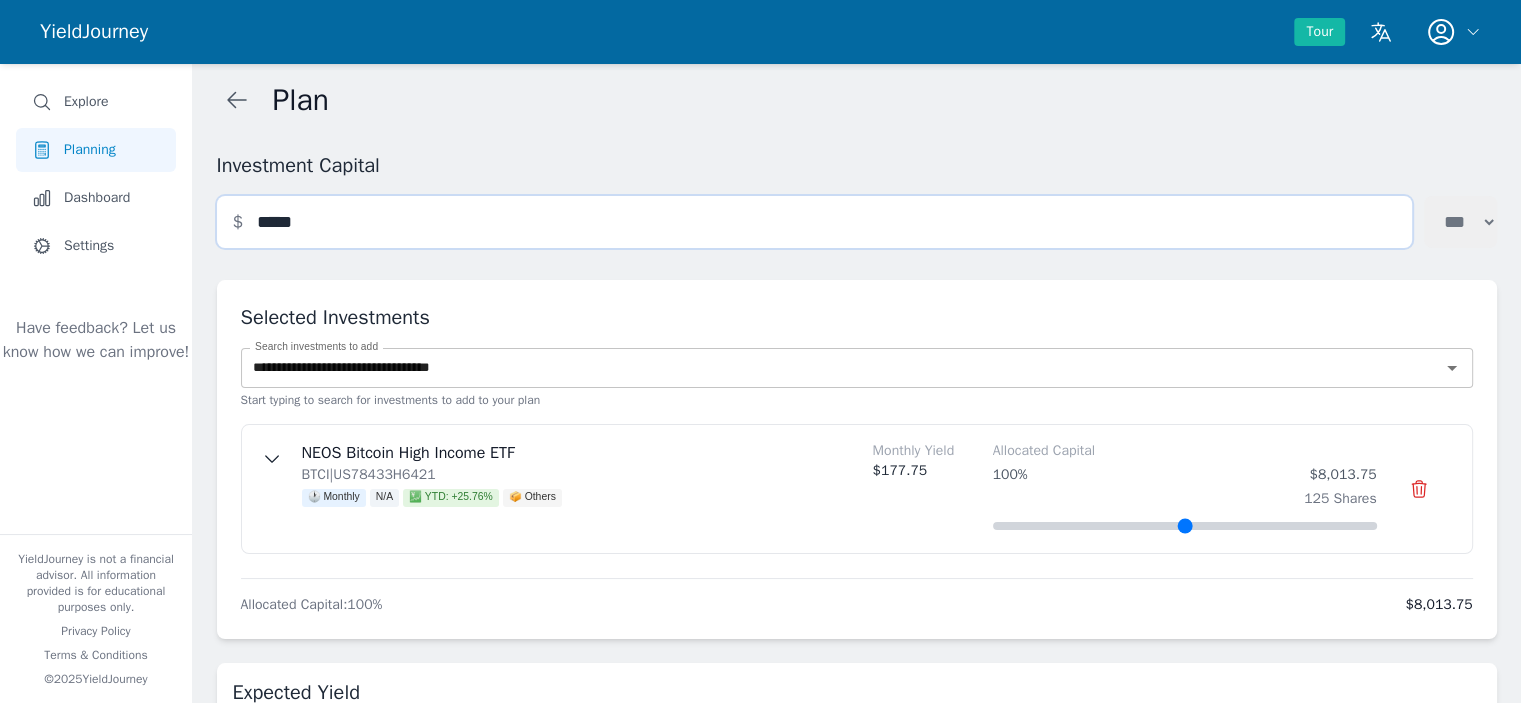 type on "*****" 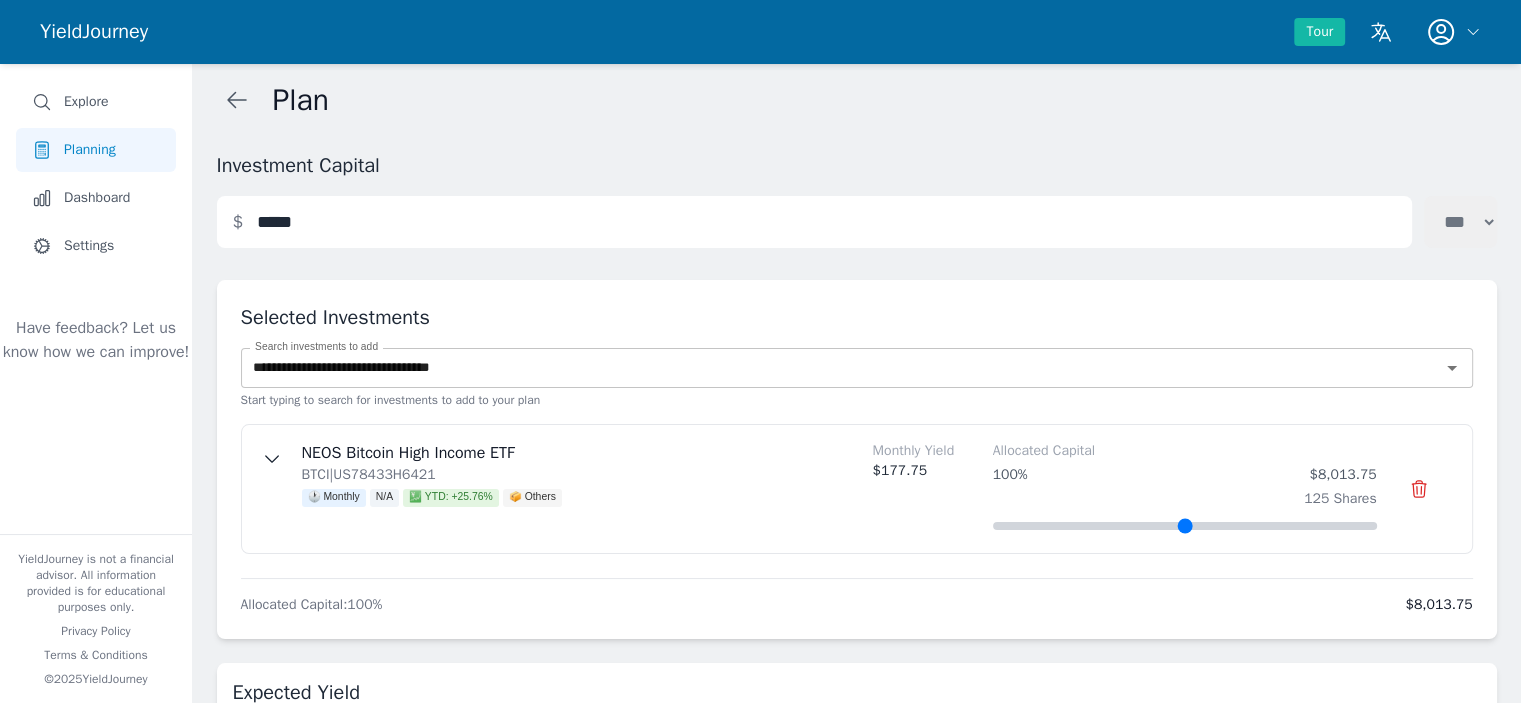 click on "**********" at bounding box center [857, 459] 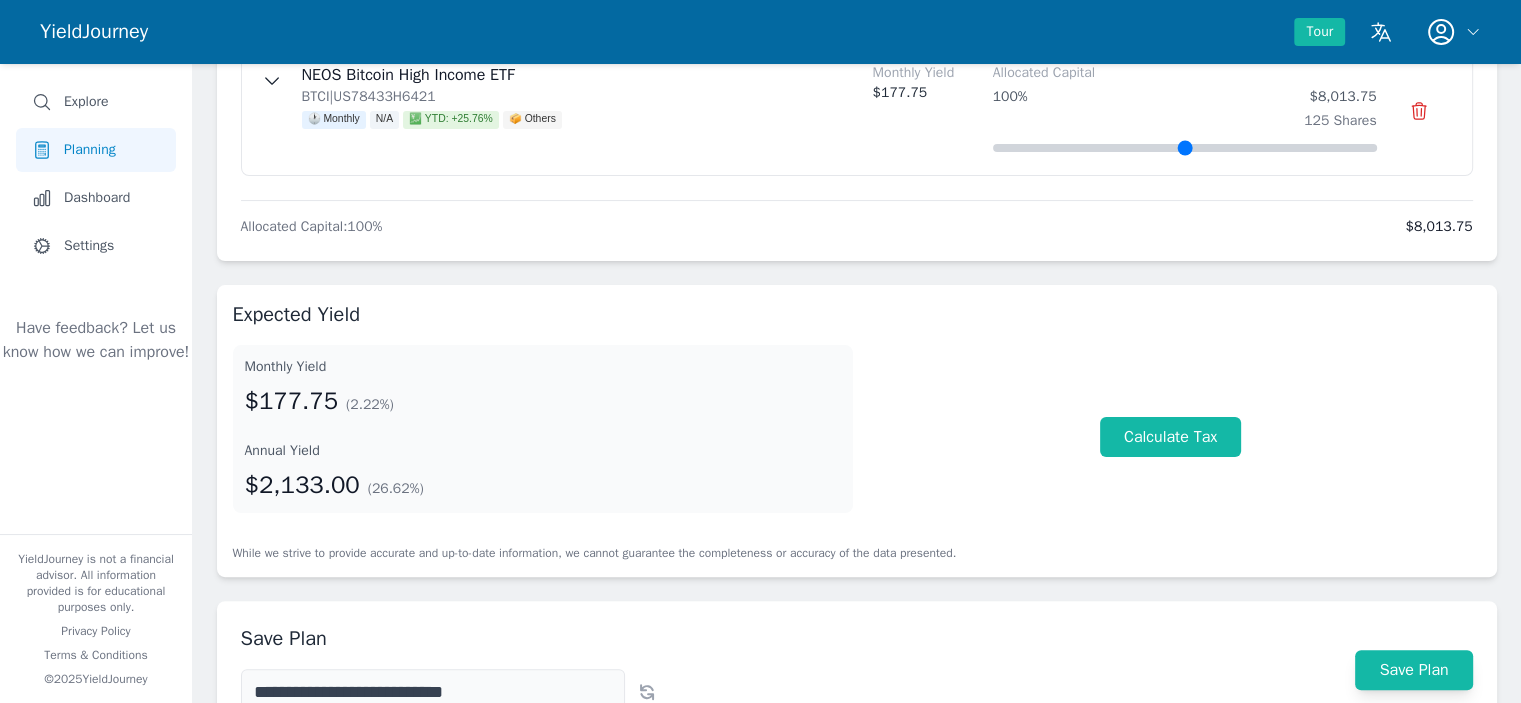 scroll, scrollTop: 400, scrollLeft: 0, axis: vertical 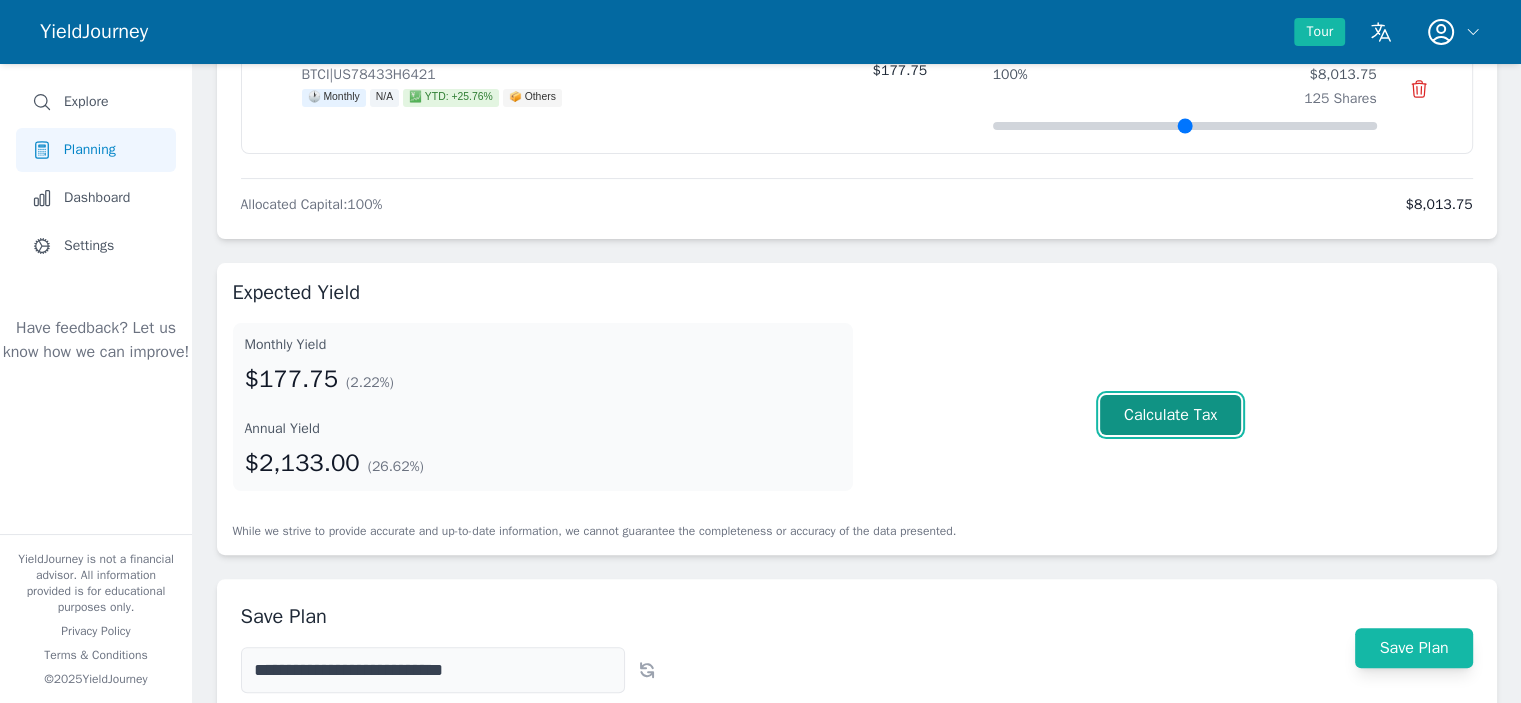 click on "Calculate Tax" at bounding box center [1170, 415] 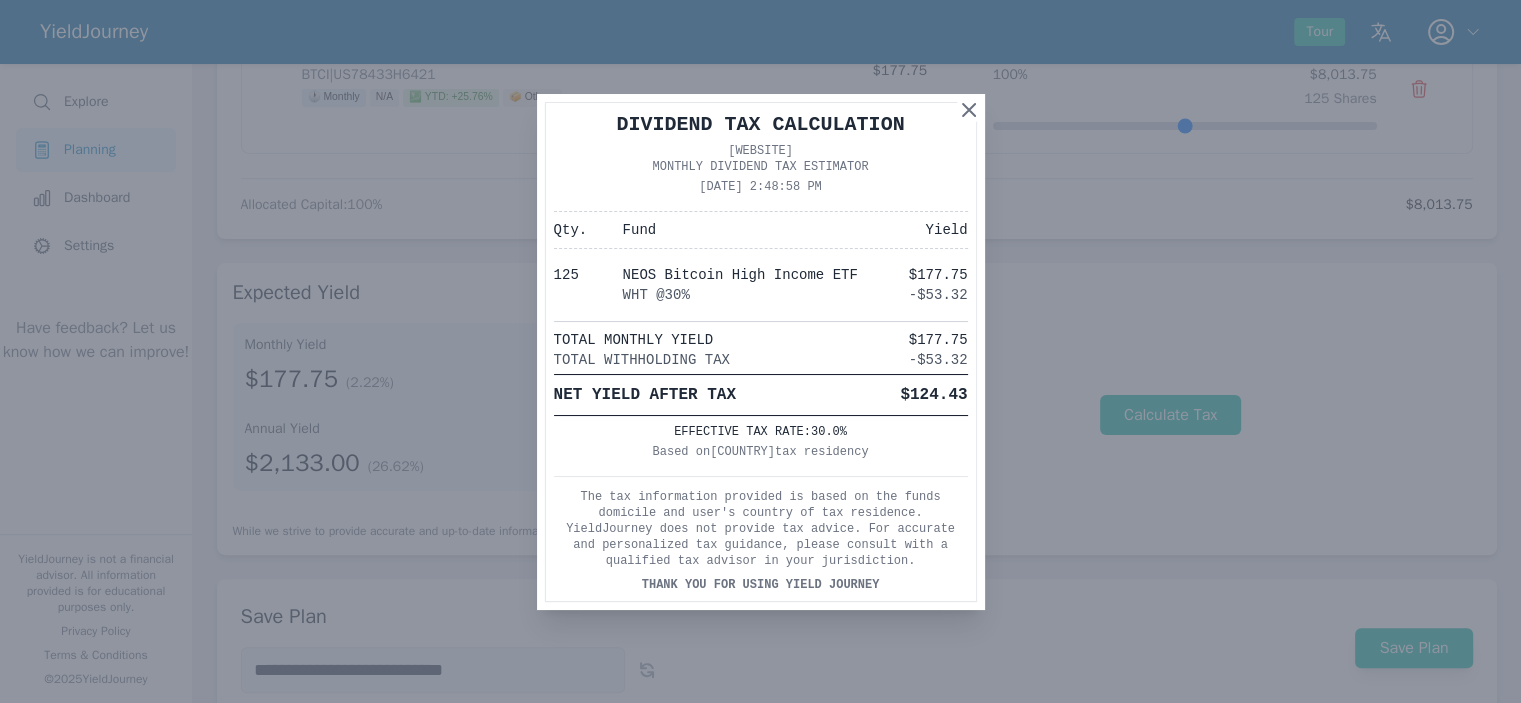 click 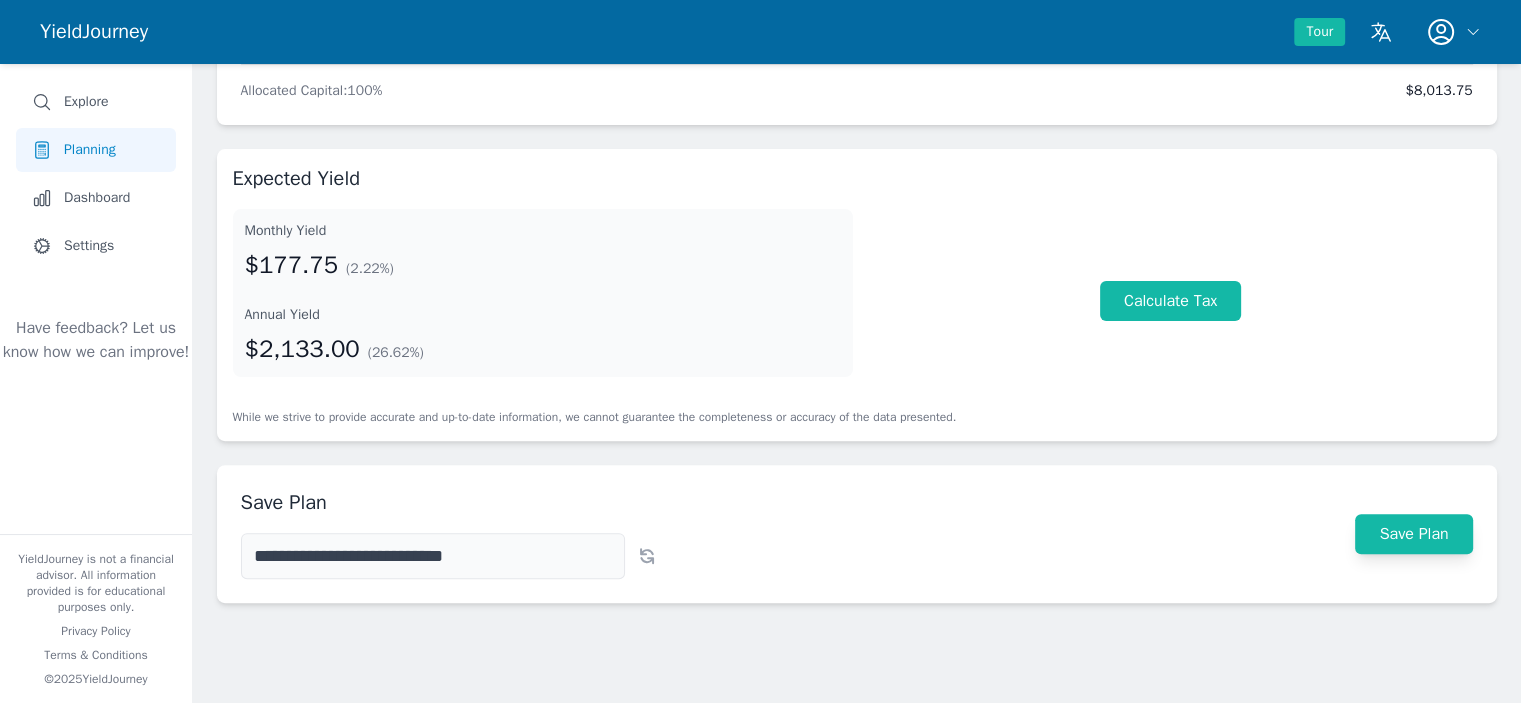 scroll, scrollTop: 516, scrollLeft: 0, axis: vertical 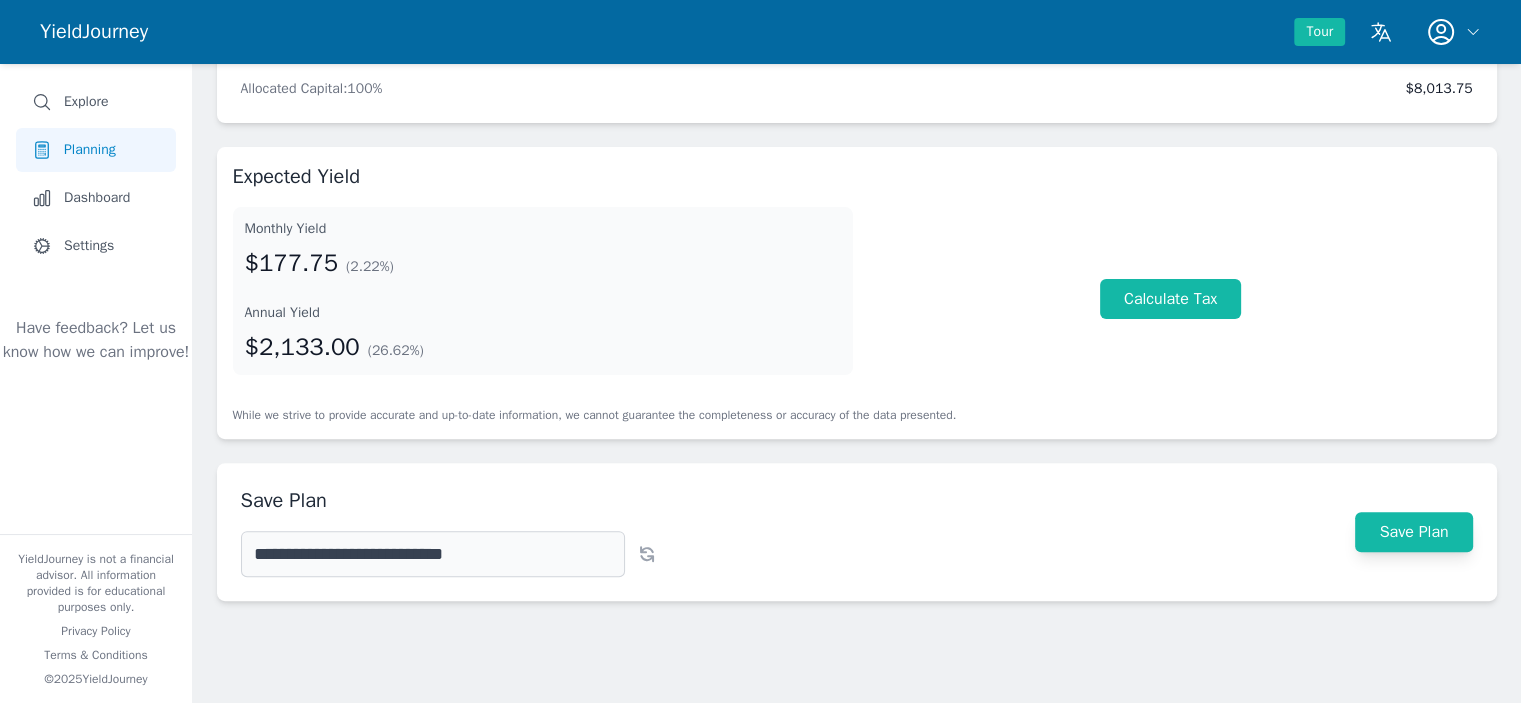 click on "**********" at bounding box center [433, 554] 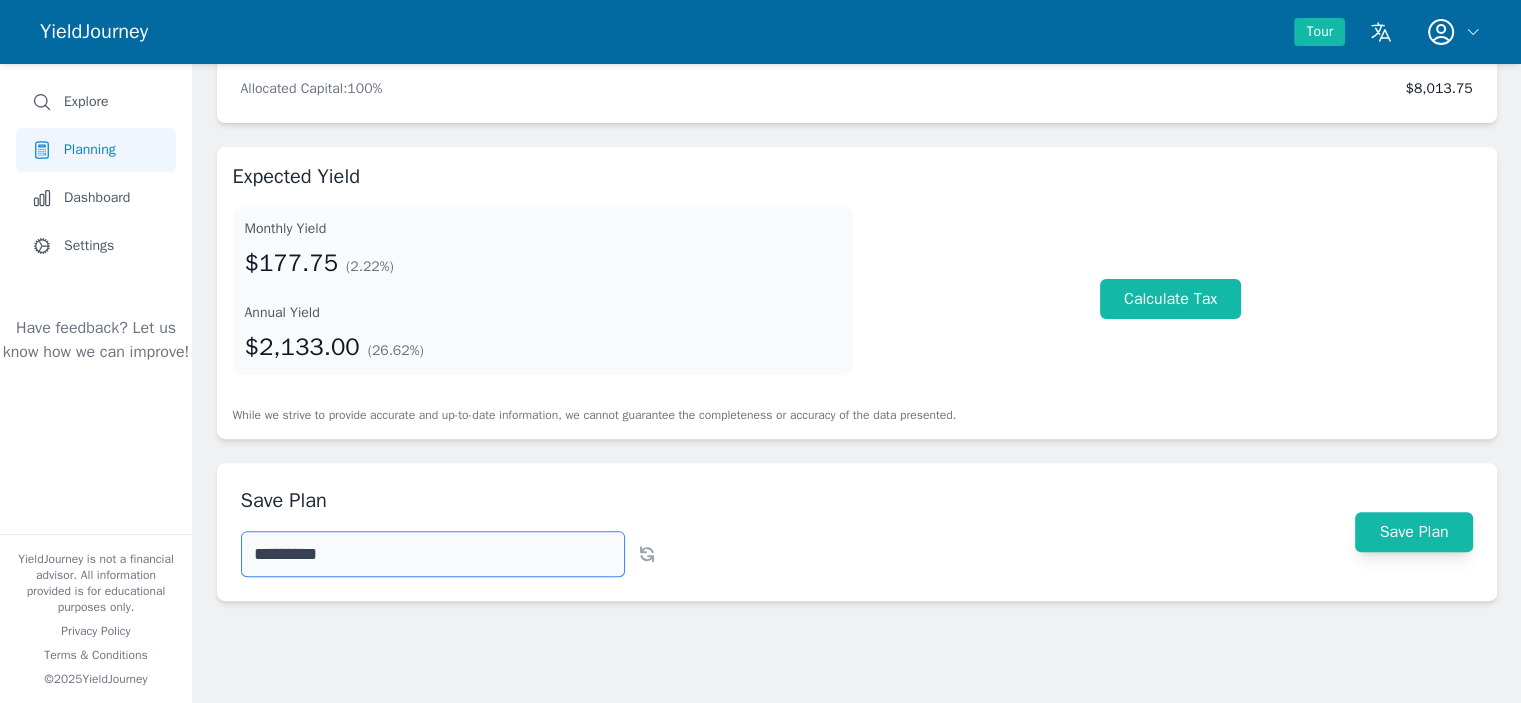 type on "*********" 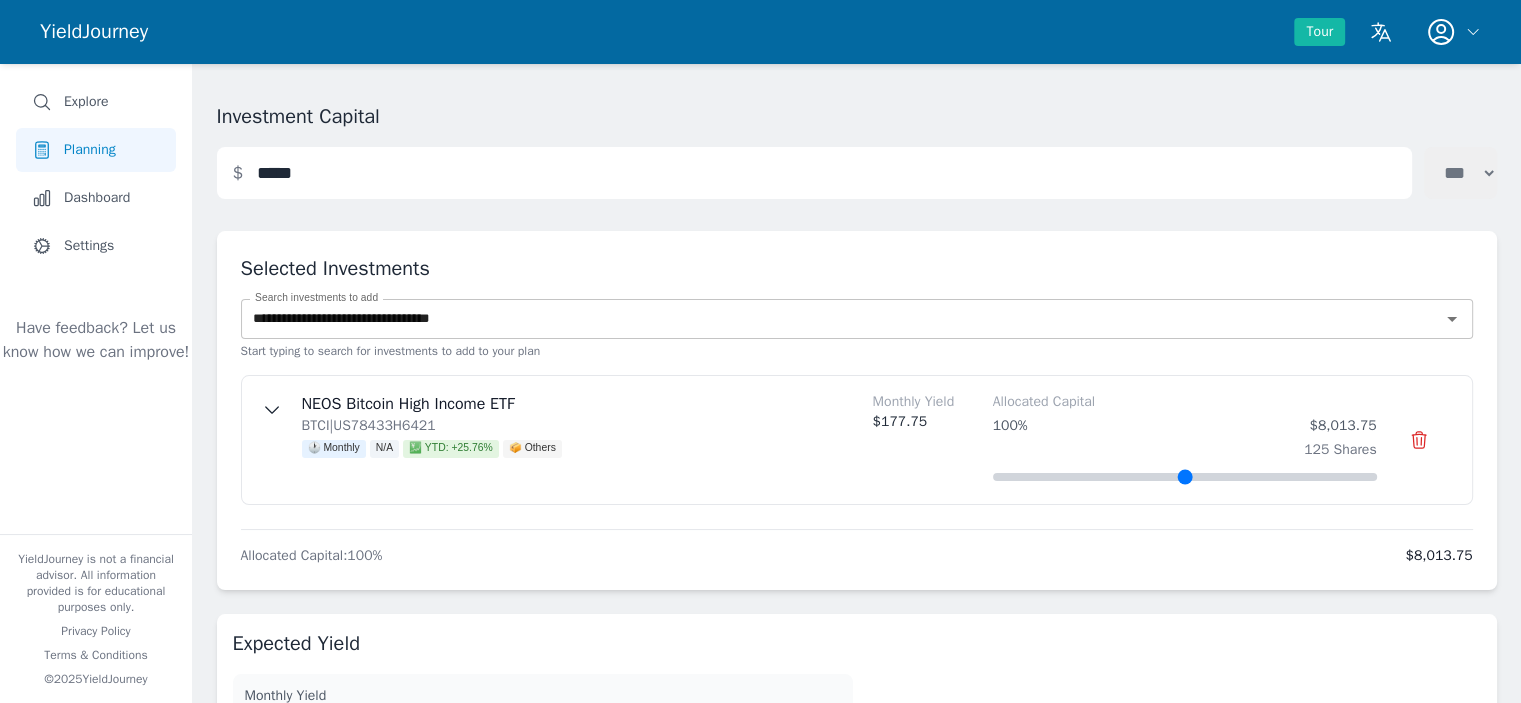 scroll, scrollTop: 0, scrollLeft: 0, axis: both 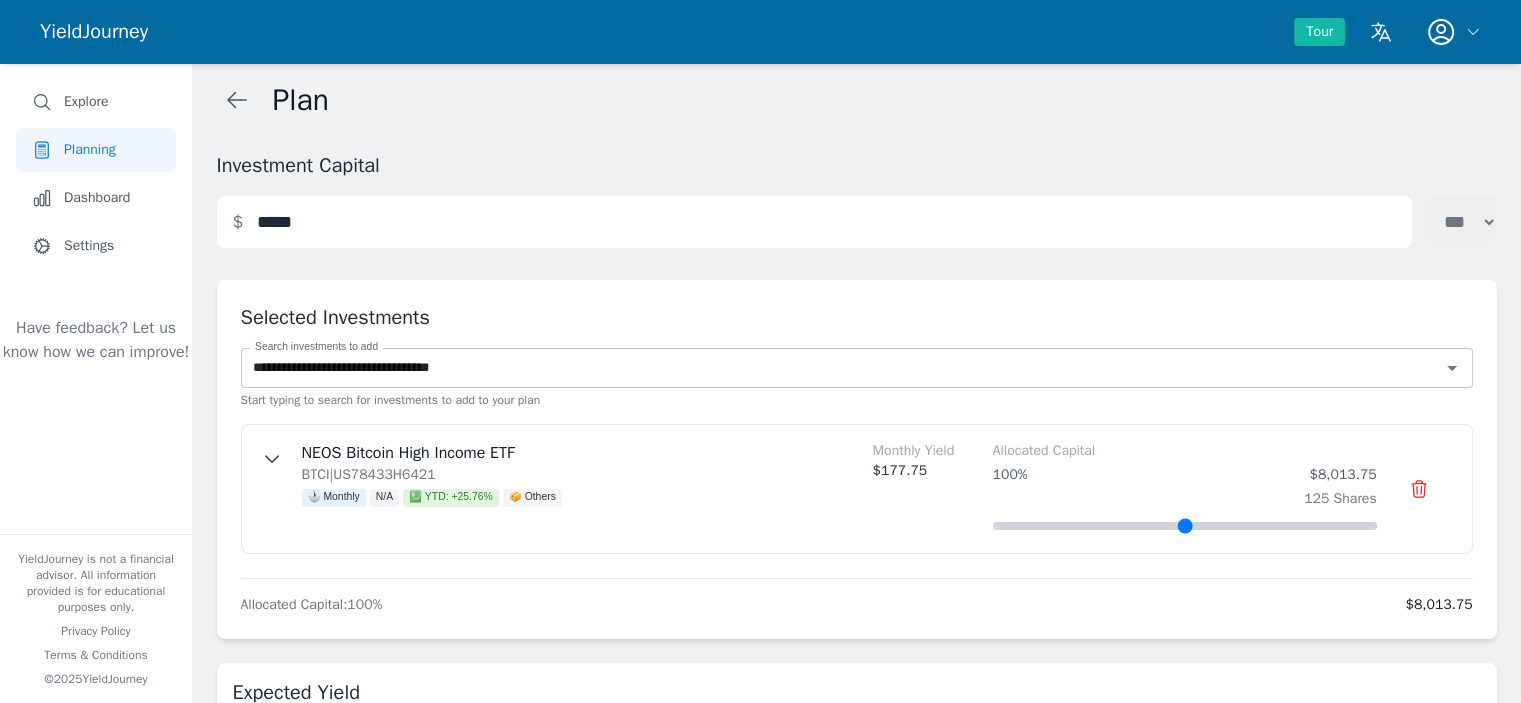 click on "**********" at bounding box center (857, 459) 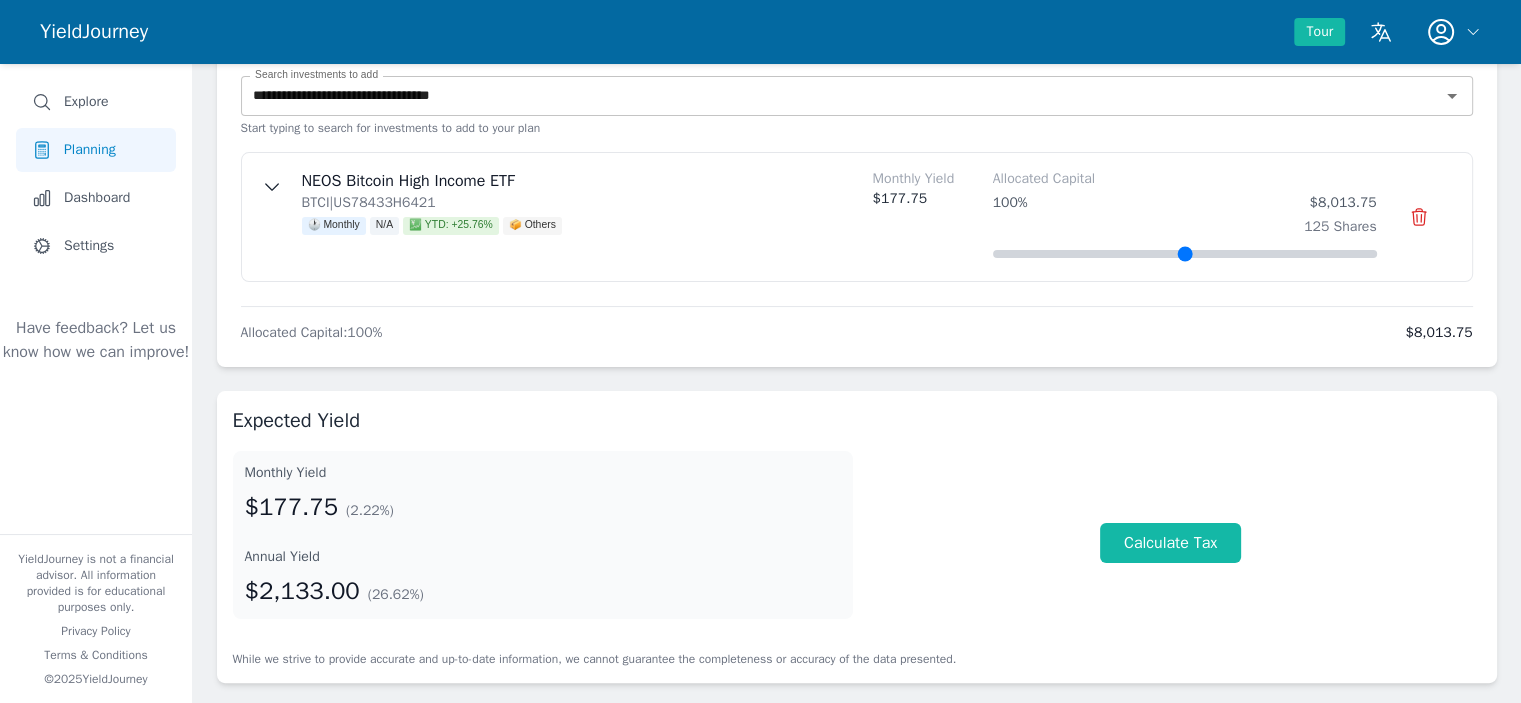 scroll, scrollTop: 0, scrollLeft: 0, axis: both 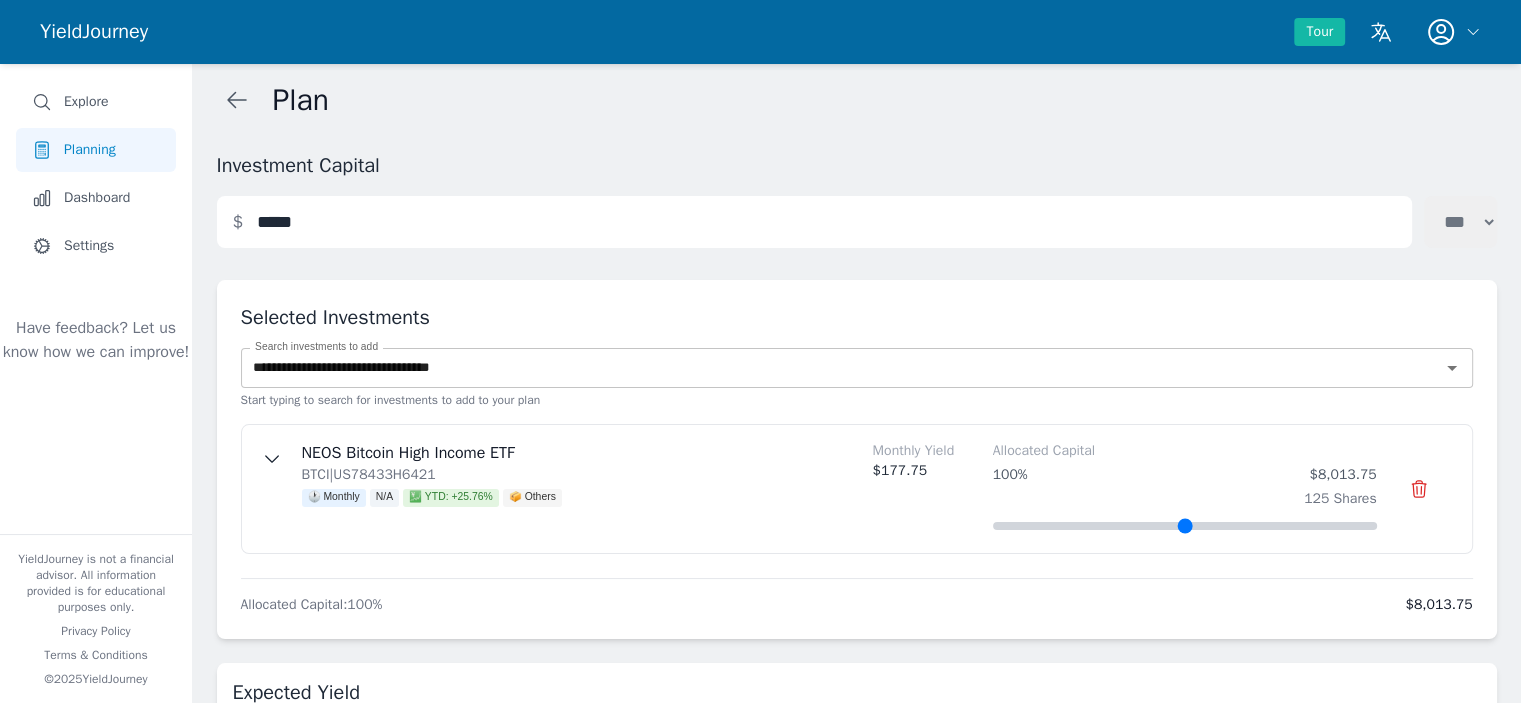 click on "**********" at bounding box center [857, 610] 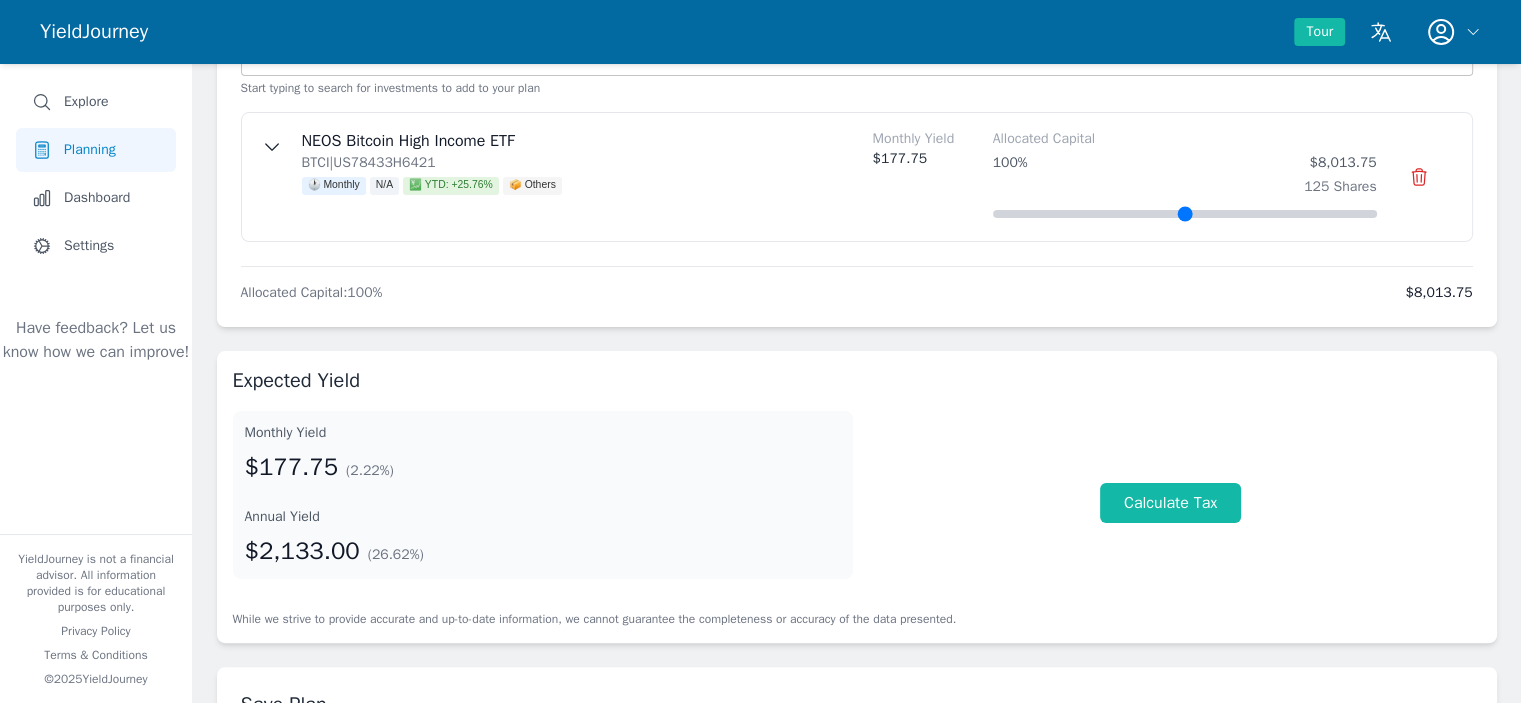 scroll, scrollTop: 500, scrollLeft: 0, axis: vertical 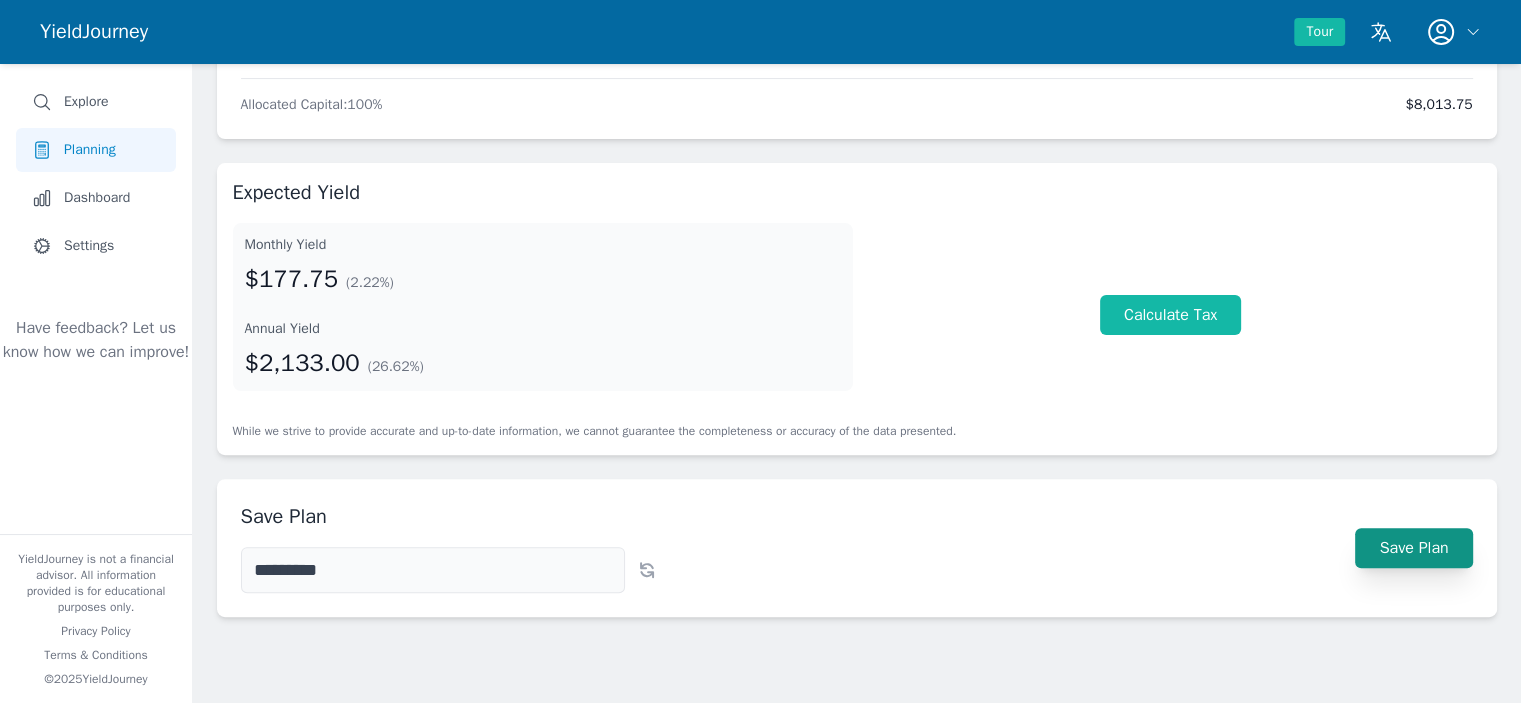 click on "Save Plan" at bounding box center [1413, 548] 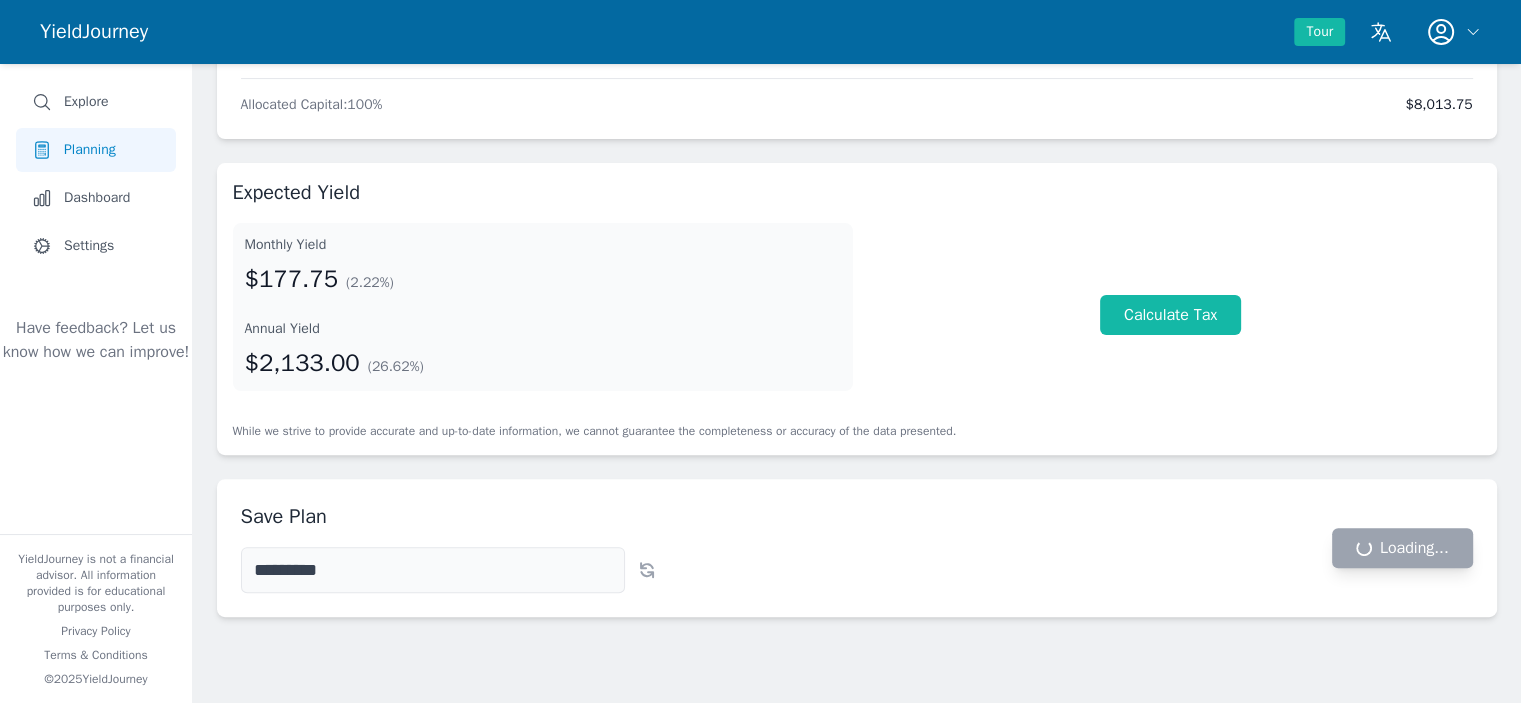 scroll, scrollTop: 0, scrollLeft: 0, axis: both 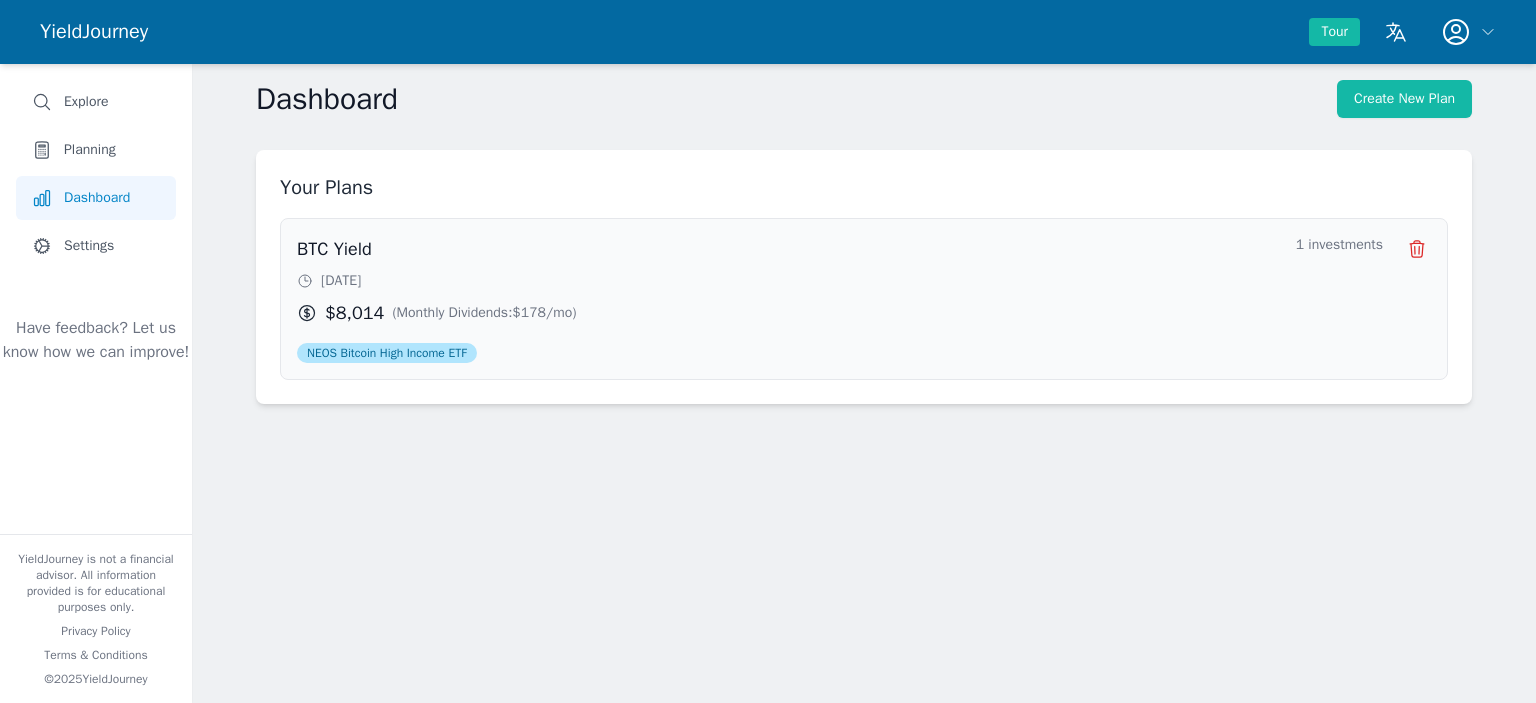 click on "BTC Yield 7/15/2025 $8,014 ( Monthly Dividends : $178 /mo)" at bounding box center (788, 281) 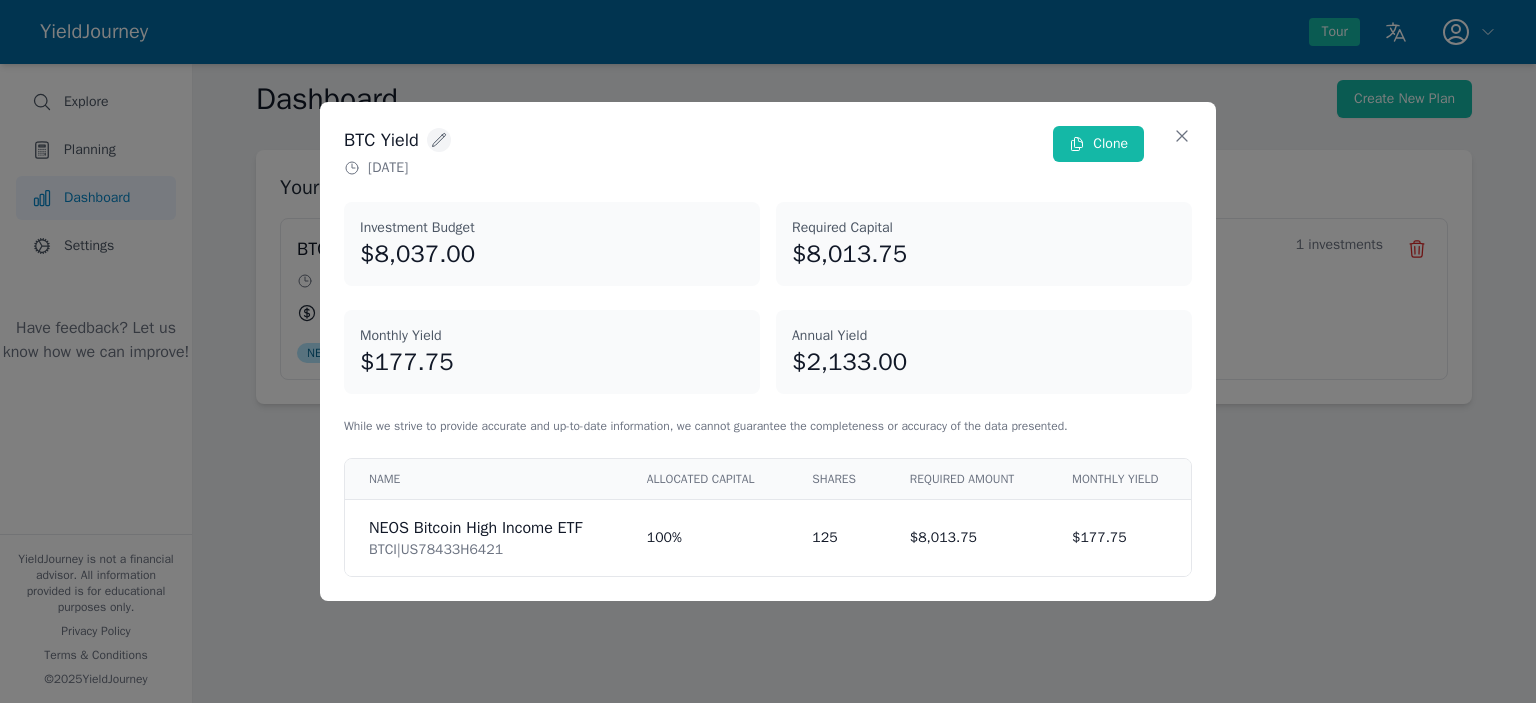click 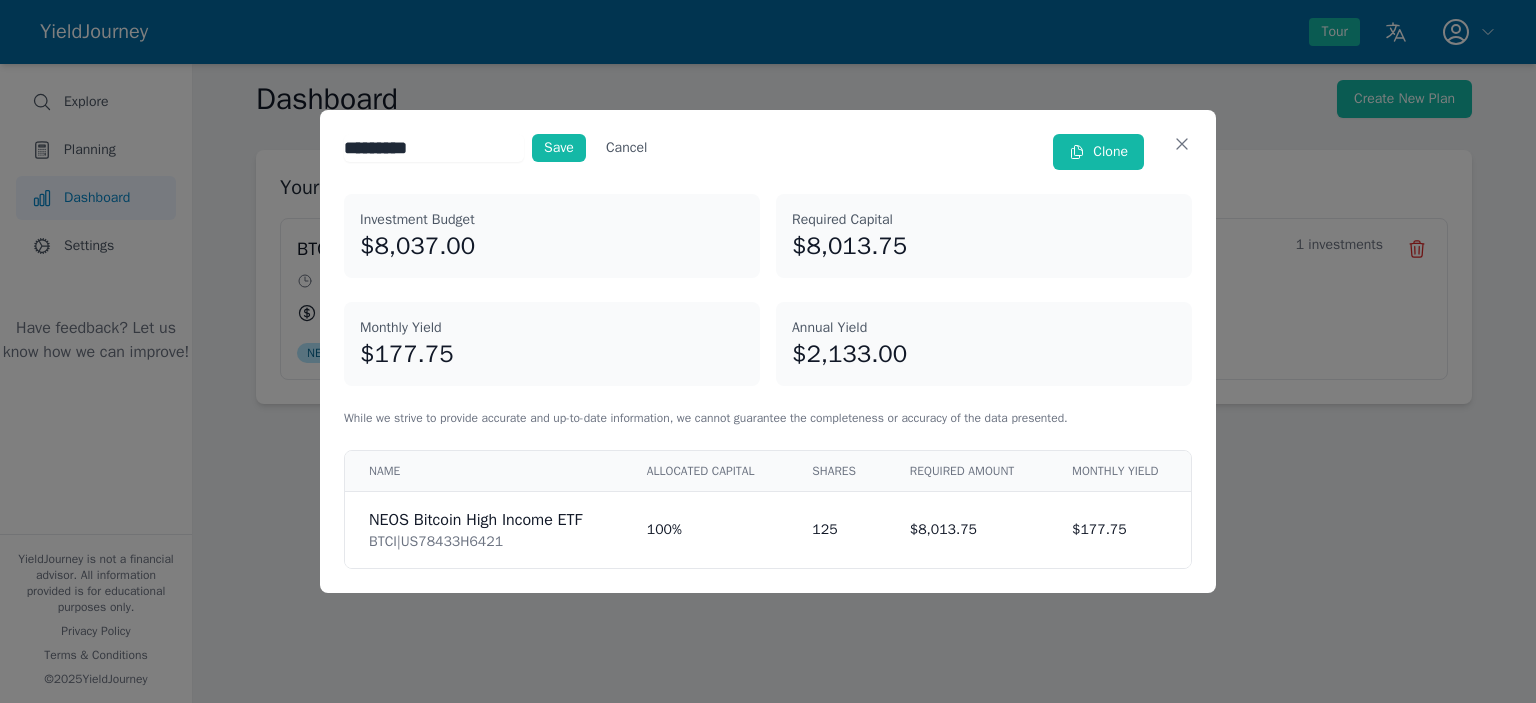 drag, startPoint x: 428, startPoint y: 148, endPoint x: 304, endPoint y: 135, distance: 124.67959 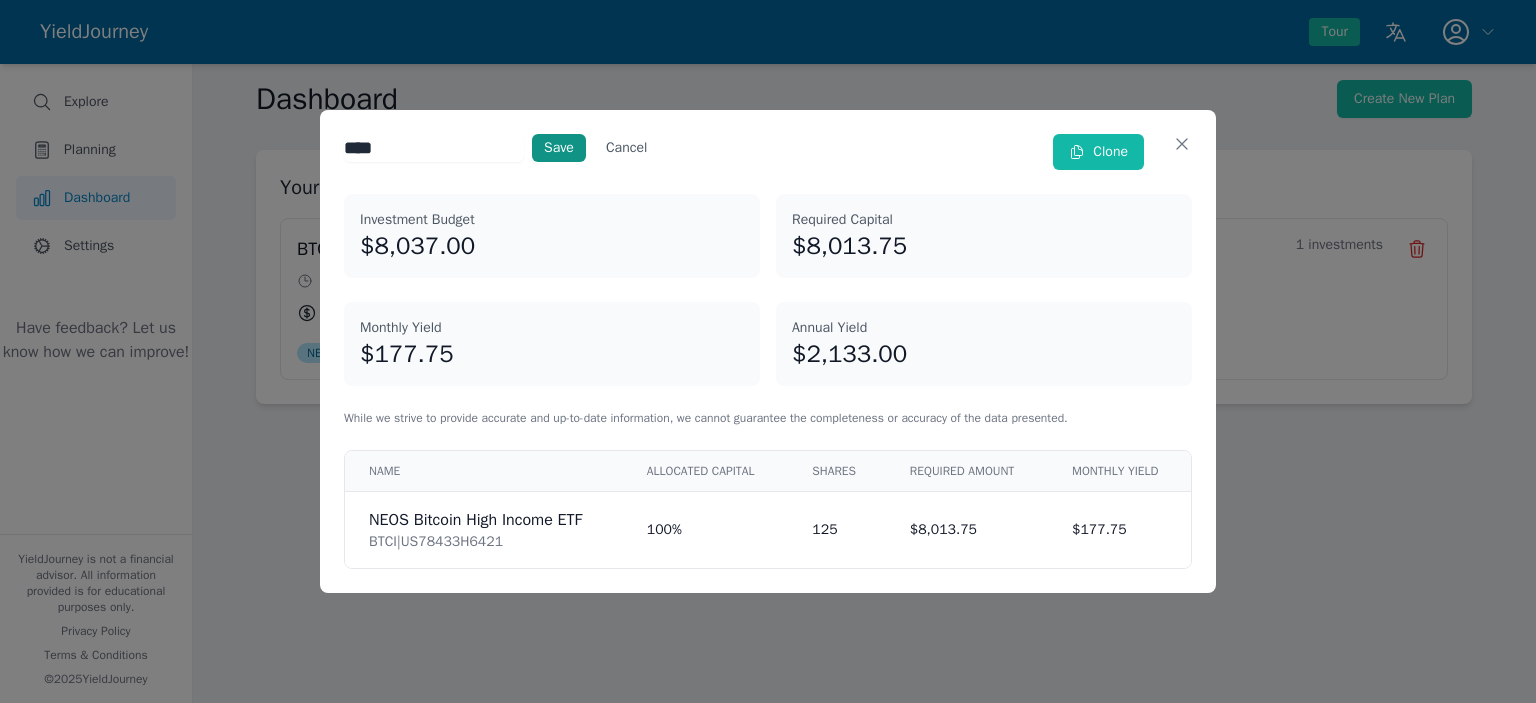 type on "****" 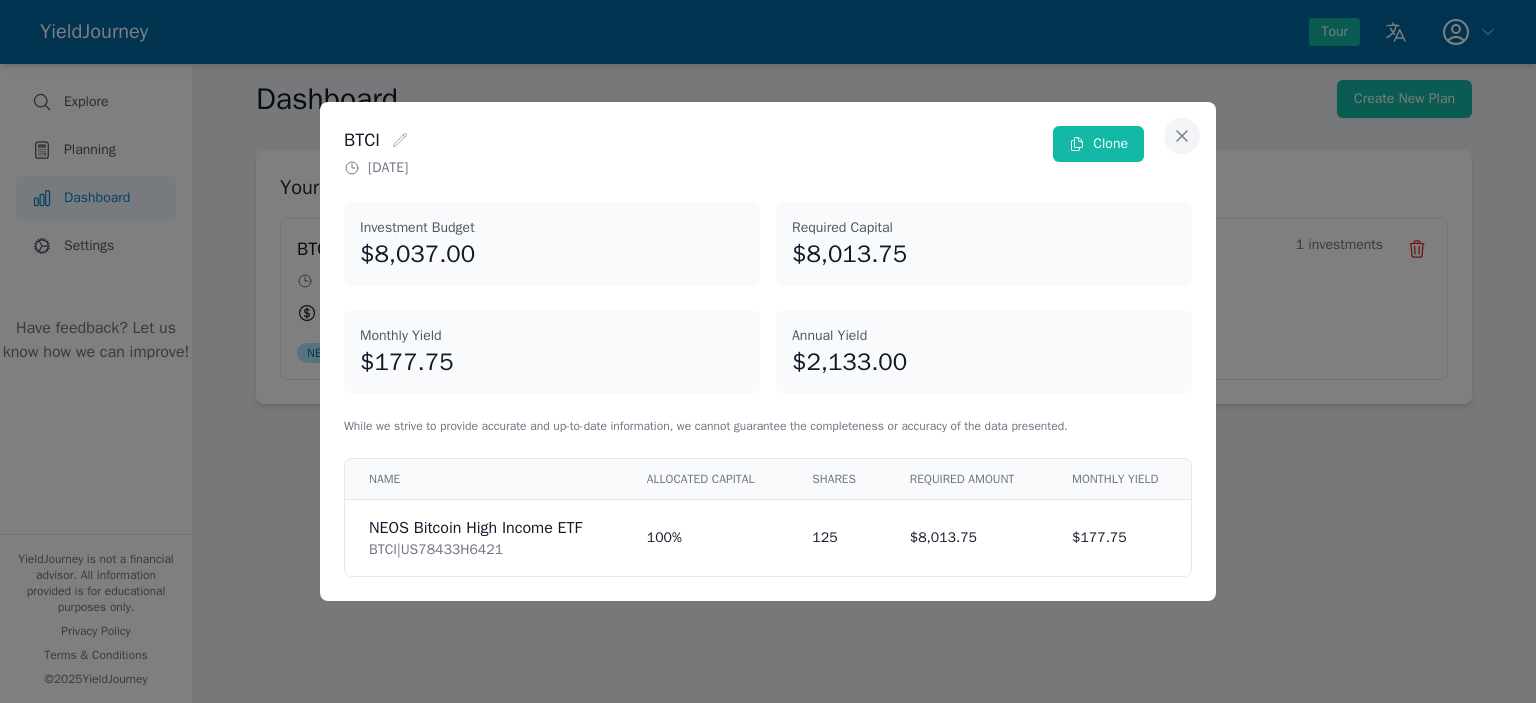 click 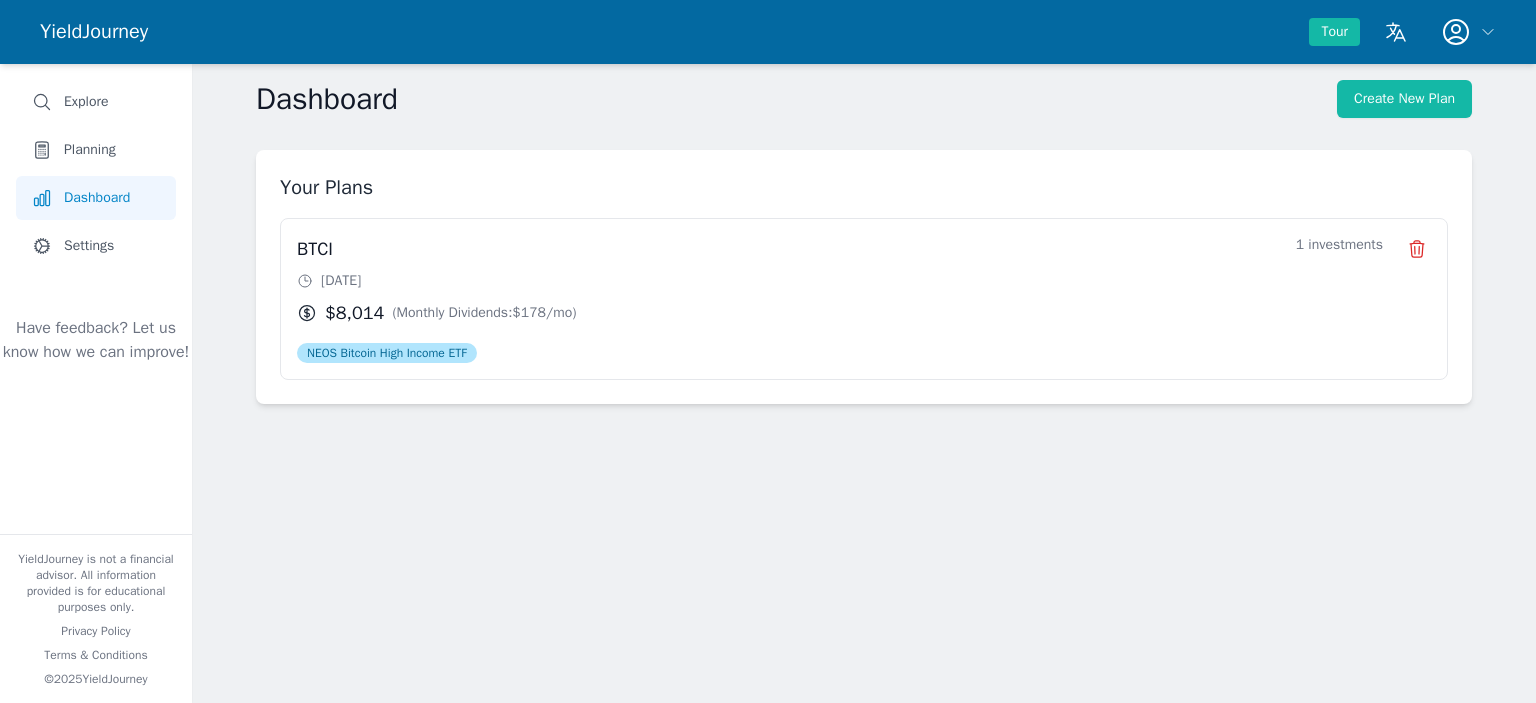 click on "Dashboard Create New Plan Your Plans BTCI 7/15/2025 $[PRICE] ( Monthly Dividends : $[PRICE] /mo) 1 investments NEOS Bitcoin High Income ETF" at bounding box center (864, 258) 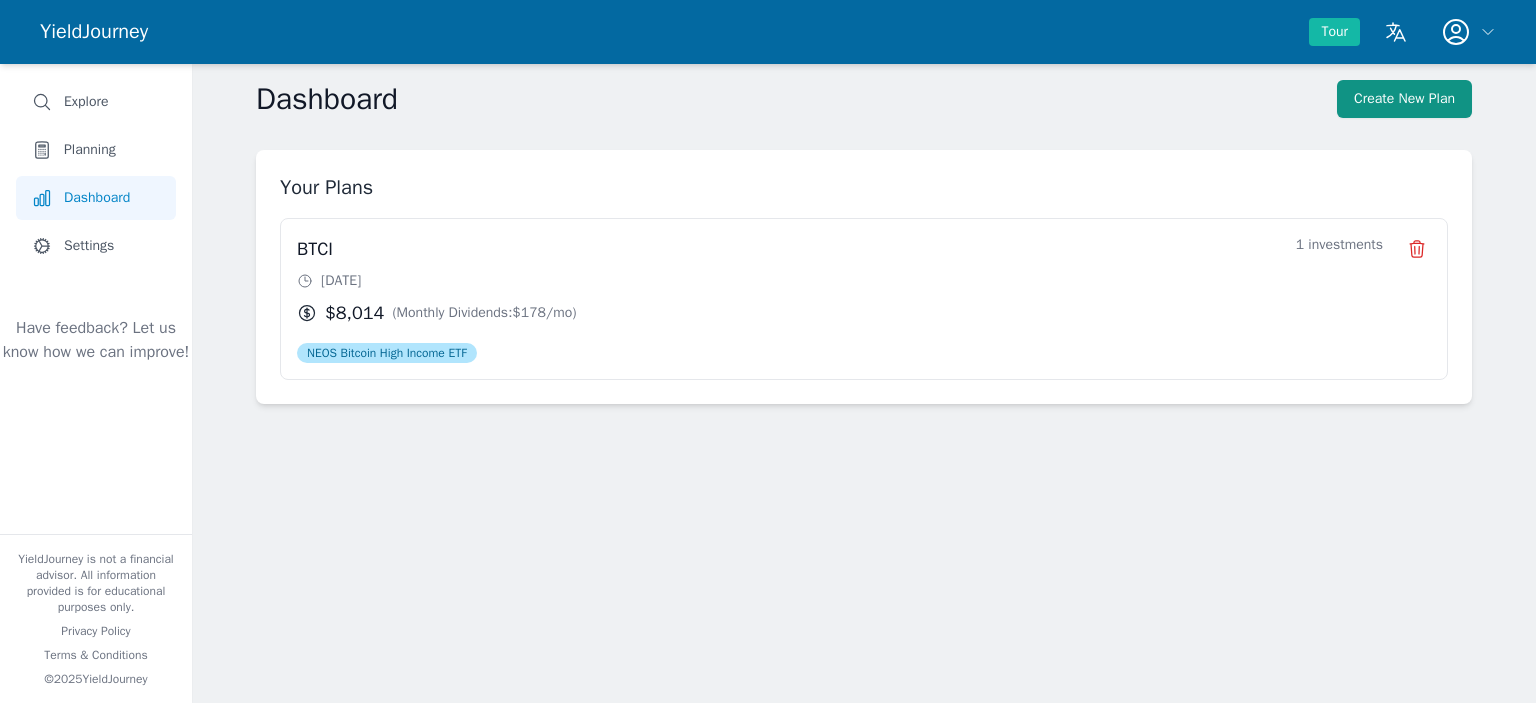 click on "Create New Plan" at bounding box center (1404, 99) 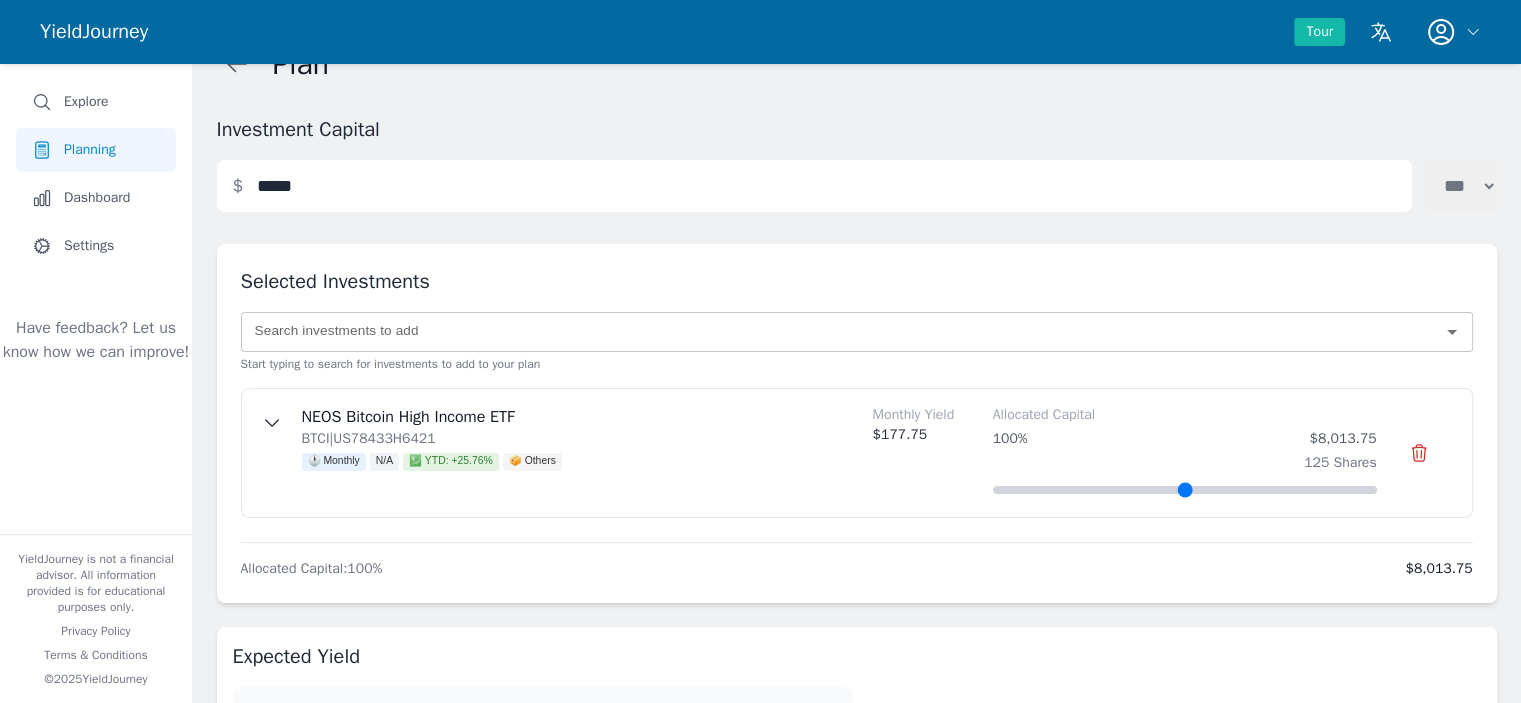 scroll, scrollTop: 0, scrollLeft: 0, axis: both 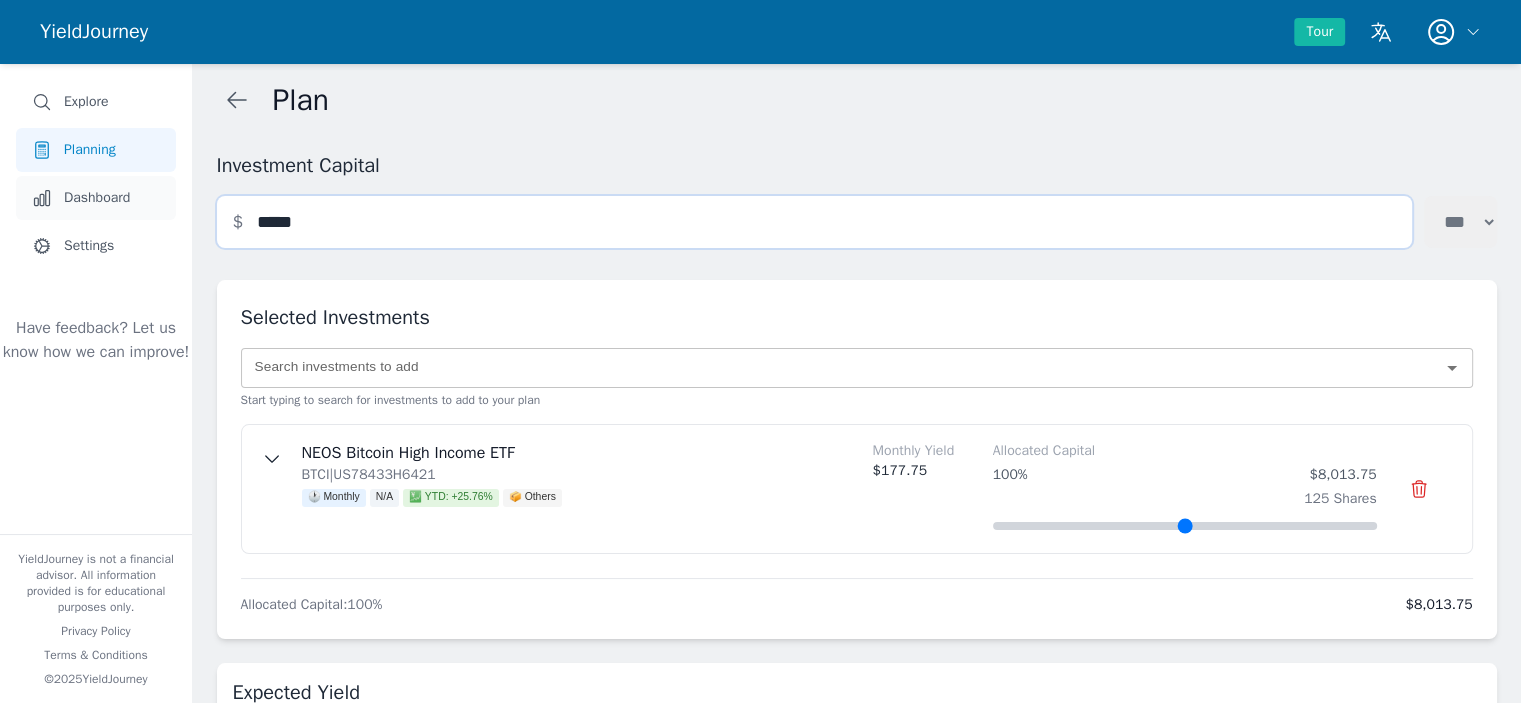 drag, startPoint x: 460, startPoint y: 219, endPoint x: 66, endPoint y: 191, distance: 394.99368 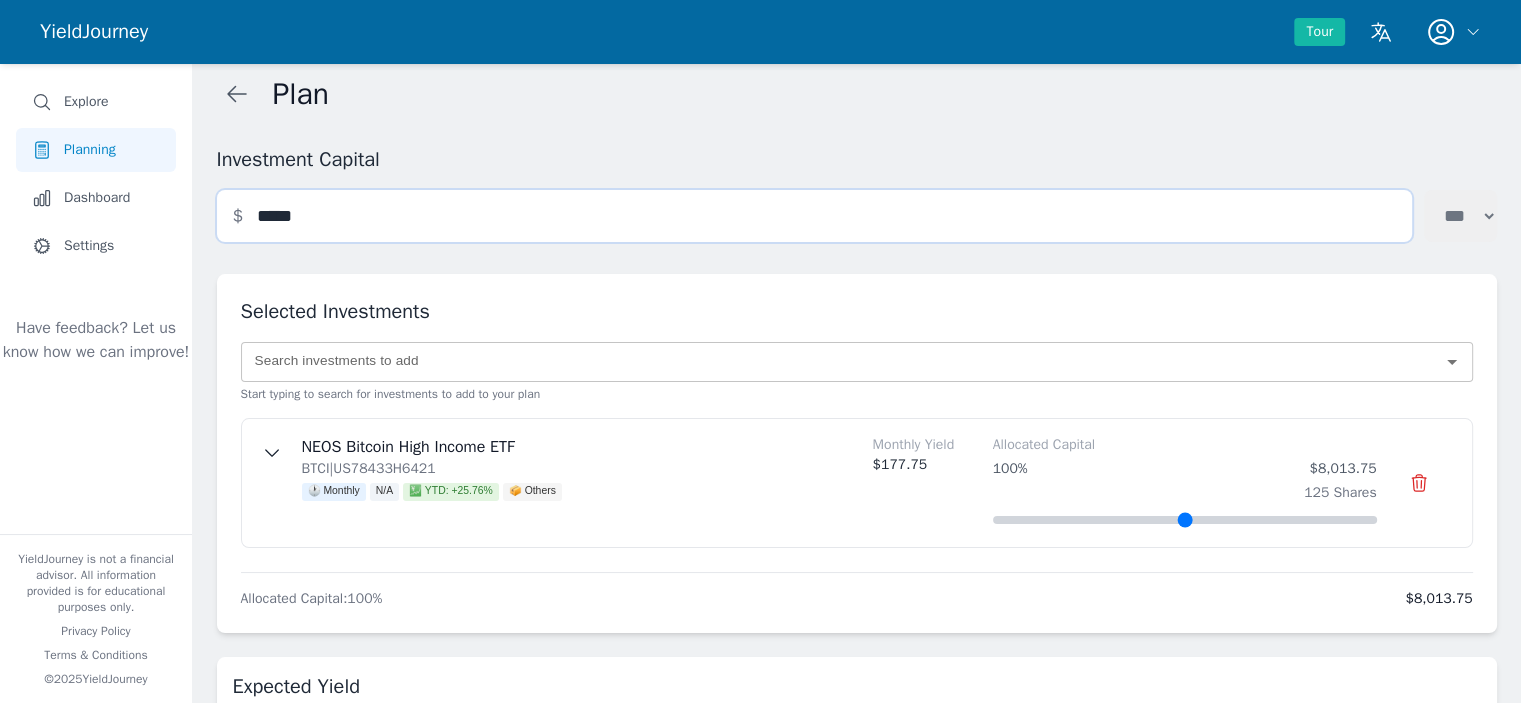 scroll, scrollTop: 0, scrollLeft: 0, axis: both 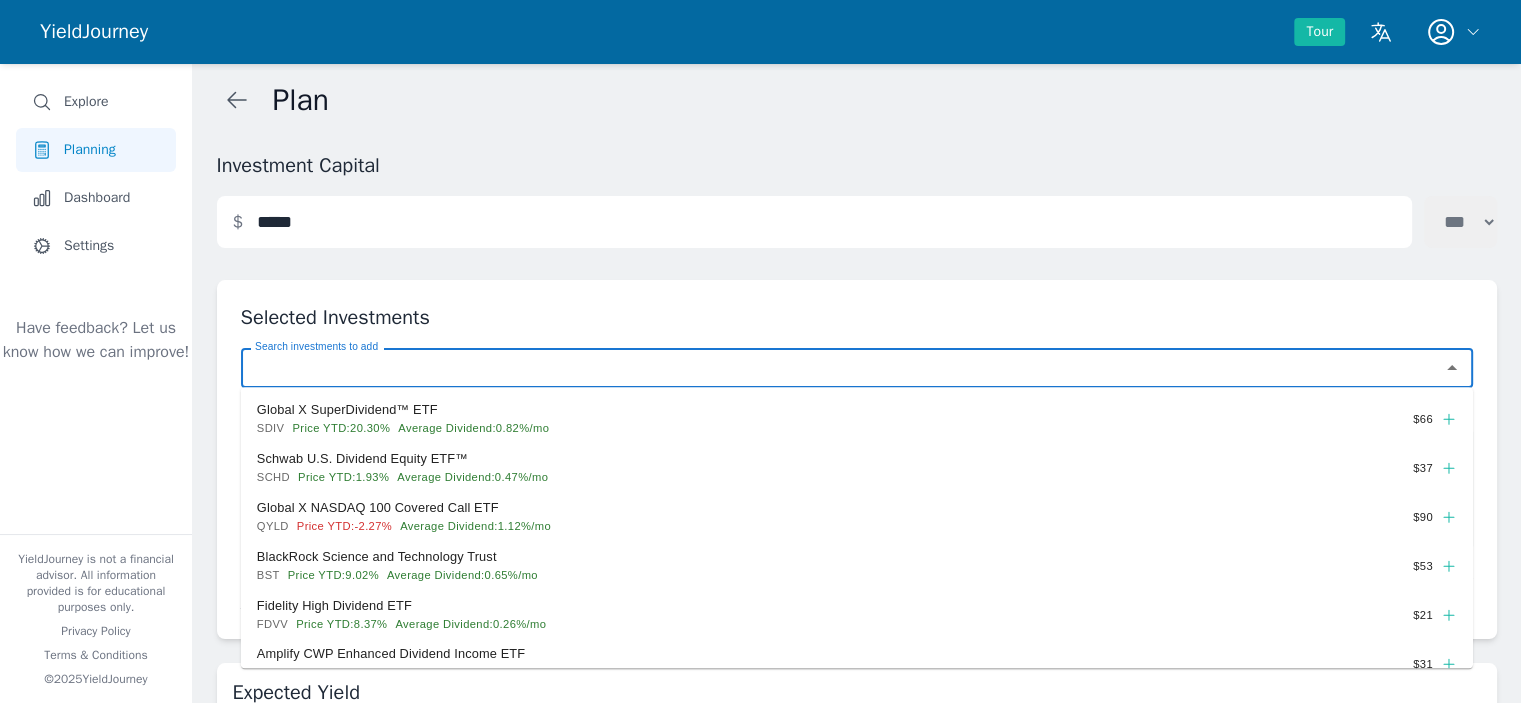 click on "Search investments to add" at bounding box center (840, 368) 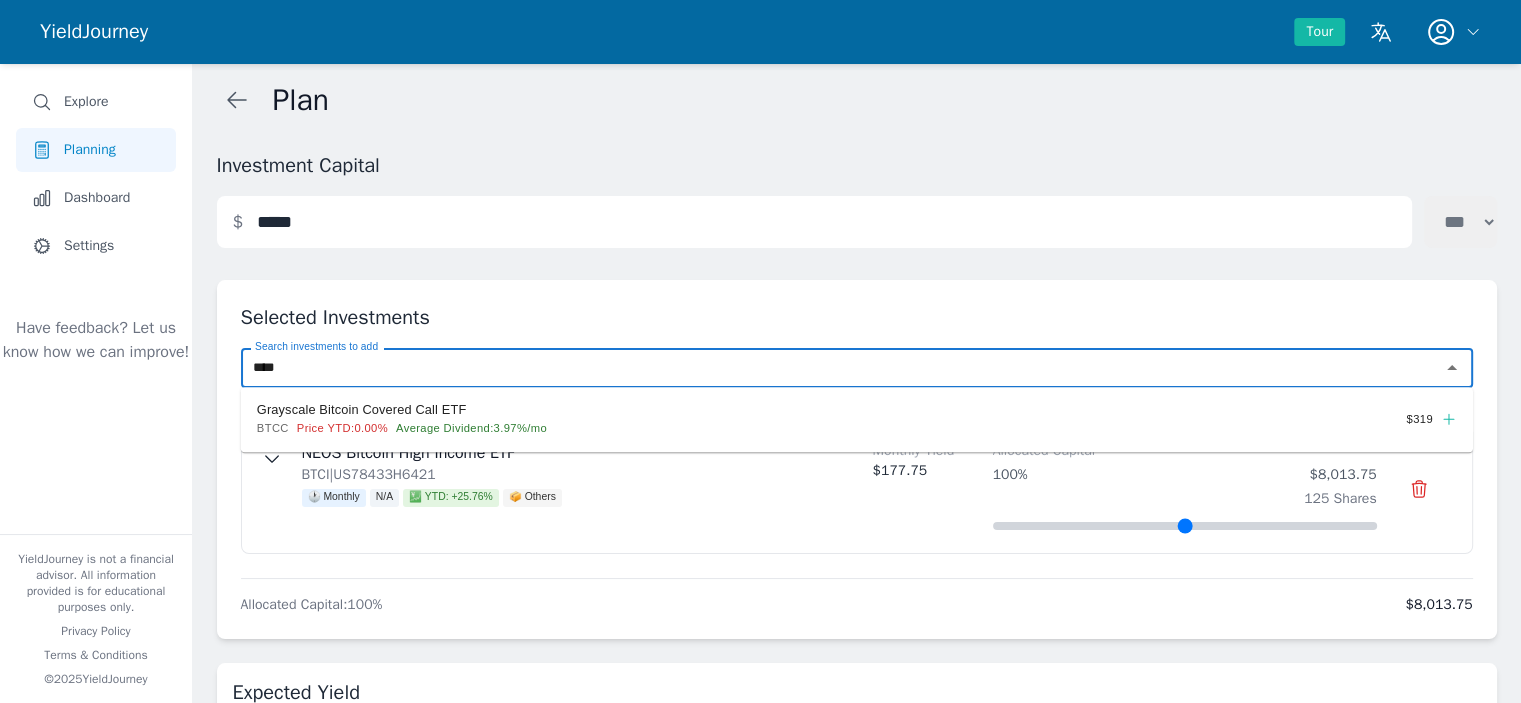 click on "BTCC Price YTD:  0.00 % Average Dividend:  3.97 %/mo" at bounding box center (832, 428) 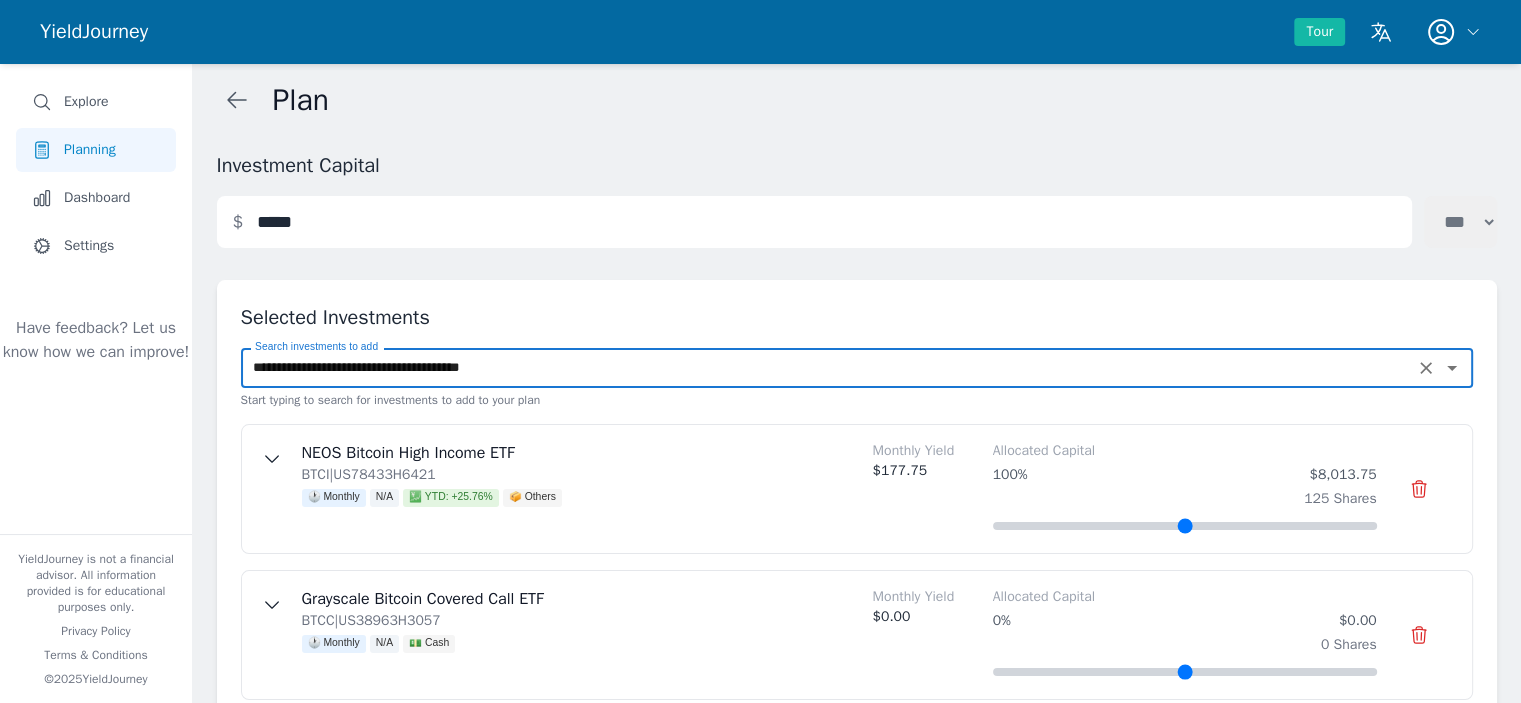 type on "**********" 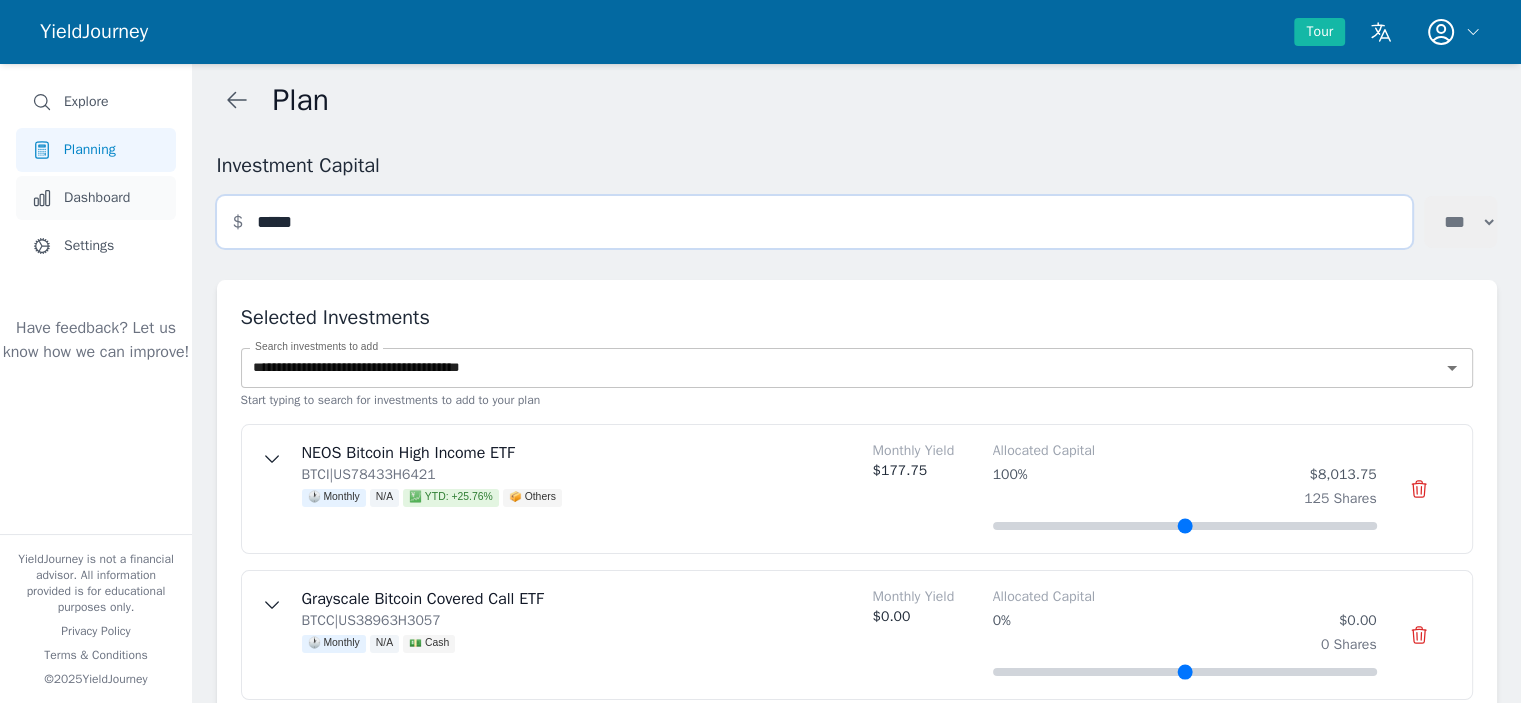 drag, startPoint x: 310, startPoint y: 223, endPoint x: 143, endPoint y: 206, distance: 167.86304 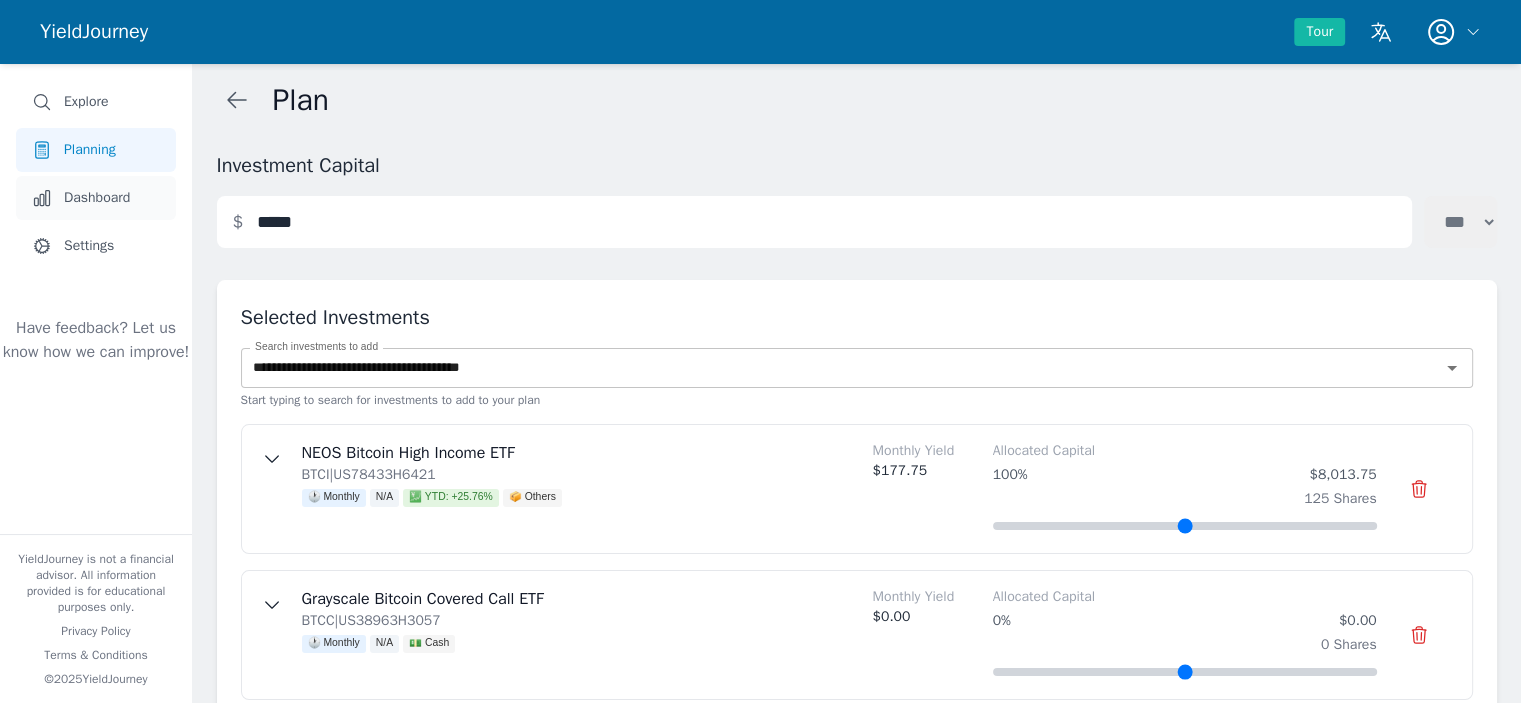click on "Dashboard" at bounding box center [96, 198] 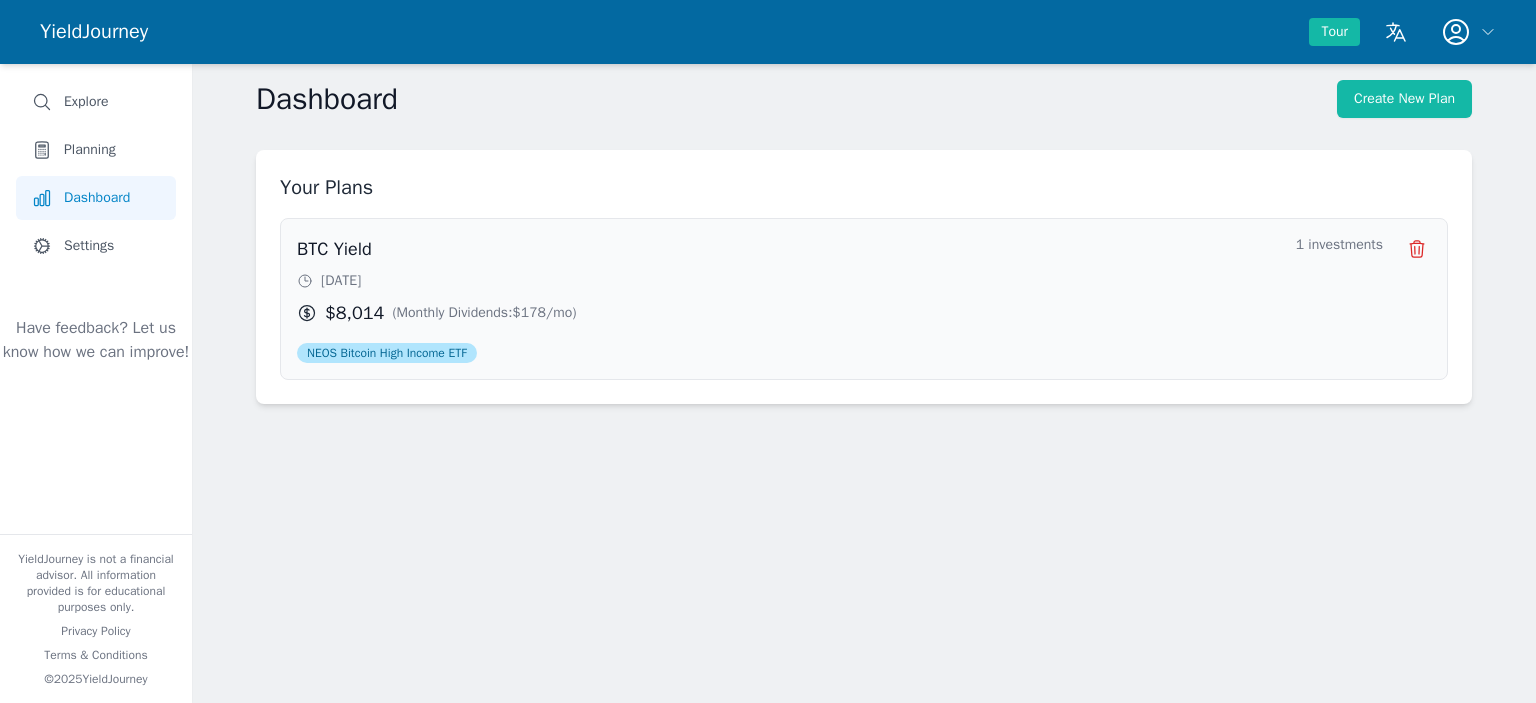 click on "[DATE]" at bounding box center [788, 281] 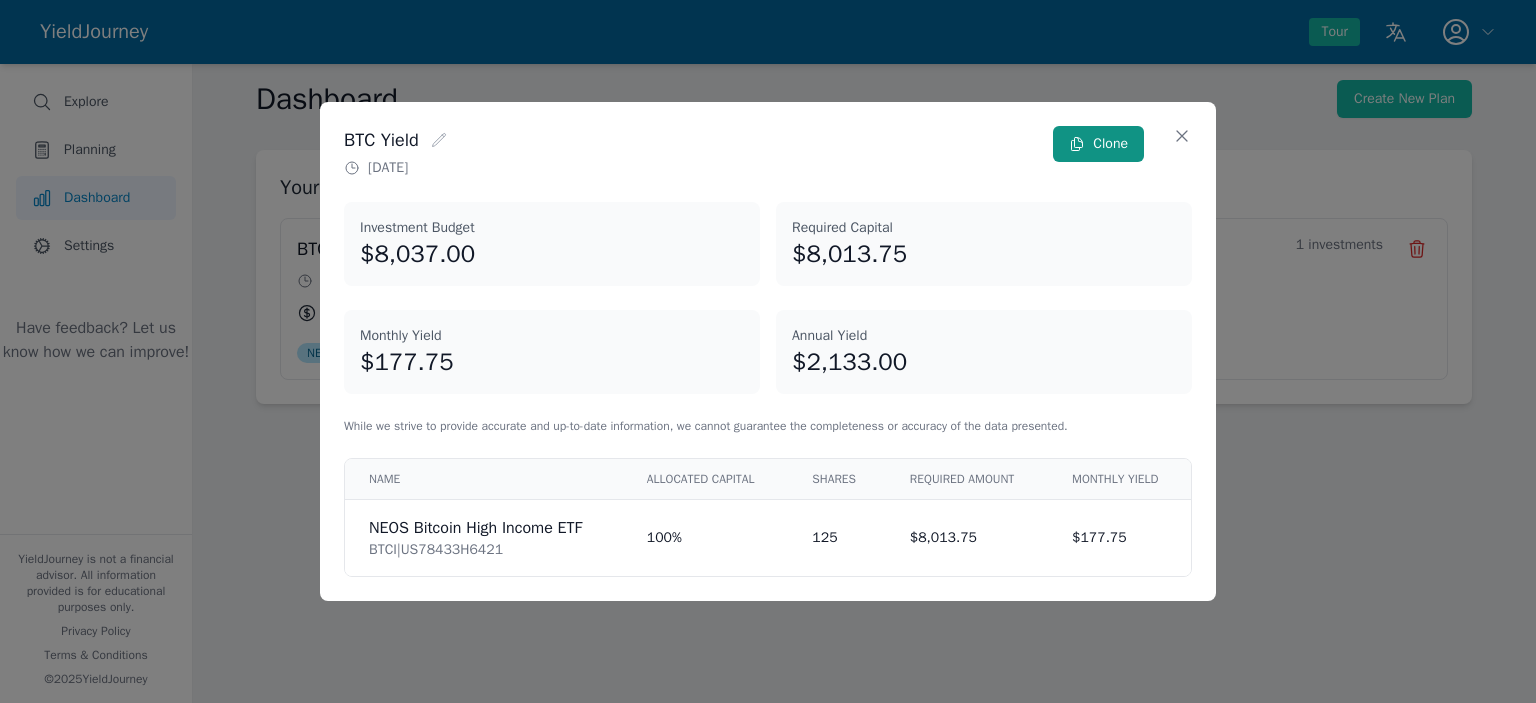 click on "Clone" at bounding box center [1098, 144] 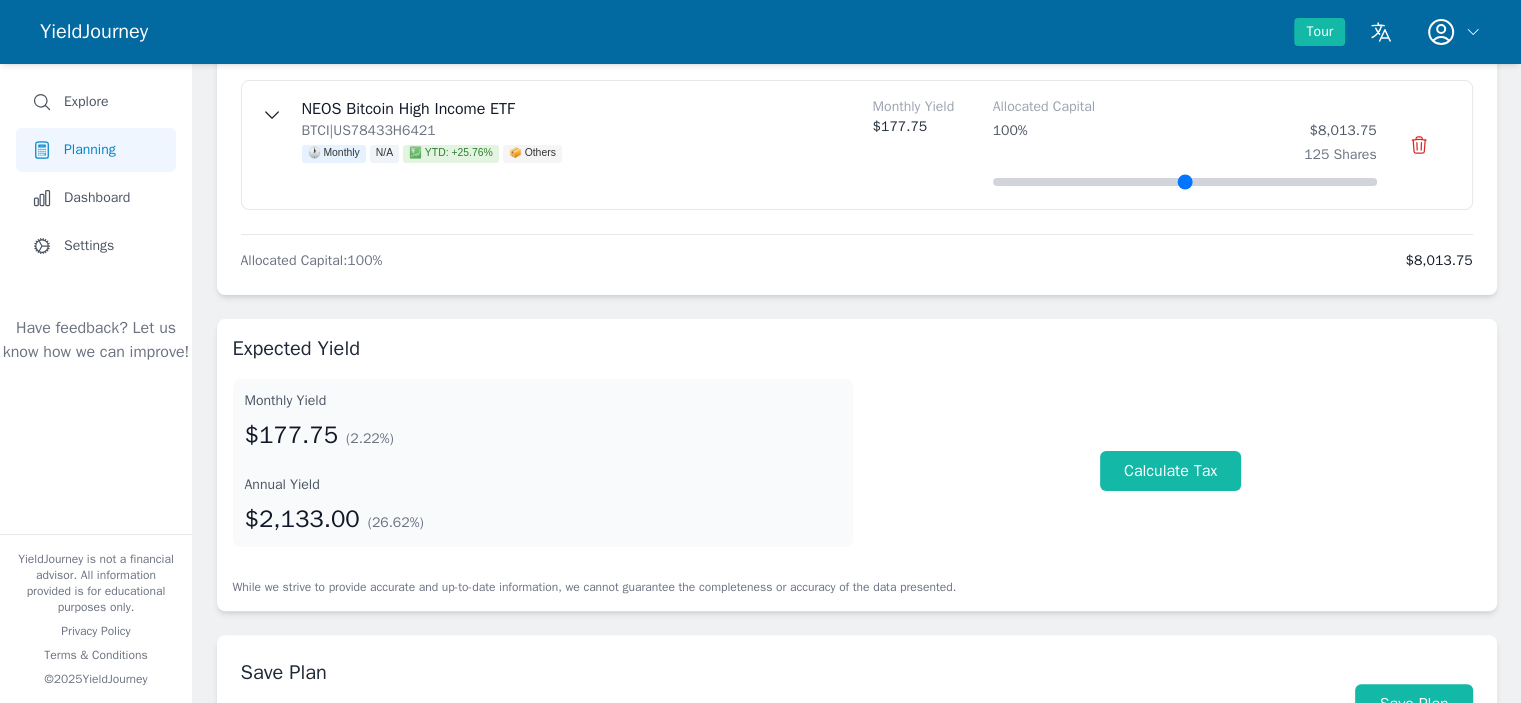 scroll, scrollTop: 0, scrollLeft: 0, axis: both 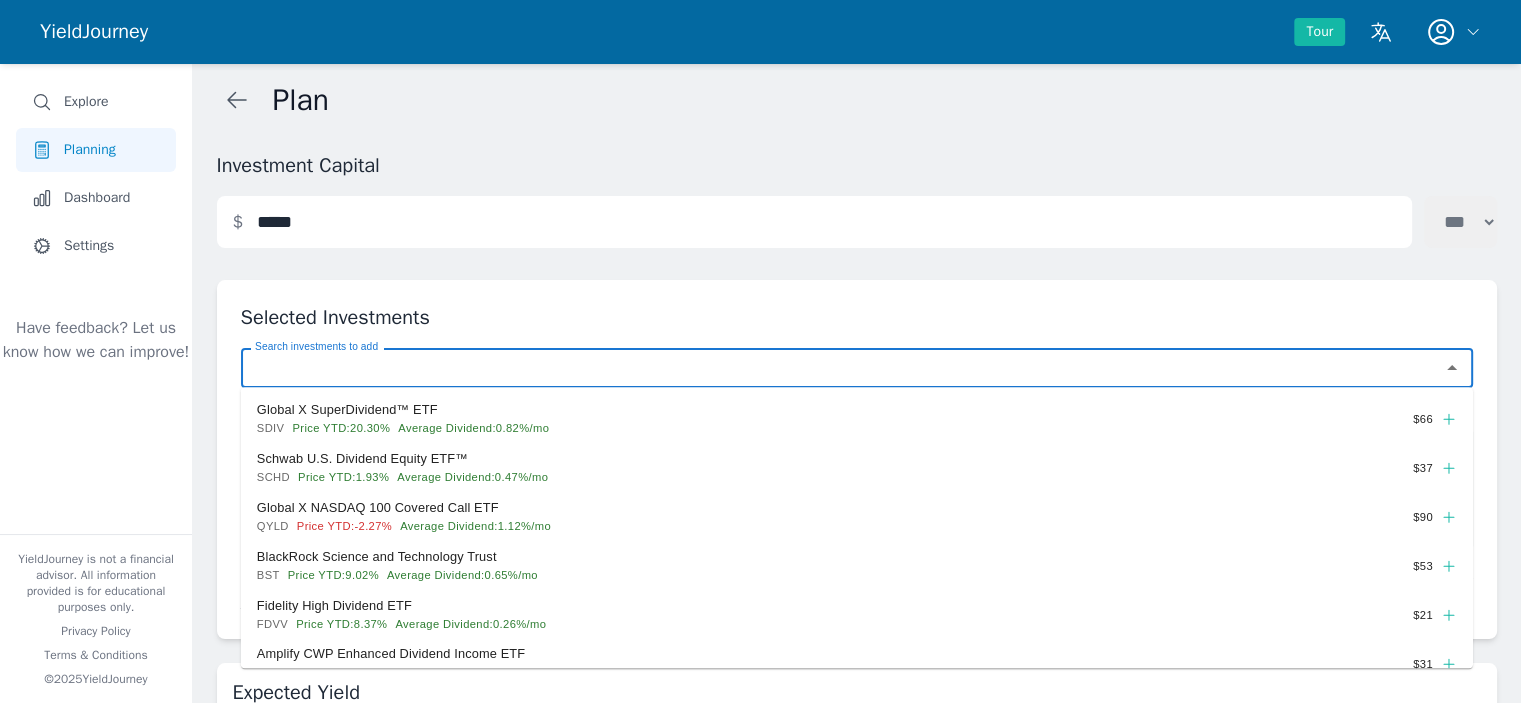click on "Search investments to add" at bounding box center [840, 368] 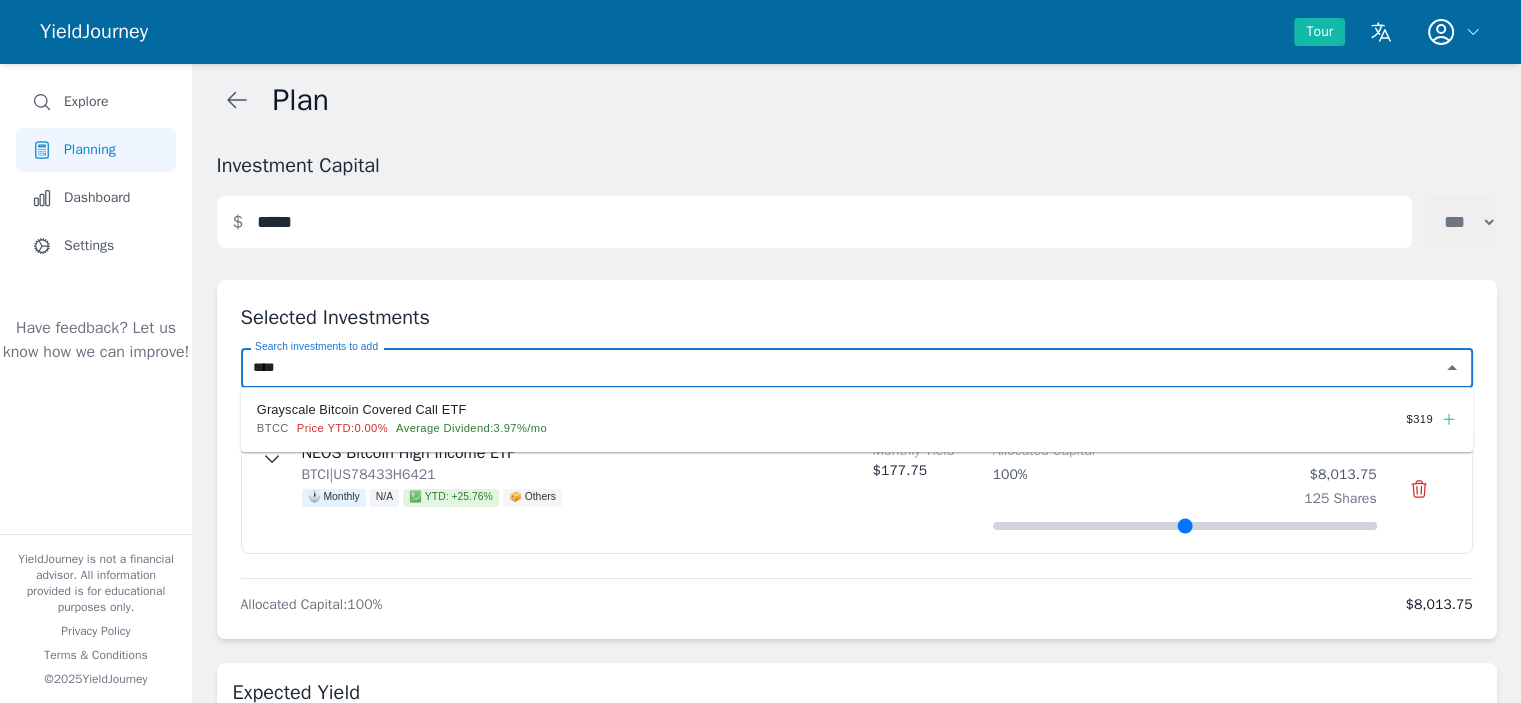 click on "Grayscale Bitcoin Covered Call ETF" at bounding box center [832, 410] 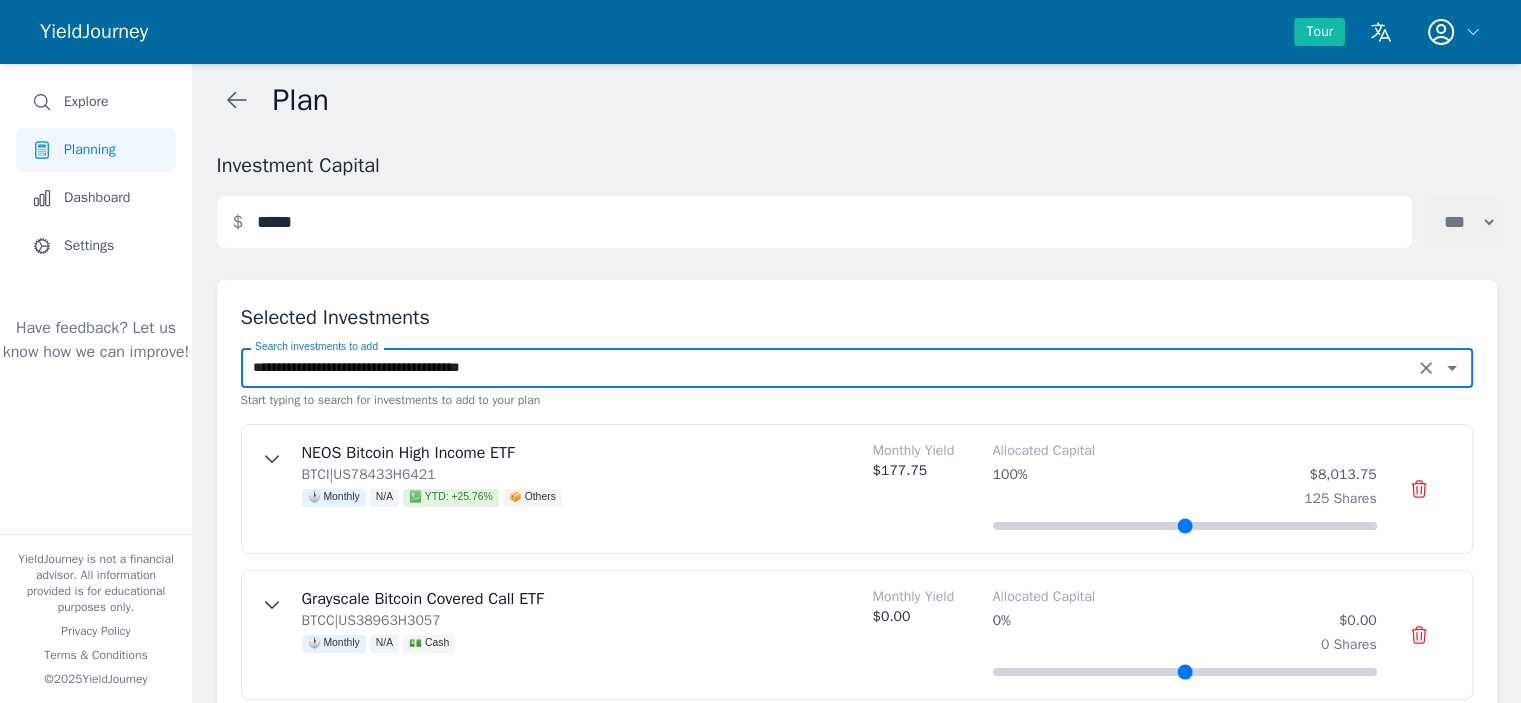 type on "**********" 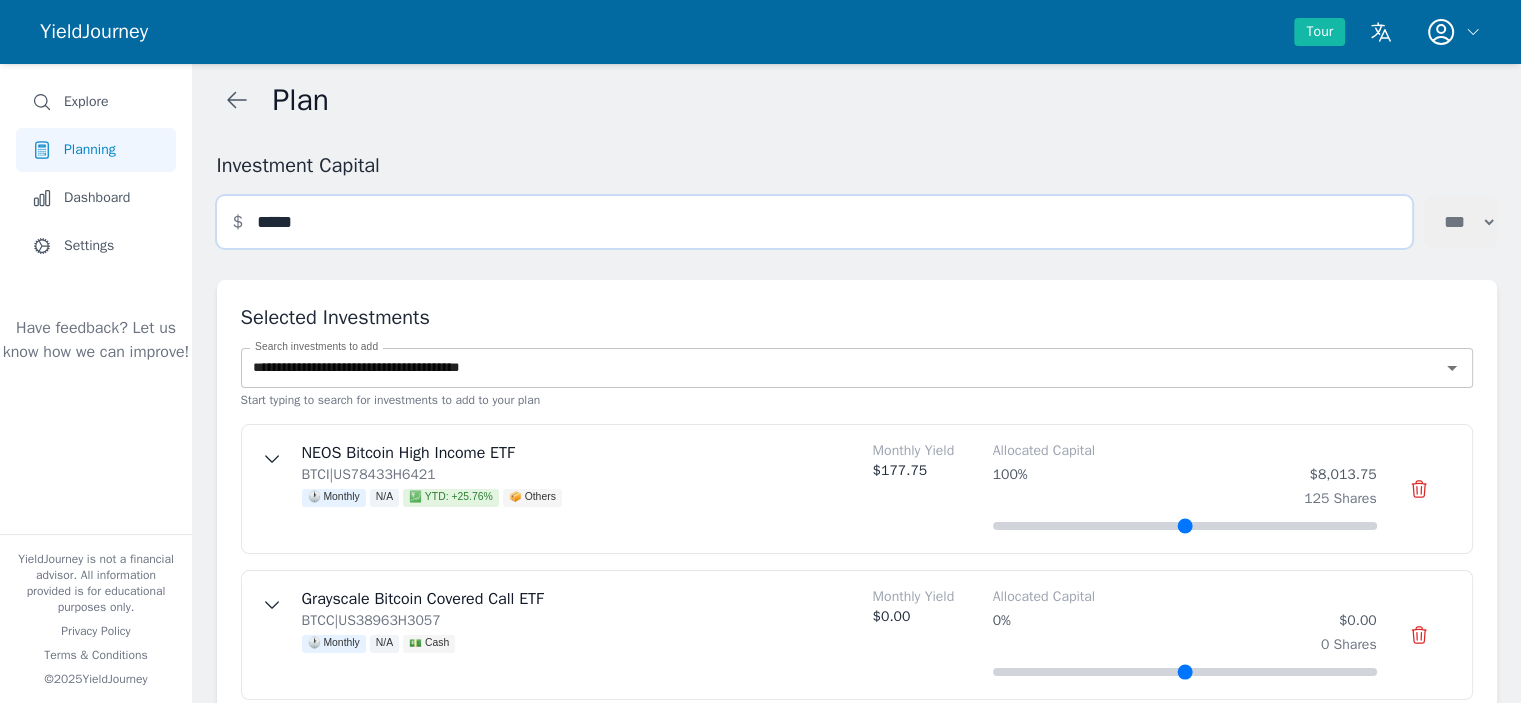 click on "*****" at bounding box center (814, 222) 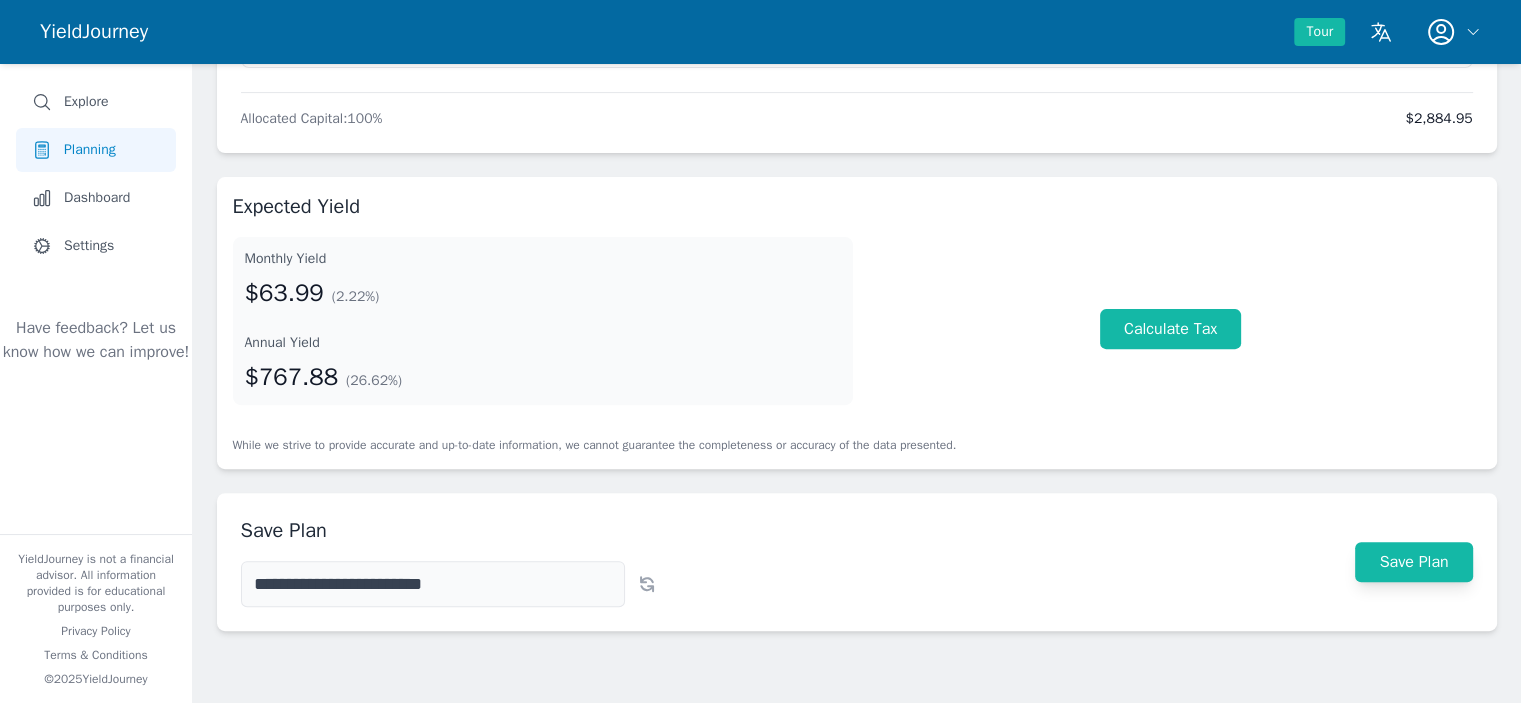 scroll, scrollTop: 661, scrollLeft: 0, axis: vertical 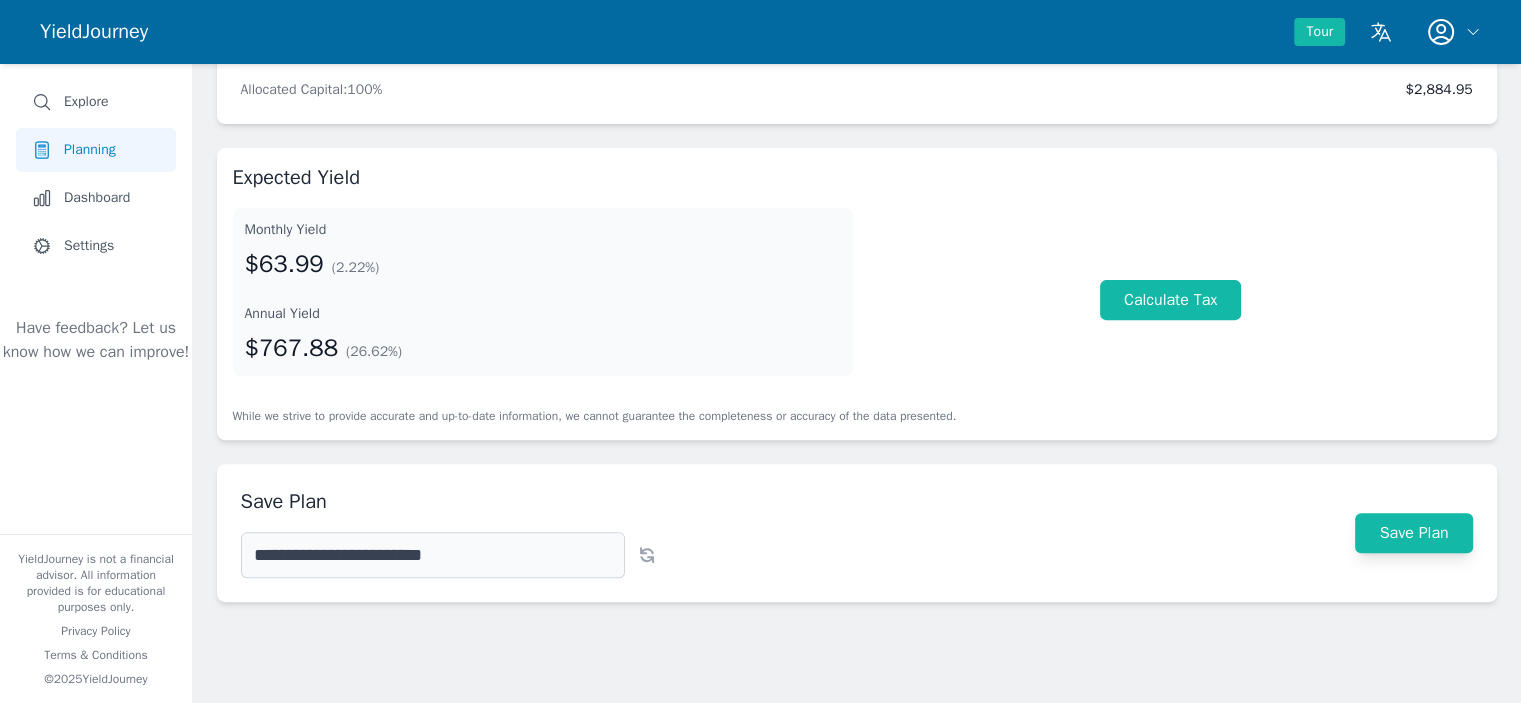 type on "*****" 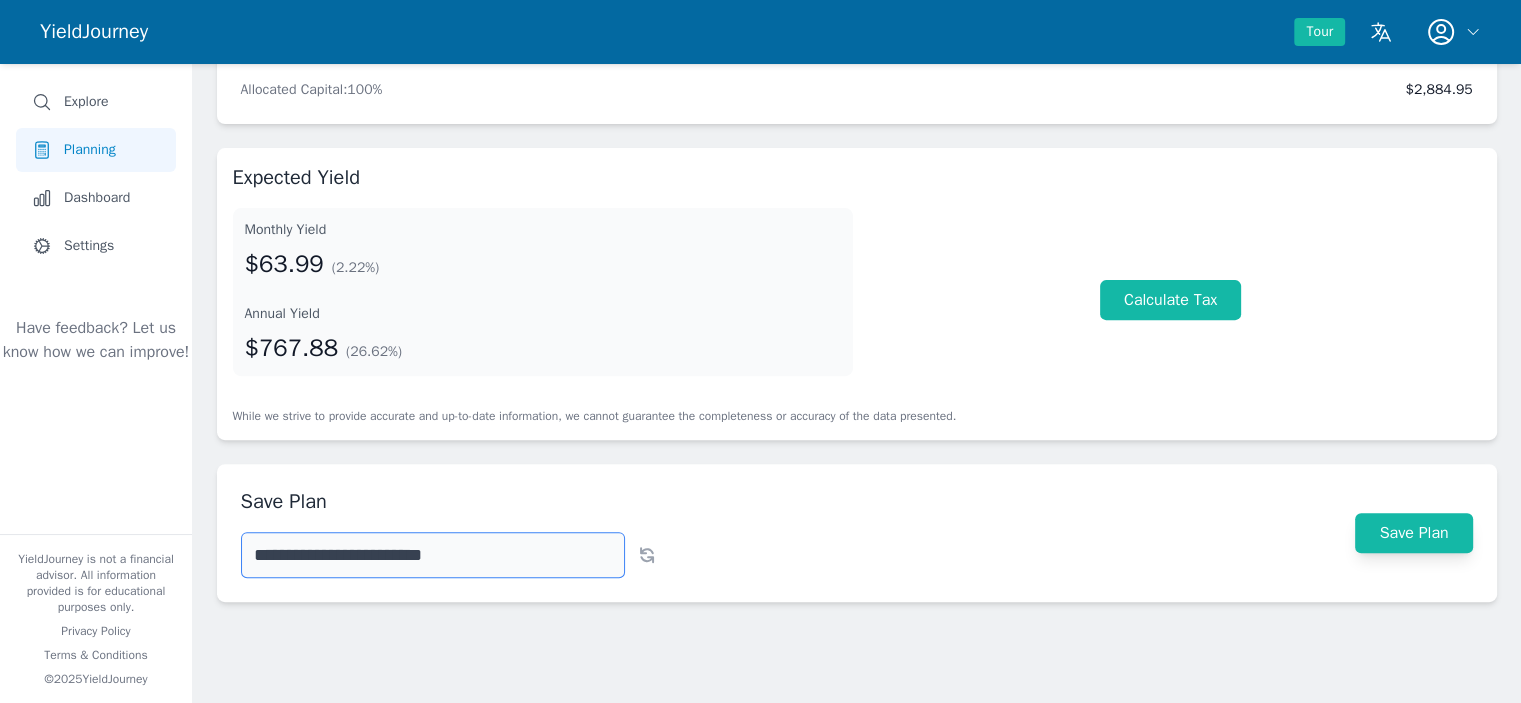 drag, startPoint x: 512, startPoint y: 551, endPoint x: 0, endPoint y: 506, distance: 513.97375 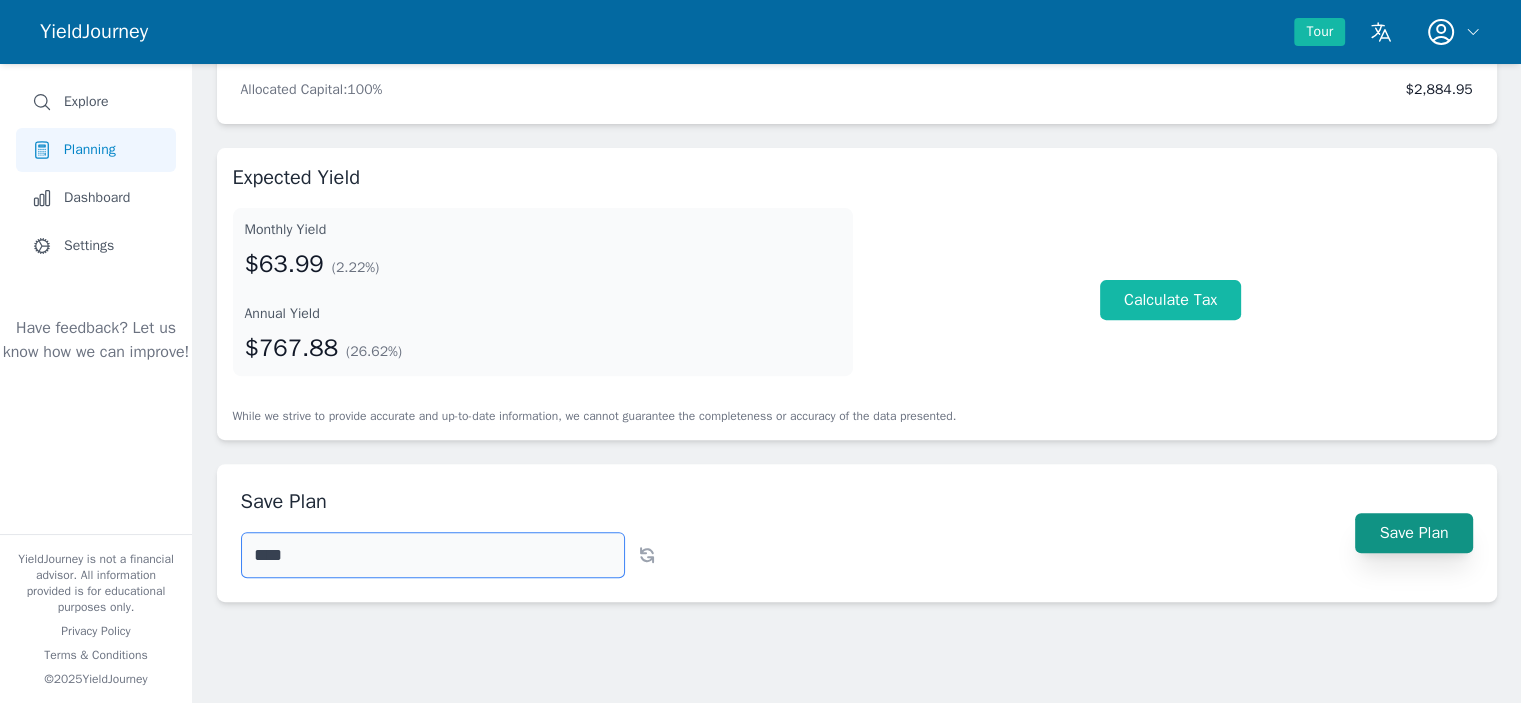 type on "****" 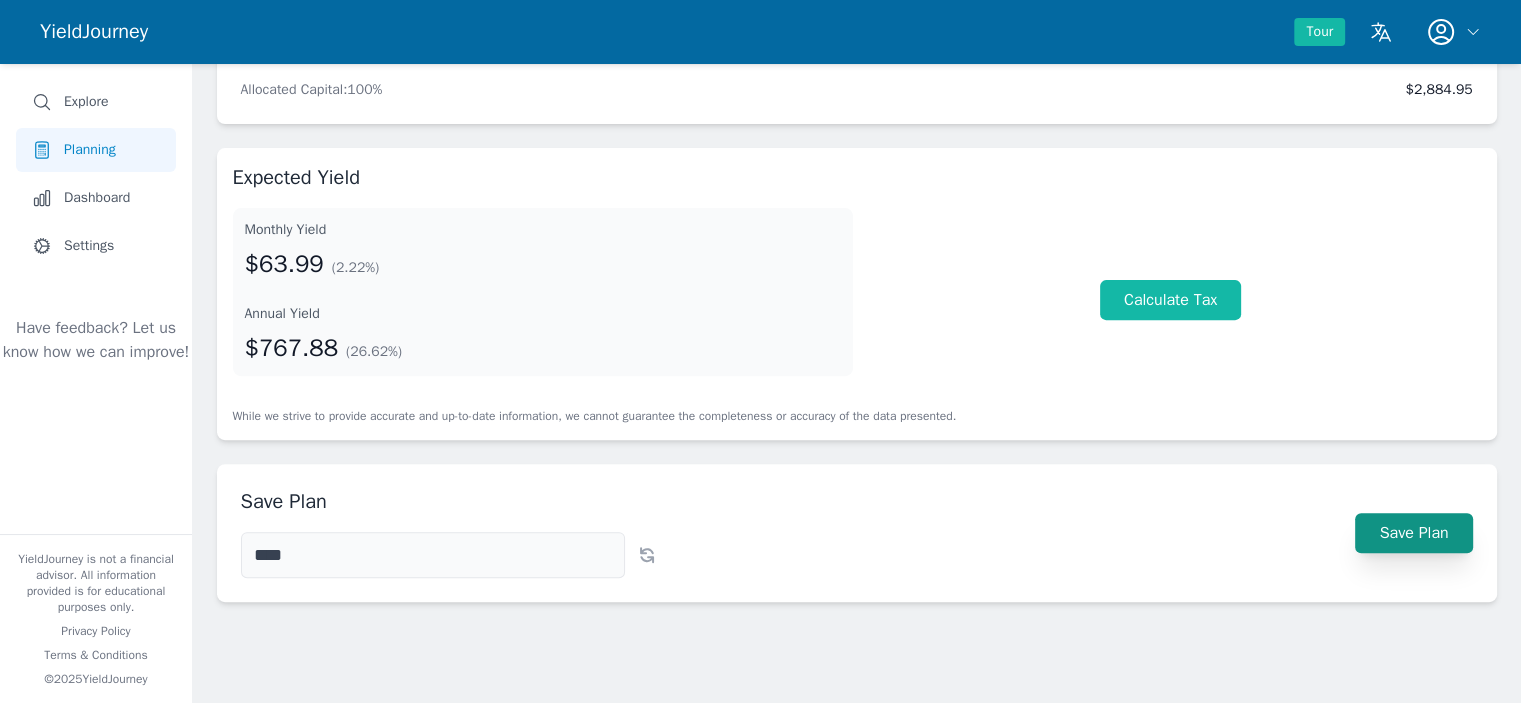 click on "Save Plan" at bounding box center (1413, 533) 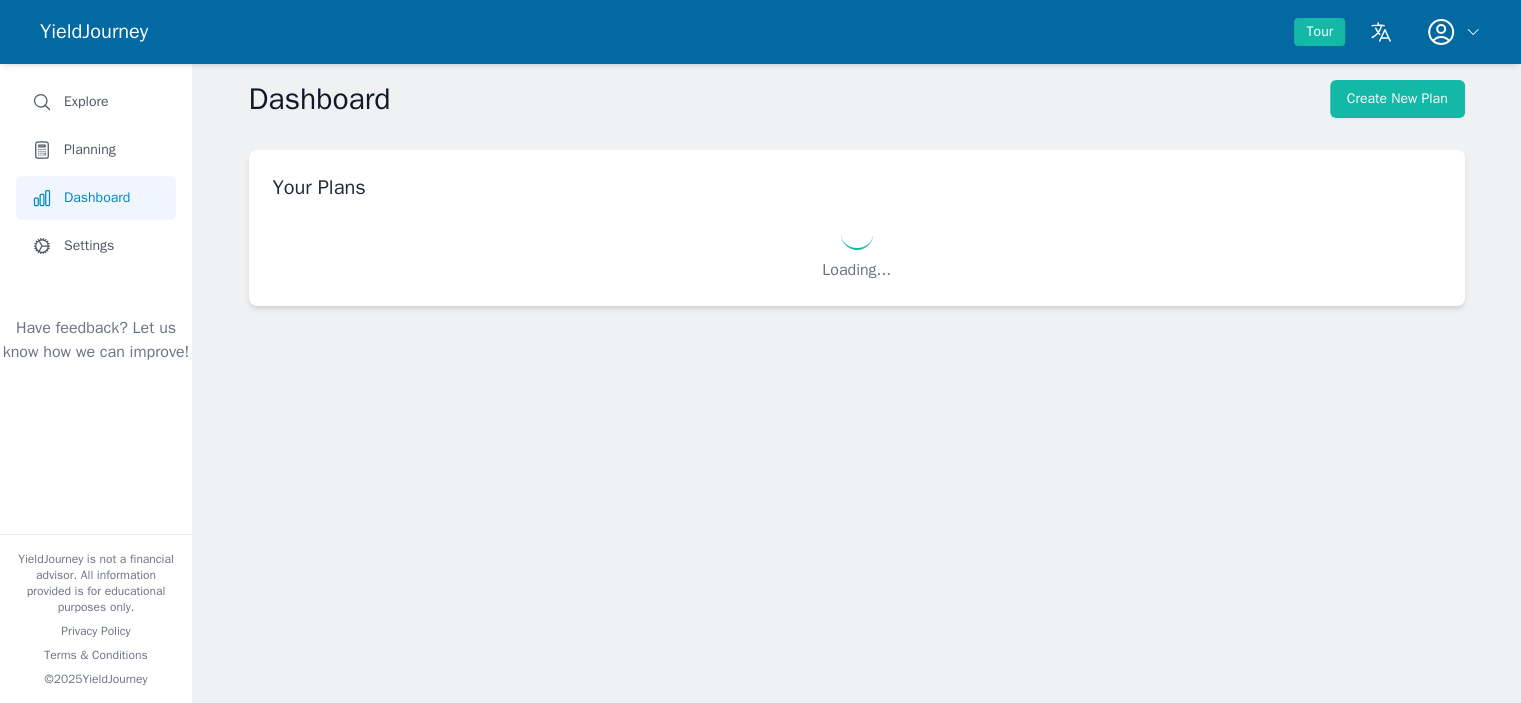 scroll, scrollTop: 0, scrollLeft: 0, axis: both 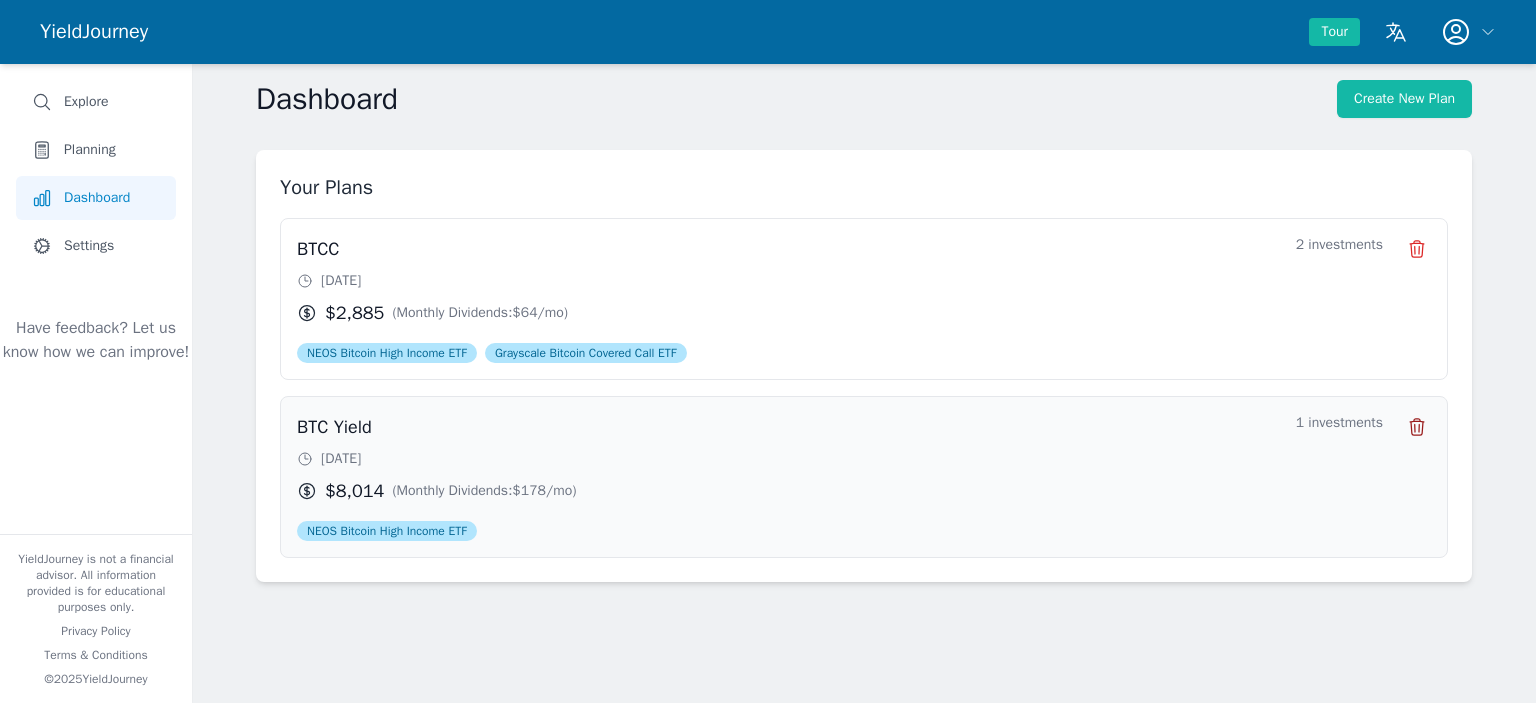 click 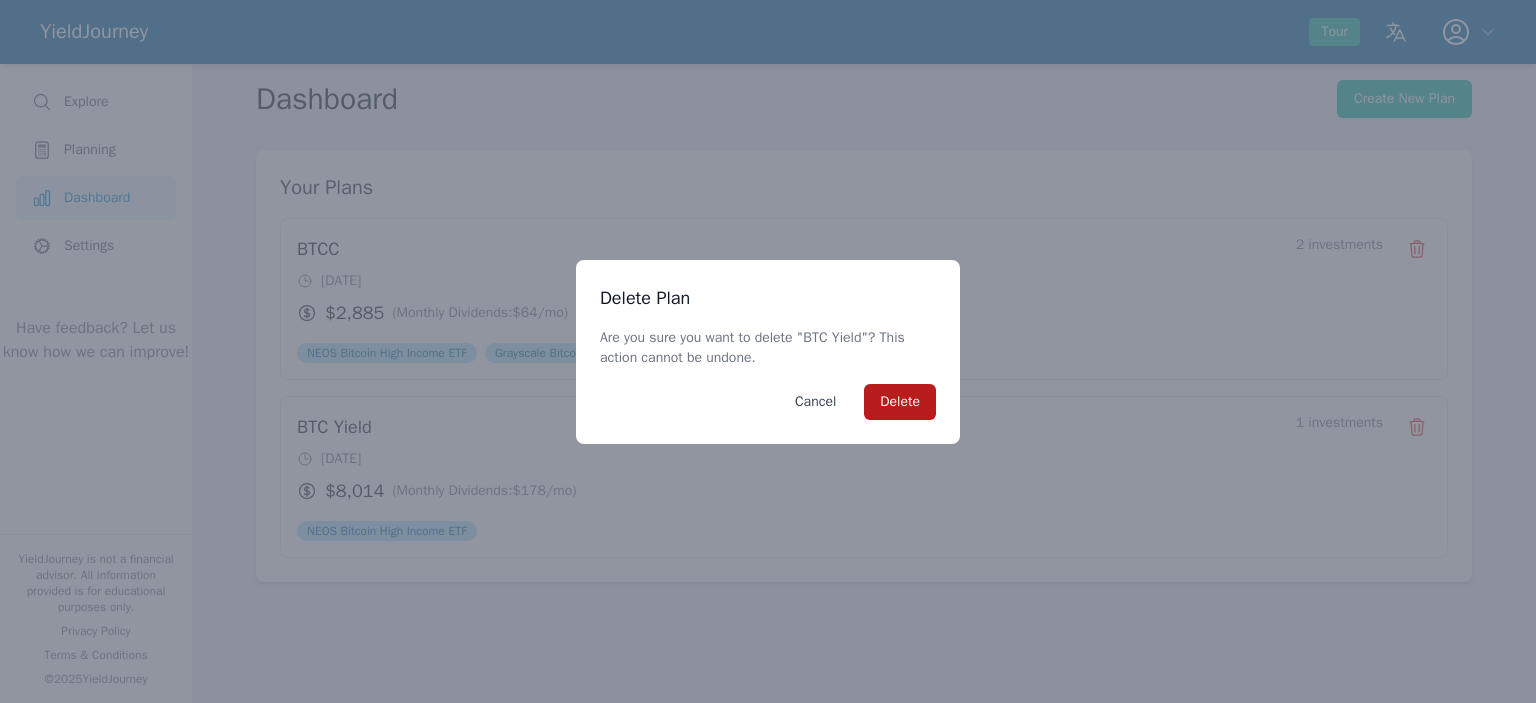 click on "Delete" at bounding box center (900, 402) 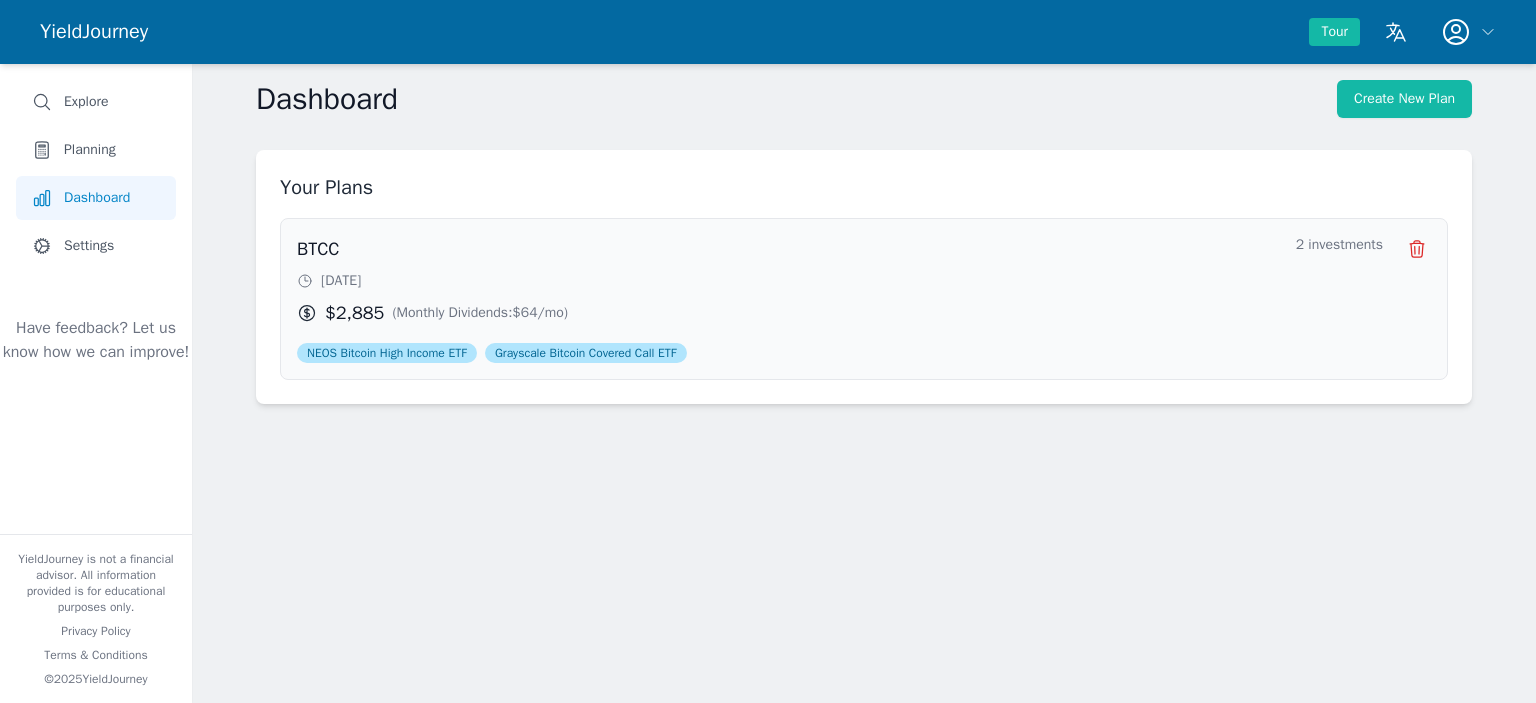 click on "BTCC 7/15/2025 $2,885 ( Monthly Dividends : $64 /mo)" at bounding box center [788, 281] 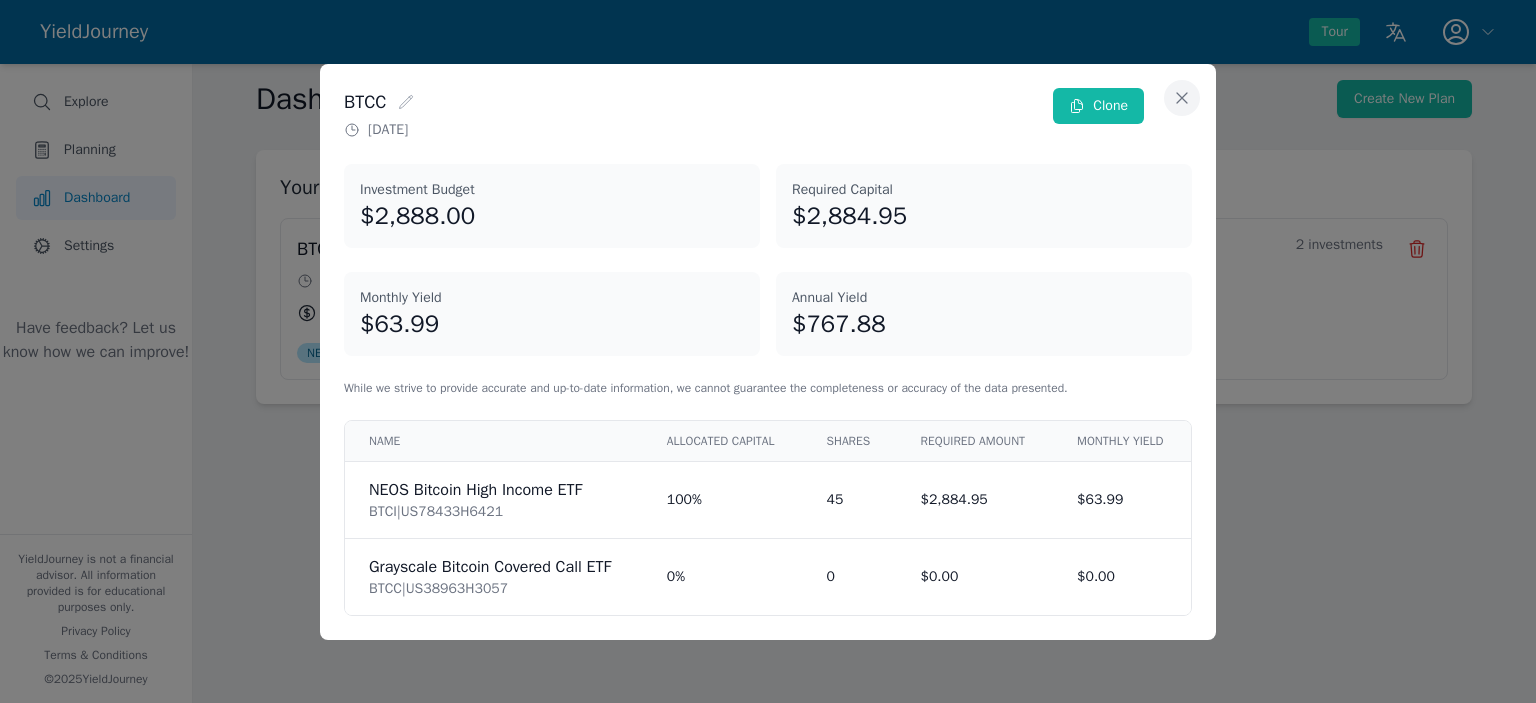 click at bounding box center (1182, 98) 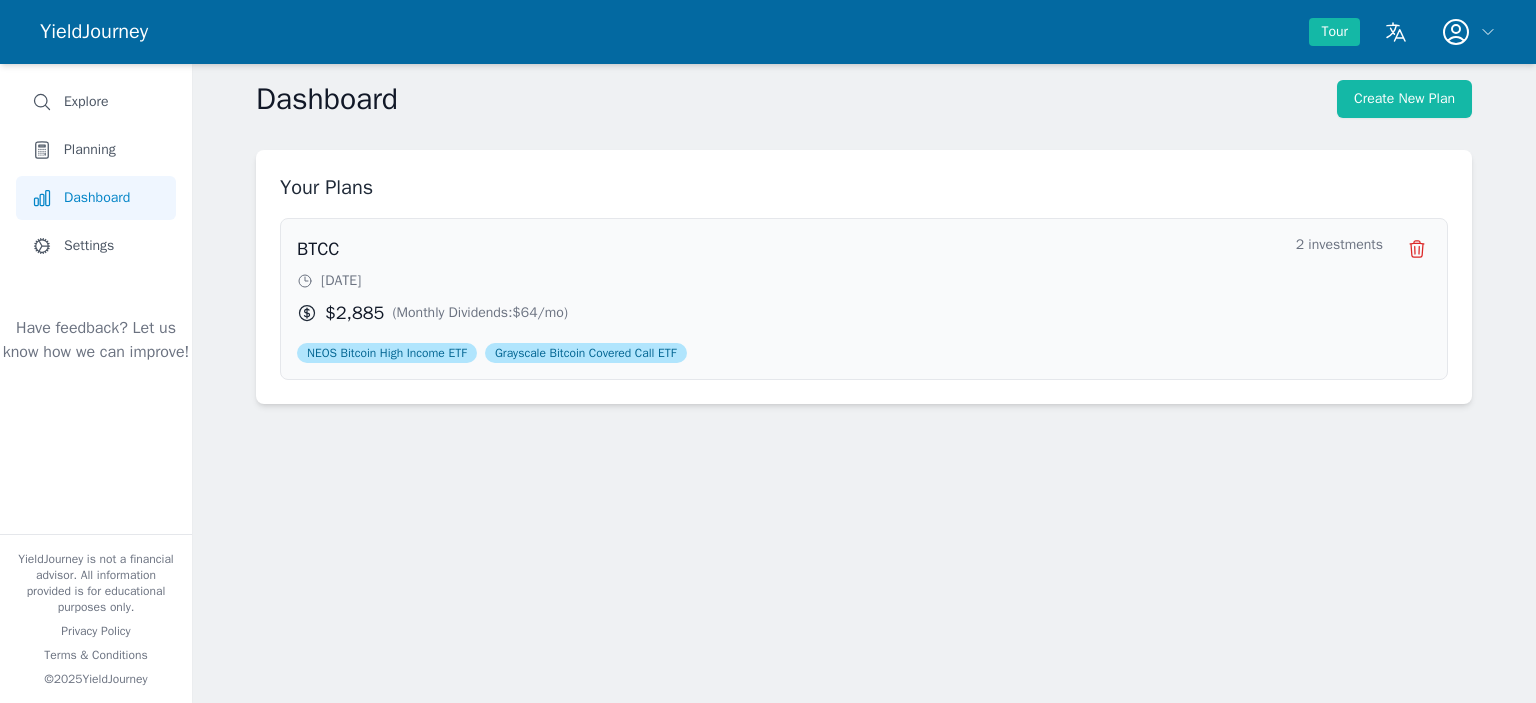 click on "[DATE]" at bounding box center (788, 281) 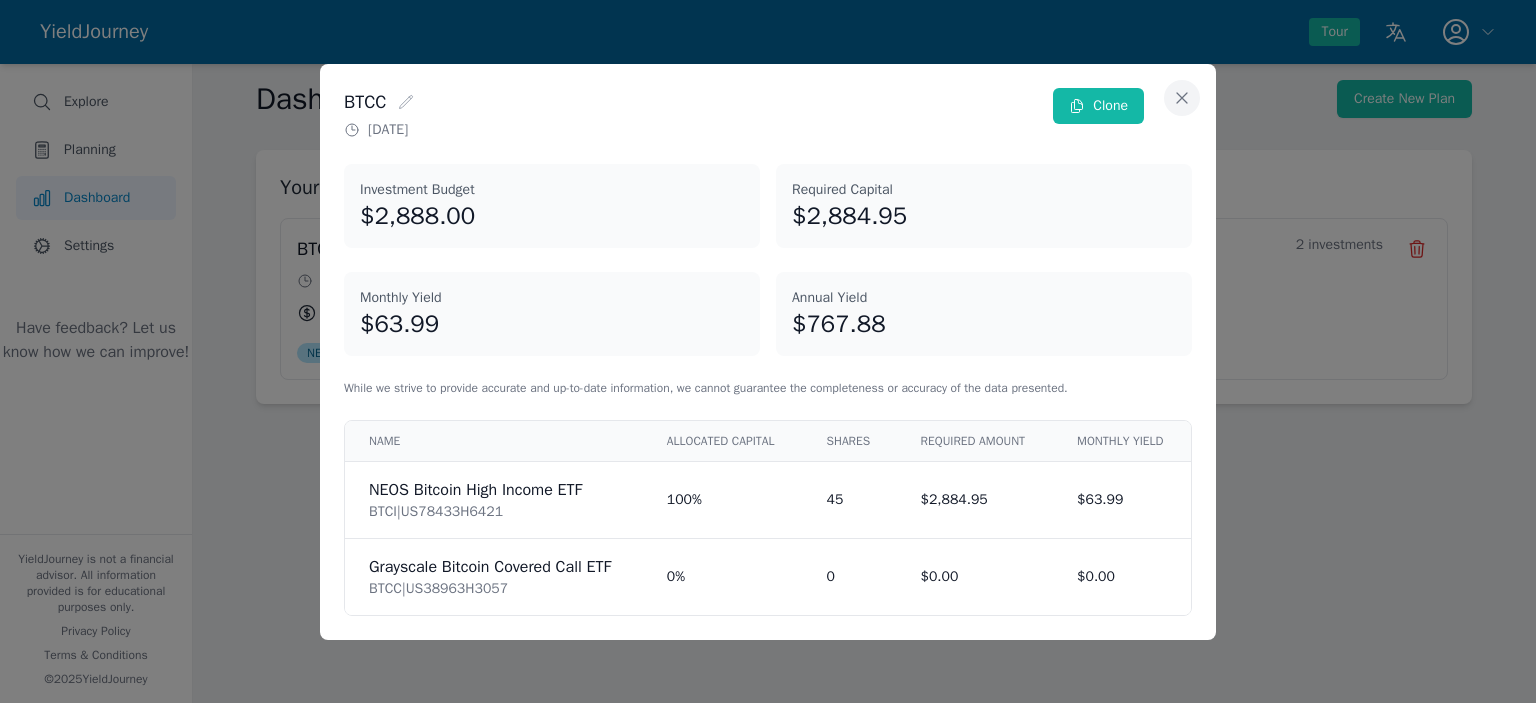 click 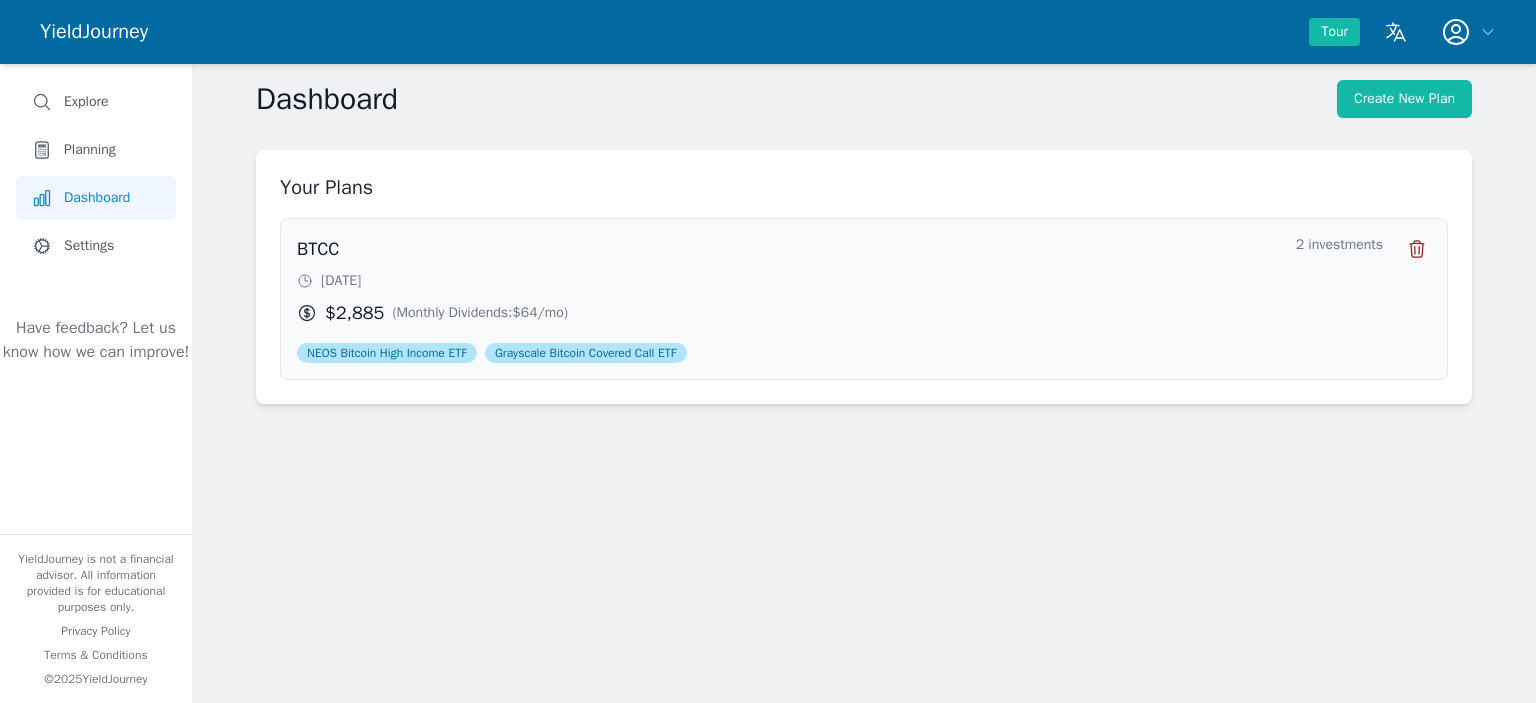 click at bounding box center [1417, 249] 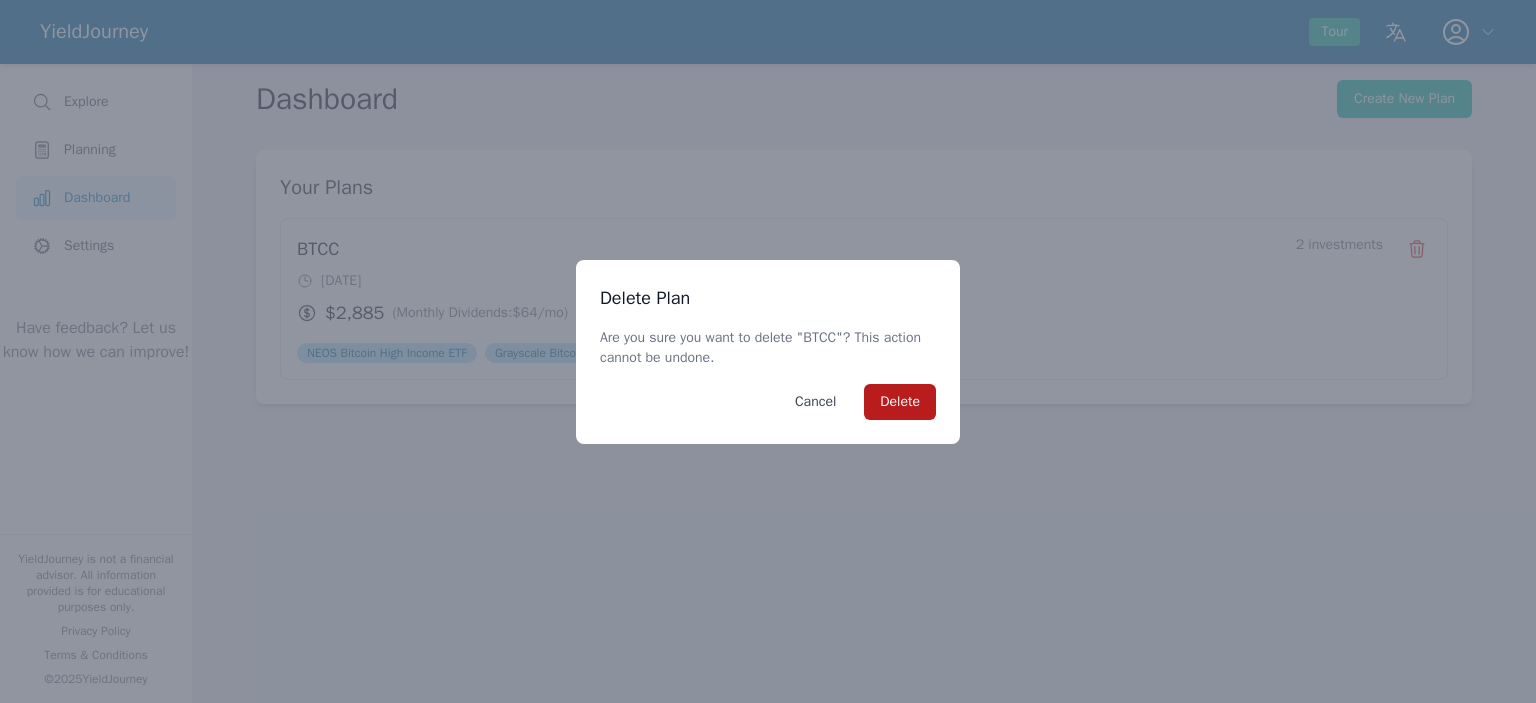 click on "Delete" at bounding box center (900, 402) 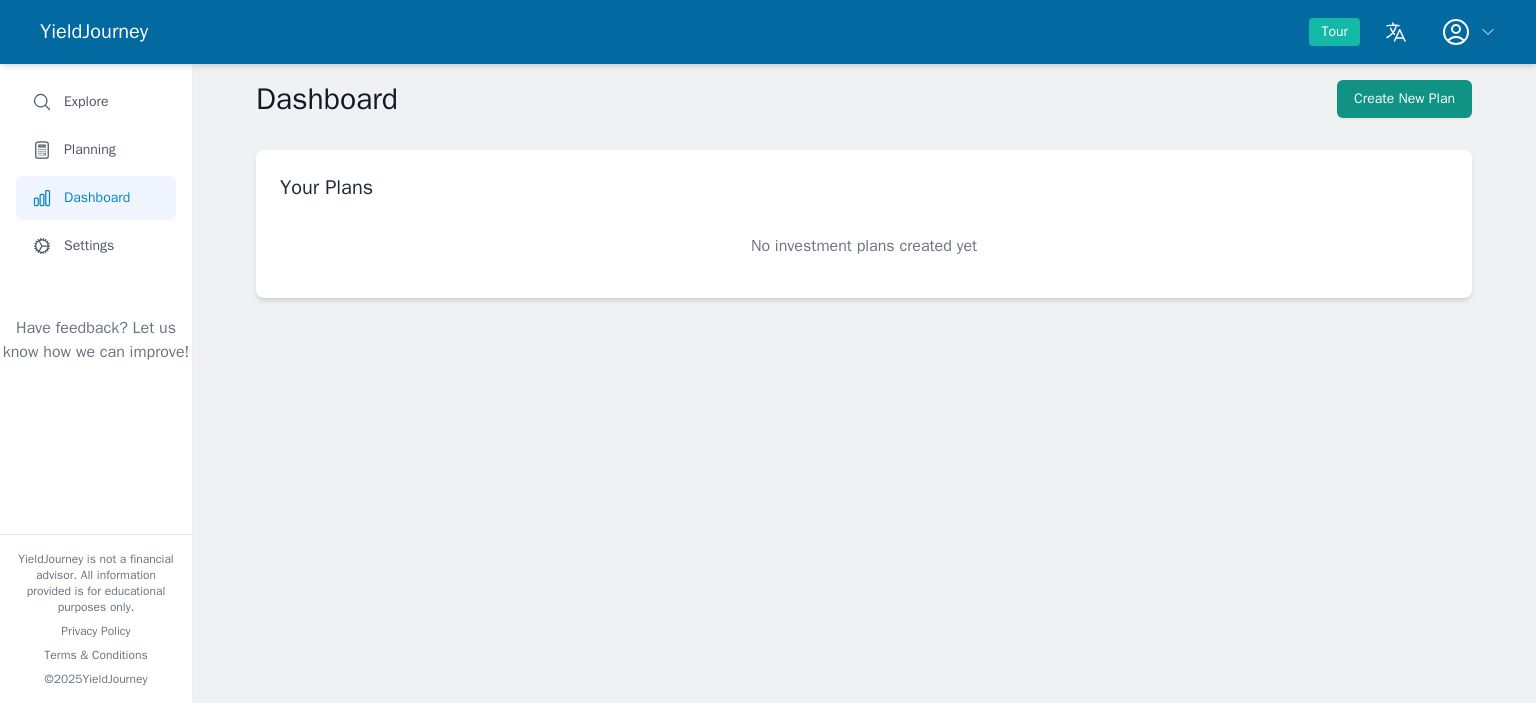 click on "Create New Plan" at bounding box center (1404, 99) 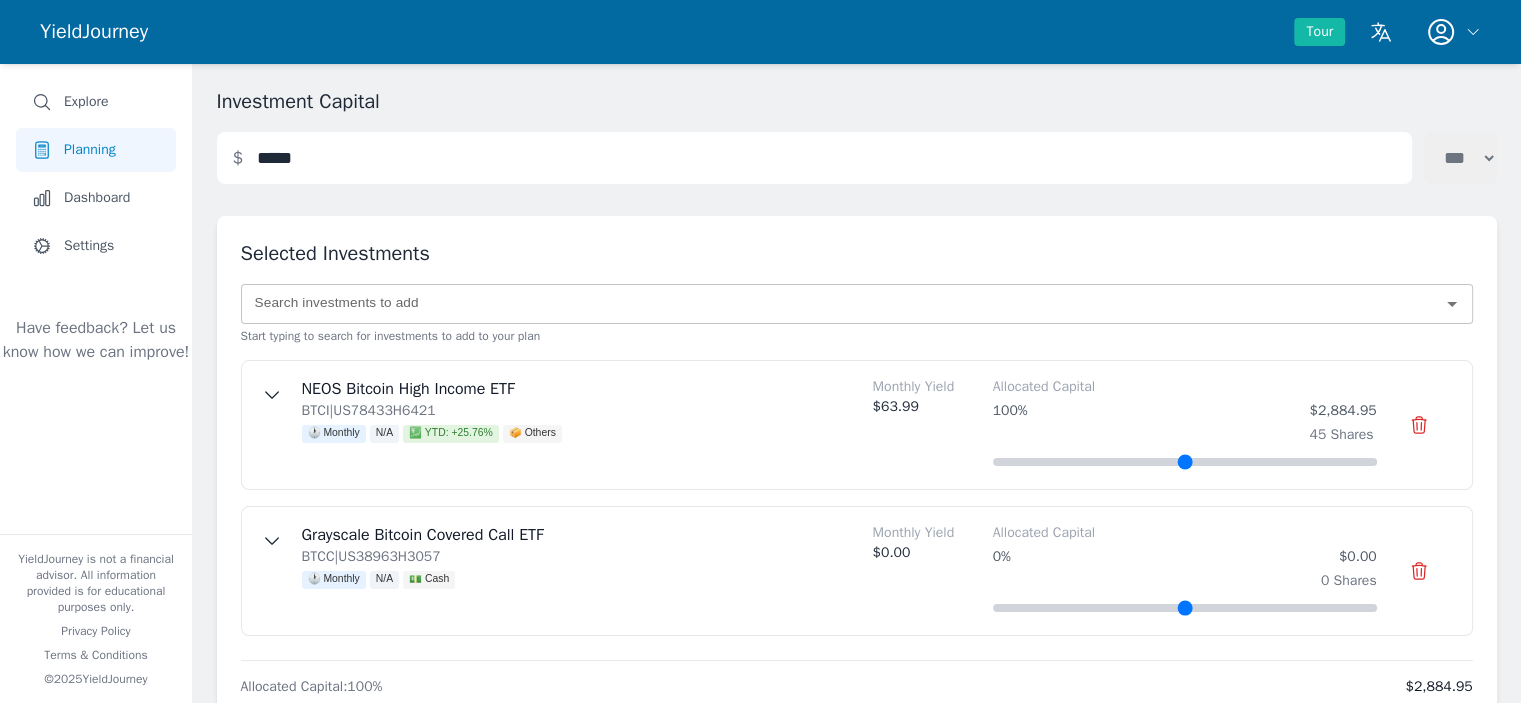 scroll, scrollTop: 100, scrollLeft: 0, axis: vertical 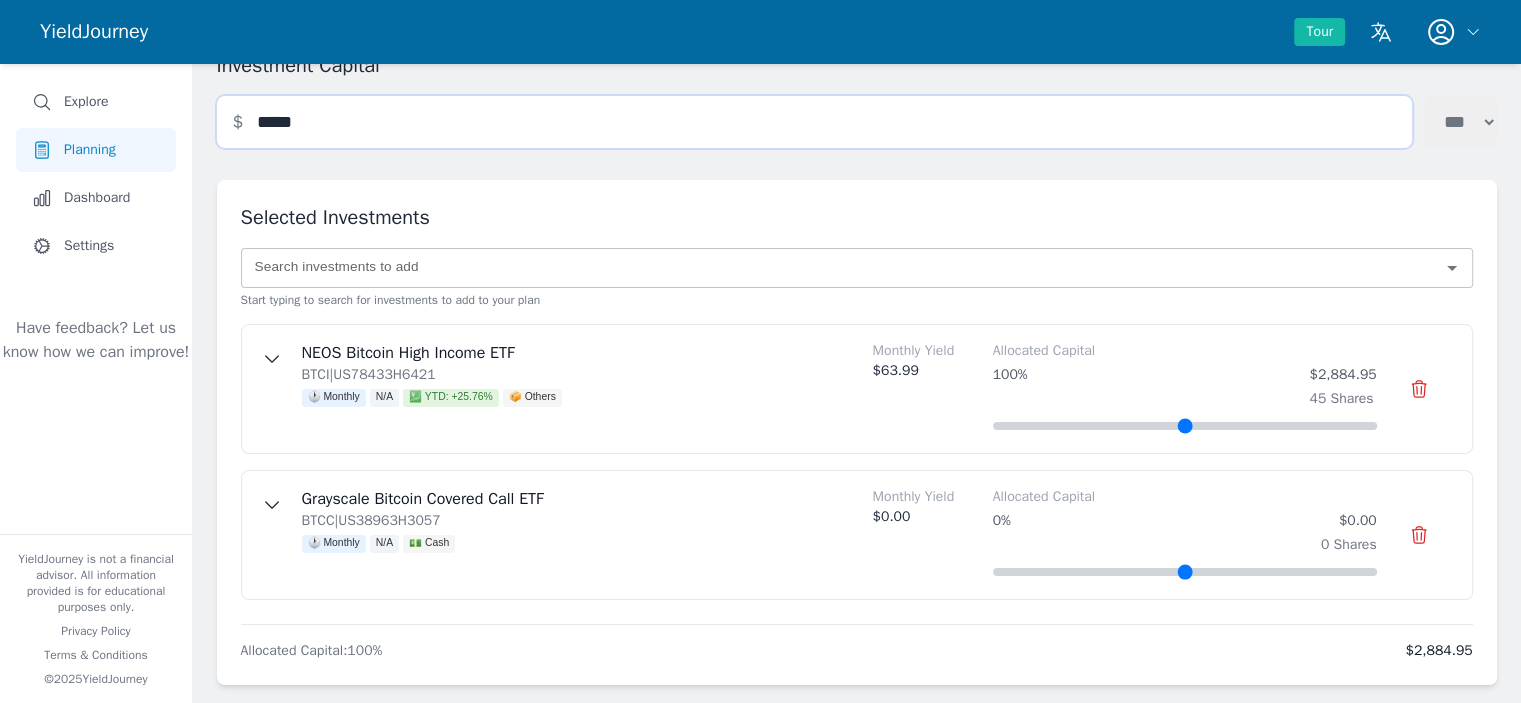 drag, startPoint x: 385, startPoint y: 126, endPoint x: 188, endPoint y: 104, distance: 198.22462 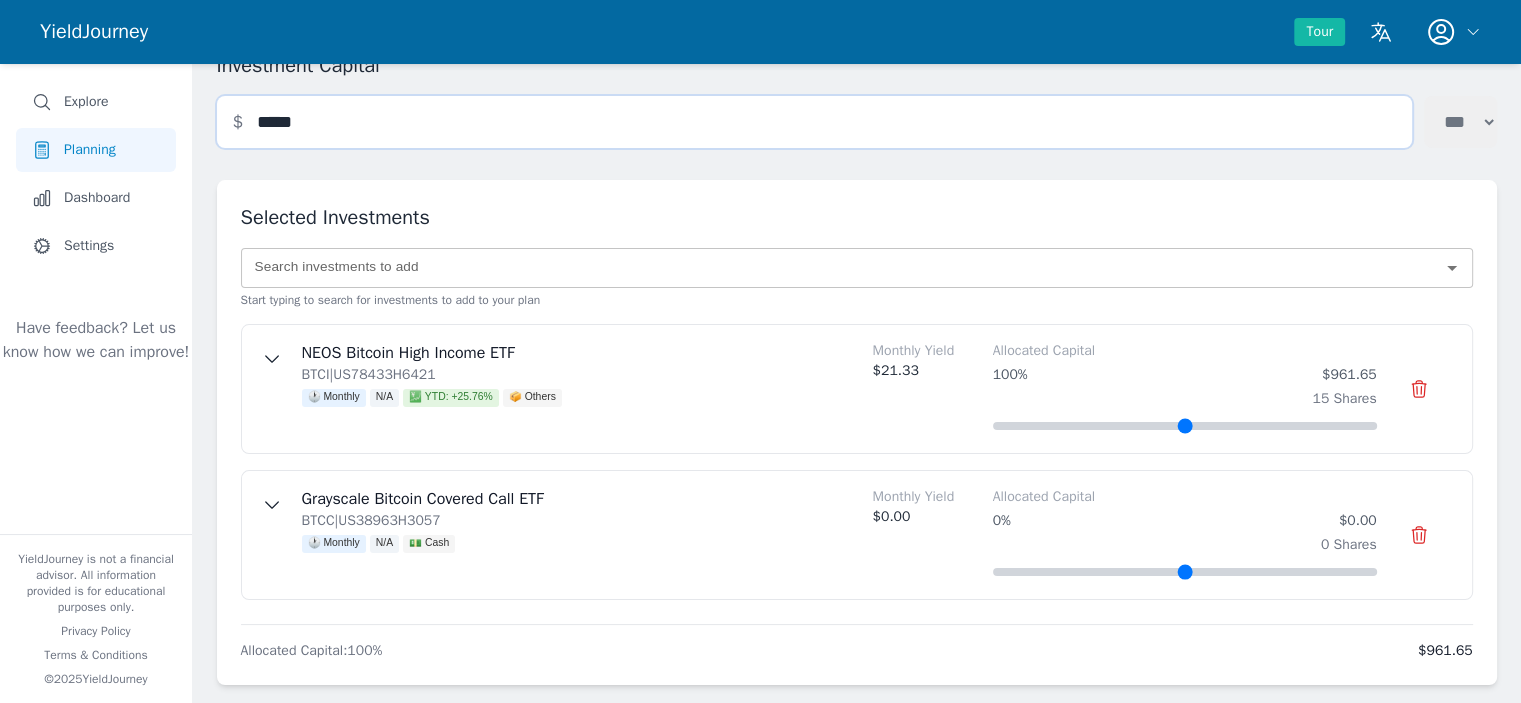 type on "*****" 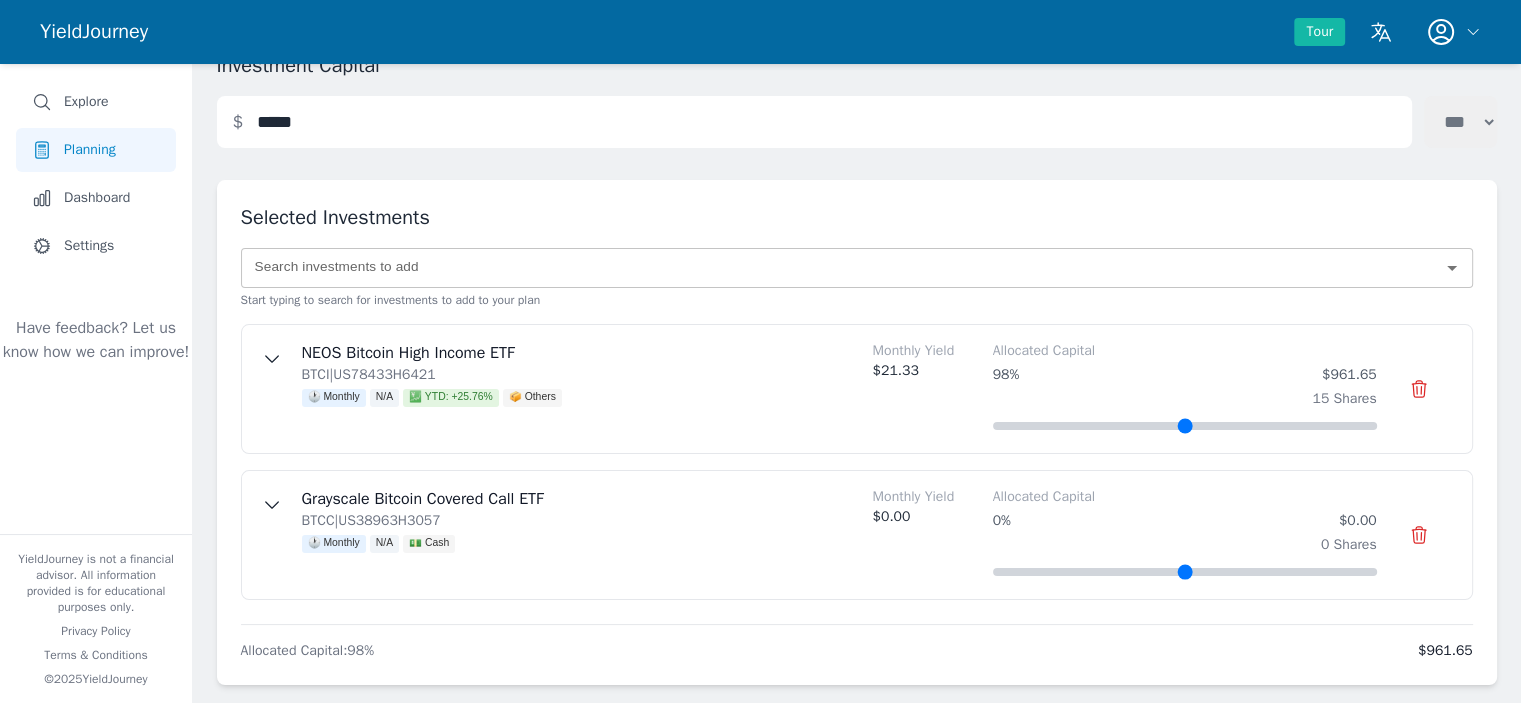 type on "***" 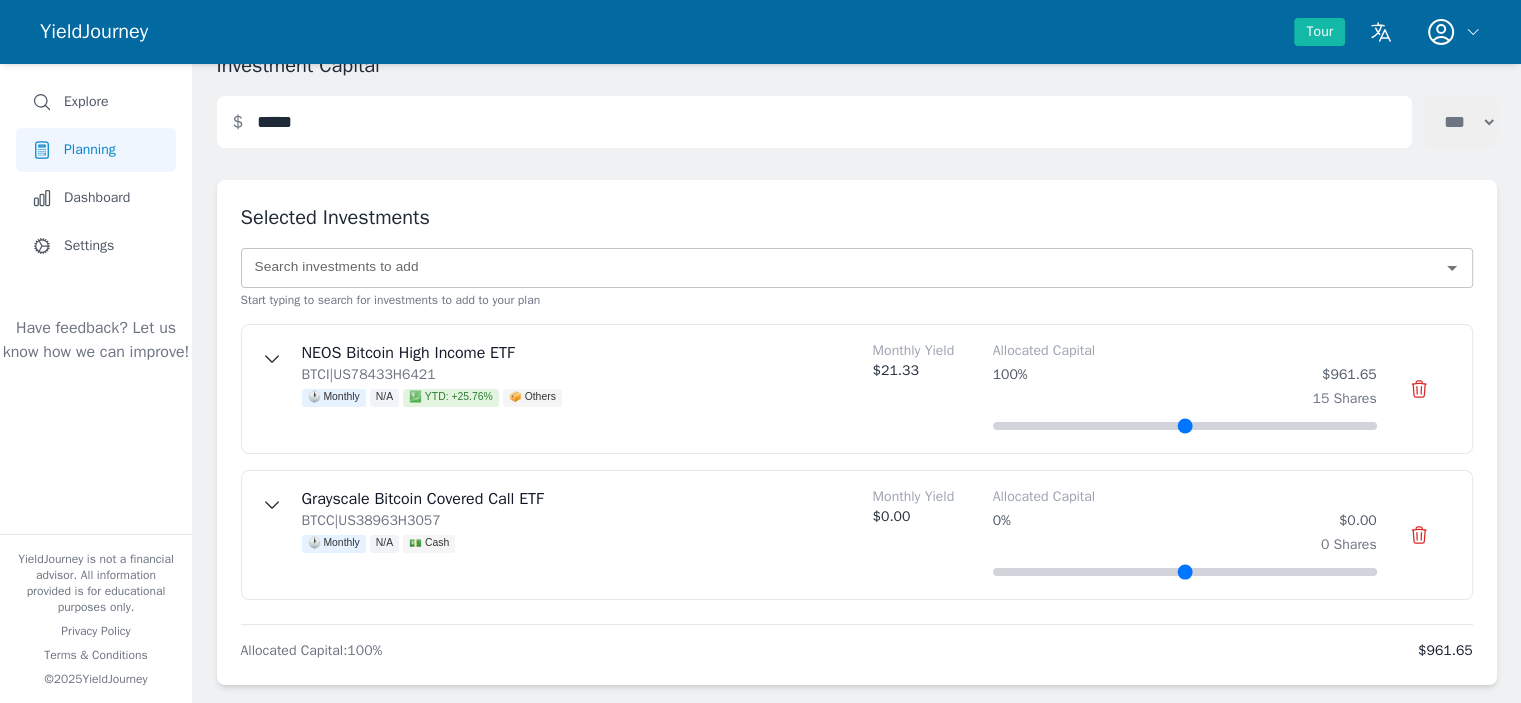 drag, startPoint x: 1367, startPoint y: 419, endPoint x: 1392, endPoint y: 435, distance: 29.681644 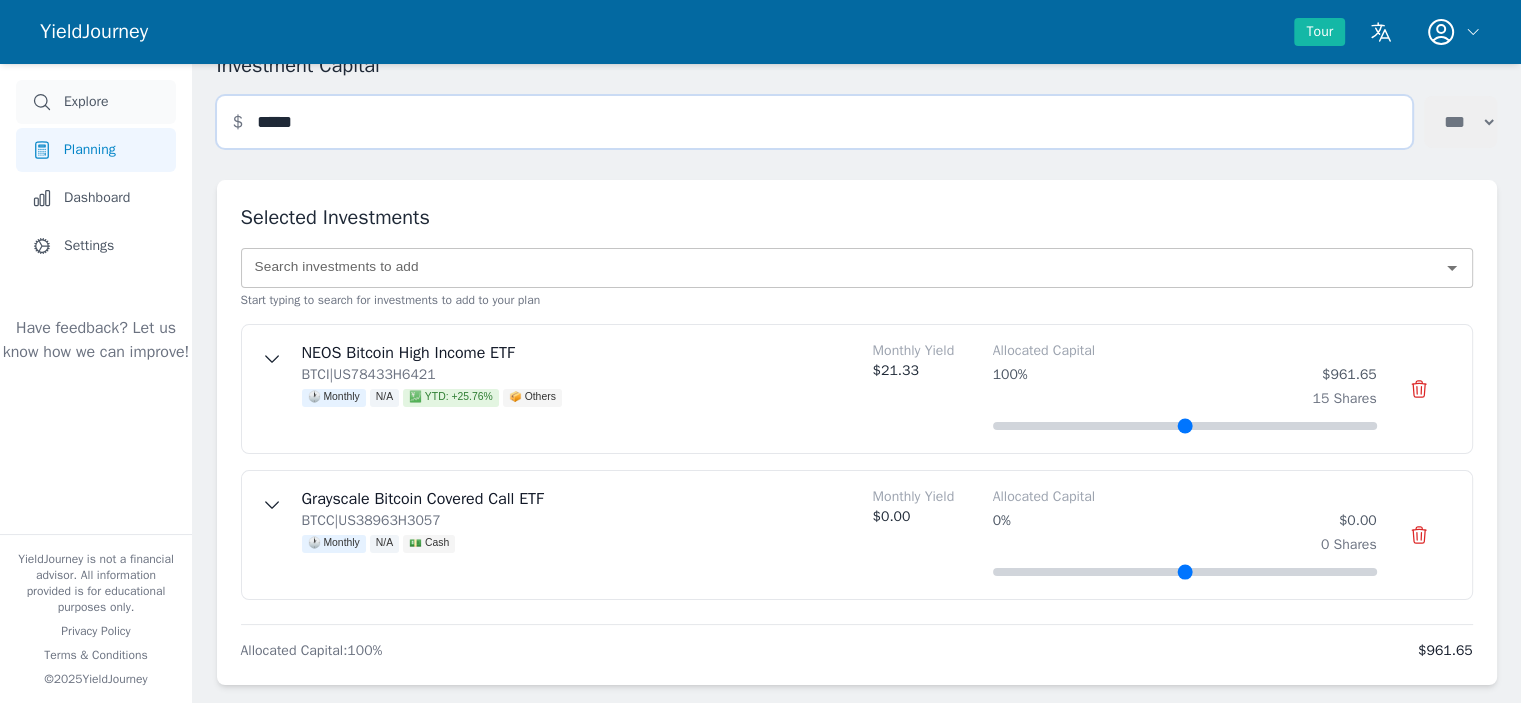 drag, startPoint x: 544, startPoint y: 127, endPoint x: 134, endPoint y: 110, distance: 410.3523 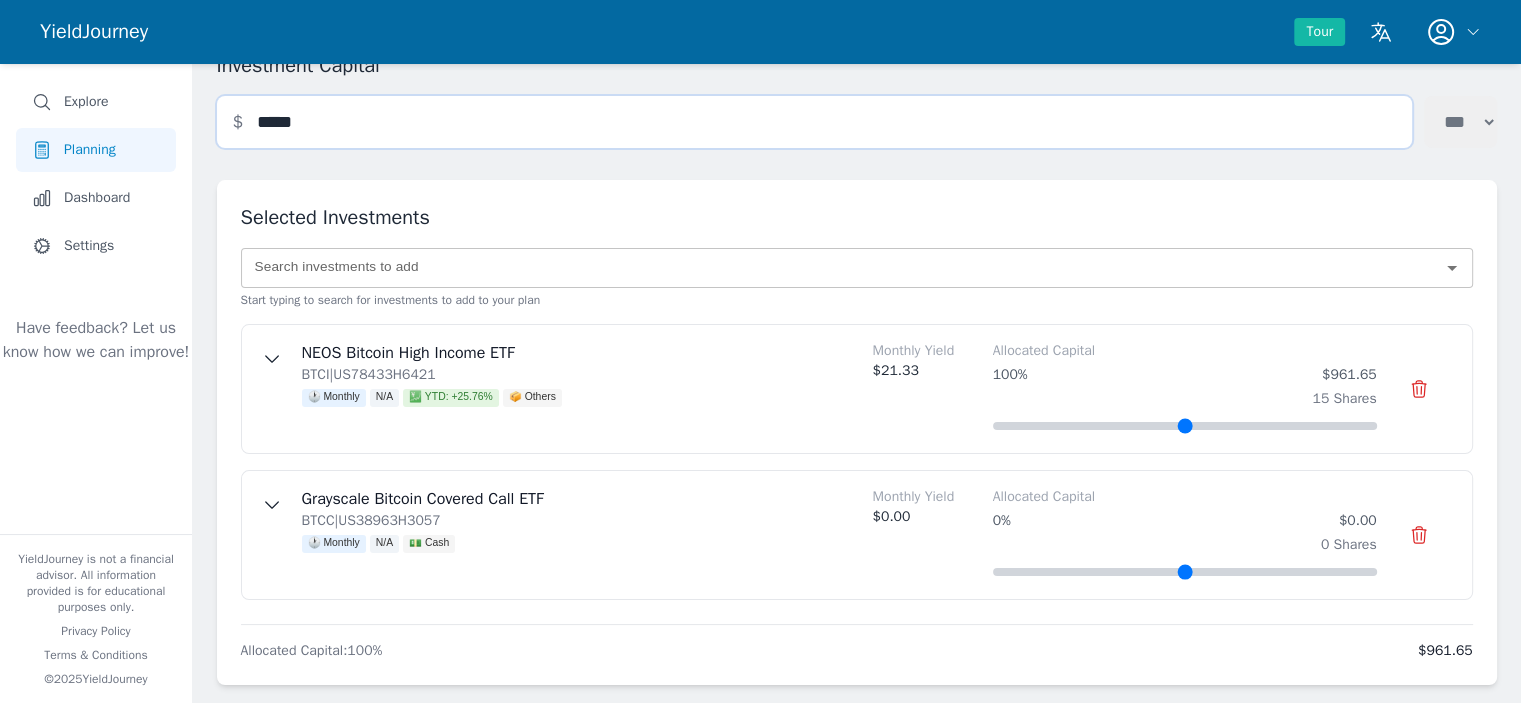 paste 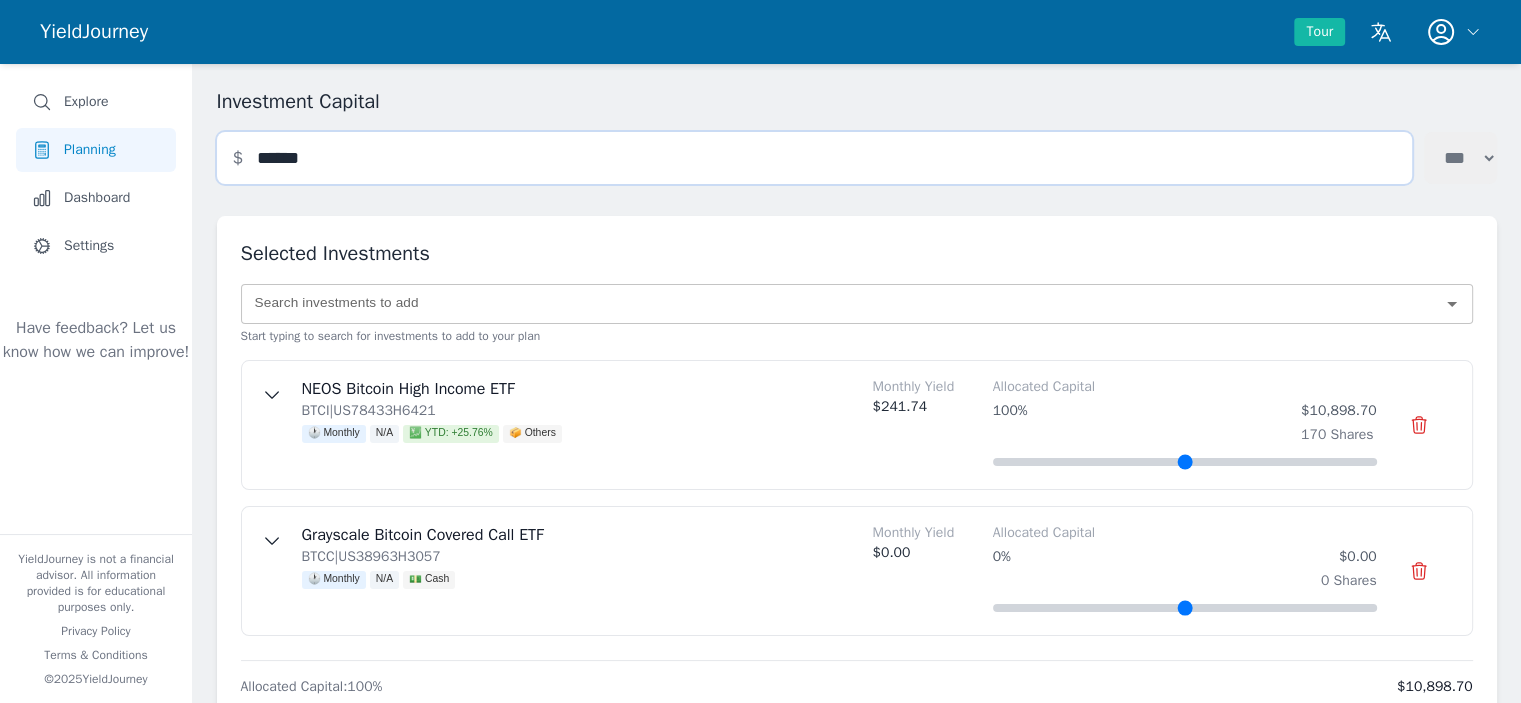 scroll, scrollTop: 100, scrollLeft: 0, axis: vertical 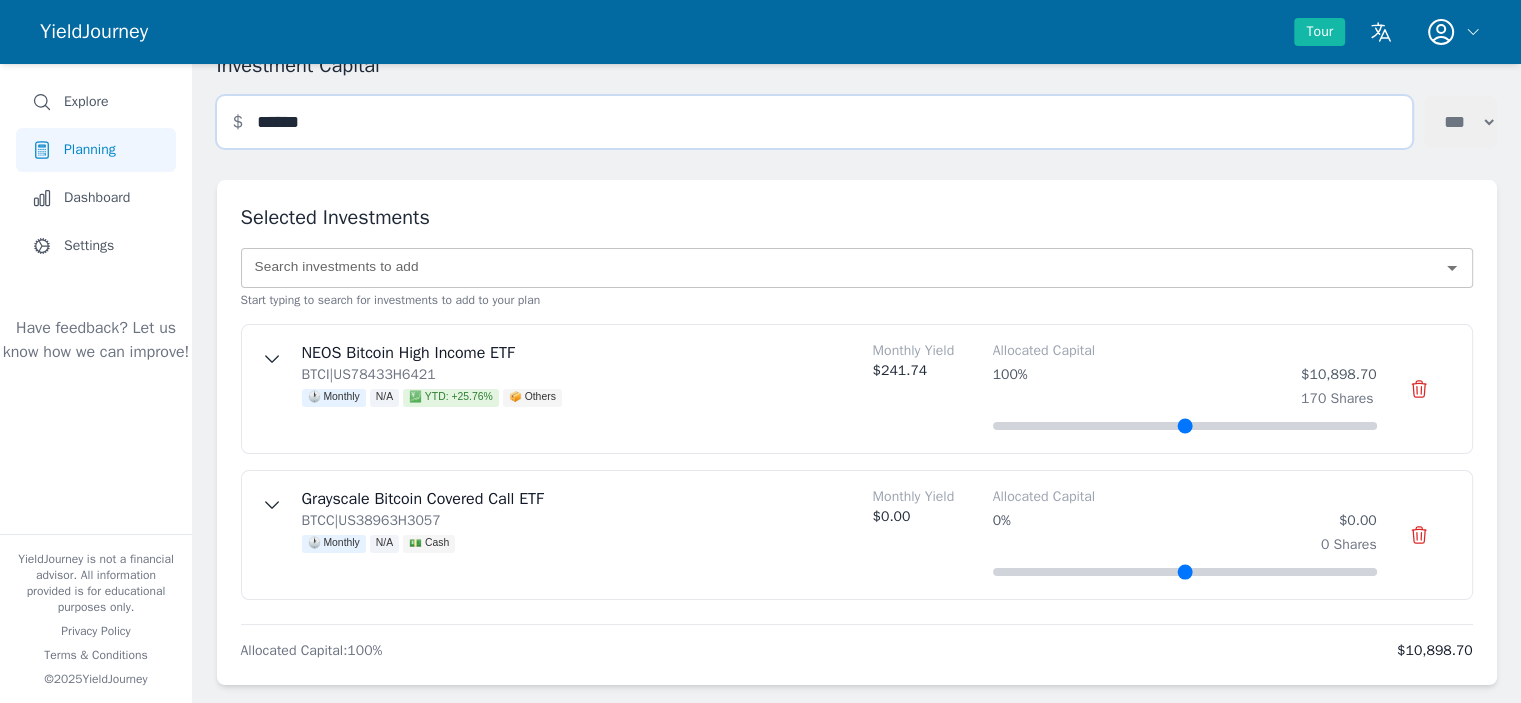 type on "******" 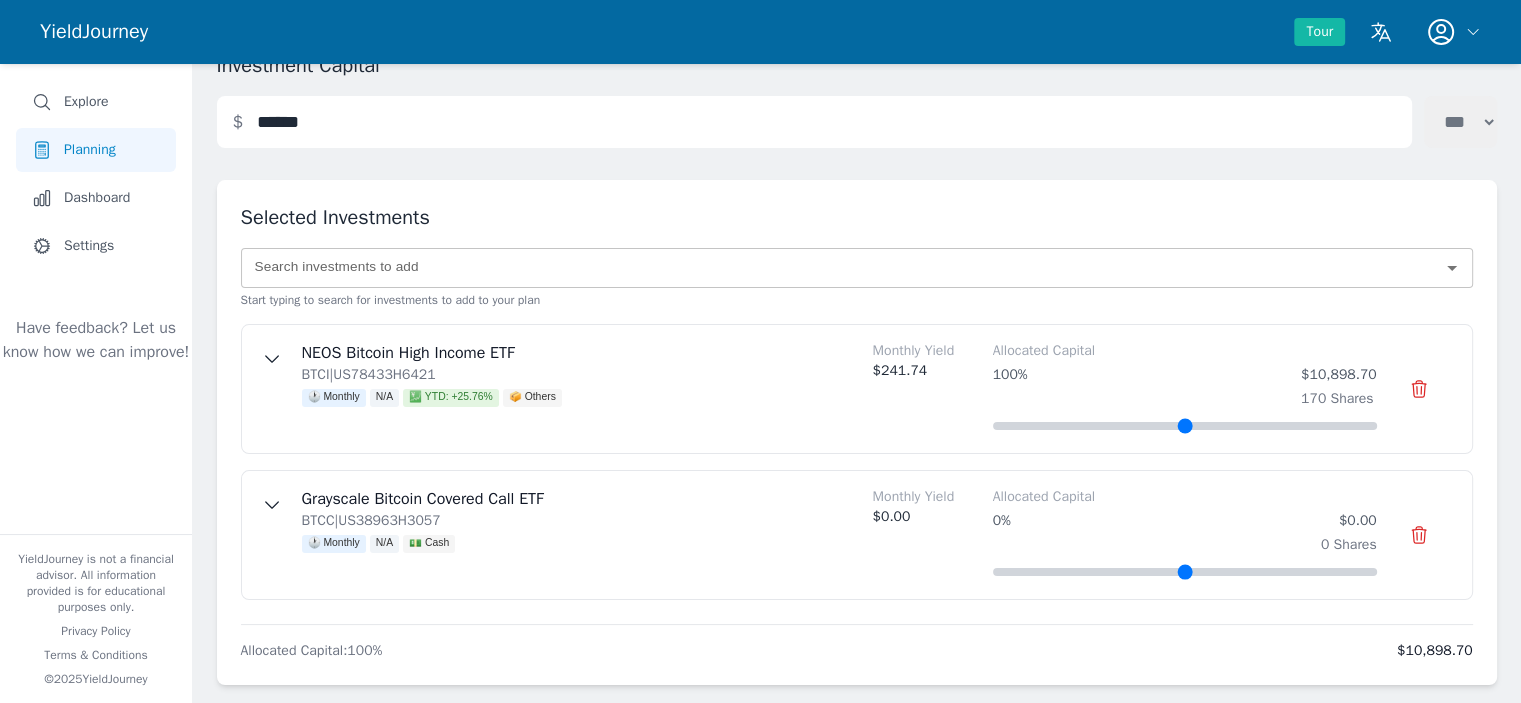 click on "Allocated Capital 100 % $10,898.70 170   Shares" at bounding box center (1185, 389) 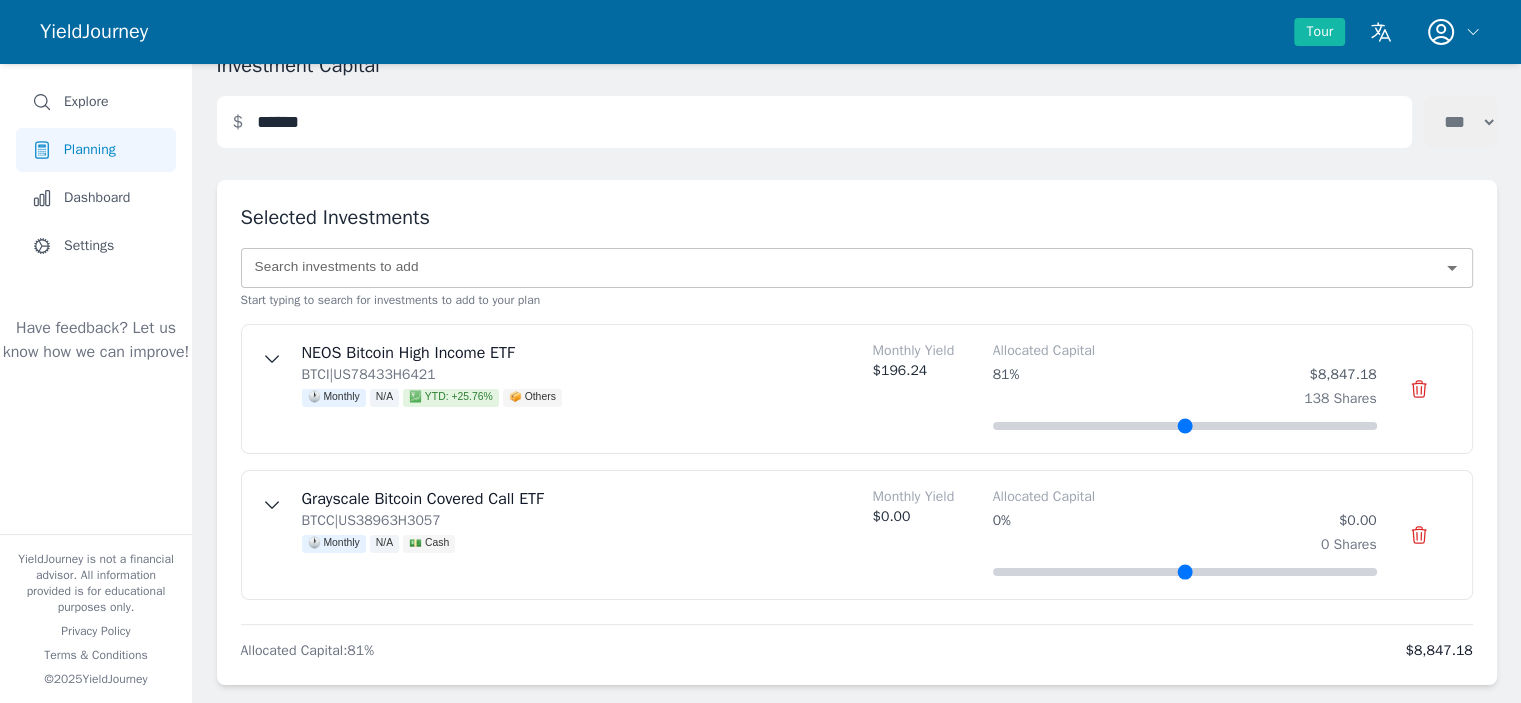 drag, startPoint x: 1365, startPoint y: 427, endPoint x: 1297, endPoint y: 435, distance: 68.46897 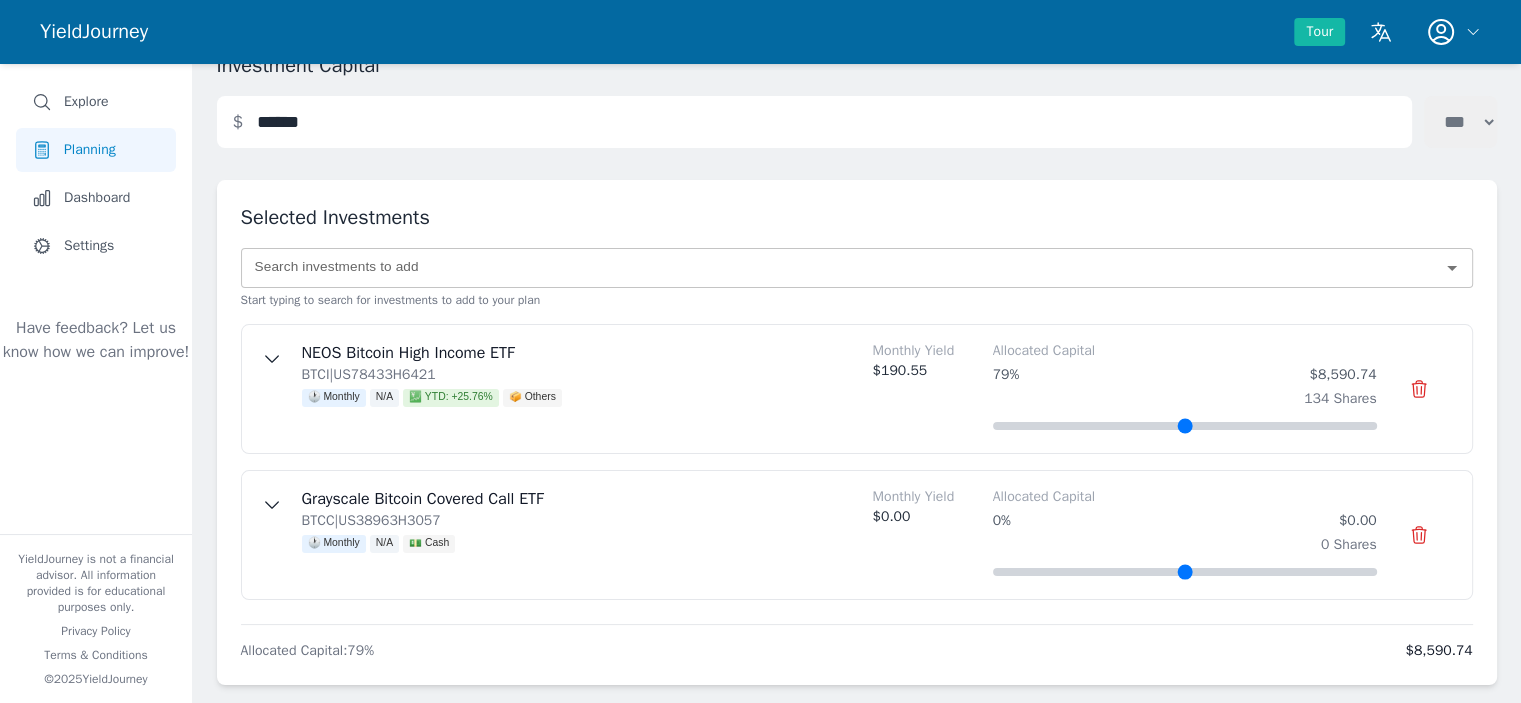 type on "**" 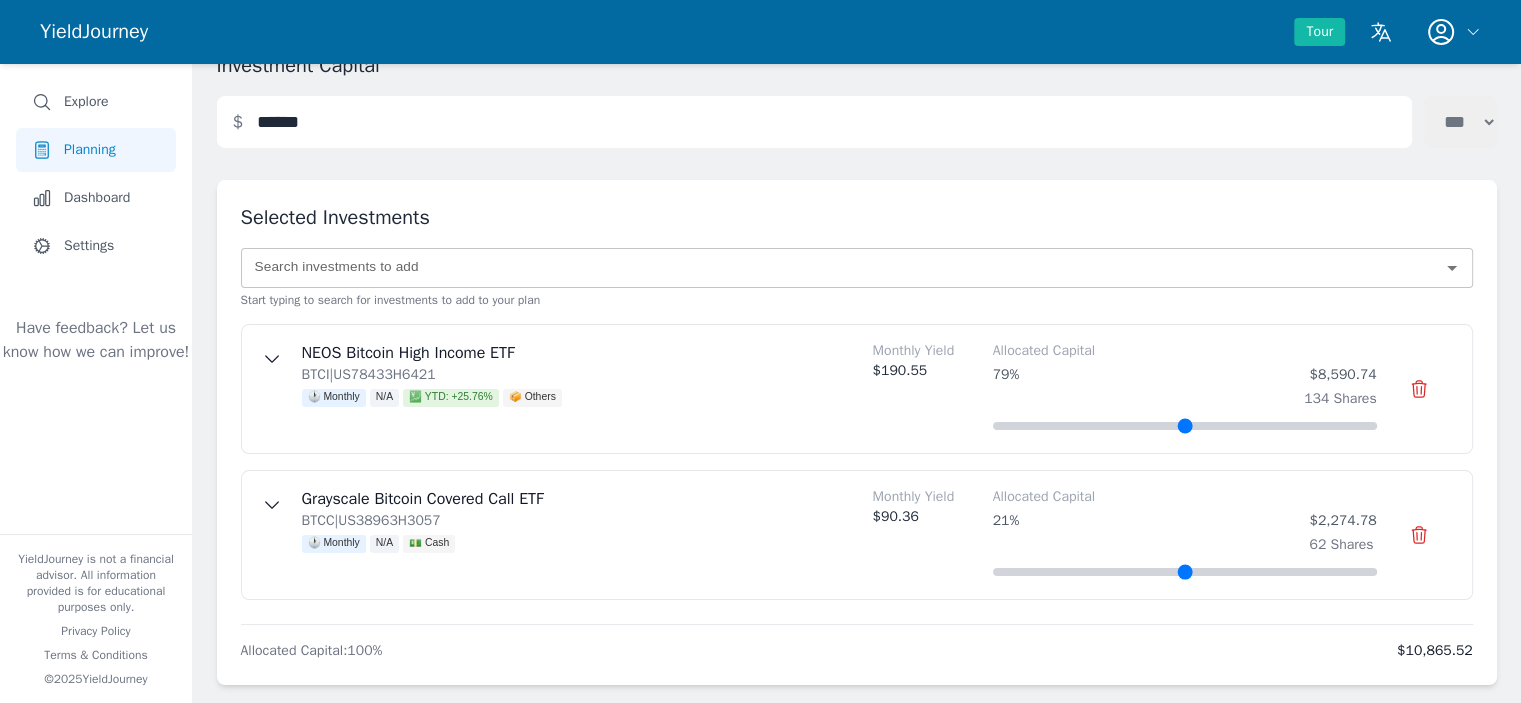 drag, startPoint x: 1020, startPoint y: 571, endPoint x: 1213, endPoint y: 567, distance: 193.04144 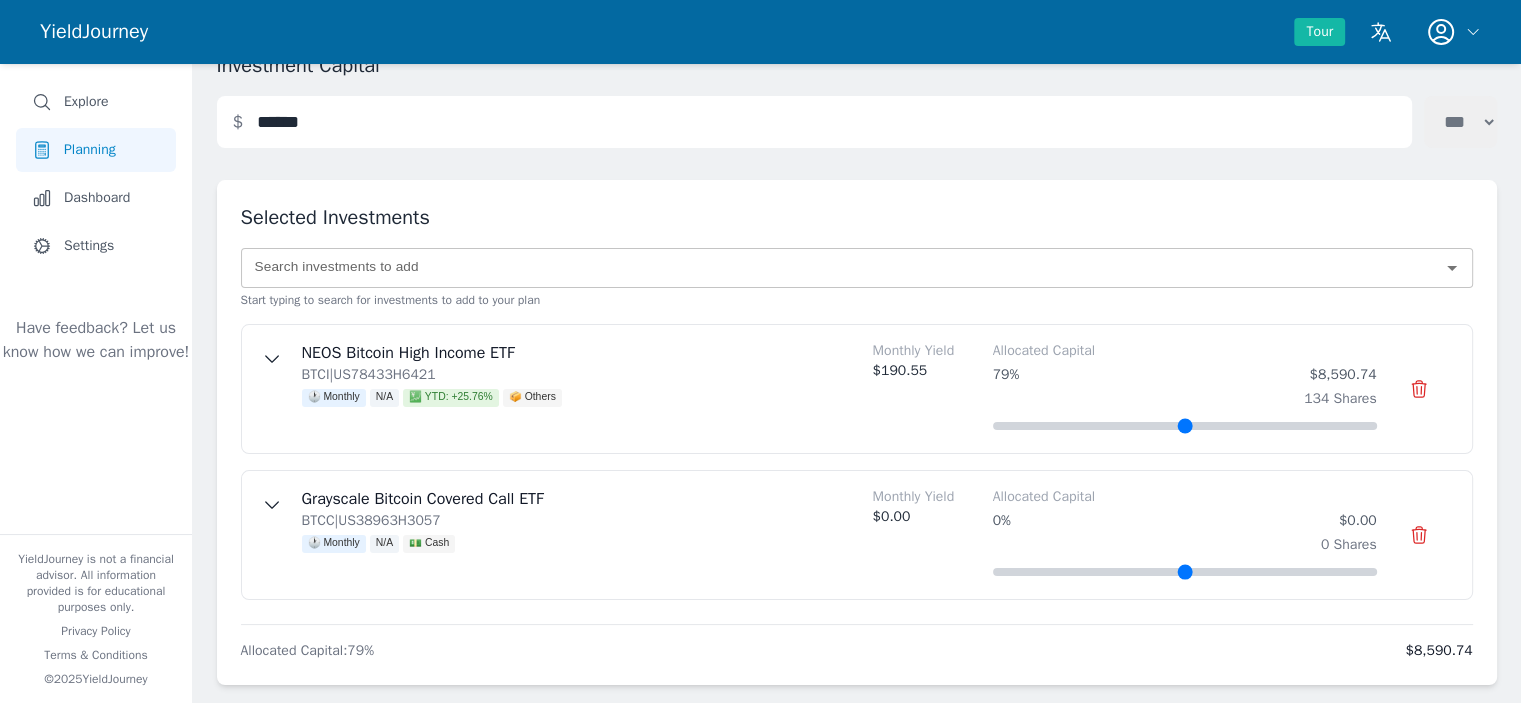 drag, startPoint x: 1072, startPoint y: 571, endPoint x: 793, endPoint y: 555, distance: 279.4584 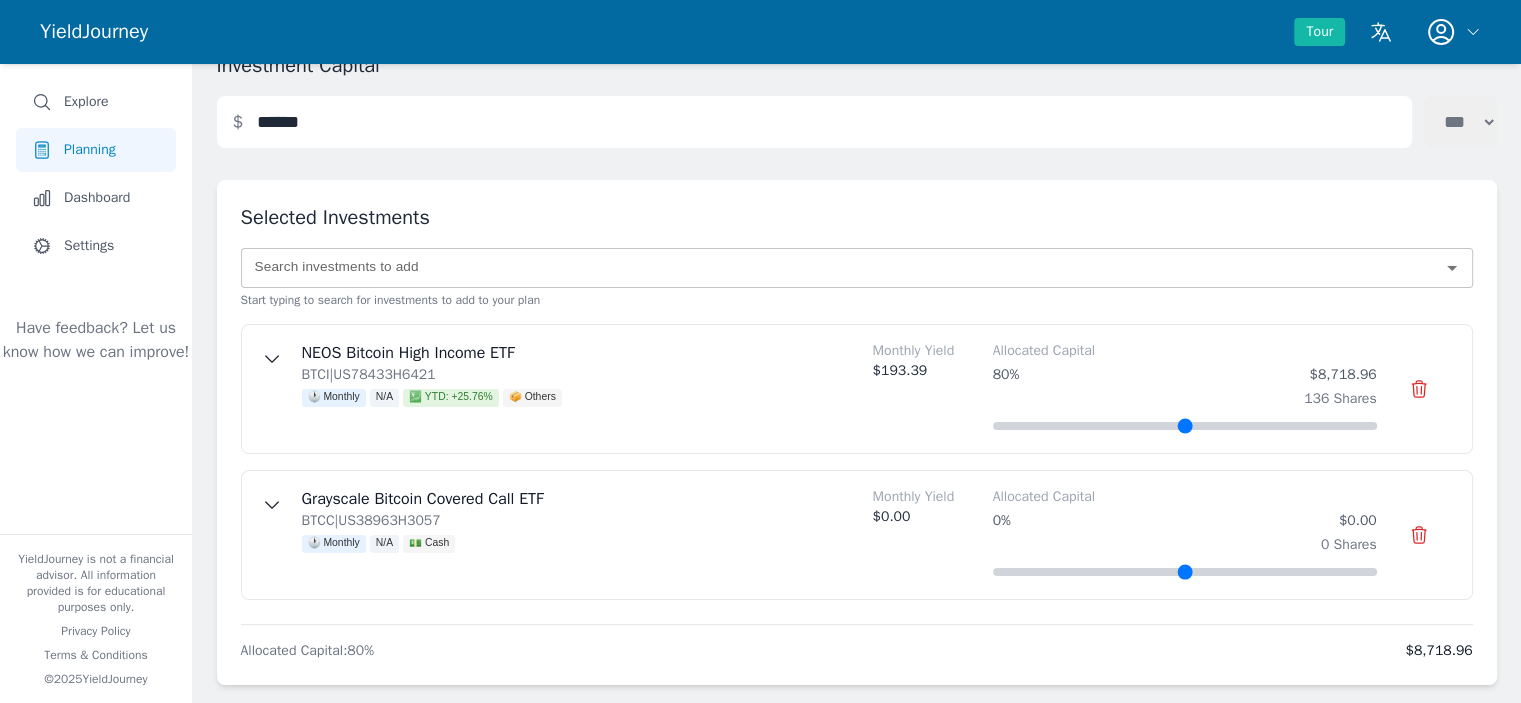 type on "**" 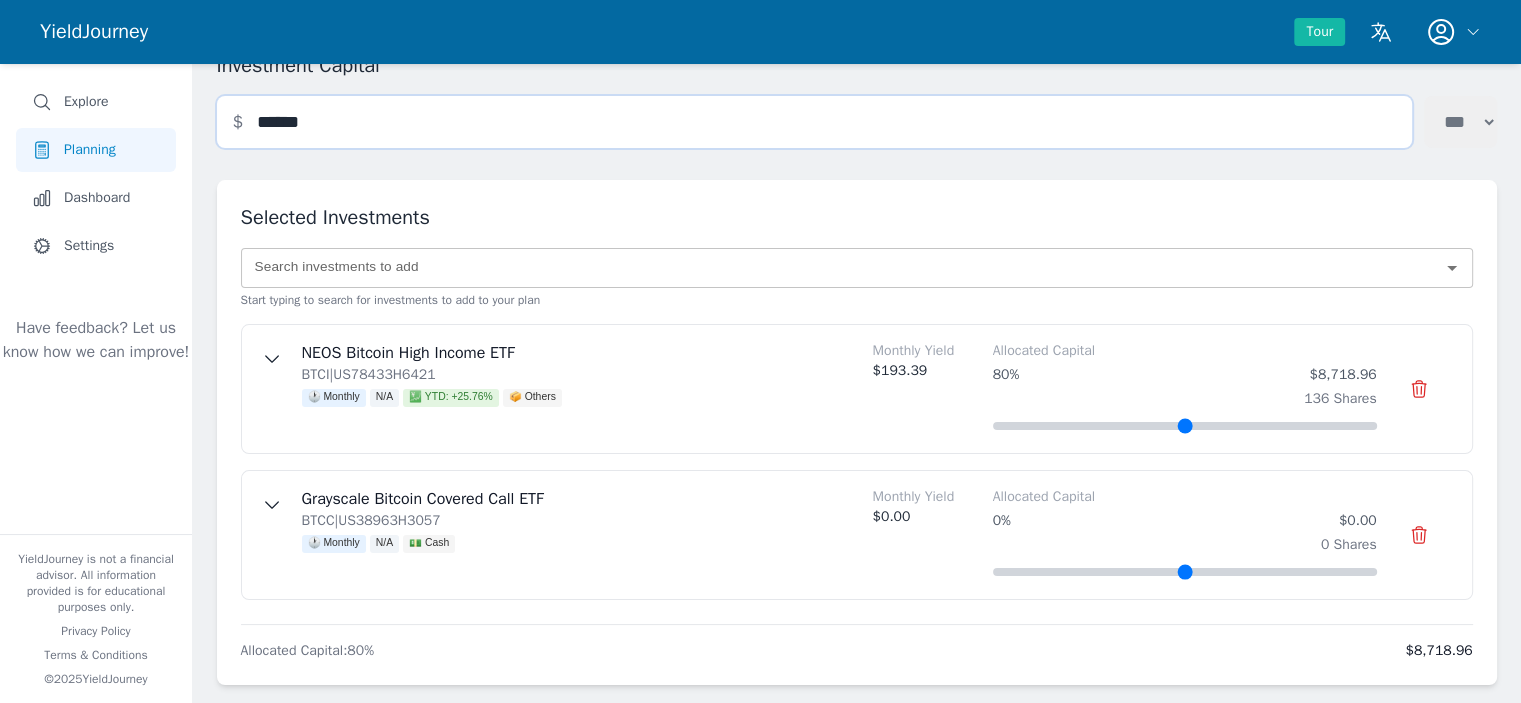 drag, startPoint x: 312, startPoint y: 119, endPoint x: 195, endPoint y: 115, distance: 117.06836 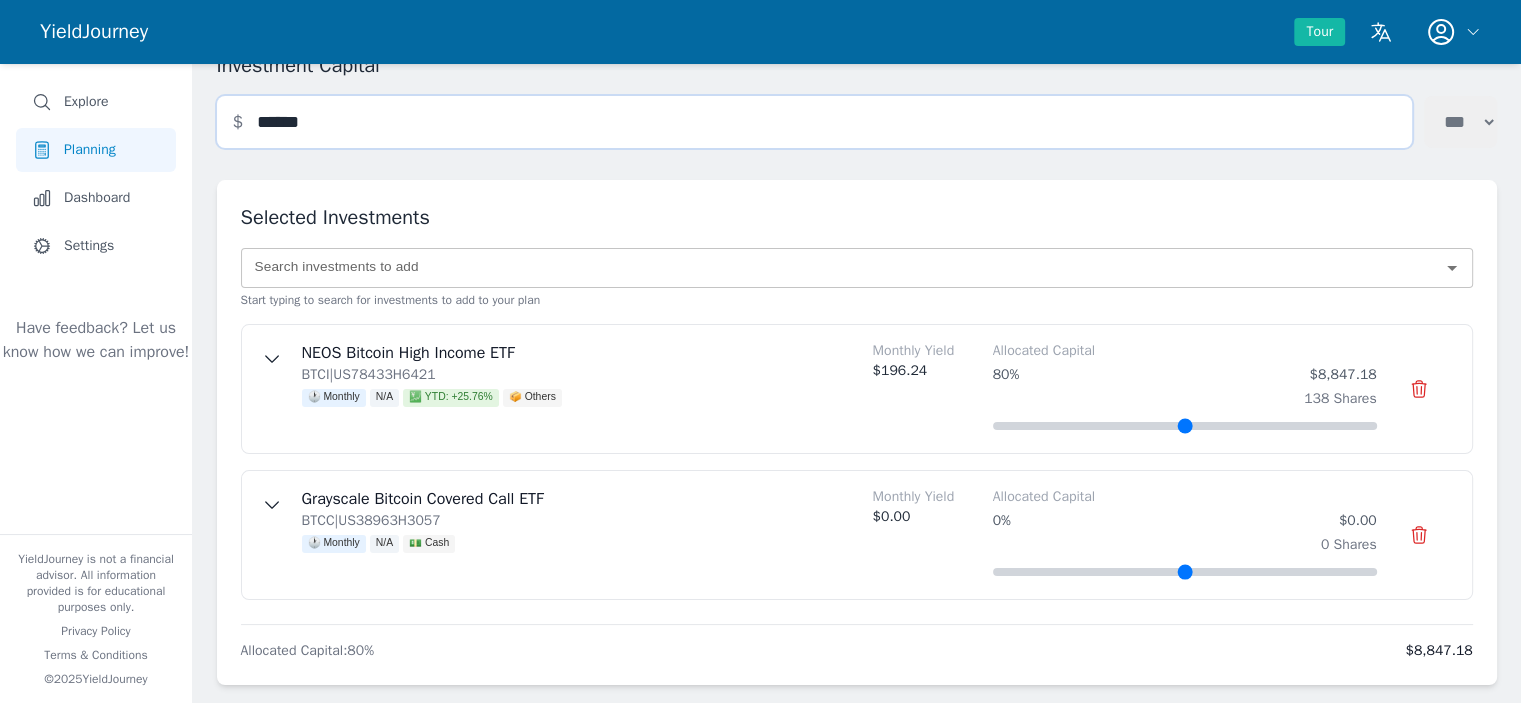 type on "******" 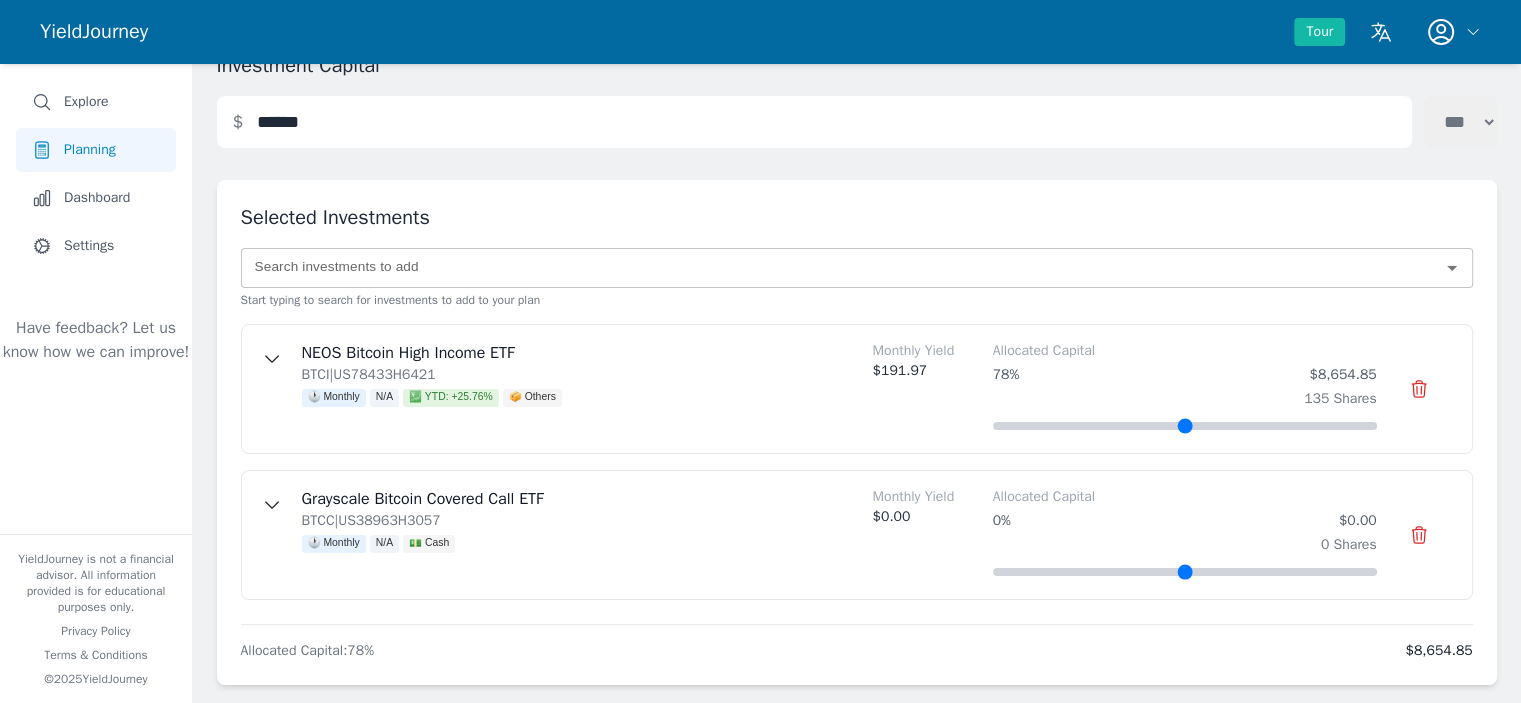 drag, startPoint x: 1308, startPoint y: 418, endPoint x: 1288, endPoint y: 419, distance: 20.024984 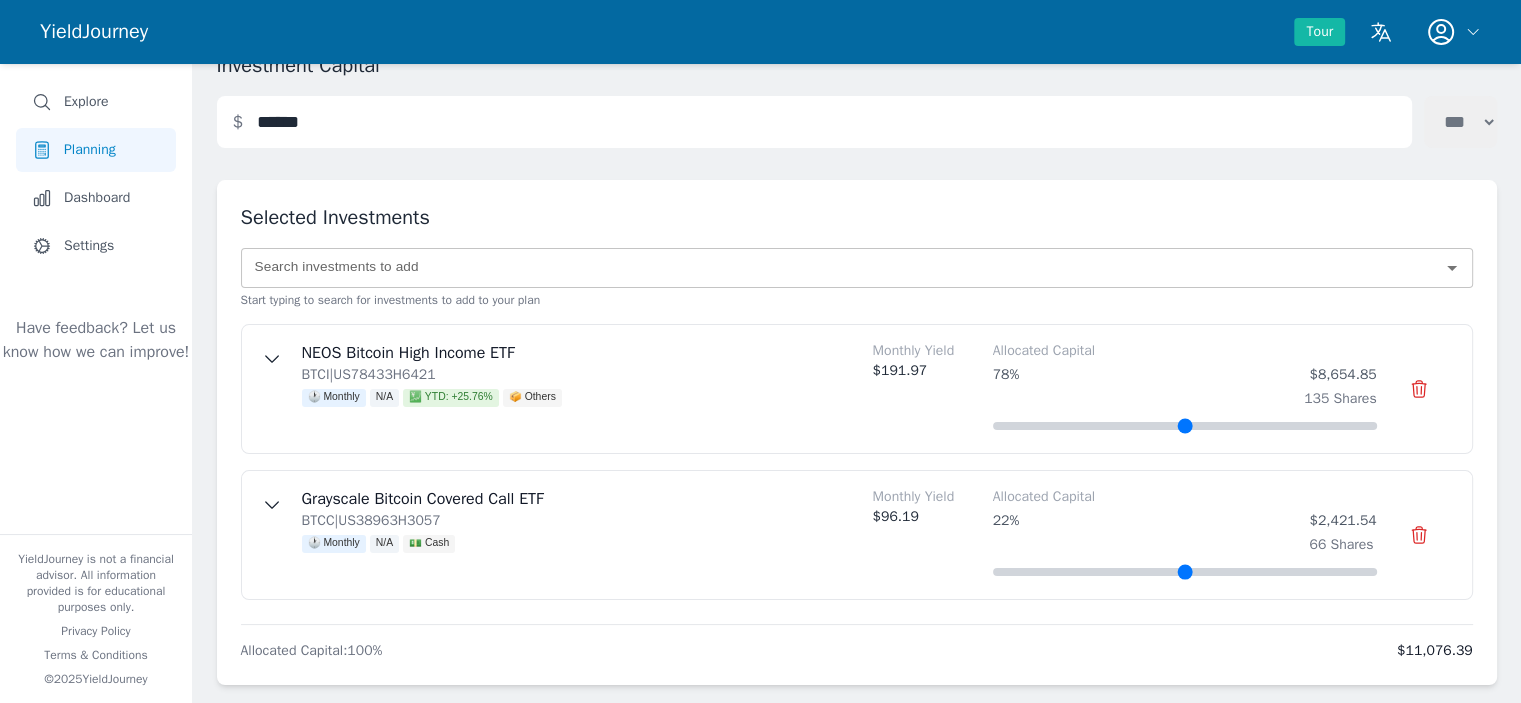 drag, startPoint x: 1005, startPoint y: 576, endPoint x: 1301, endPoint y: 583, distance: 296.08276 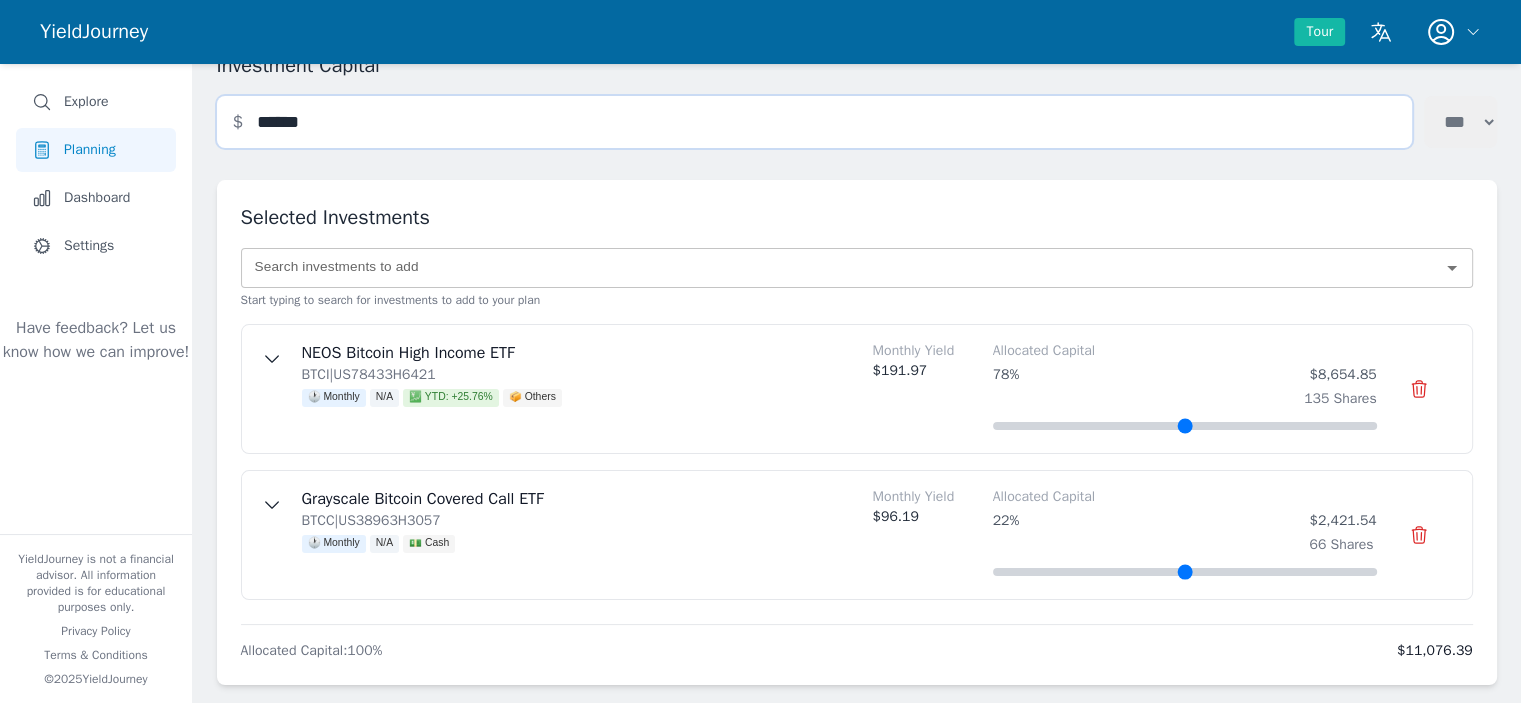 click on "******" at bounding box center [814, 122] 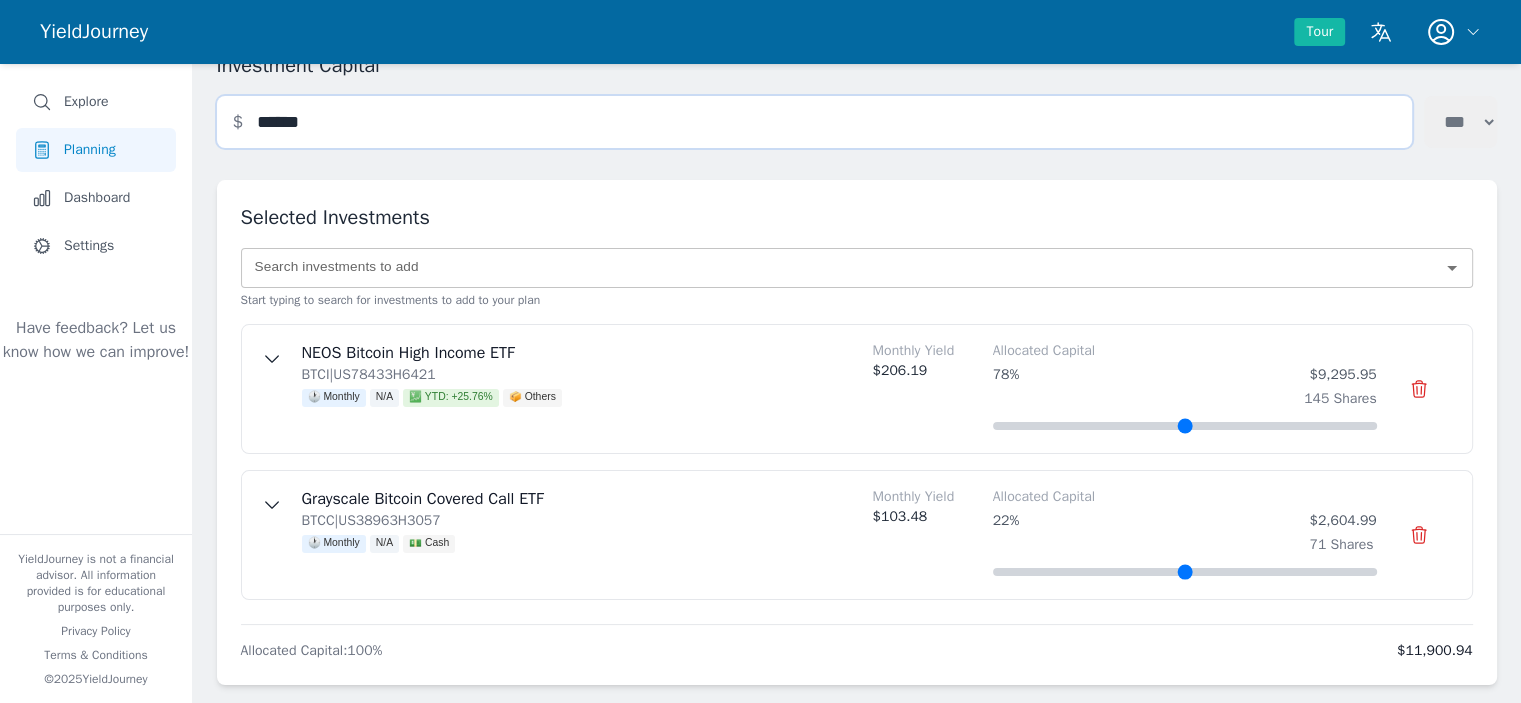 type on "******" 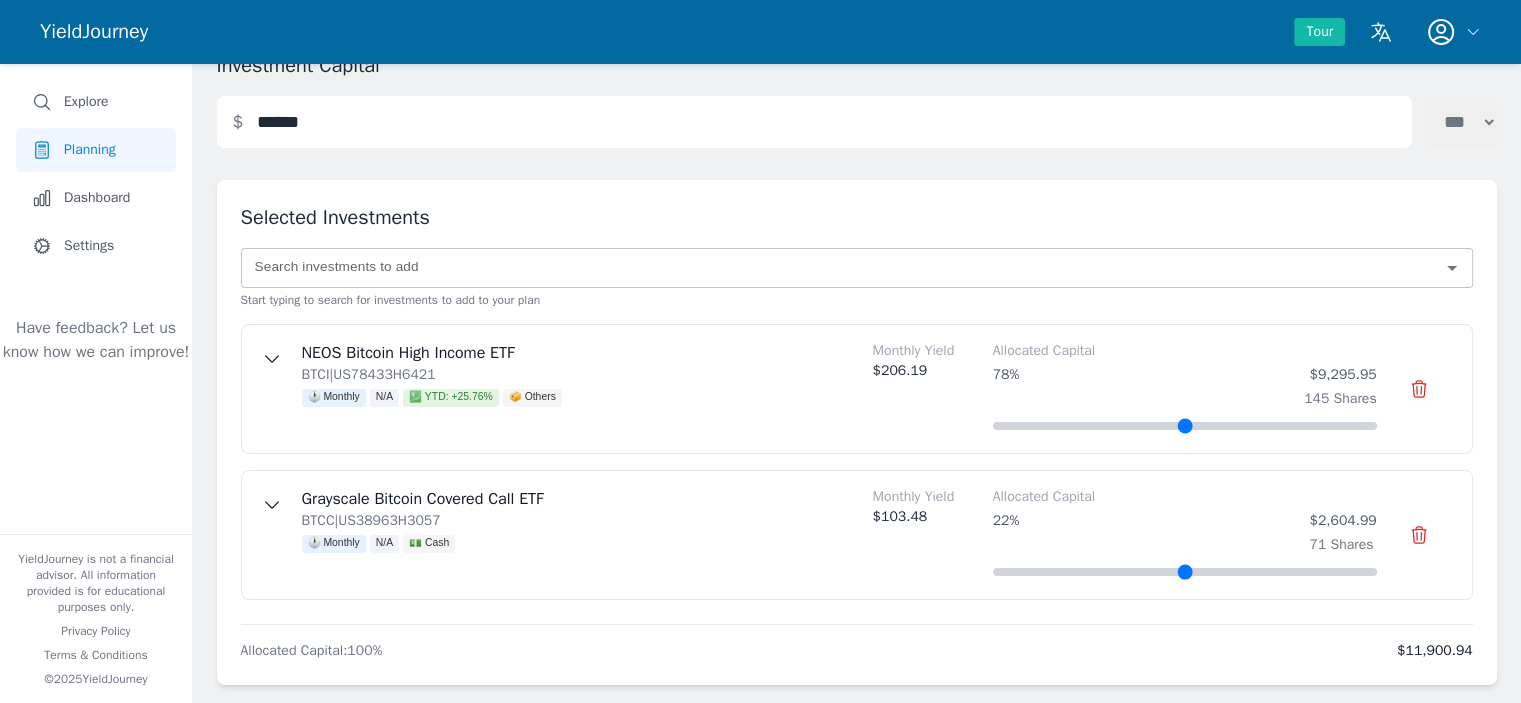 type on "**" 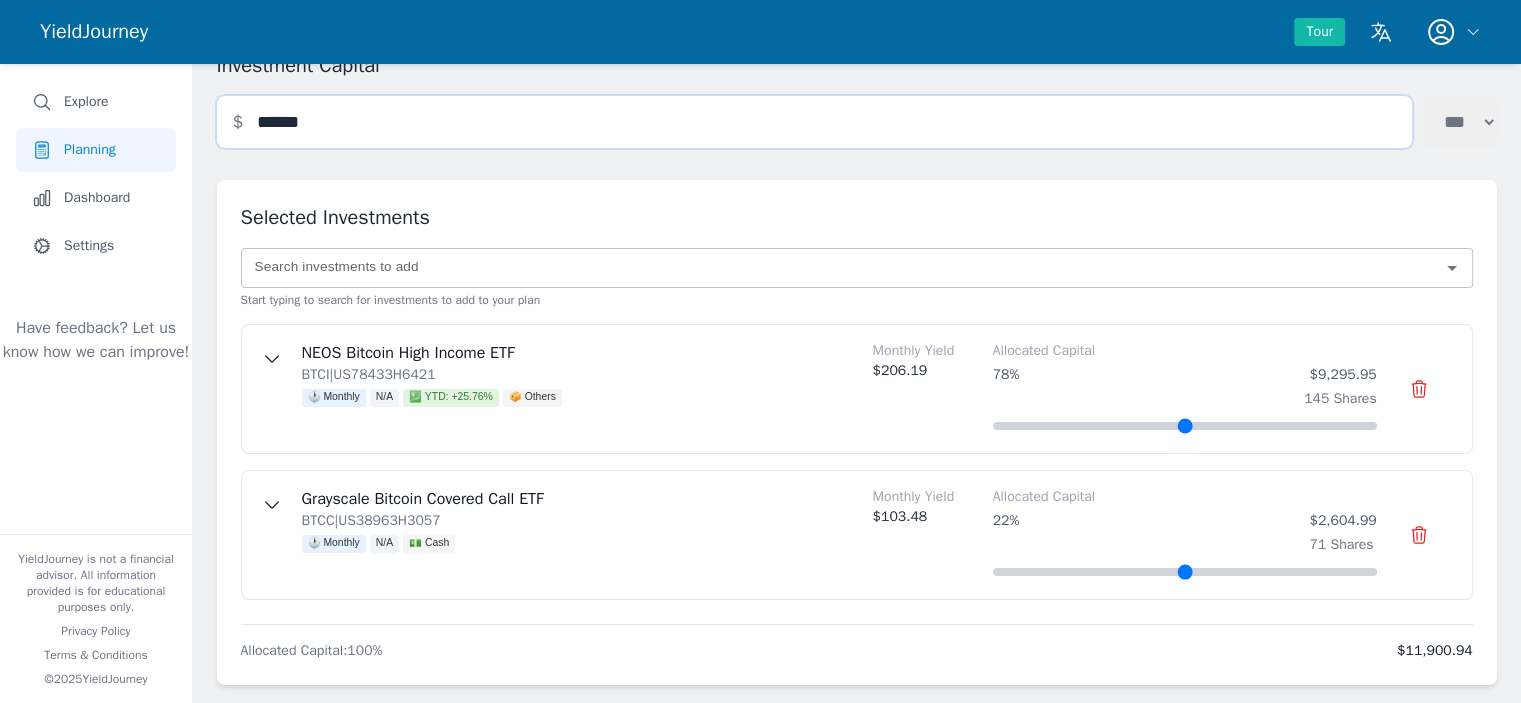 drag, startPoint x: 351, startPoint y: 123, endPoint x: 220, endPoint y: 118, distance: 131.09538 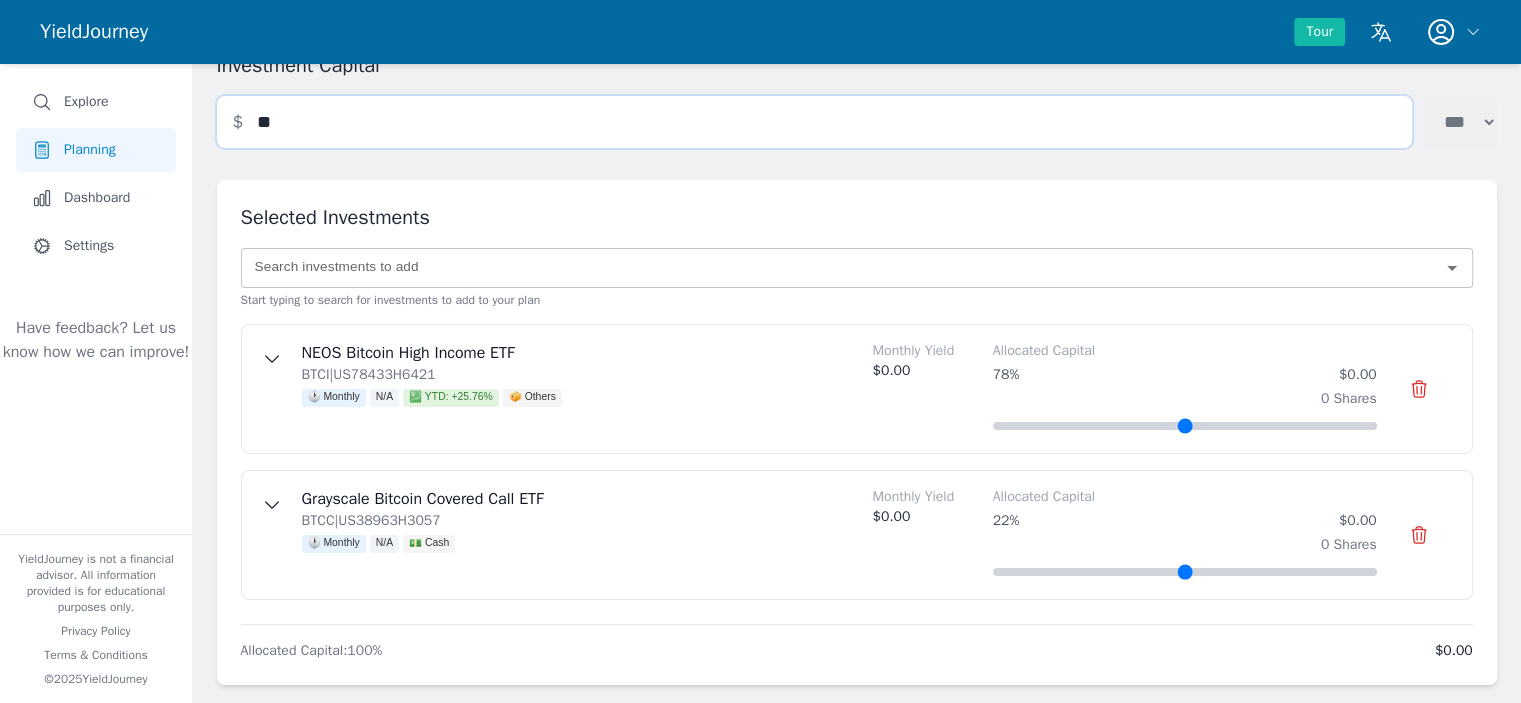 click on "**" at bounding box center (814, 122) 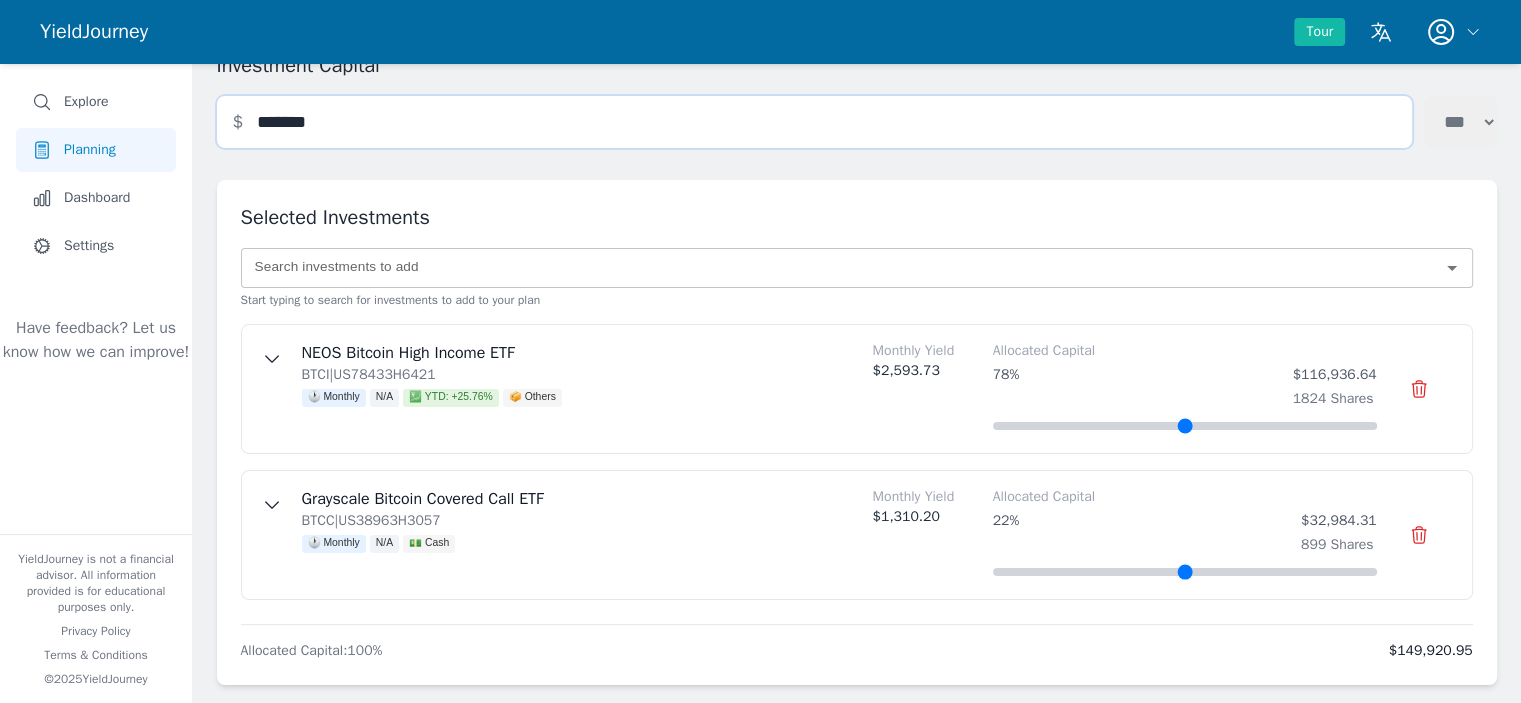 type on "*******" 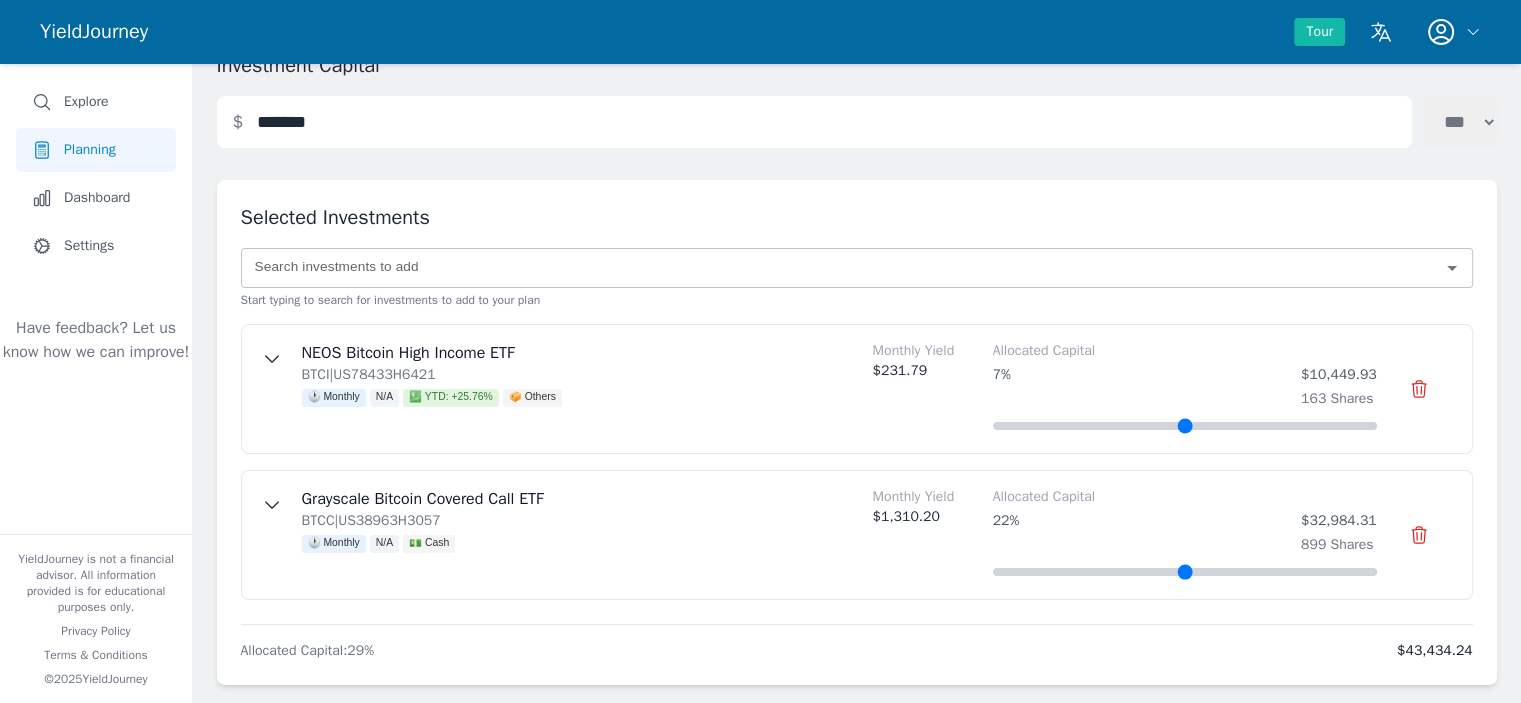 drag, startPoint x: 1285, startPoint y: 429, endPoint x: 1027, endPoint y: 415, distance: 258.37958 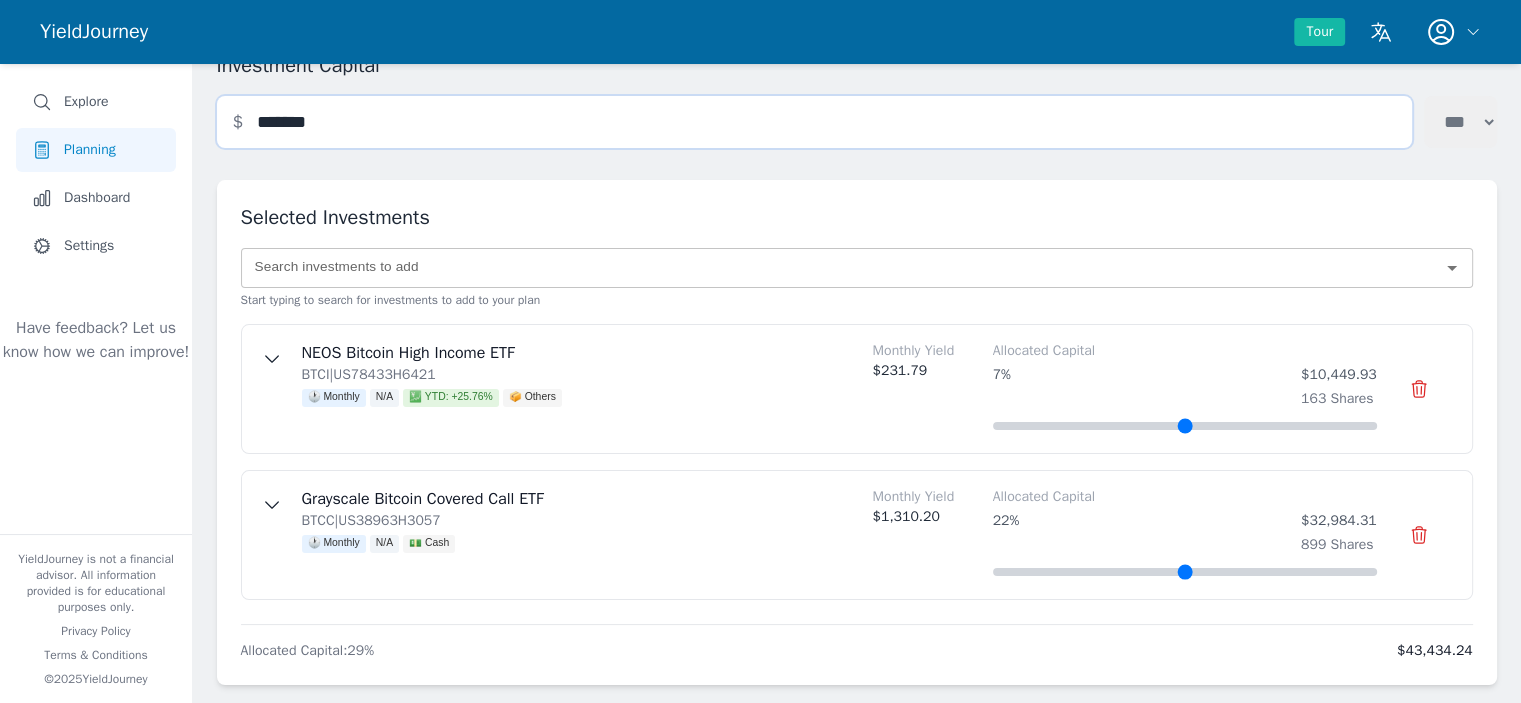 click on "*******" at bounding box center (814, 122) 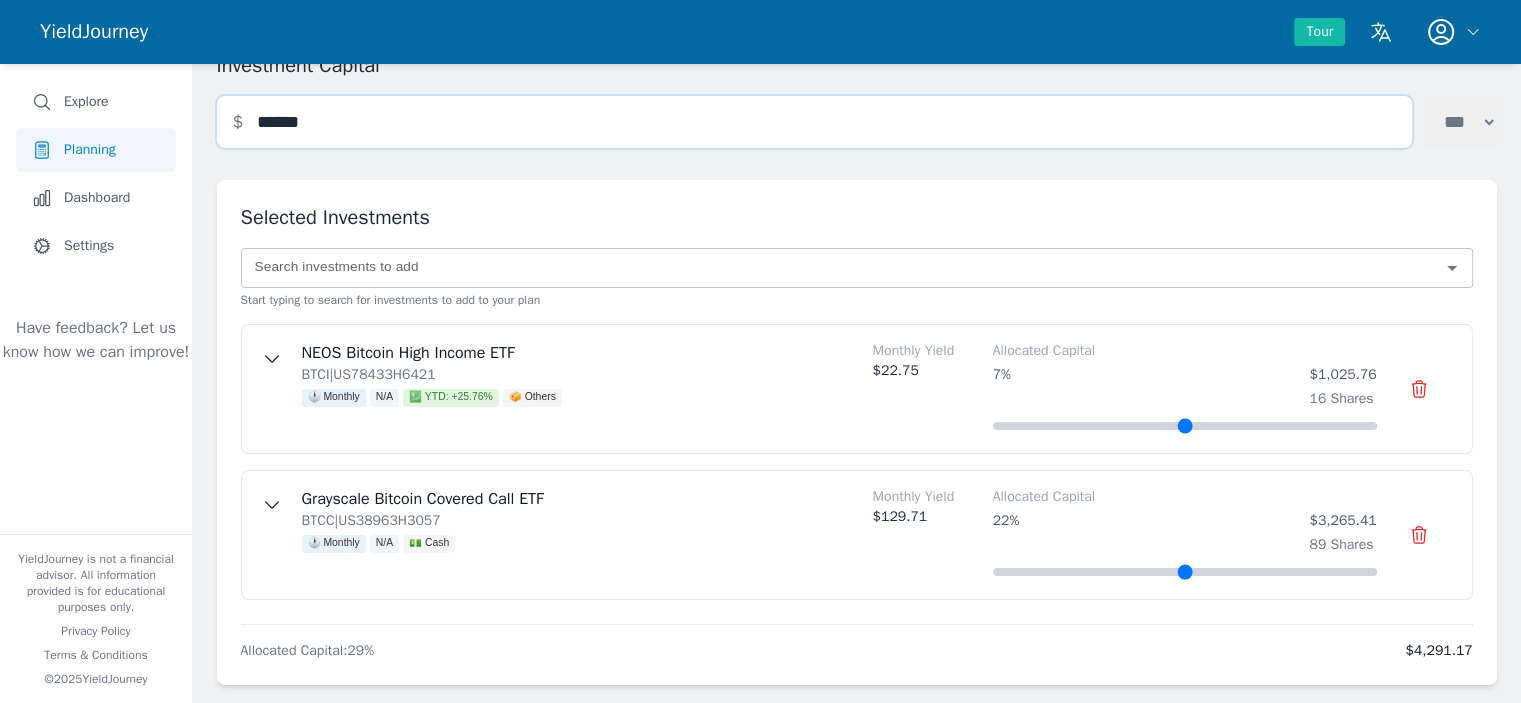 type on "******" 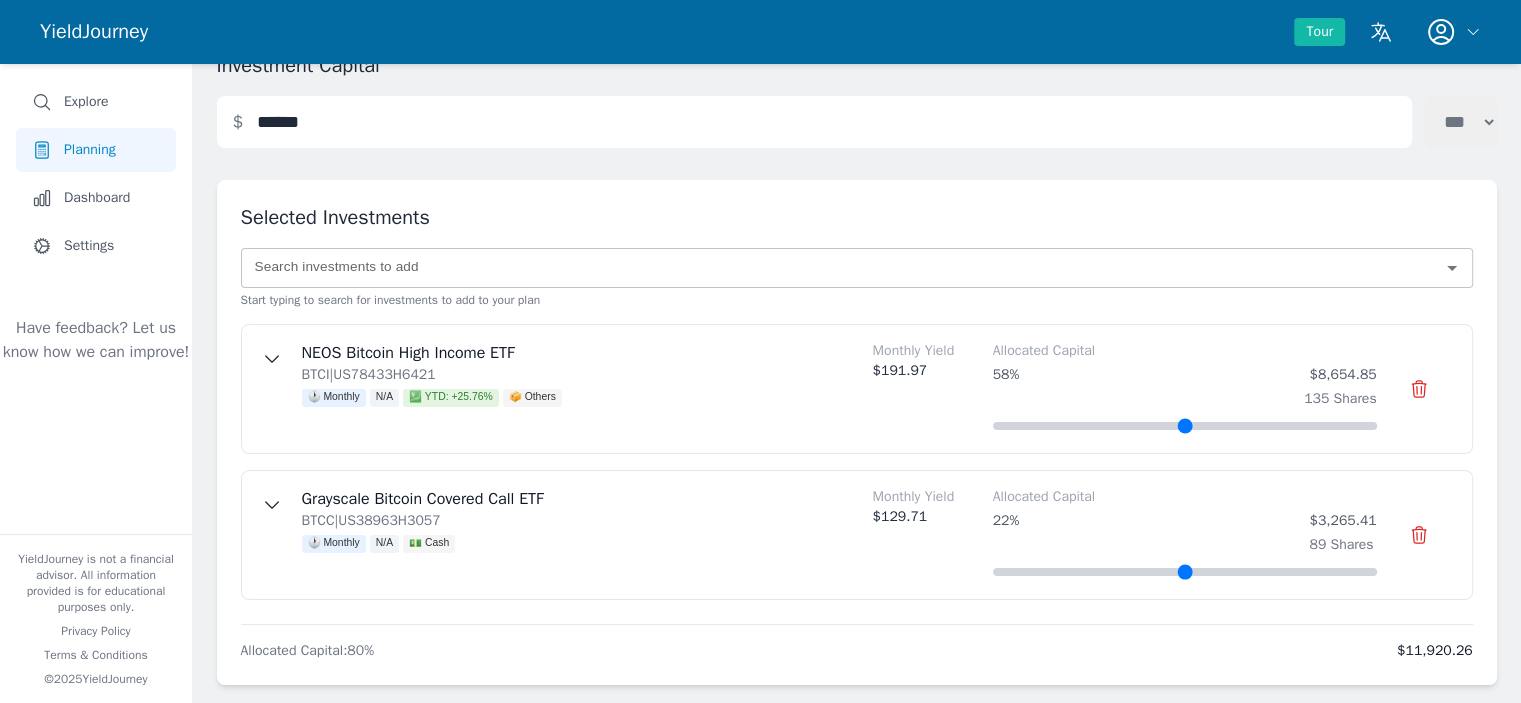 drag, startPoint x: 1030, startPoint y: 431, endPoint x: 1213, endPoint y: 433, distance: 183.01093 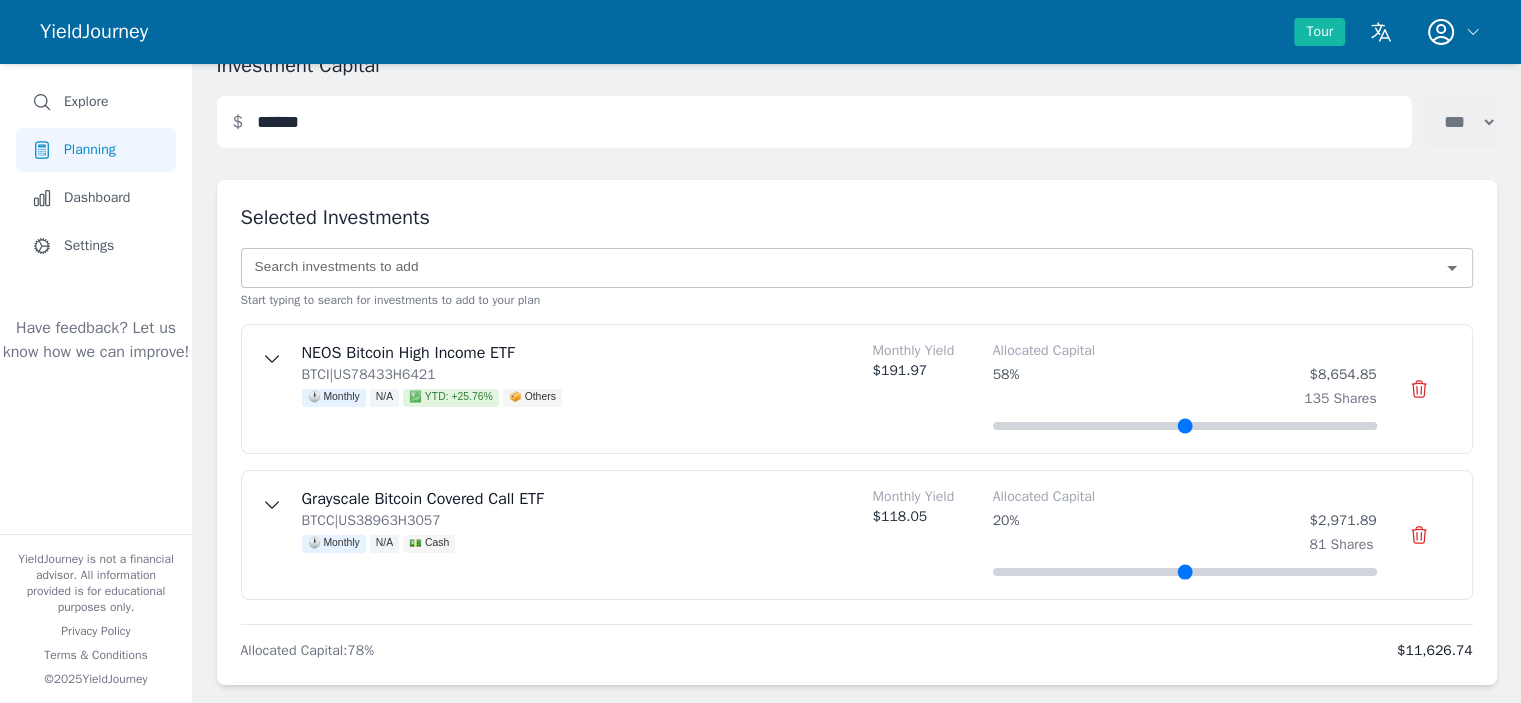 click at bounding box center (1185, 572) 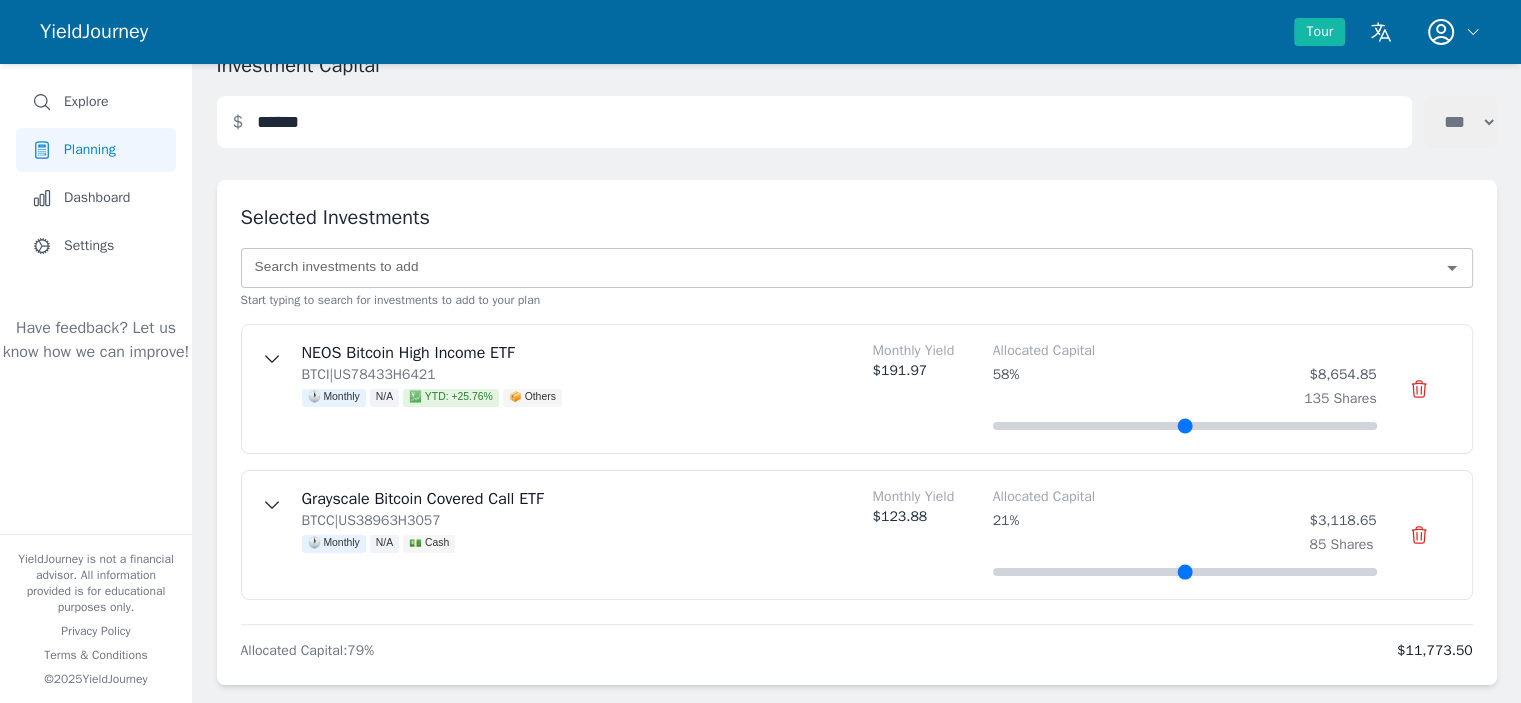 click on "85 Shares" at bounding box center [1342, 545] 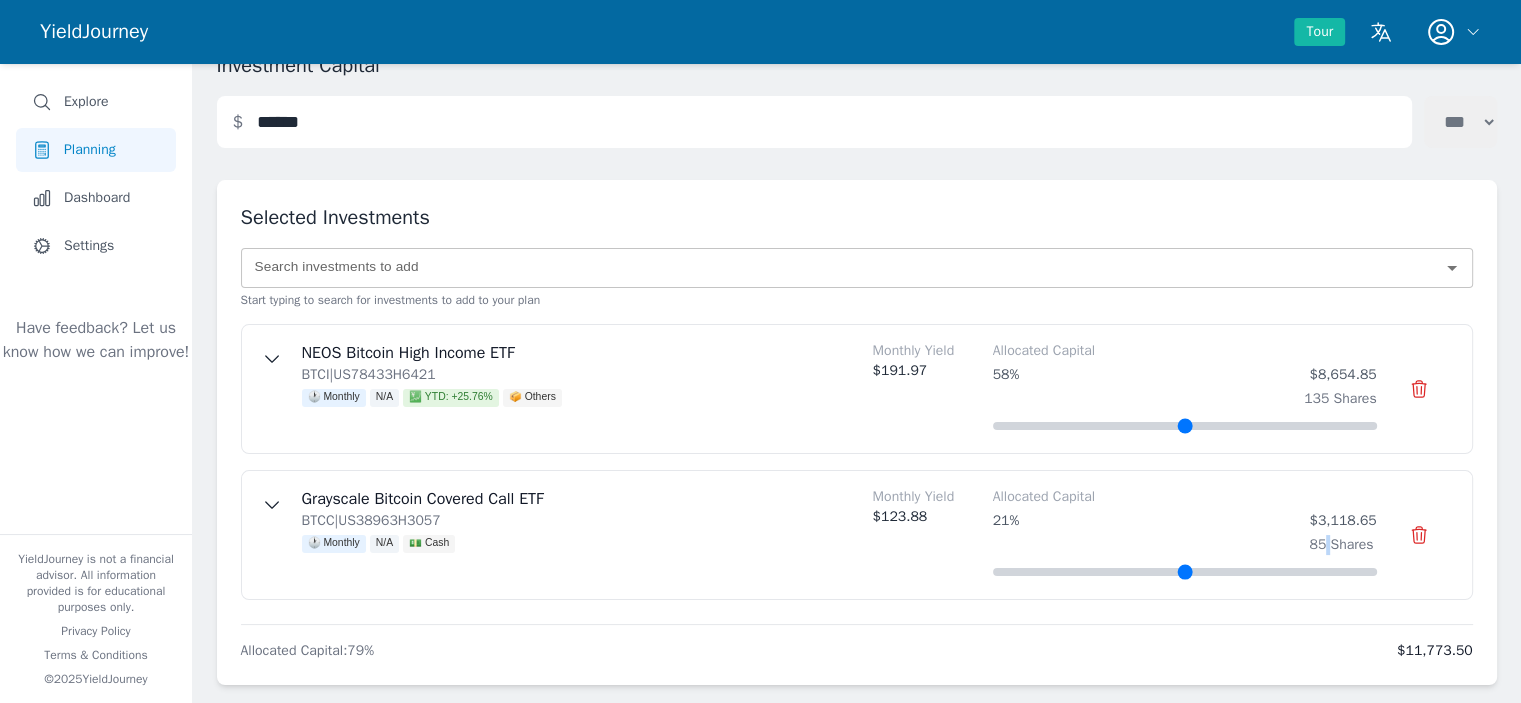 click on "85 Shares" at bounding box center [1342, 545] 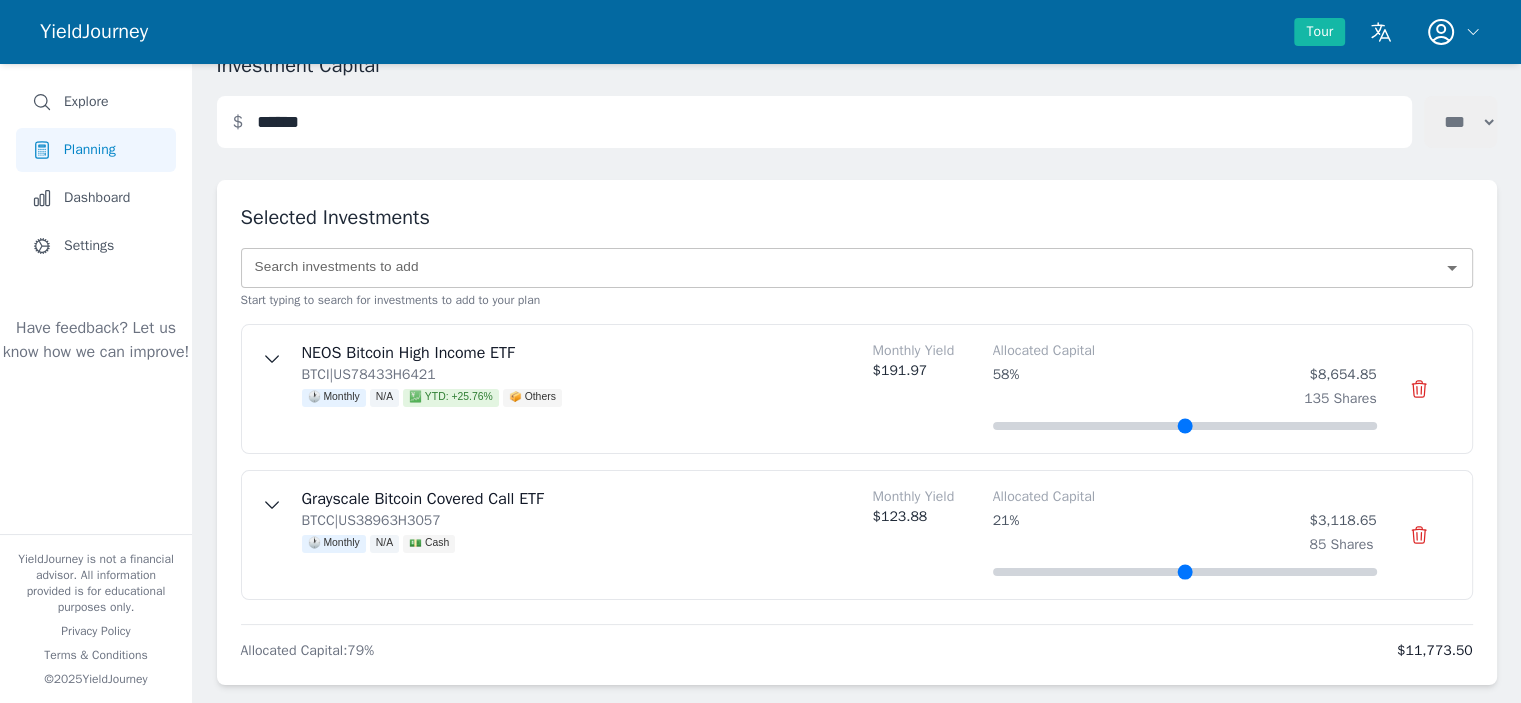 click on "85 Shares" at bounding box center (1342, 545) 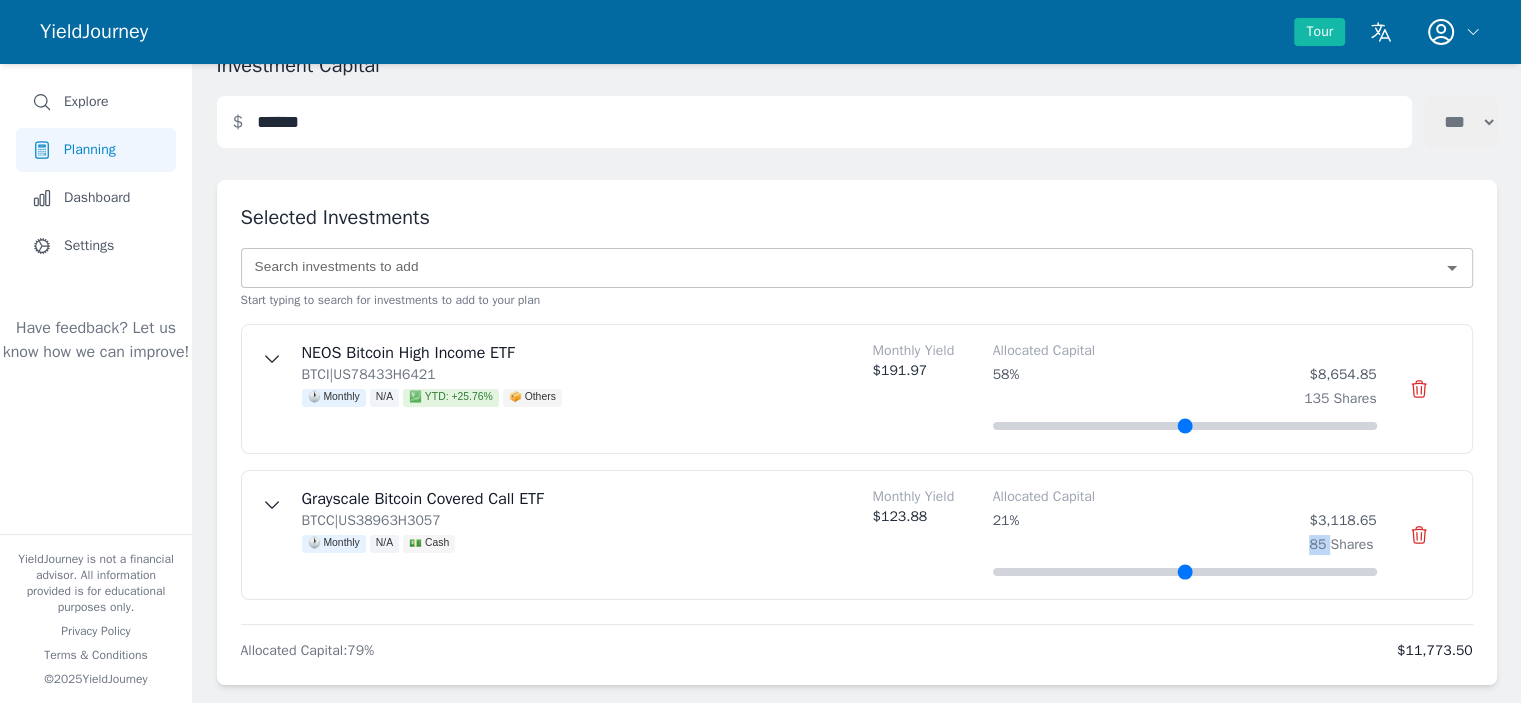 click on "85 Shares" at bounding box center (1342, 545) 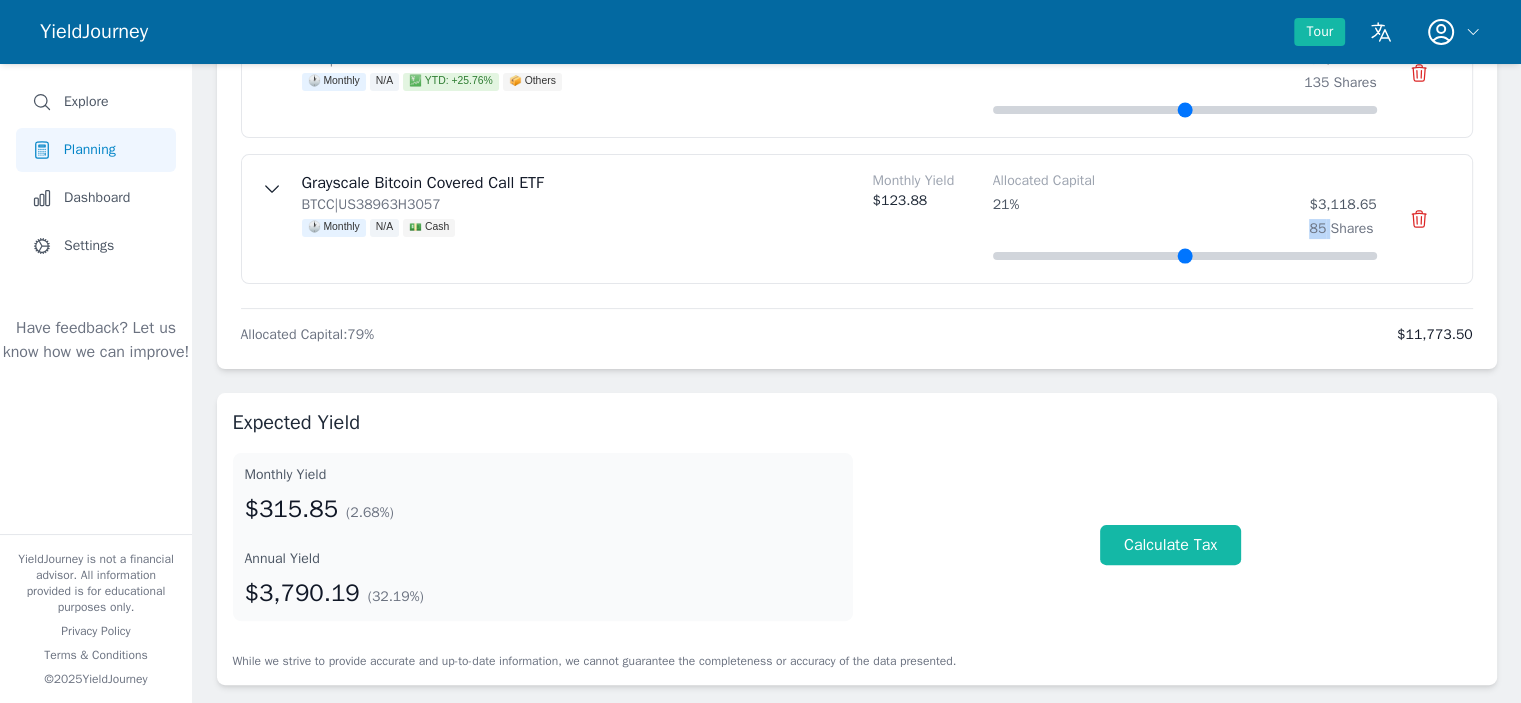 scroll, scrollTop: 400, scrollLeft: 0, axis: vertical 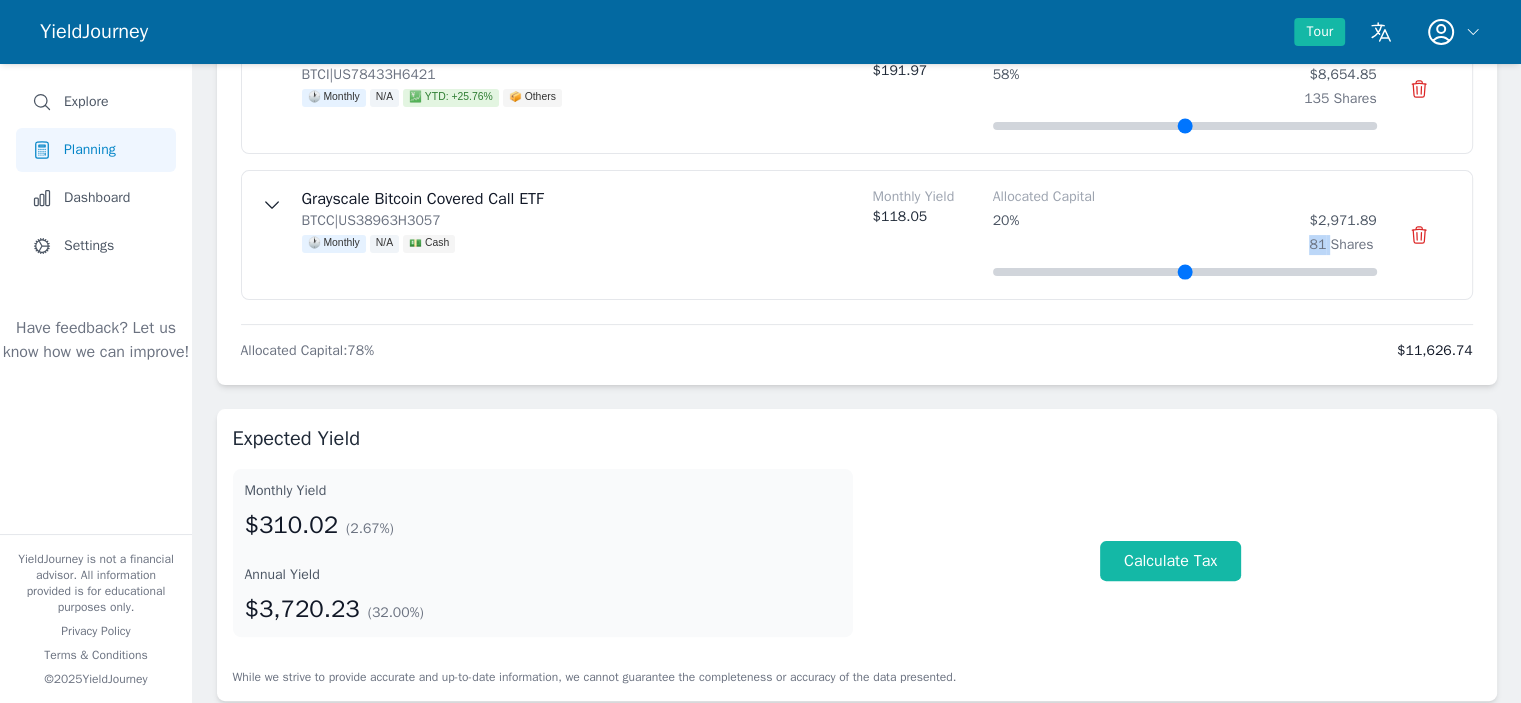 type on "**" 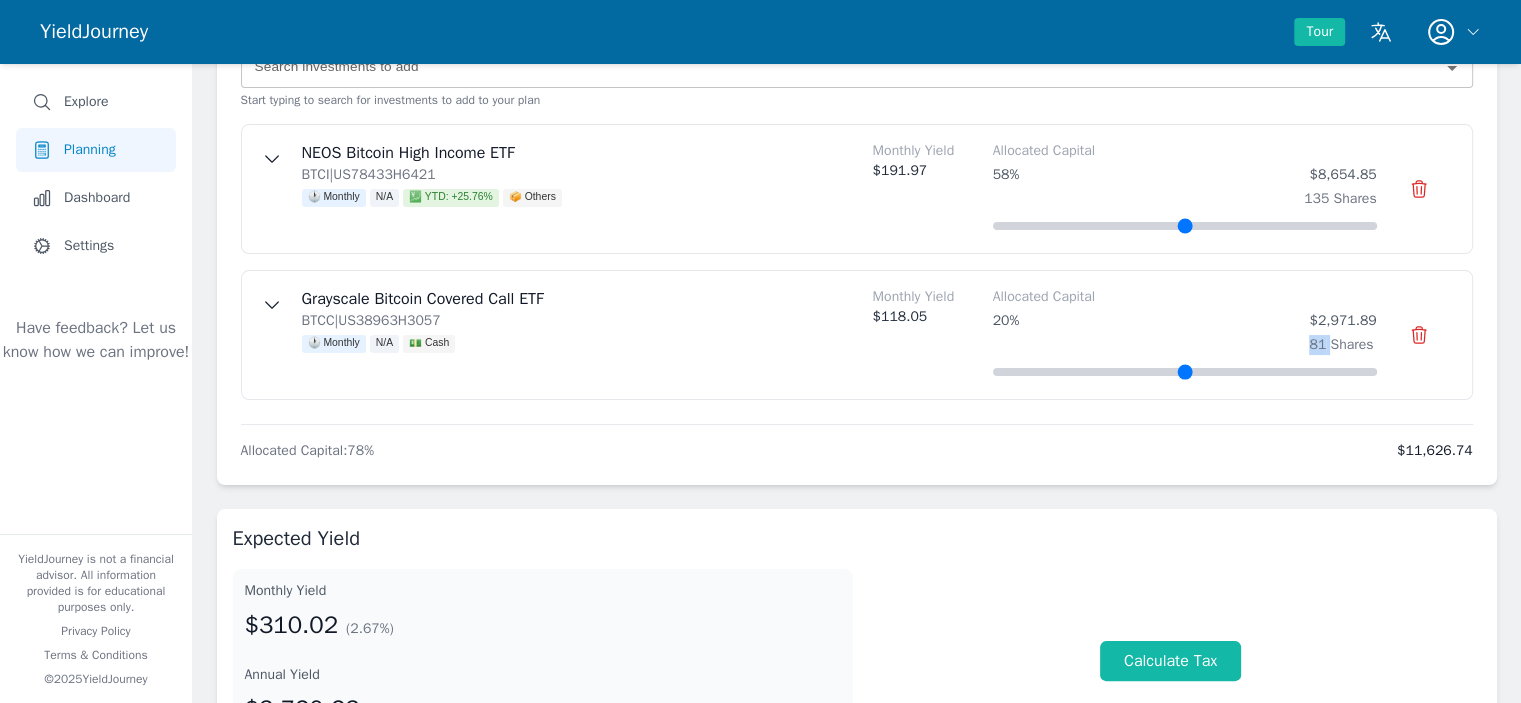 scroll, scrollTop: 661, scrollLeft: 0, axis: vertical 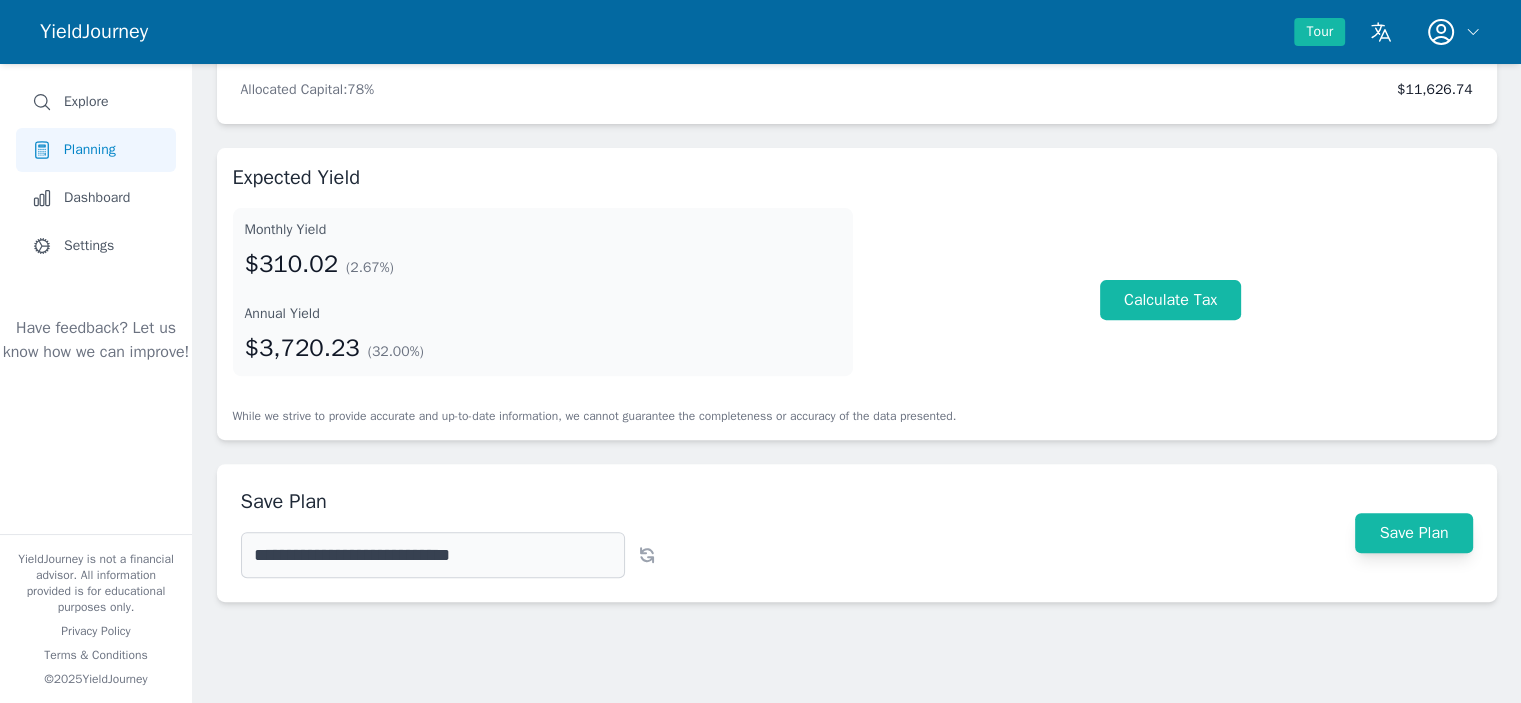click on "**********" at bounding box center (433, 555) 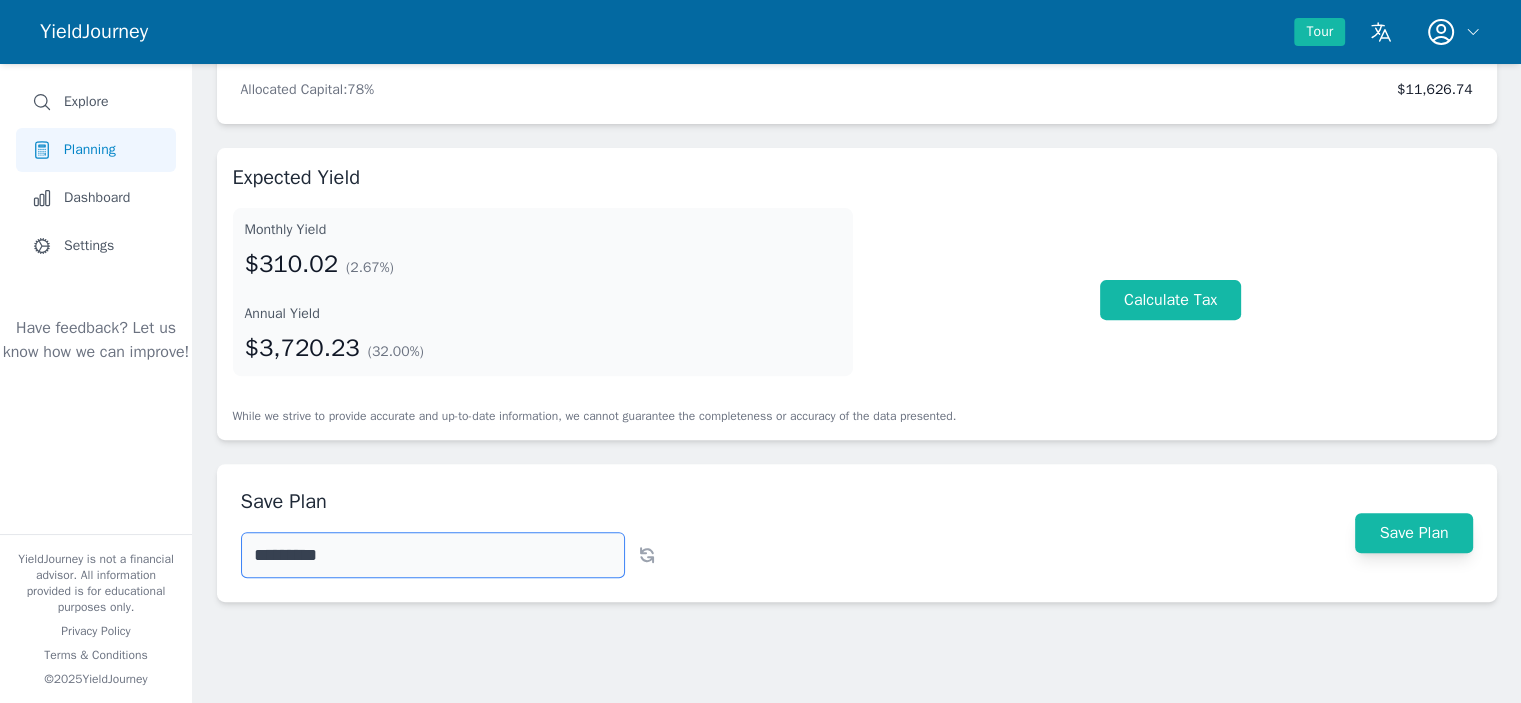 type on "*********" 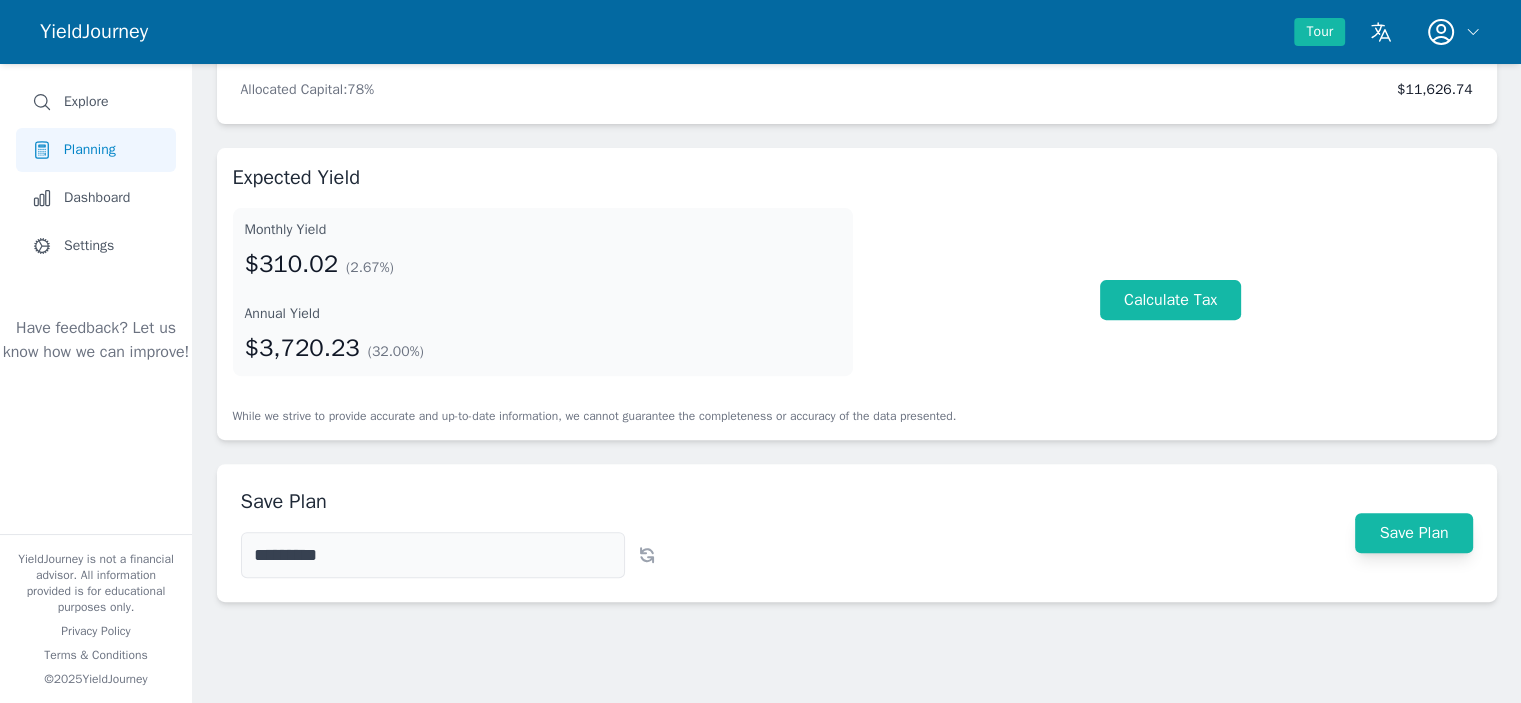 click on "Save Plan ********* Save Plan" at bounding box center (857, 533) 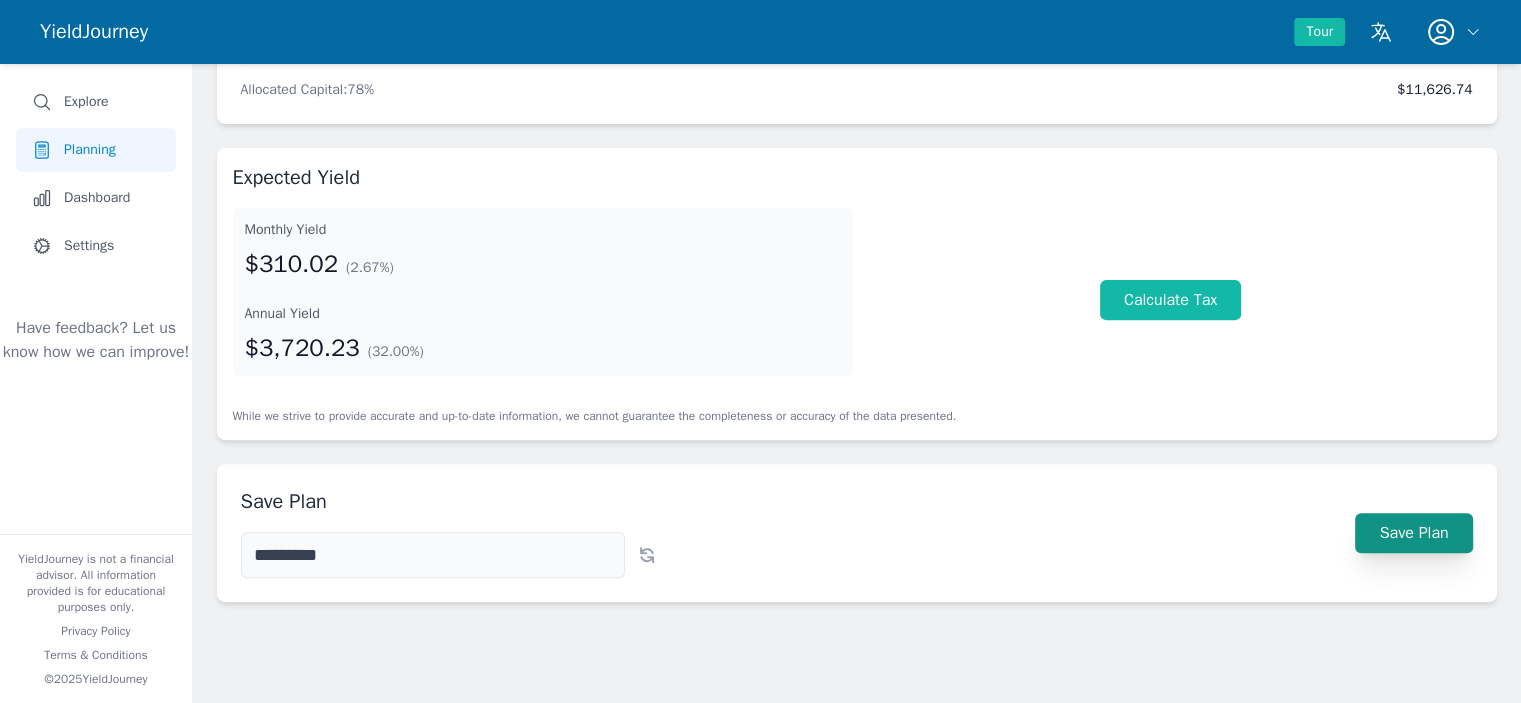 click on "Save Plan" at bounding box center (1413, 533) 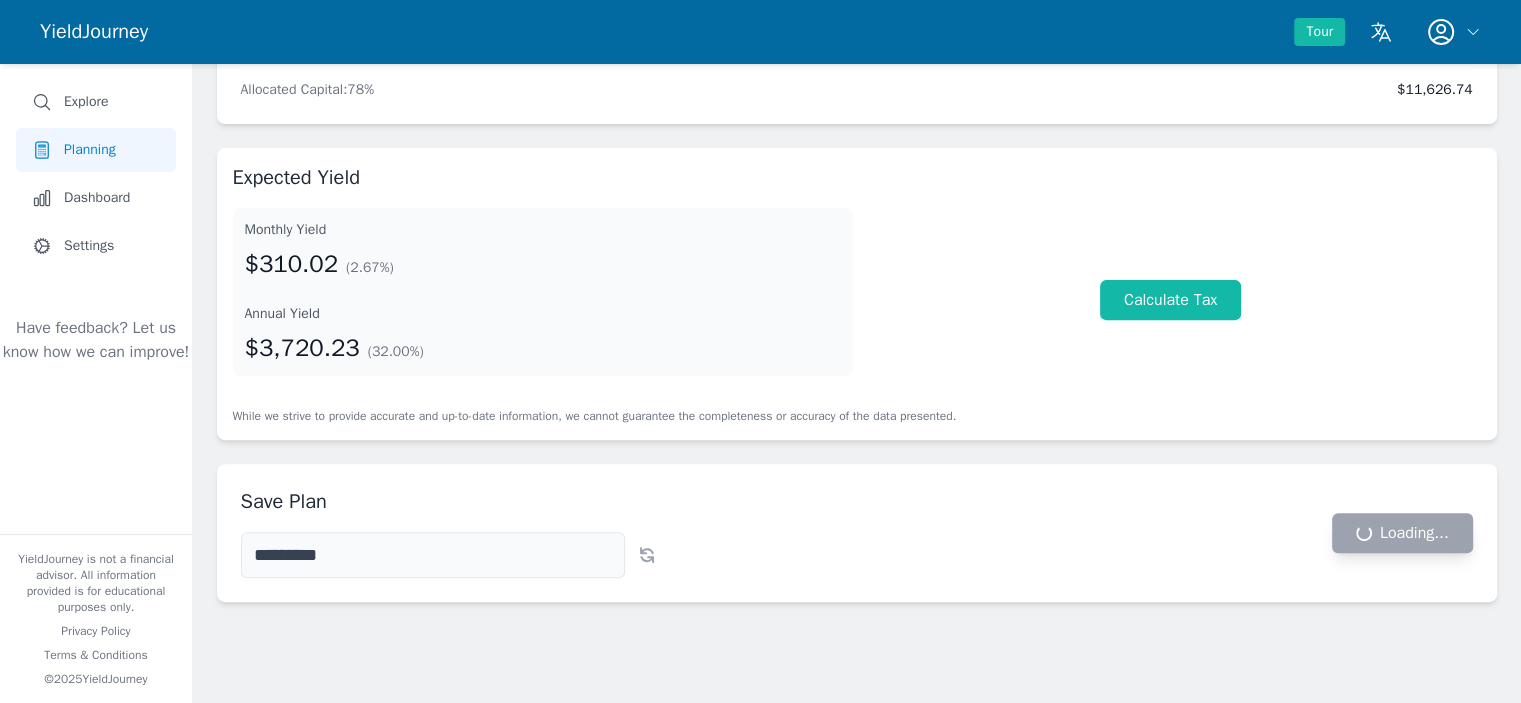 scroll, scrollTop: 0, scrollLeft: 0, axis: both 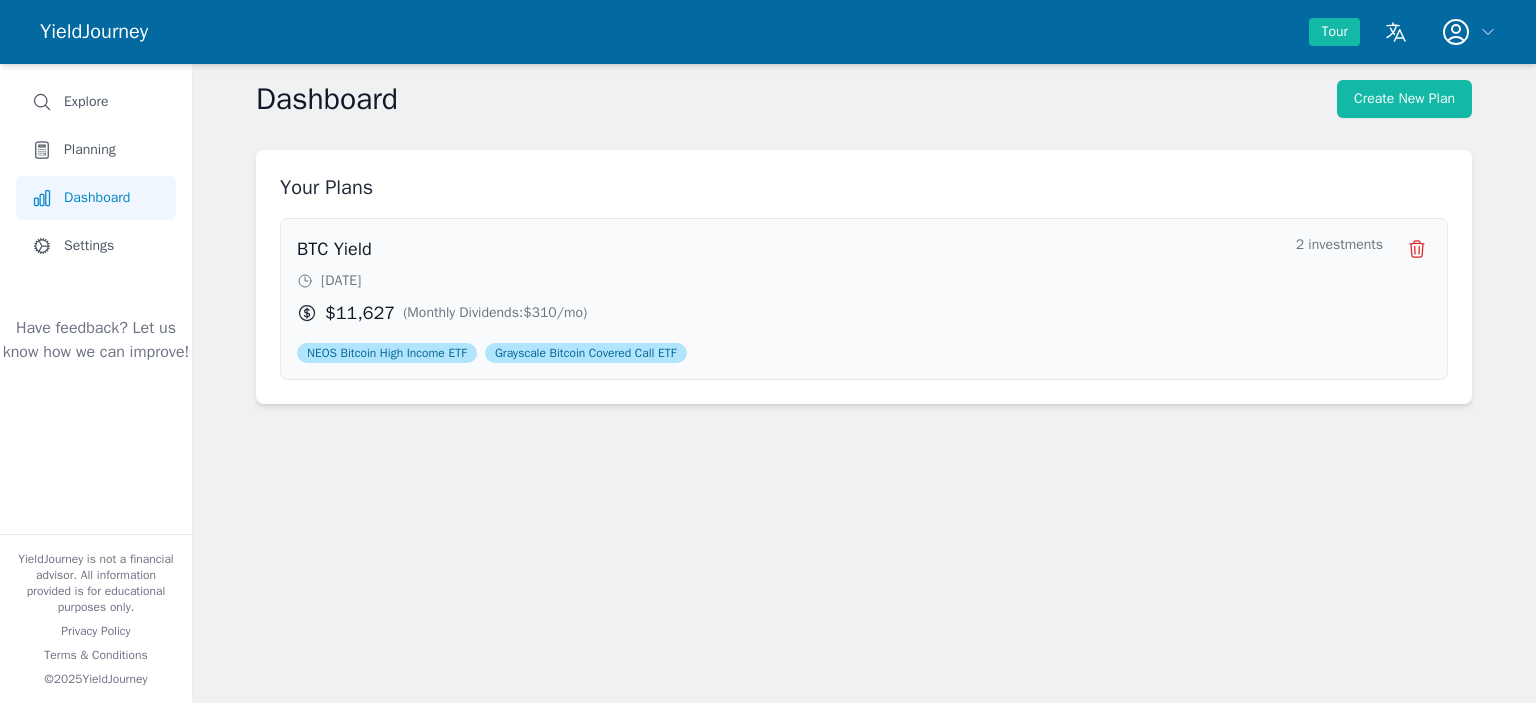 click on "BTC Yield 7/15/2025 $11,627 ( Monthly Dividends :  $310 /mo) 2 investments NEOS Bitcoin High Income ETF Grayscale Bitcoin Covered Call ETF" at bounding box center (864, 299) 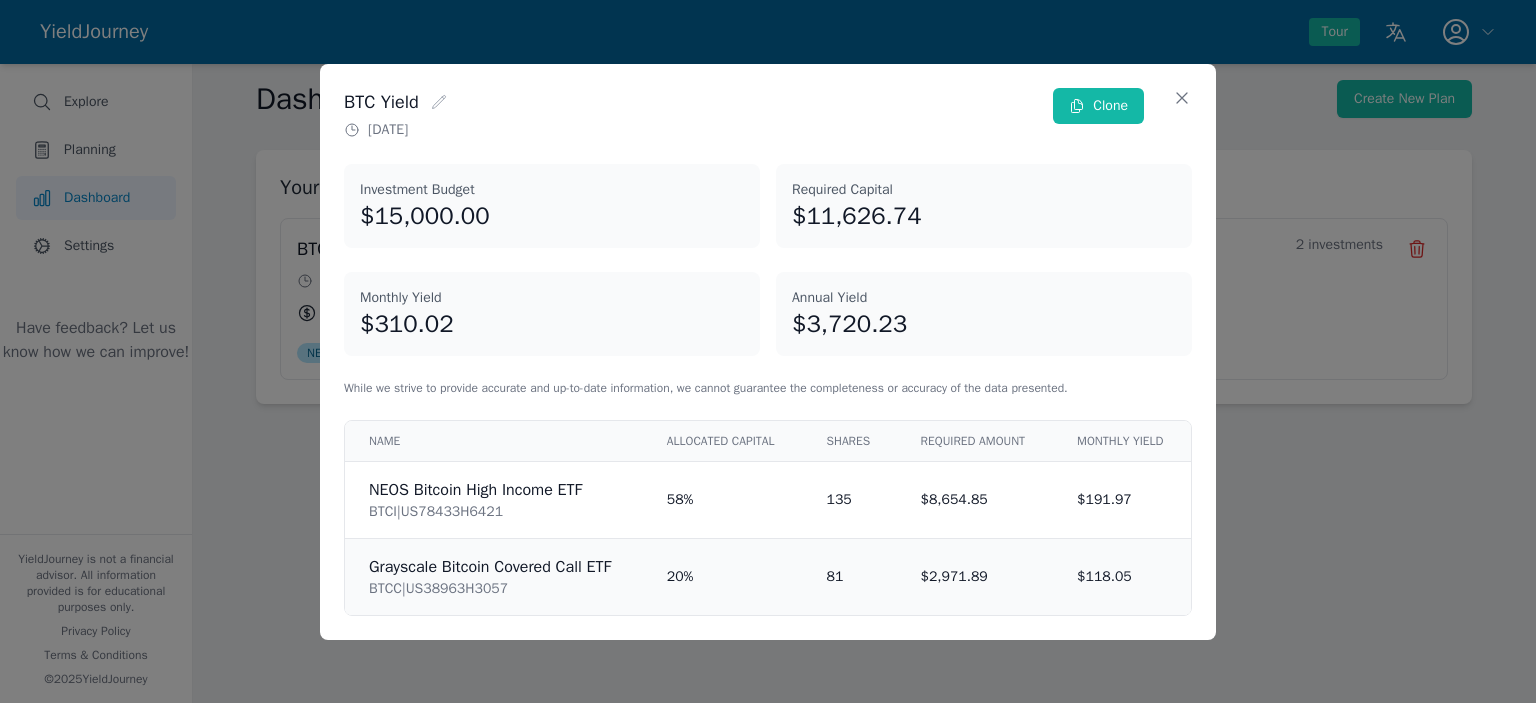 click on "81" at bounding box center [850, 576] 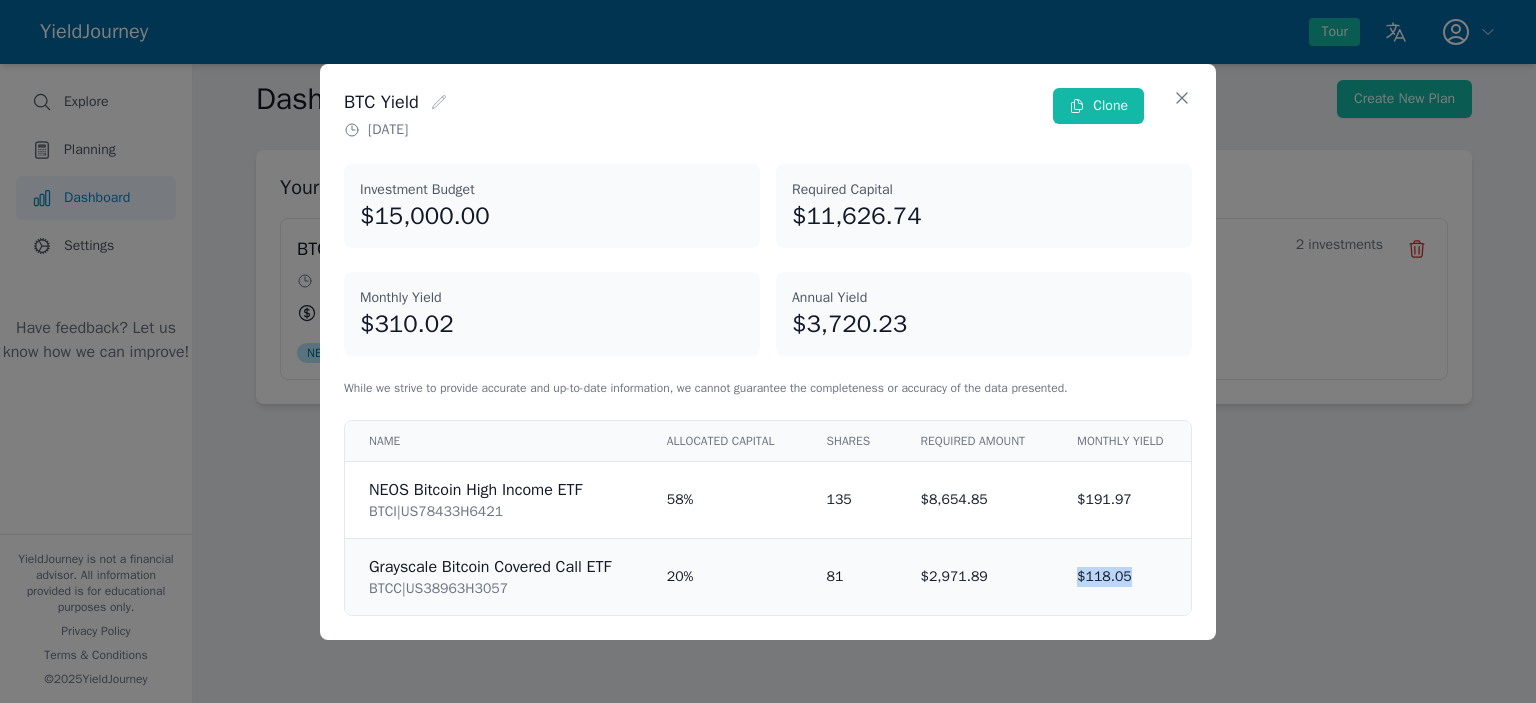 drag, startPoint x: 1128, startPoint y: 584, endPoint x: 1033, endPoint y: 585, distance: 95.005264 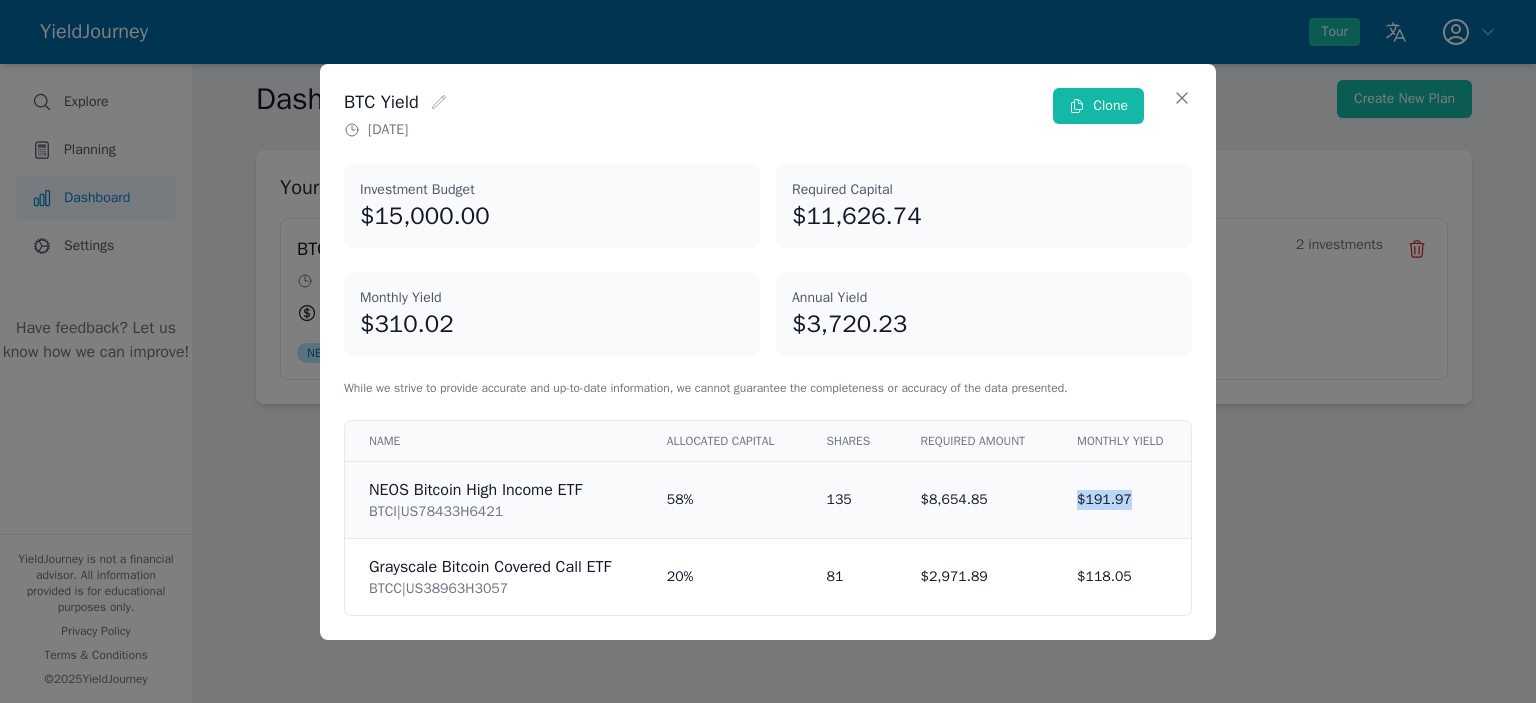 drag, startPoint x: 1132, startPoint y: 499, endPoint x: 1030, endPoint y: 499, distance: 102 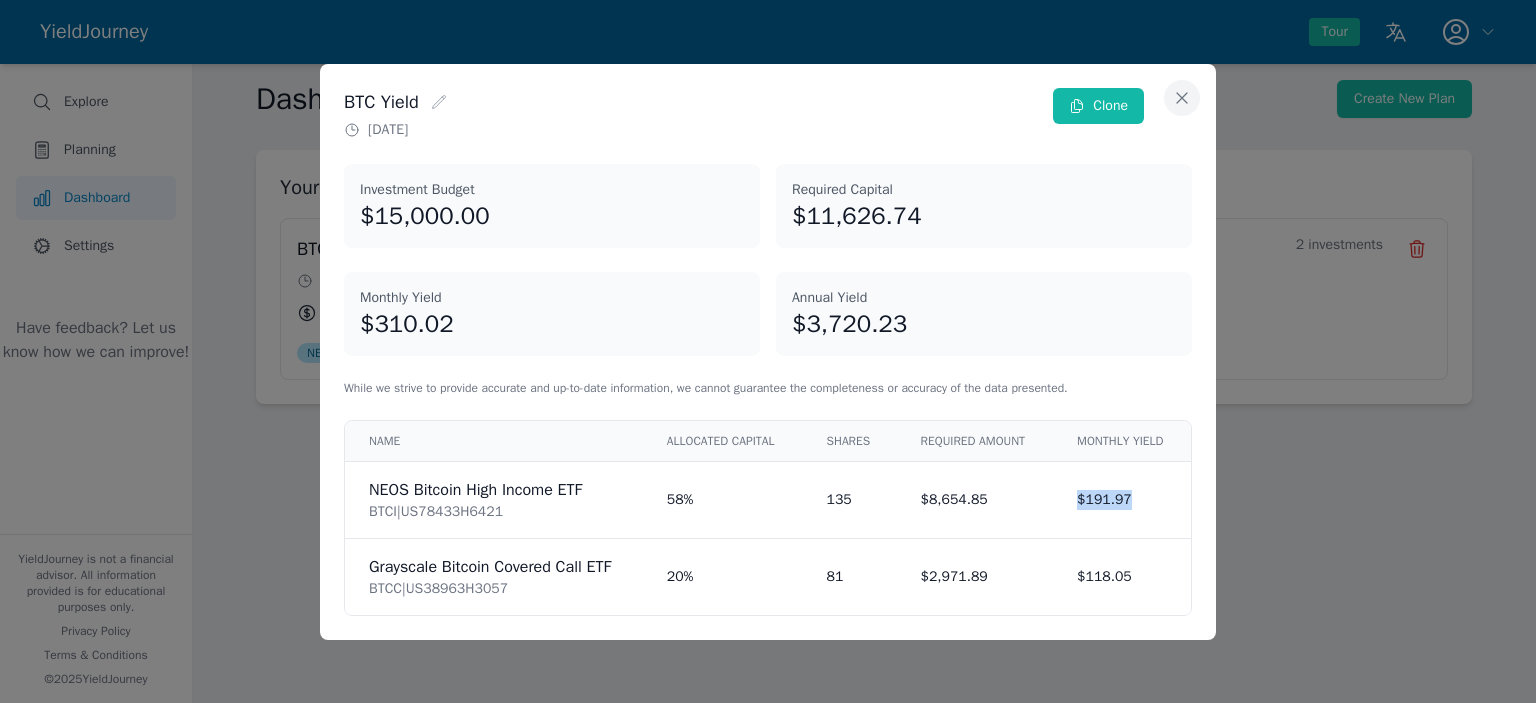 click 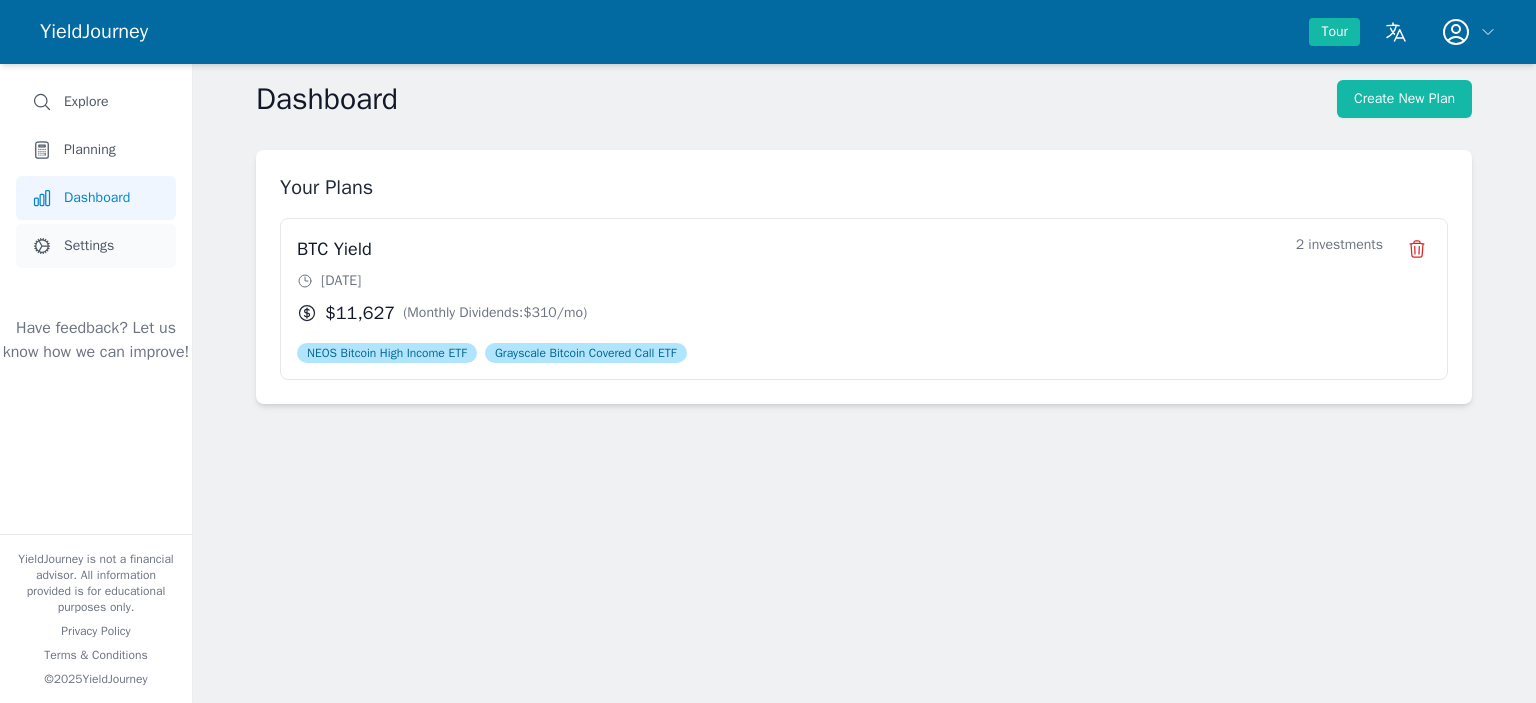 click on "Settings" at bounding box center [96, 246] 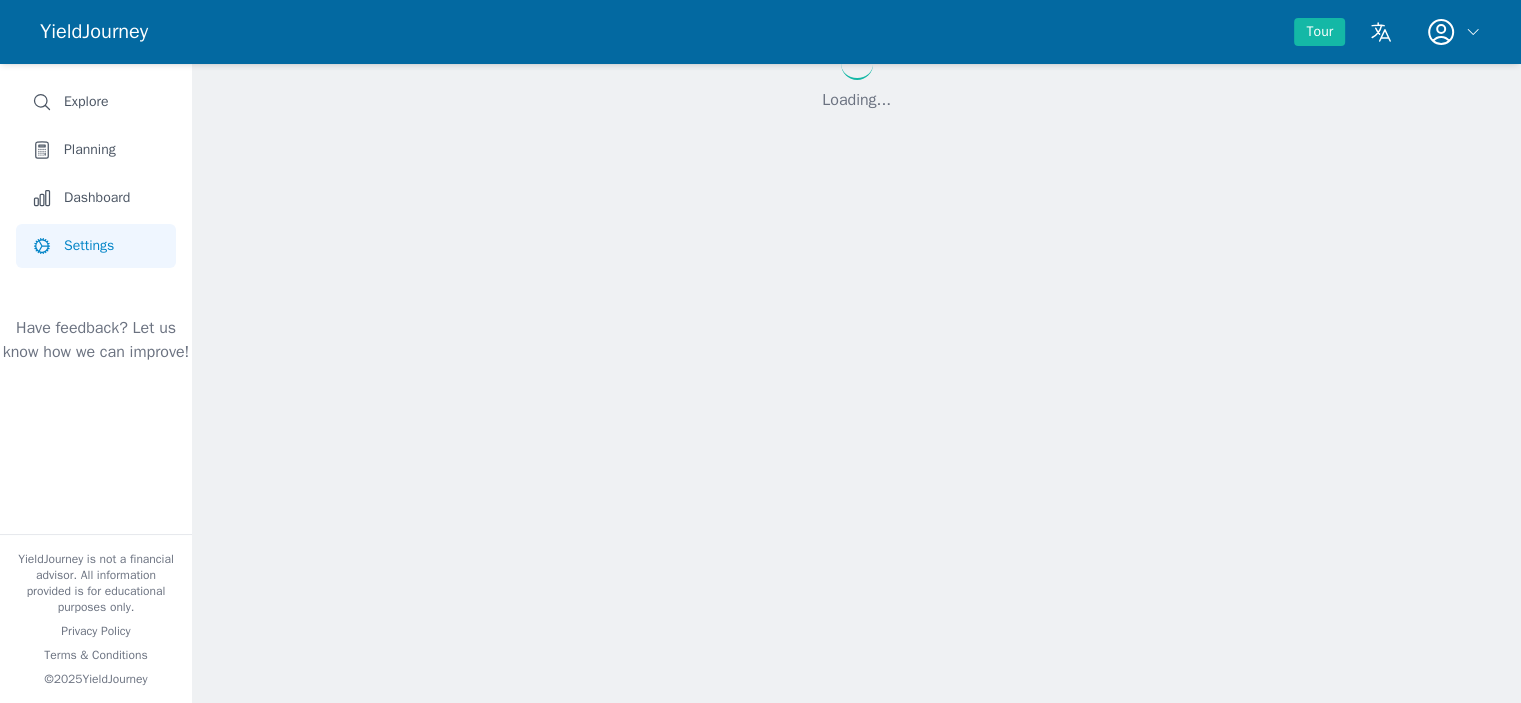select on "***" 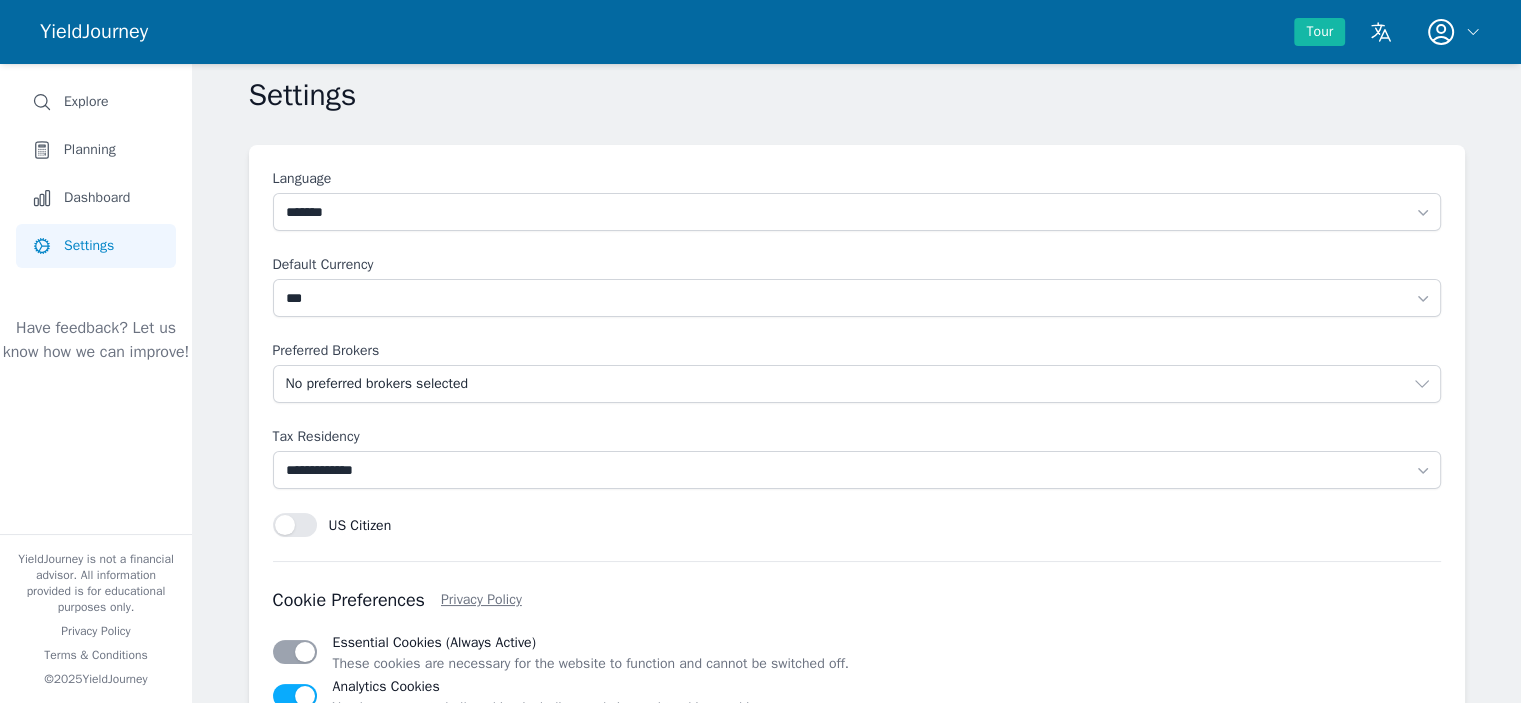 scroll, scrollTop: 0, scrollLeft: 0, axis: both 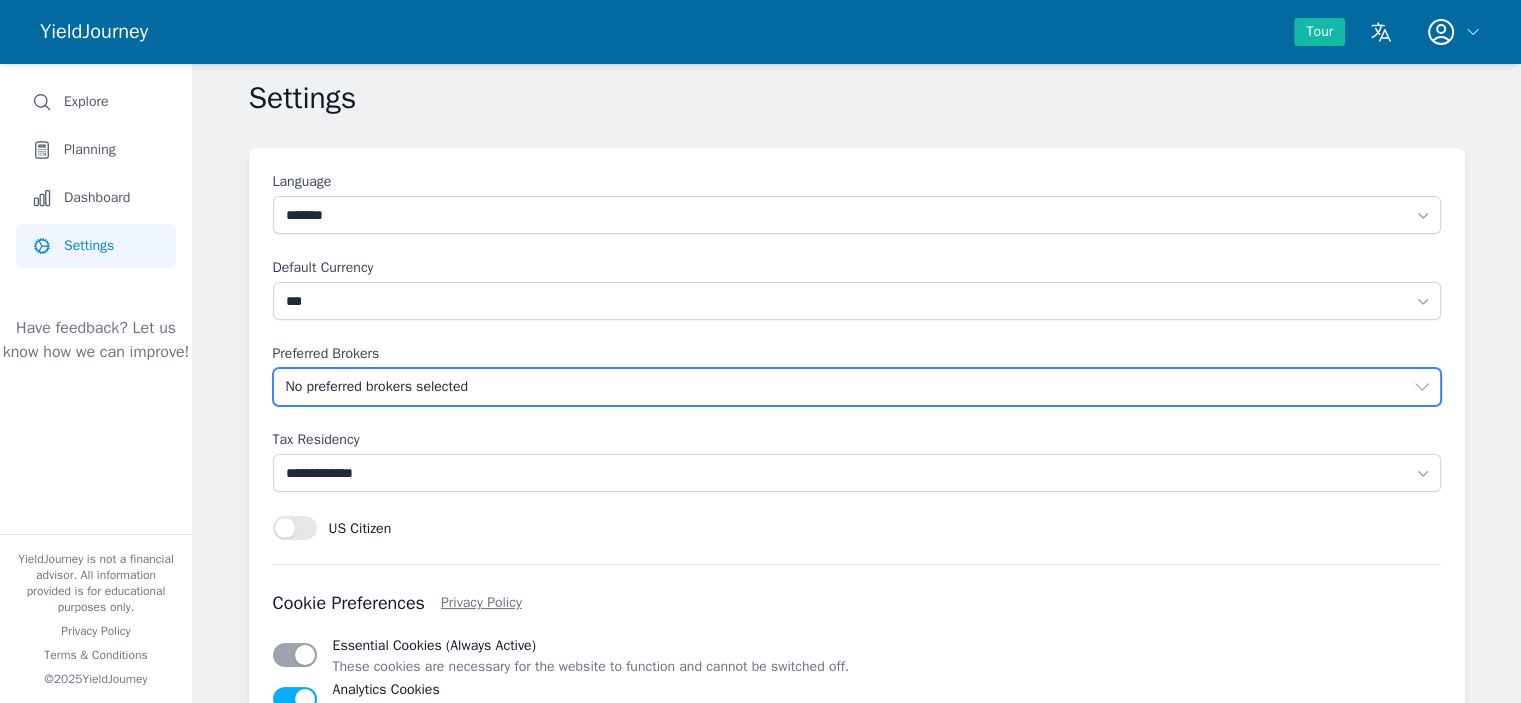 click on "No preferred brokers selected" at bounding box center (843, 387) 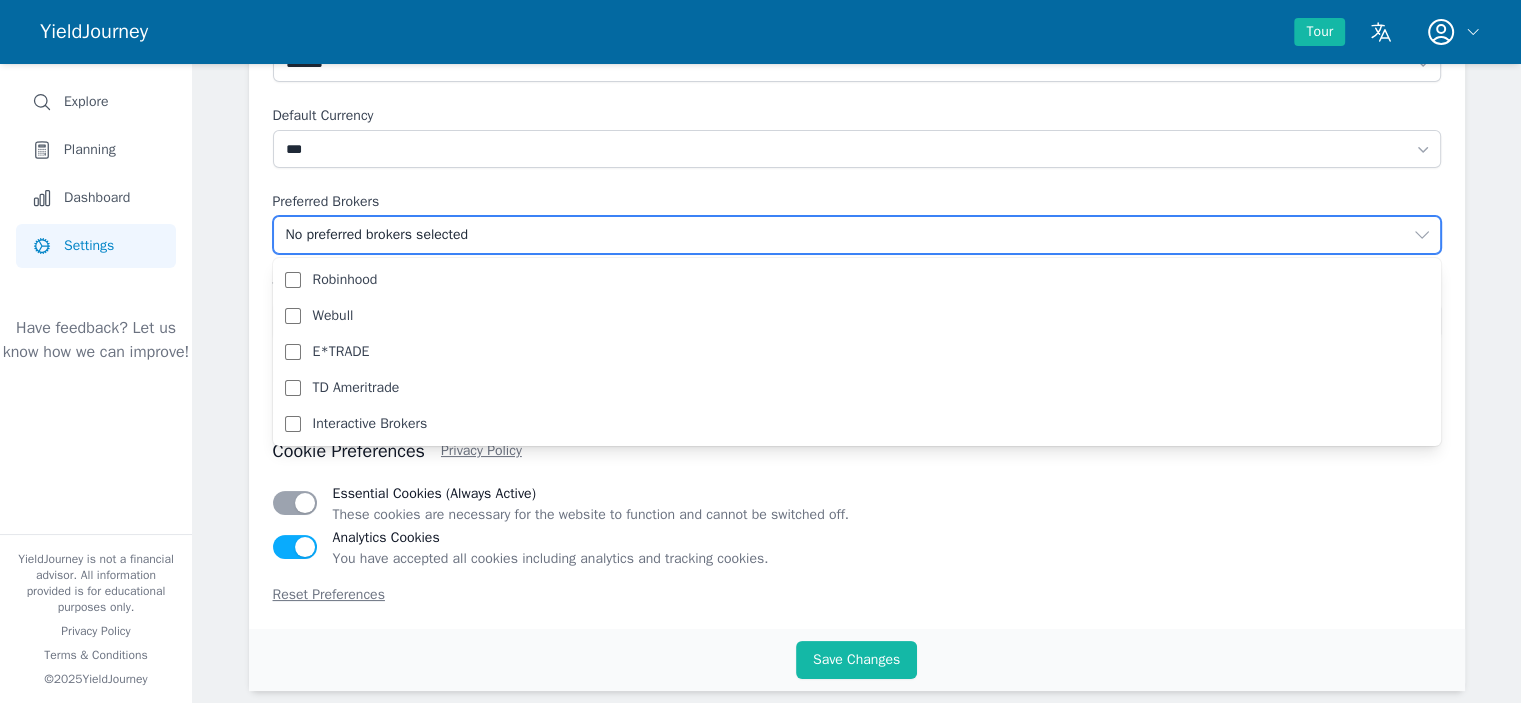 scroll, scrollTop: 117, scrollLeft: 0, axis: vertical 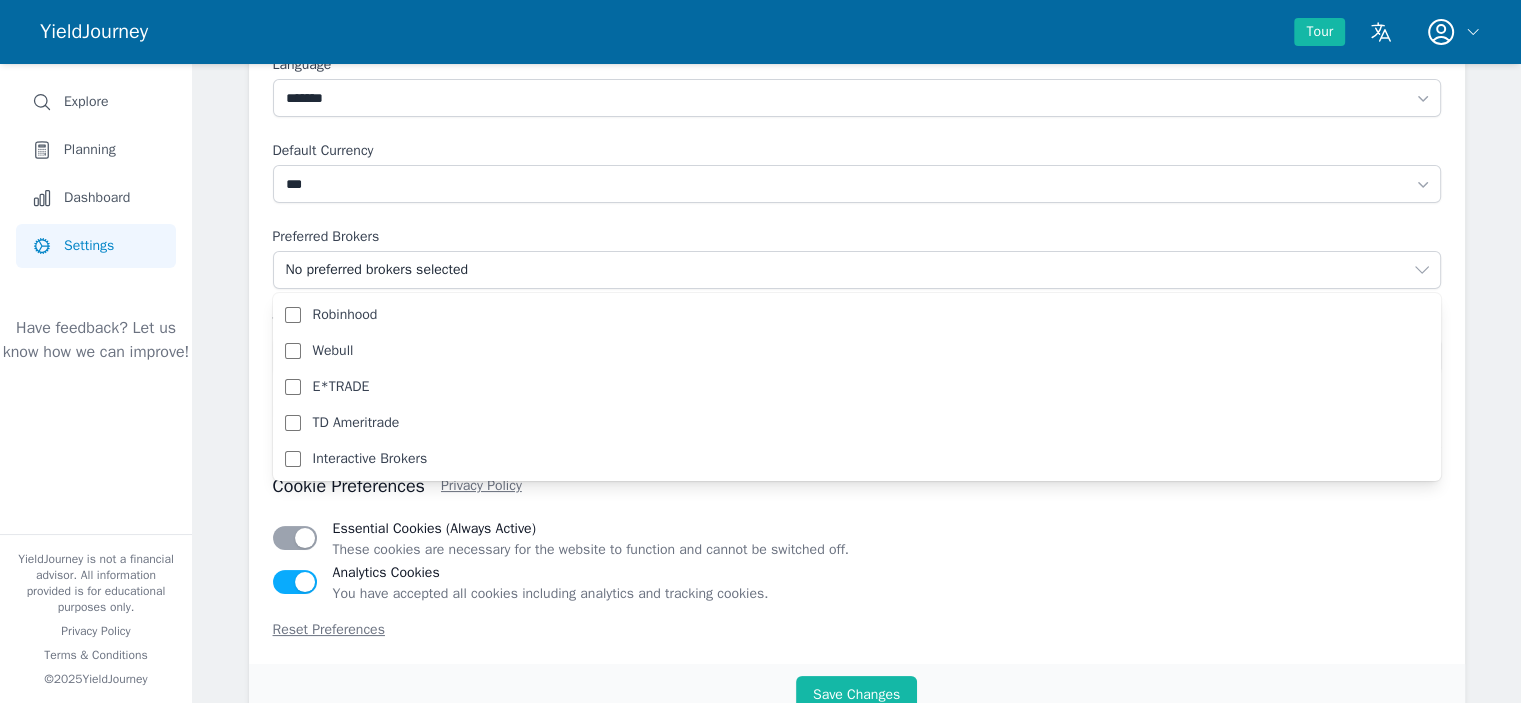 click on "Analytics Cookies You have accepted all cookies including analytics and tracking cookies." at bounding box center (857, 582) 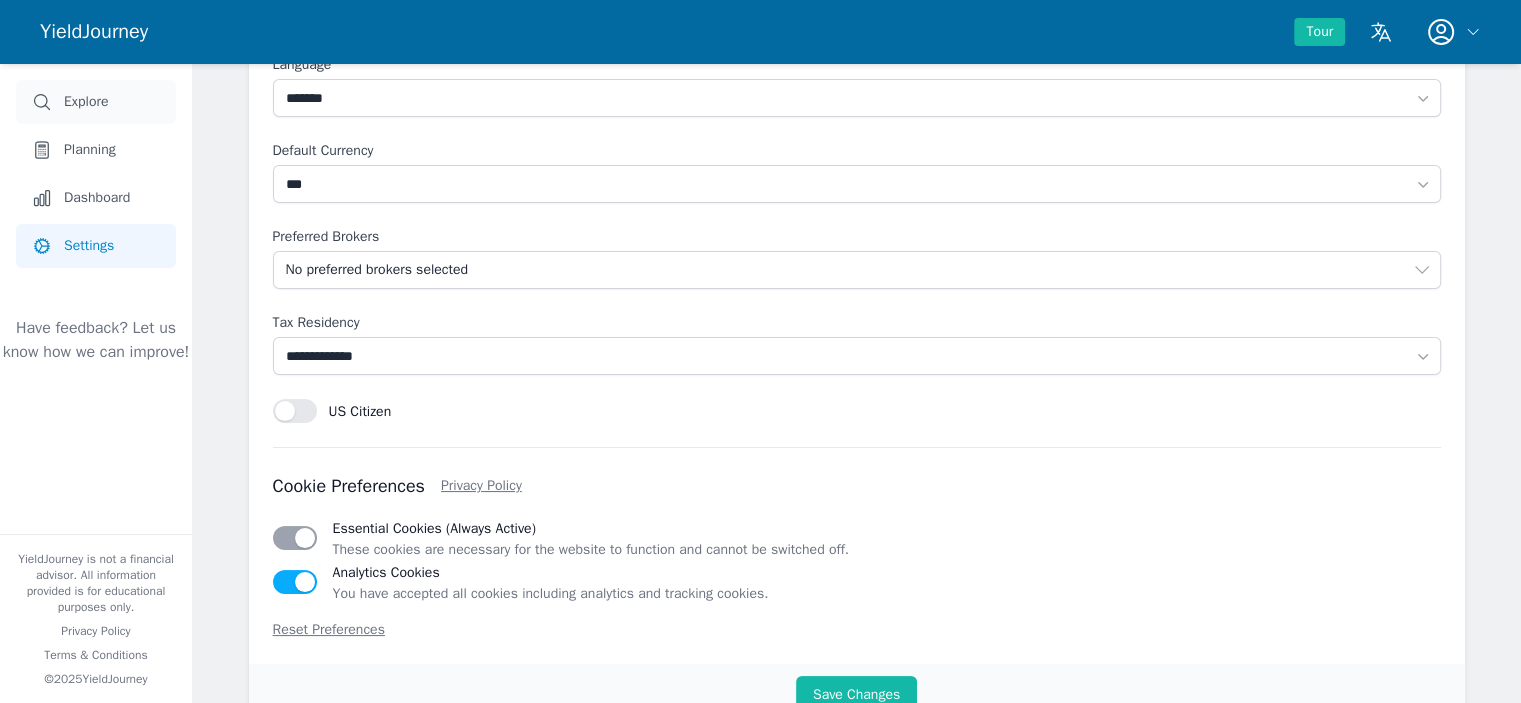click on "Explore" at bounding box center (86, 102) 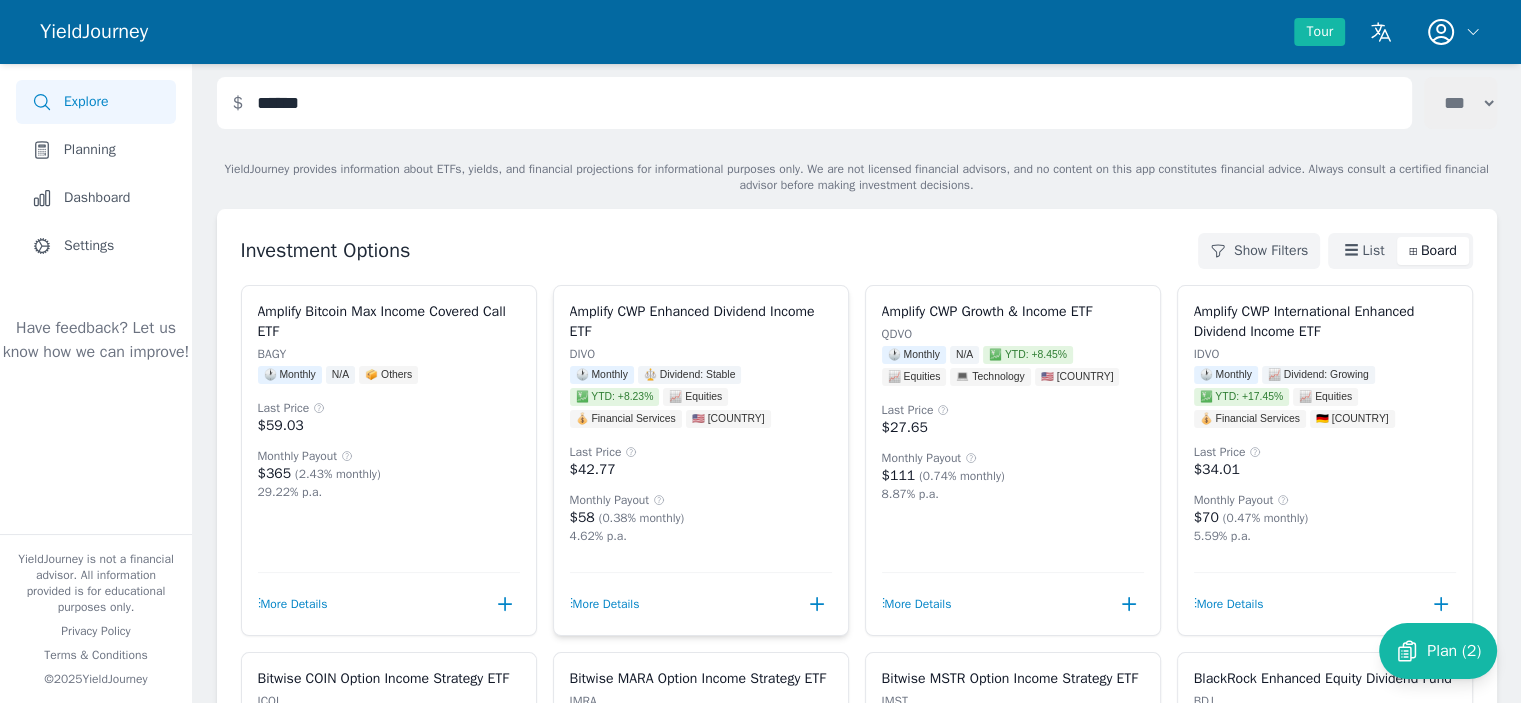 scroll, scrollTop: 400, scrollLeft: 0, axis: vertical 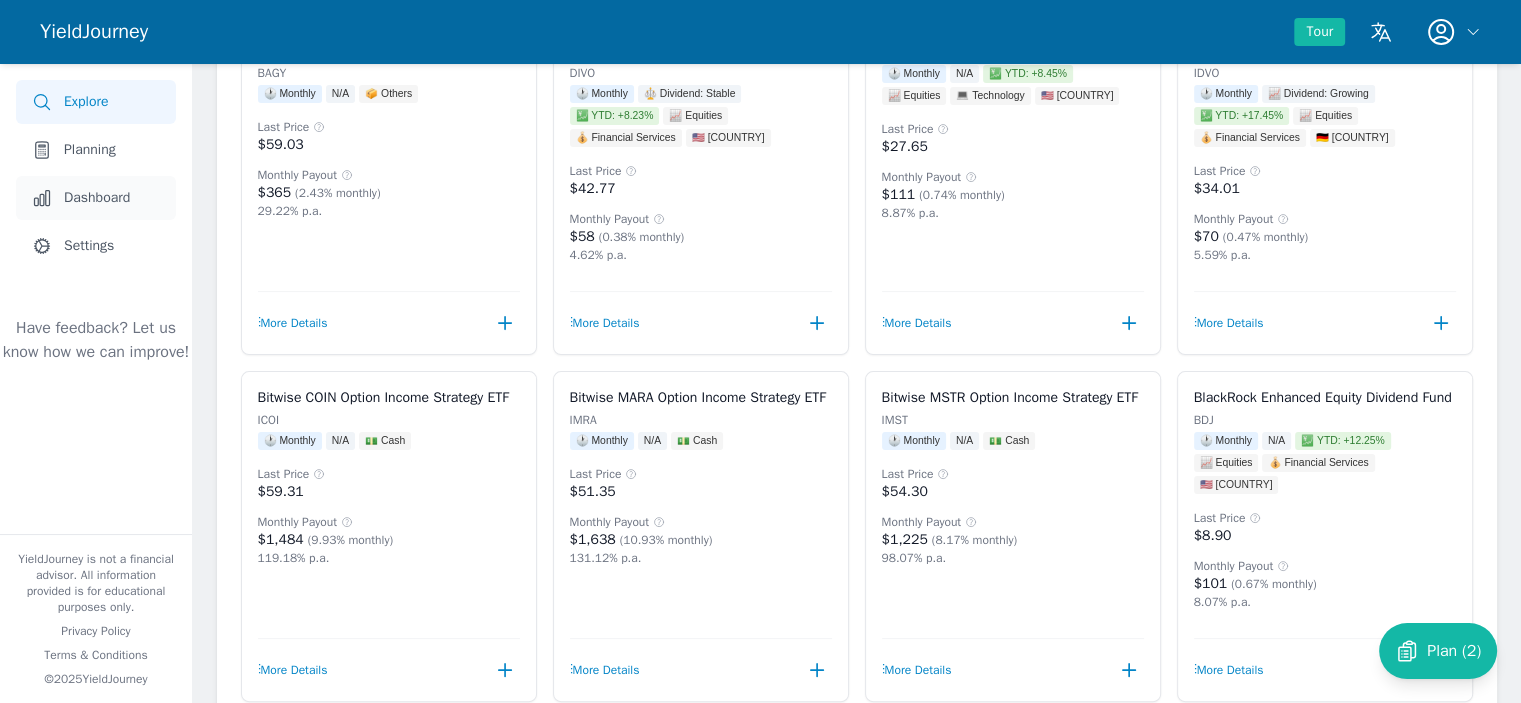 click on "Dashboard" at bounding box center (96, 198) 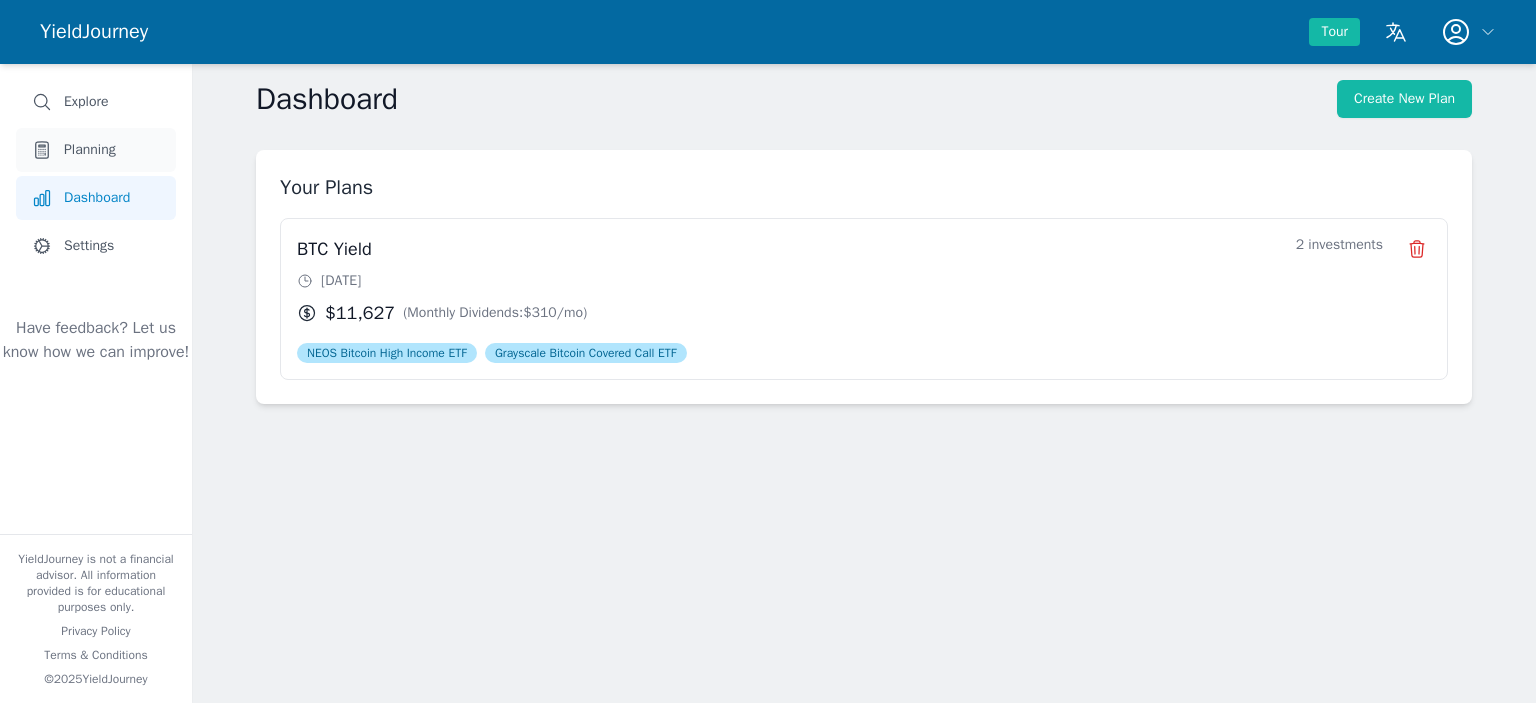 click on "Planning" at bounding box center (96, 150) 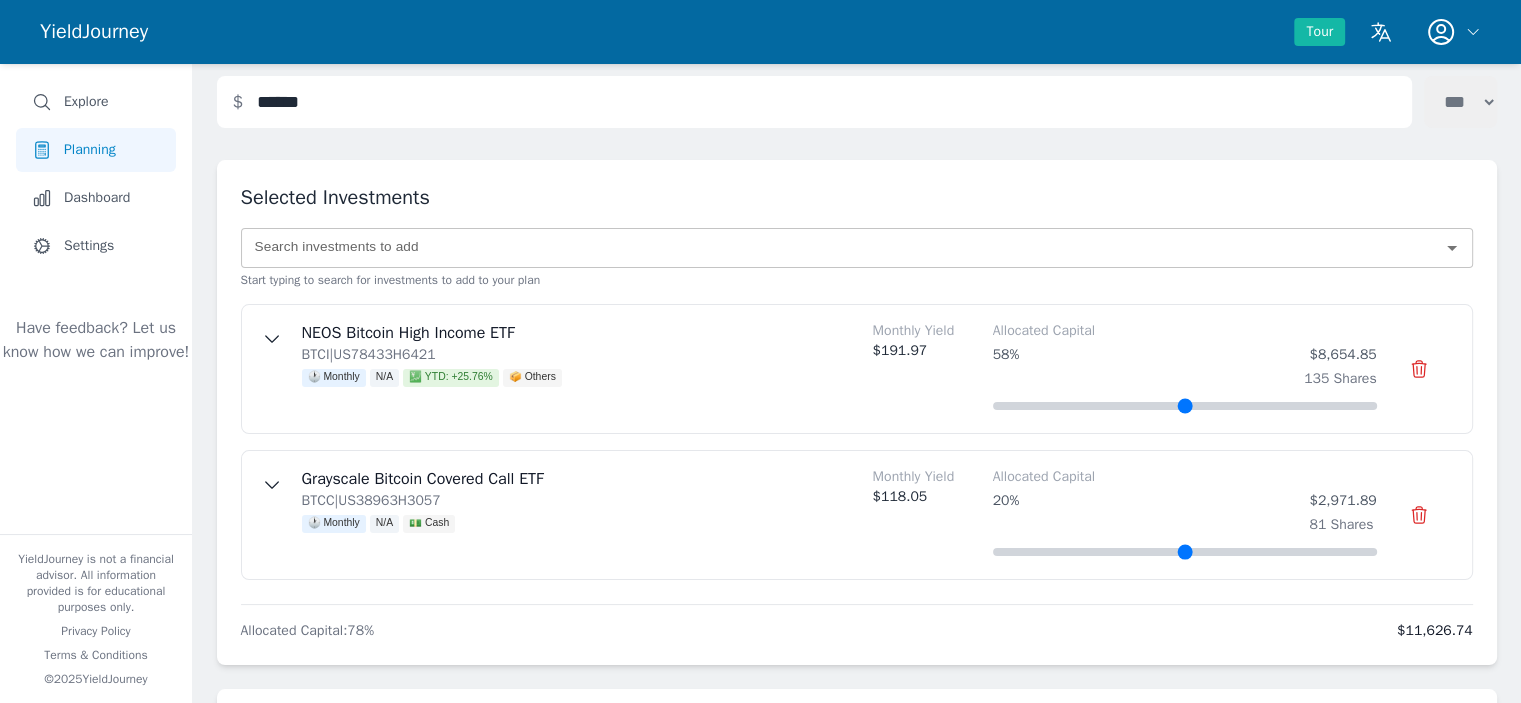 scroll, scrollTop: 61, scrollLeft: 0, axis: vertical 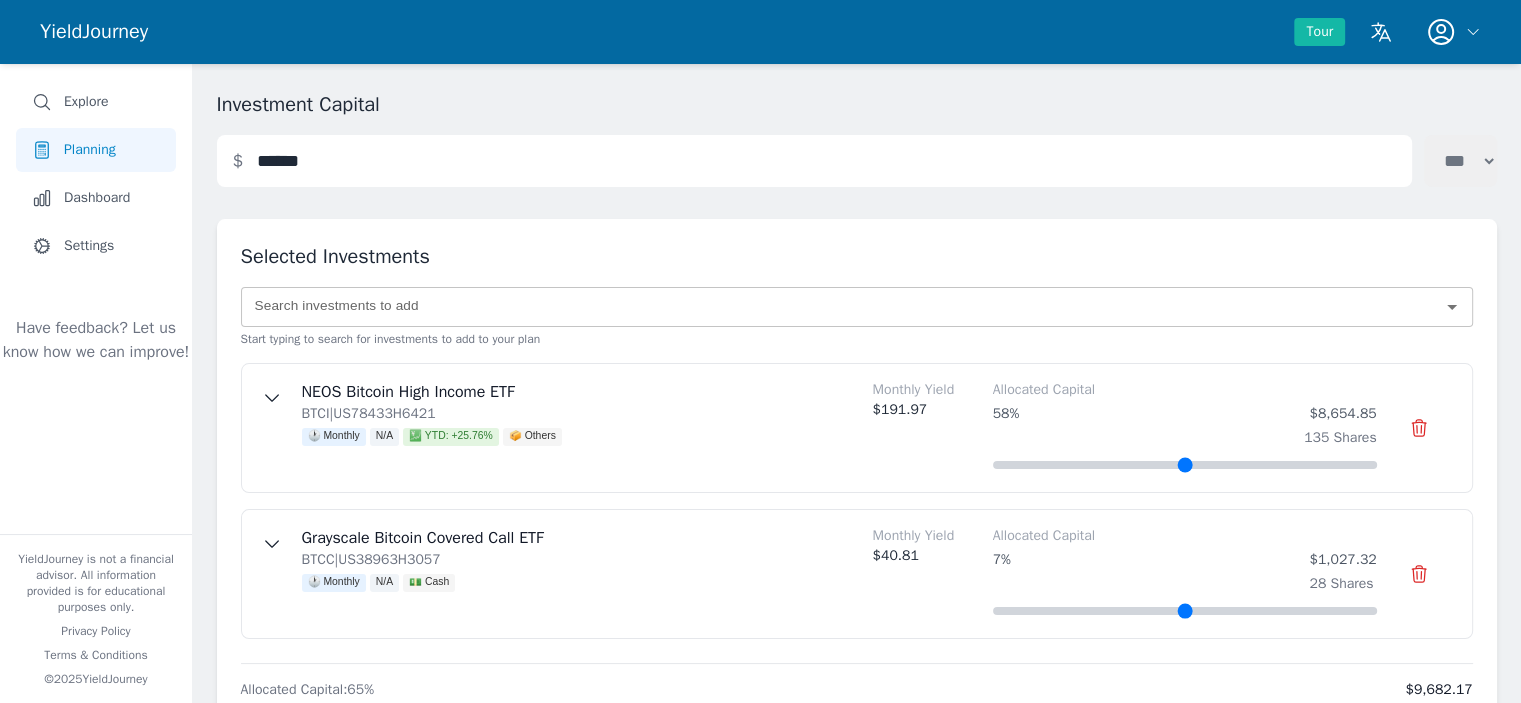 drag, startPoint x: 1072, startPoint y: 605, endPoint x: 1025, endPoint y: 597, distance: 47.67599 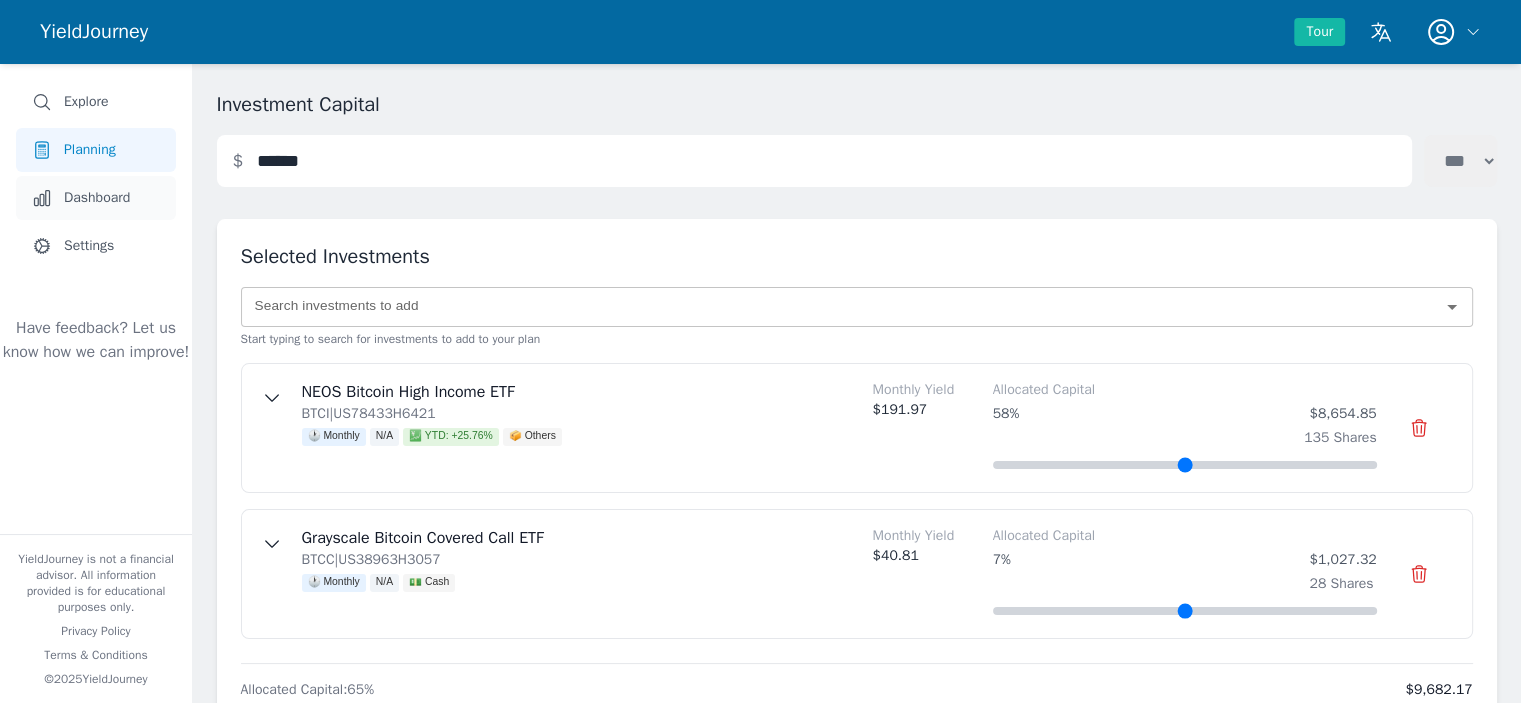 click on "Dashboard" at bounding box center (97, 198) 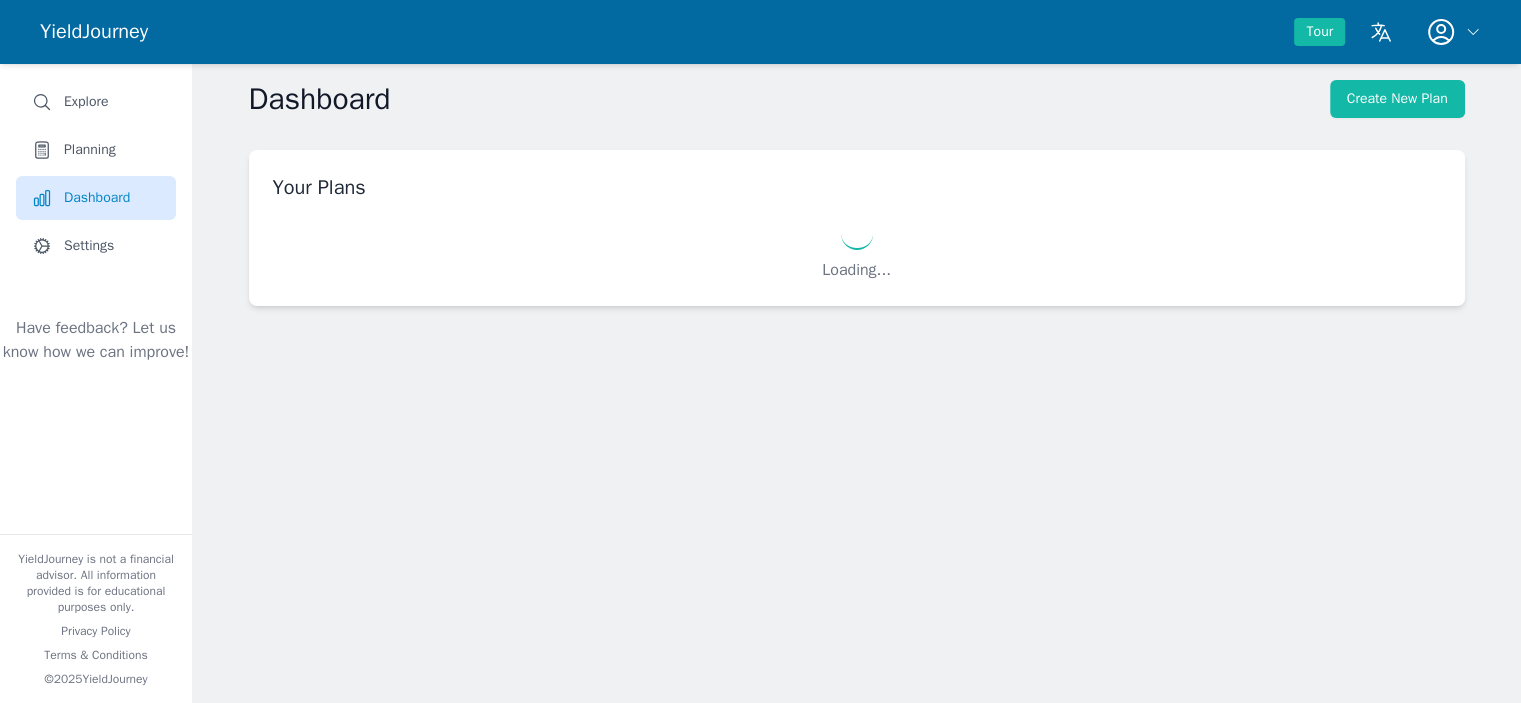 scroll, scrollTop: 0, scrollLeft: 0, axis: both 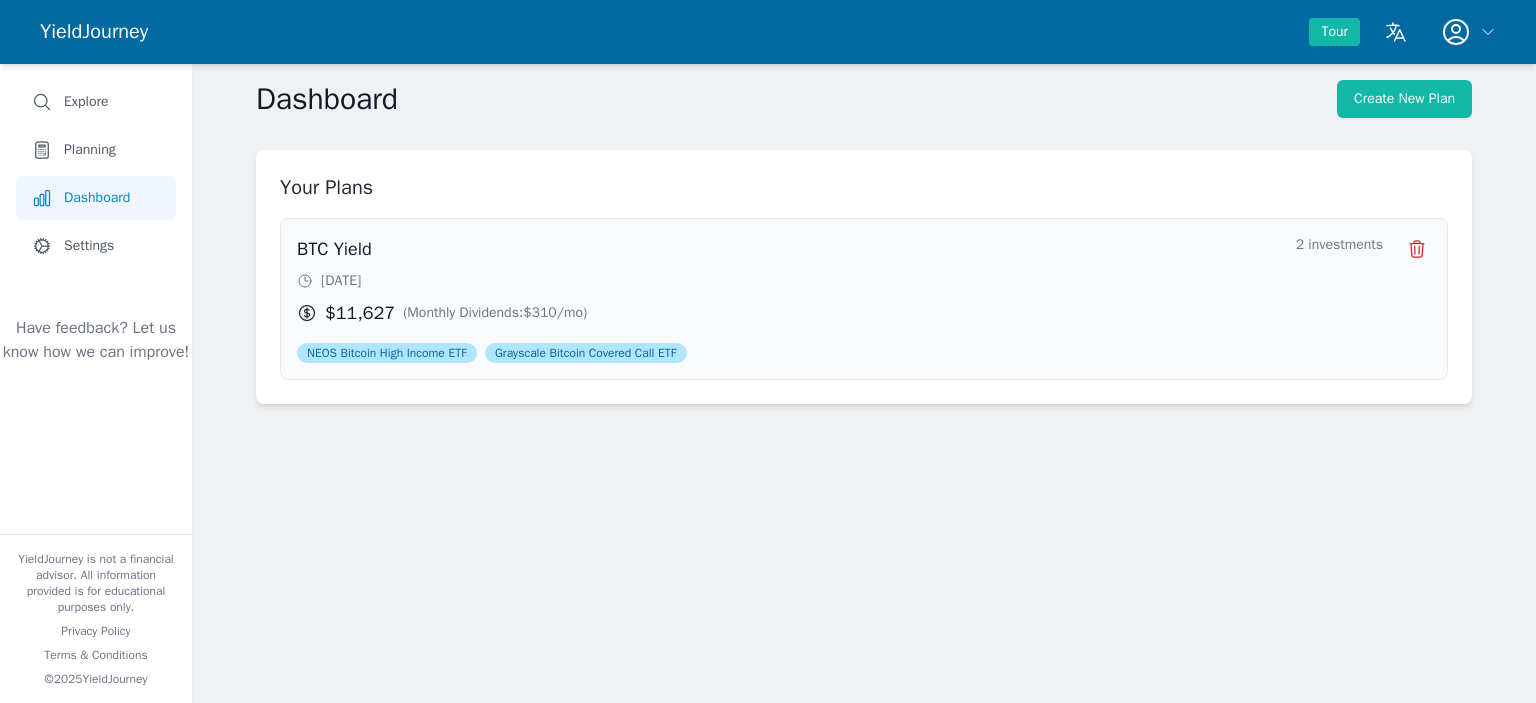 click on "[DATE]" at bounding box center (788, 281) 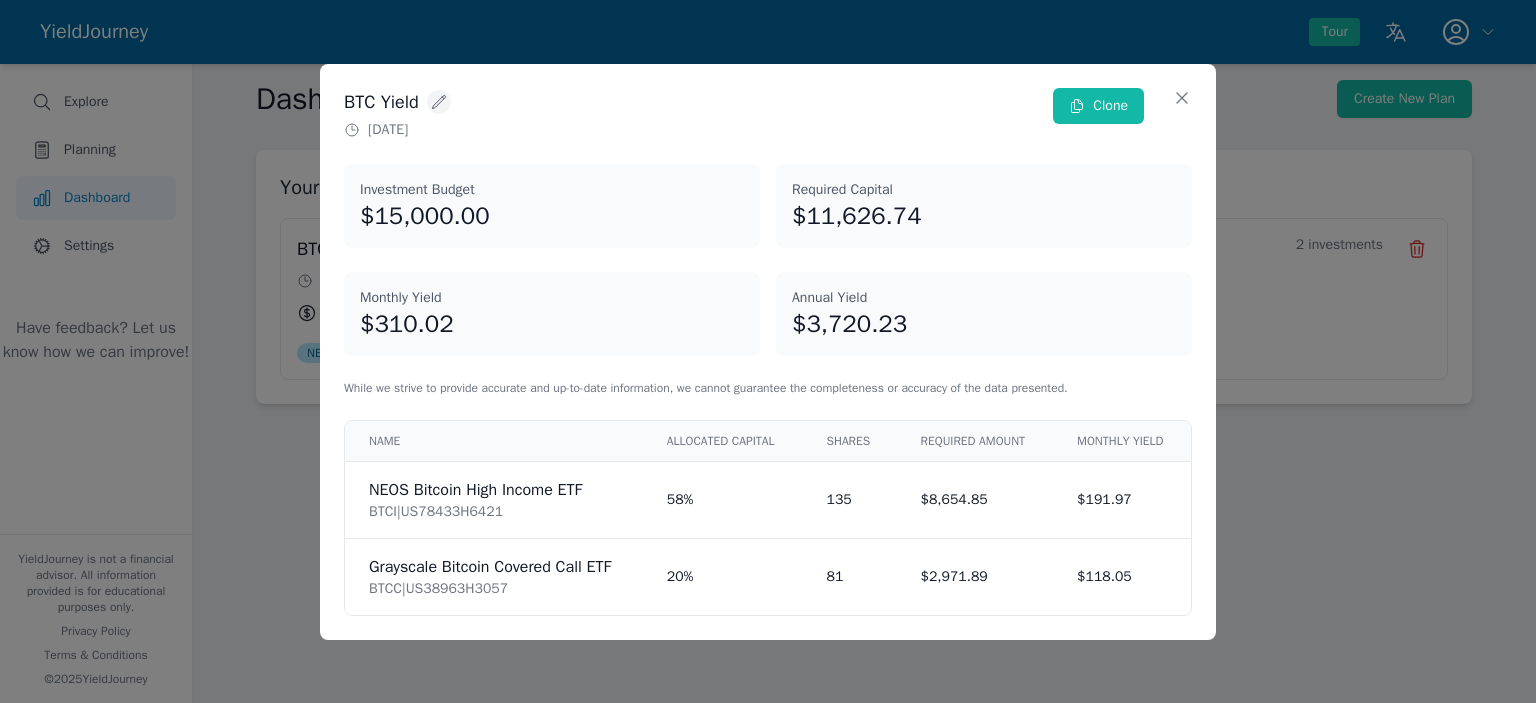 click 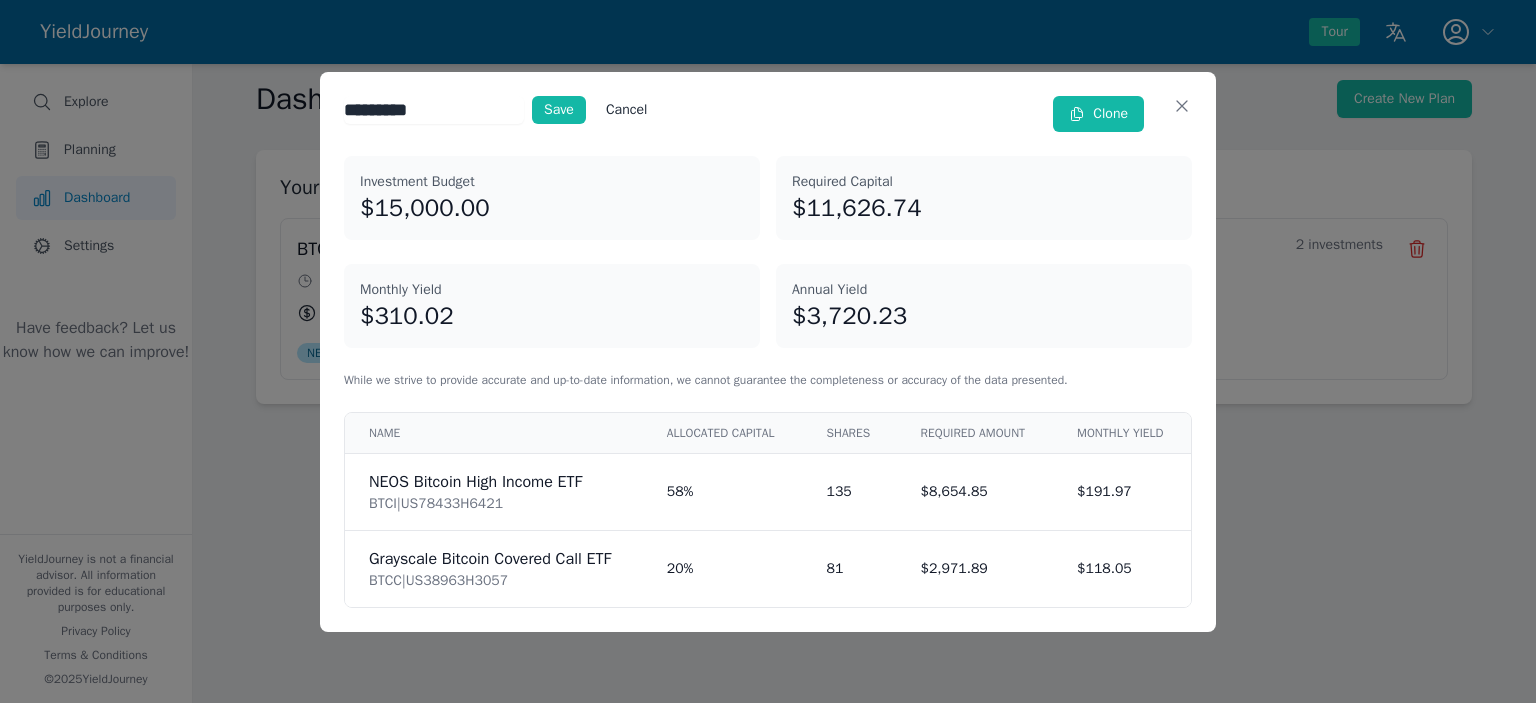 click on "Cancel" at bounding box center (626, 110) 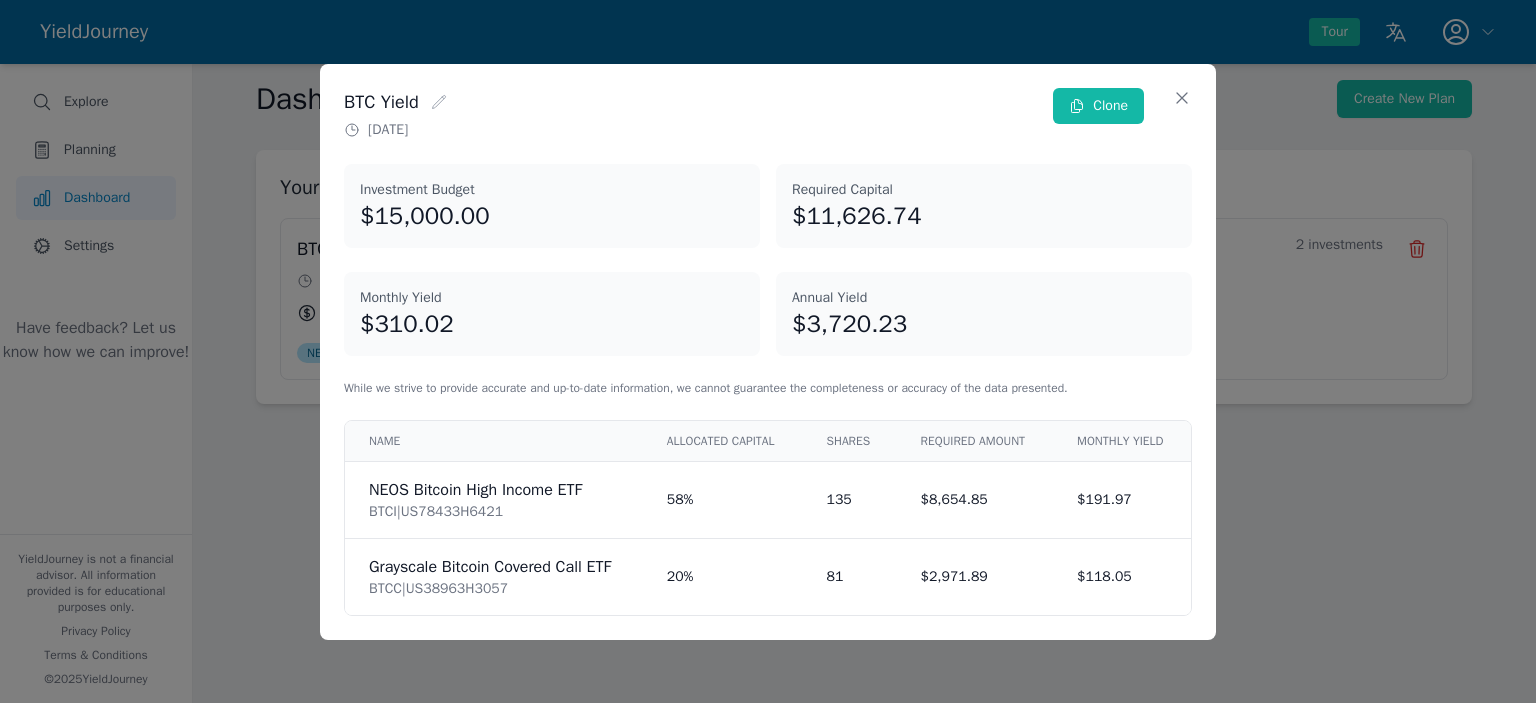 click on "BTC Yield 7/15/2025 Clone Investment Budget $15,000.00 Required Capital $11,626.74 Monthly Yield $310.02 Annual Yield $3,720.23 While we strive to provide accurate and up-to-date information, we cannot guarantee the completeness or accuracy of the data presented. Name Allocated Capital Shares Required Amount Monthly Yield NEOS Bitcoin High Income ETF BTCI | US78433H6421 58 % 135 $8,654.85 $191.97 Grayscale Bitcoin Covered Call ETF BTCC | US38963H3057 20 % 81 $2,971.89 $118.05" at bounding box center [768, 351] 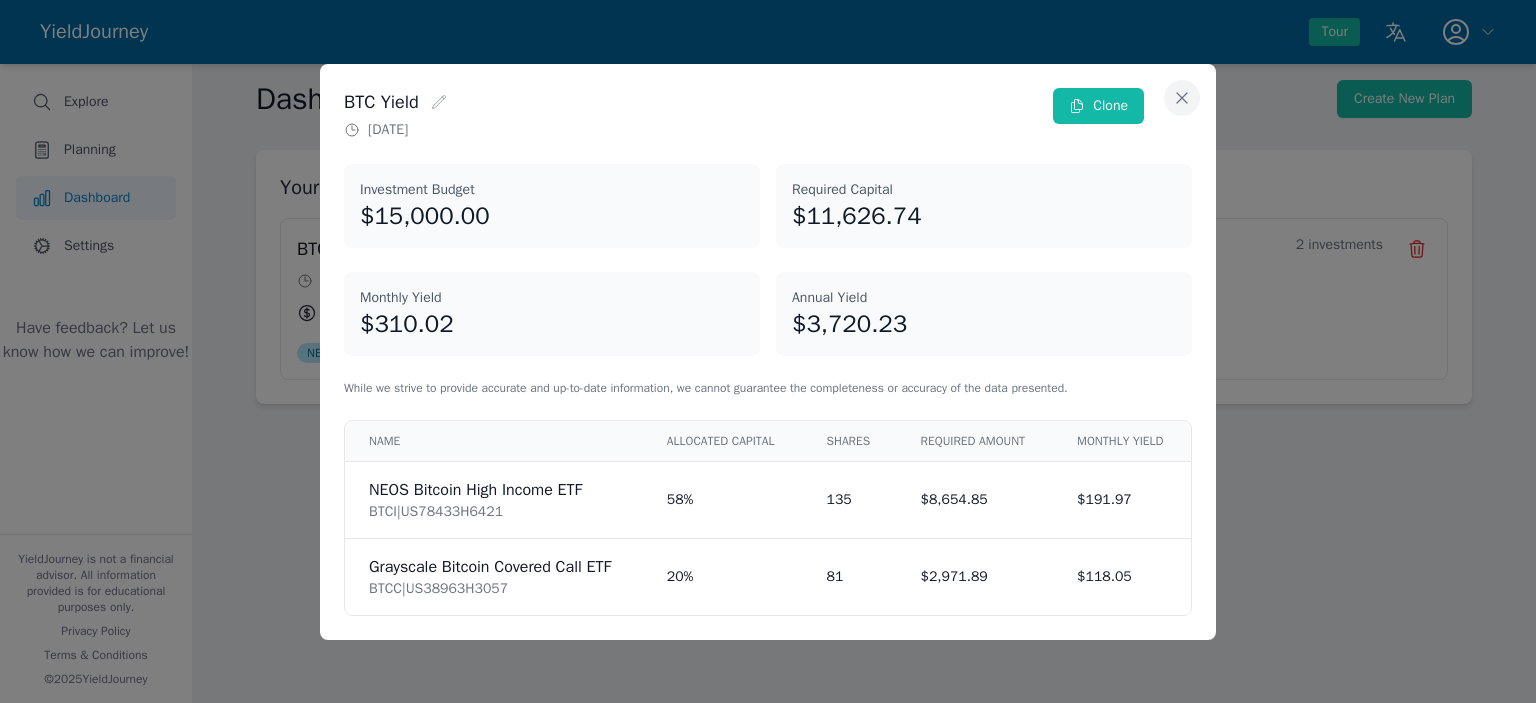 click 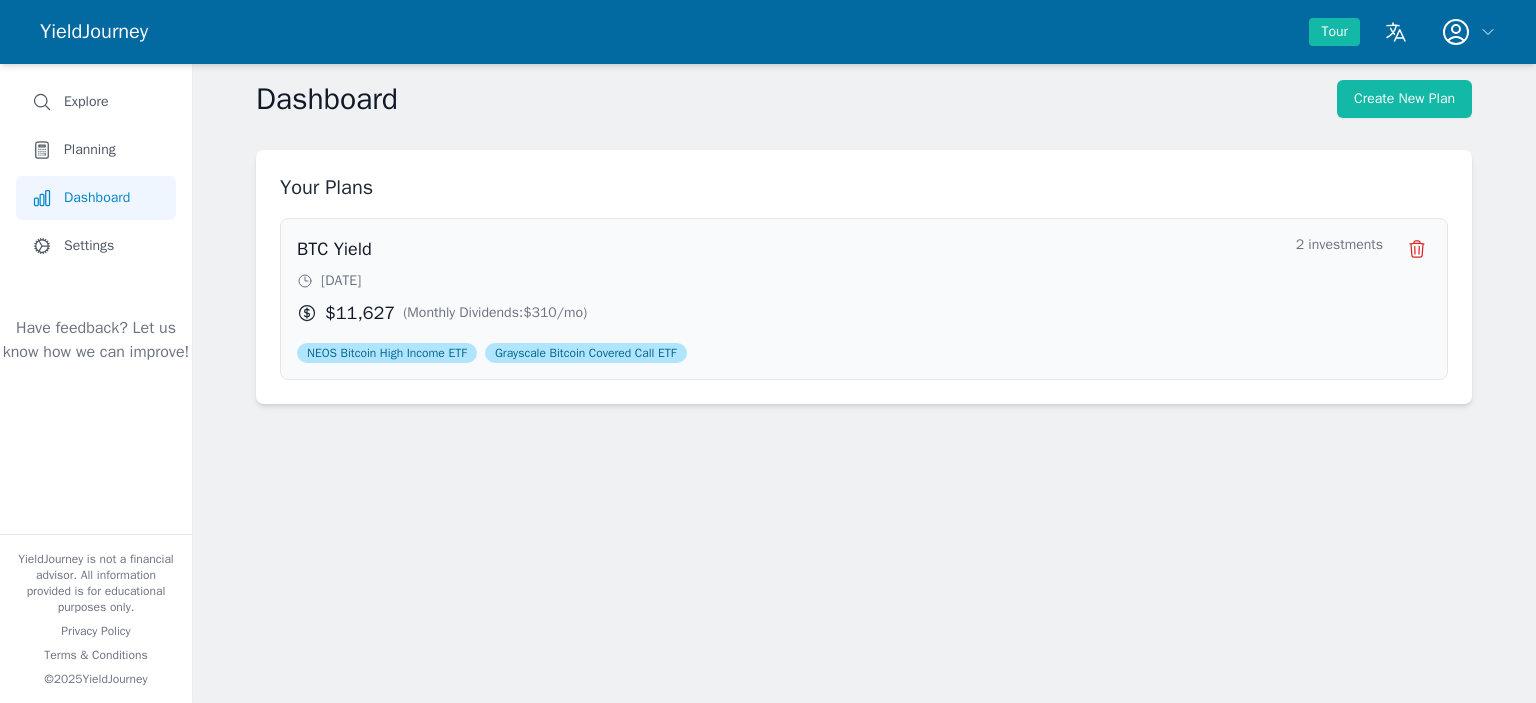 click on "BTC Yield [DATE] $[PRICE] ( Monthly Dividends : $[PRICE] /mo)" at bounding box center [788, 281] 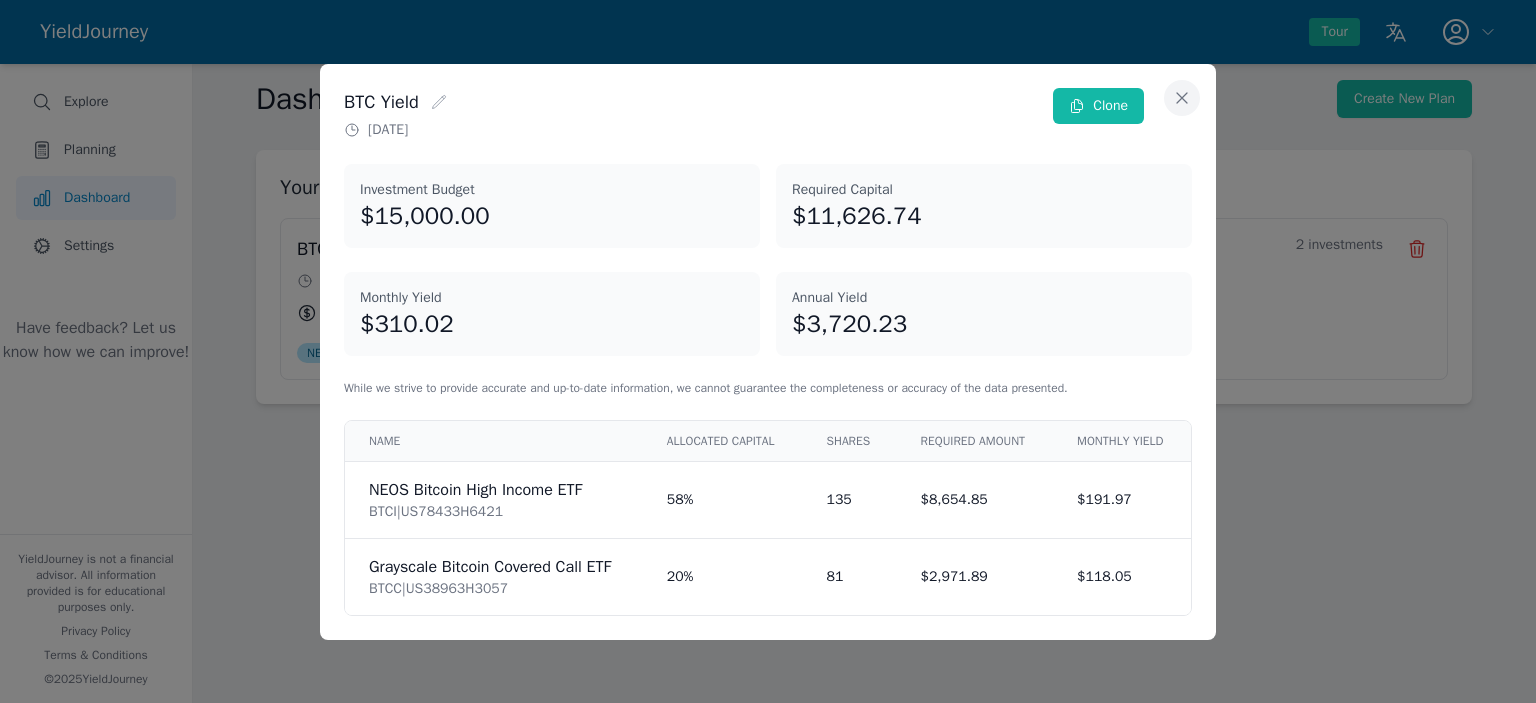 click 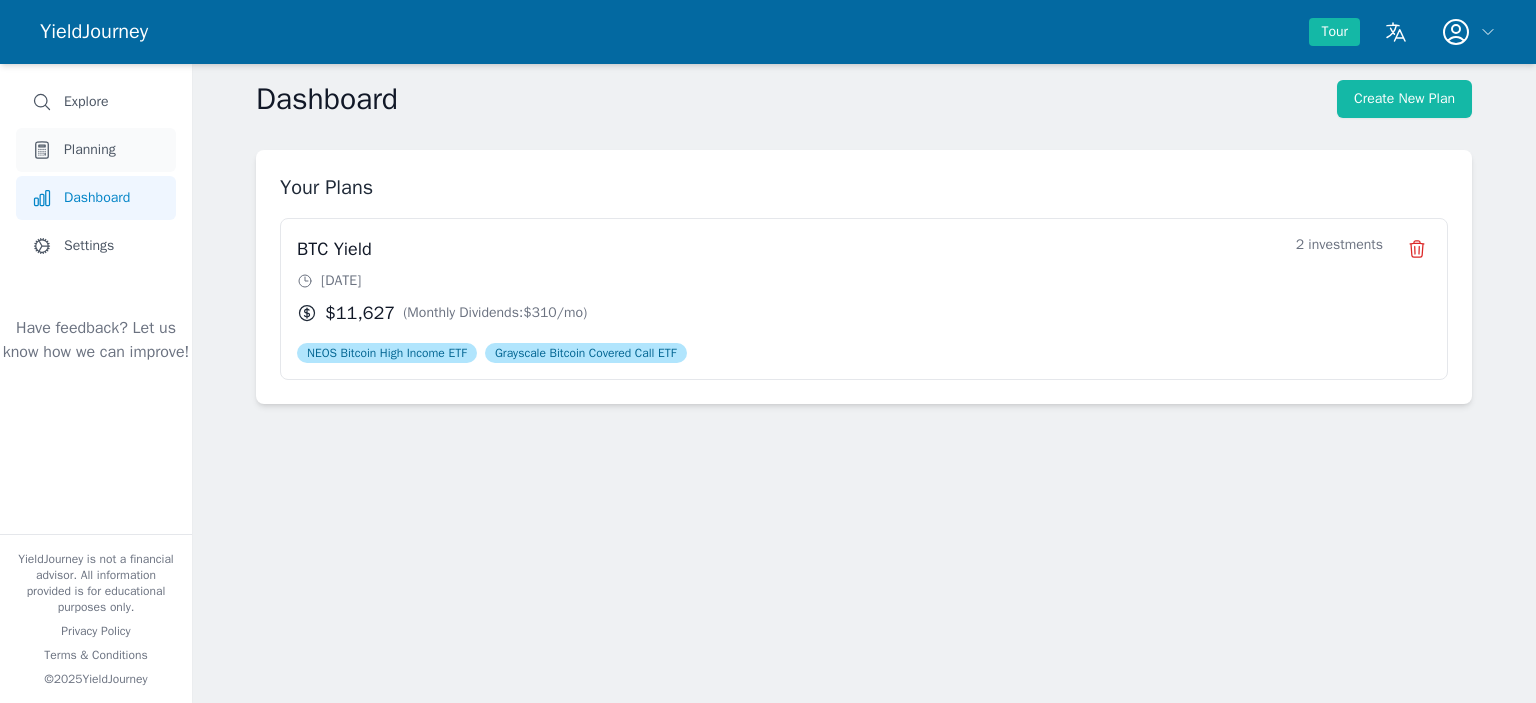 click on "Planning" at bounding box center (90, 150) 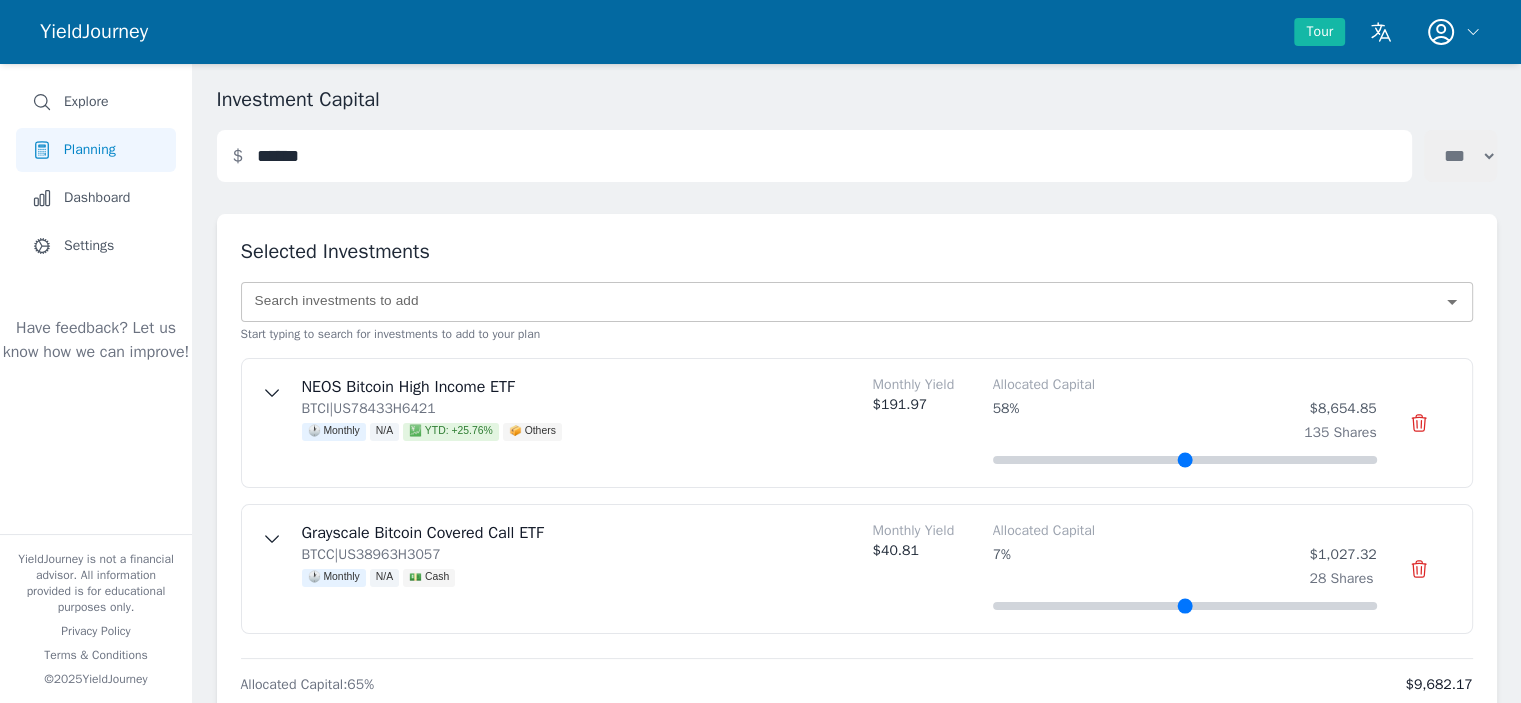 scroll, scrollTop: 100, scrollLeft: 0, axis: vertical 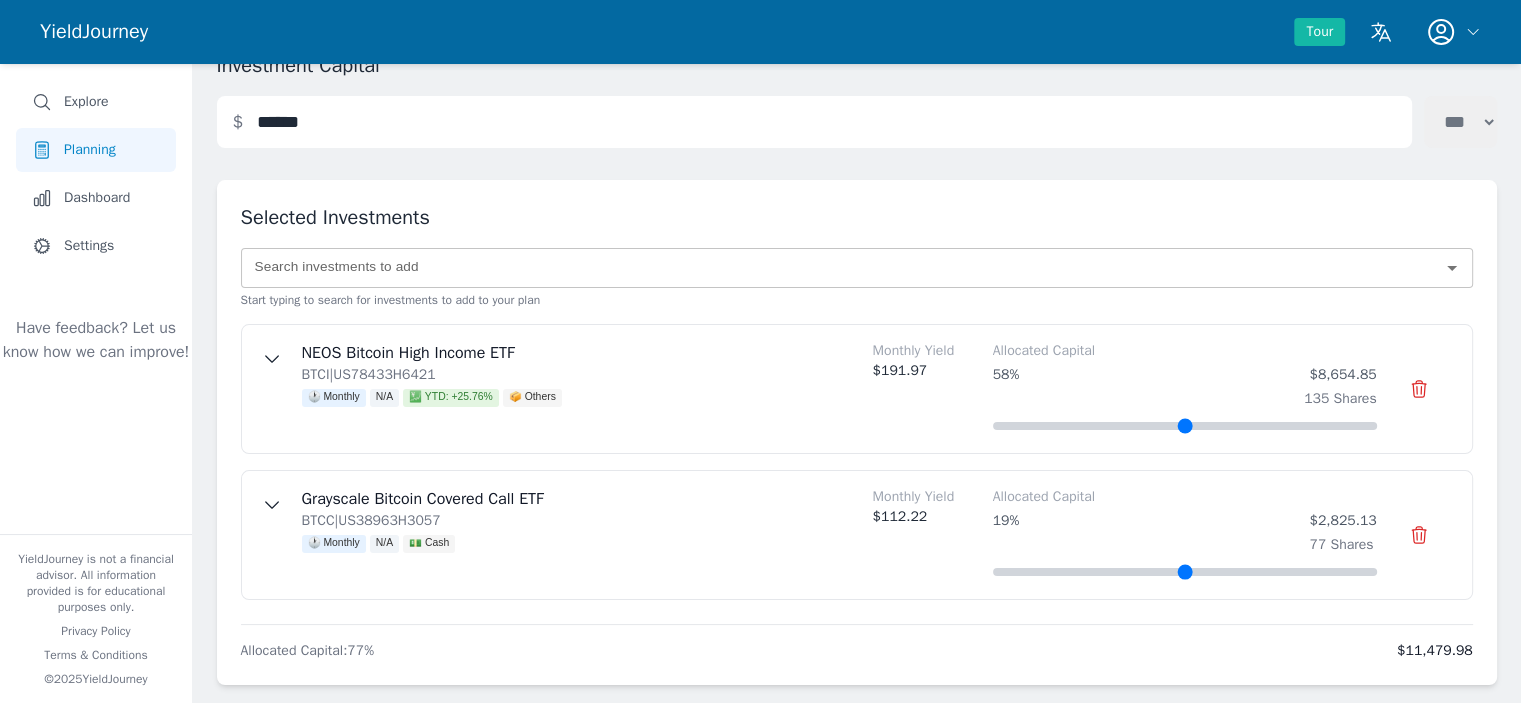 drag, startPoint x: 1022, startPoint y: 572, endPoint x: 1071, endPoint y: 583, distance: 50.219517 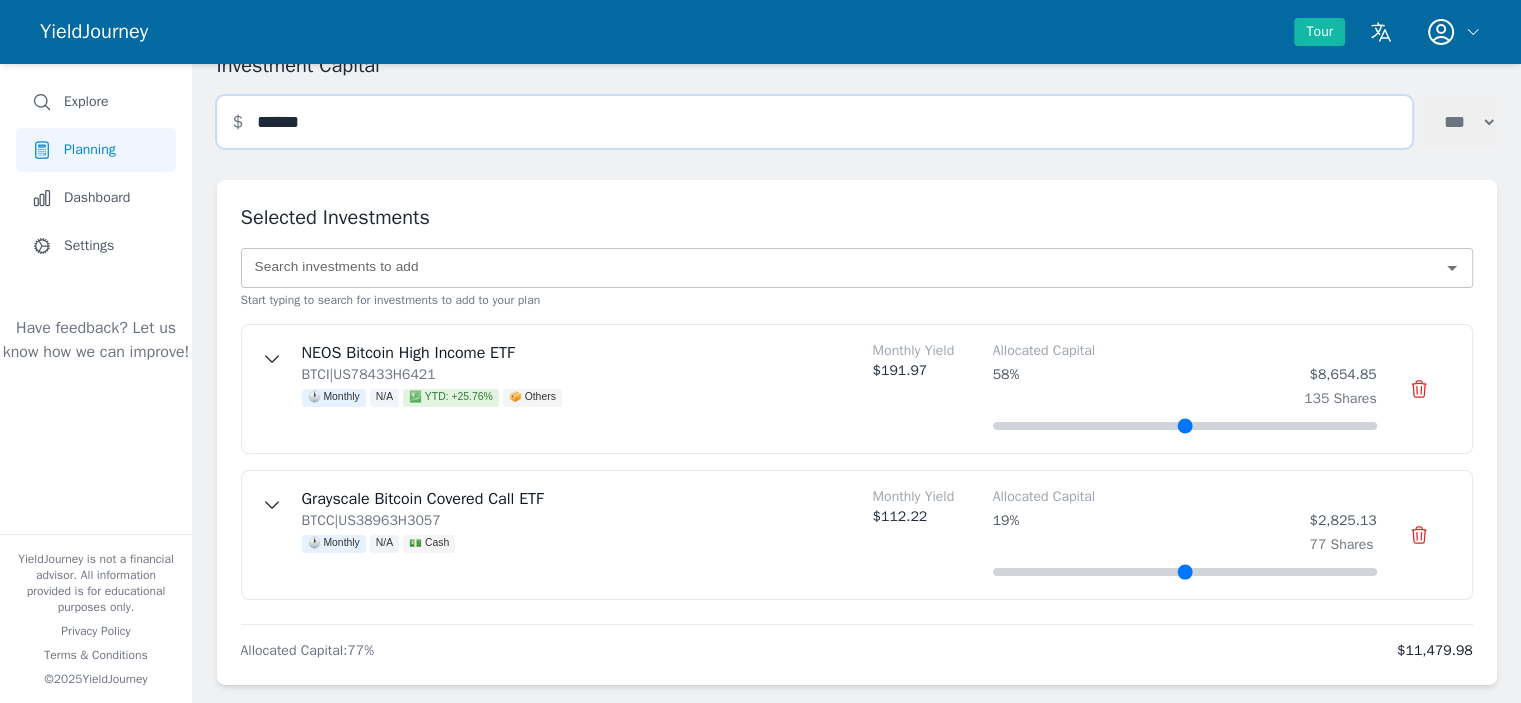 drag, startPoint x: 356, startPoint y: 116, endPoint x: 280, endPoint y: 123, distance: 76.321686 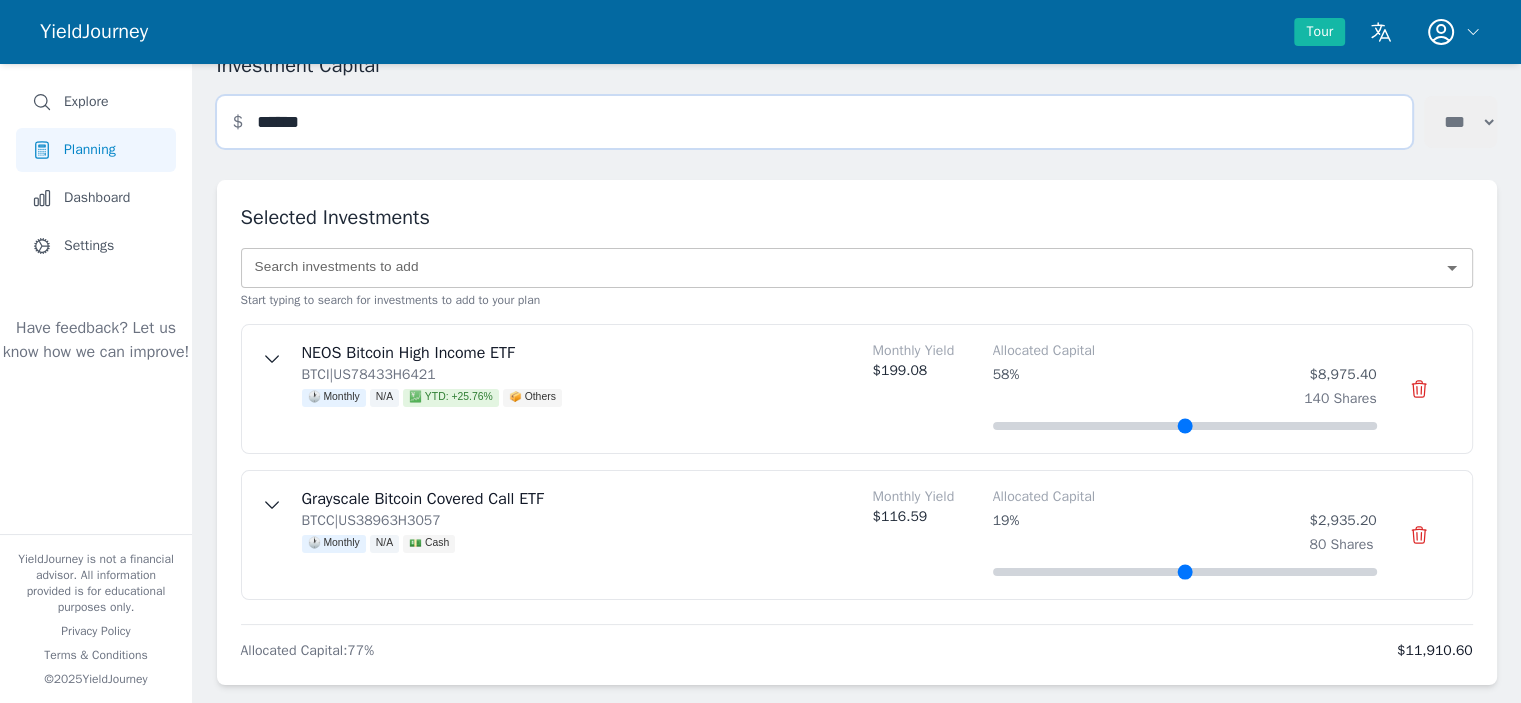type on "******" 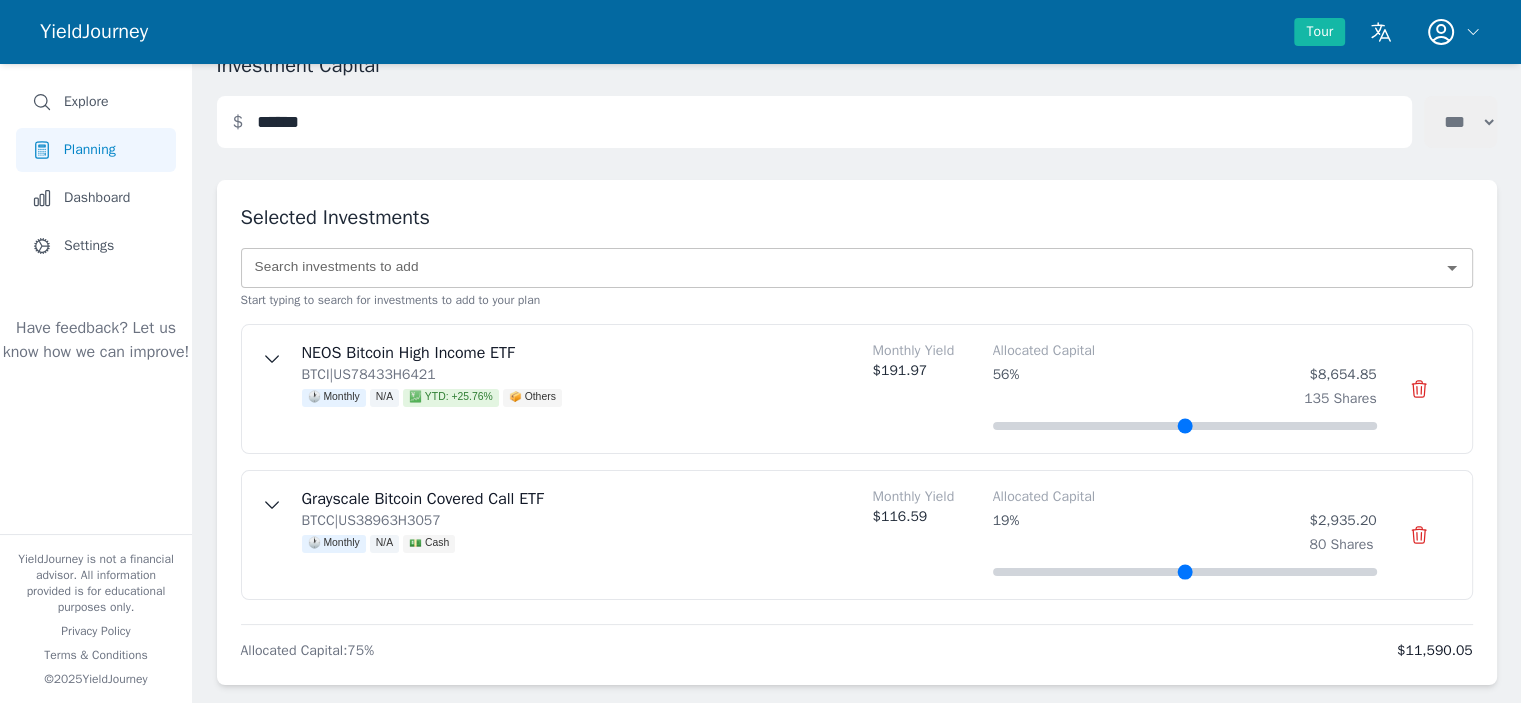 drag, startPoint x: 1218, startPoint y: 424, endPoint x: 1204, endPoint y: 427, distance: 14.3178215 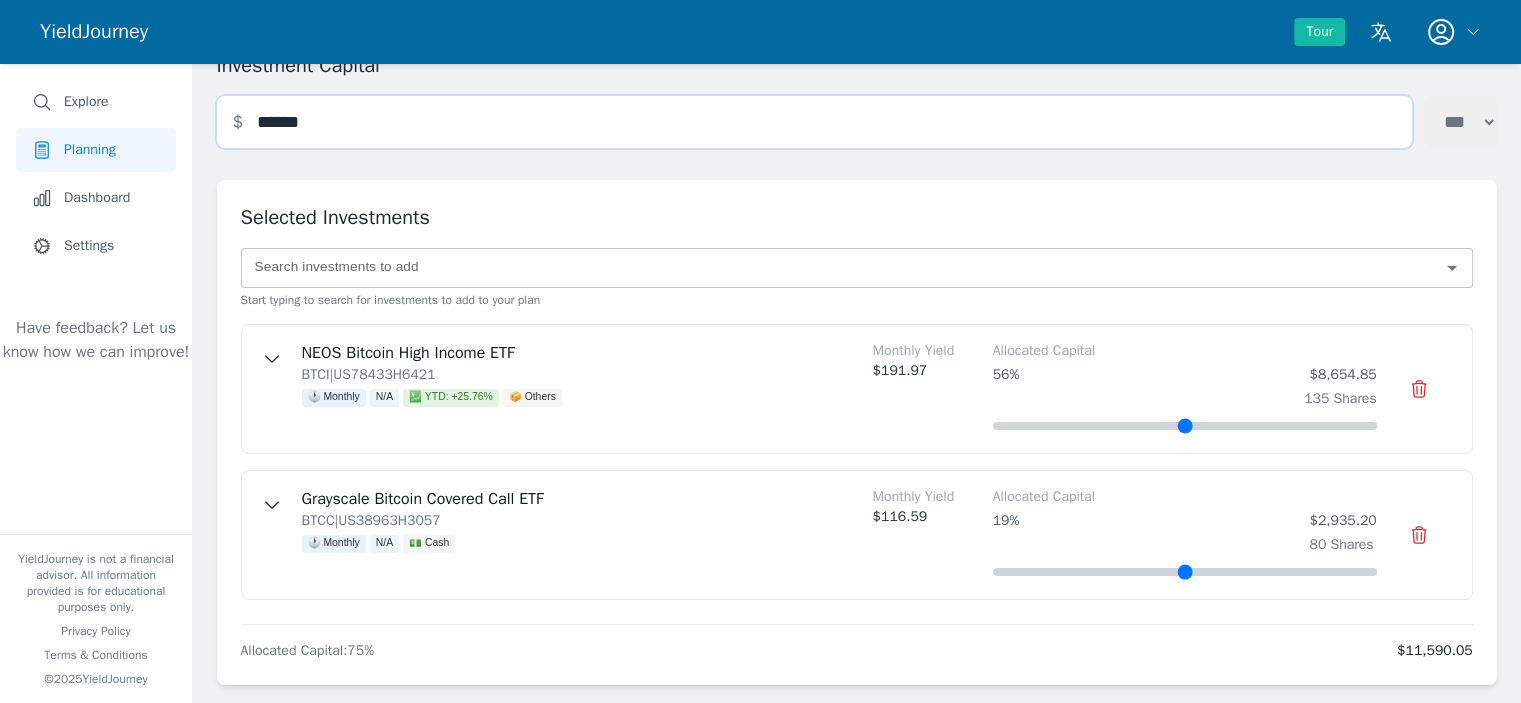 click on "******" at bounding box center (814, 122) 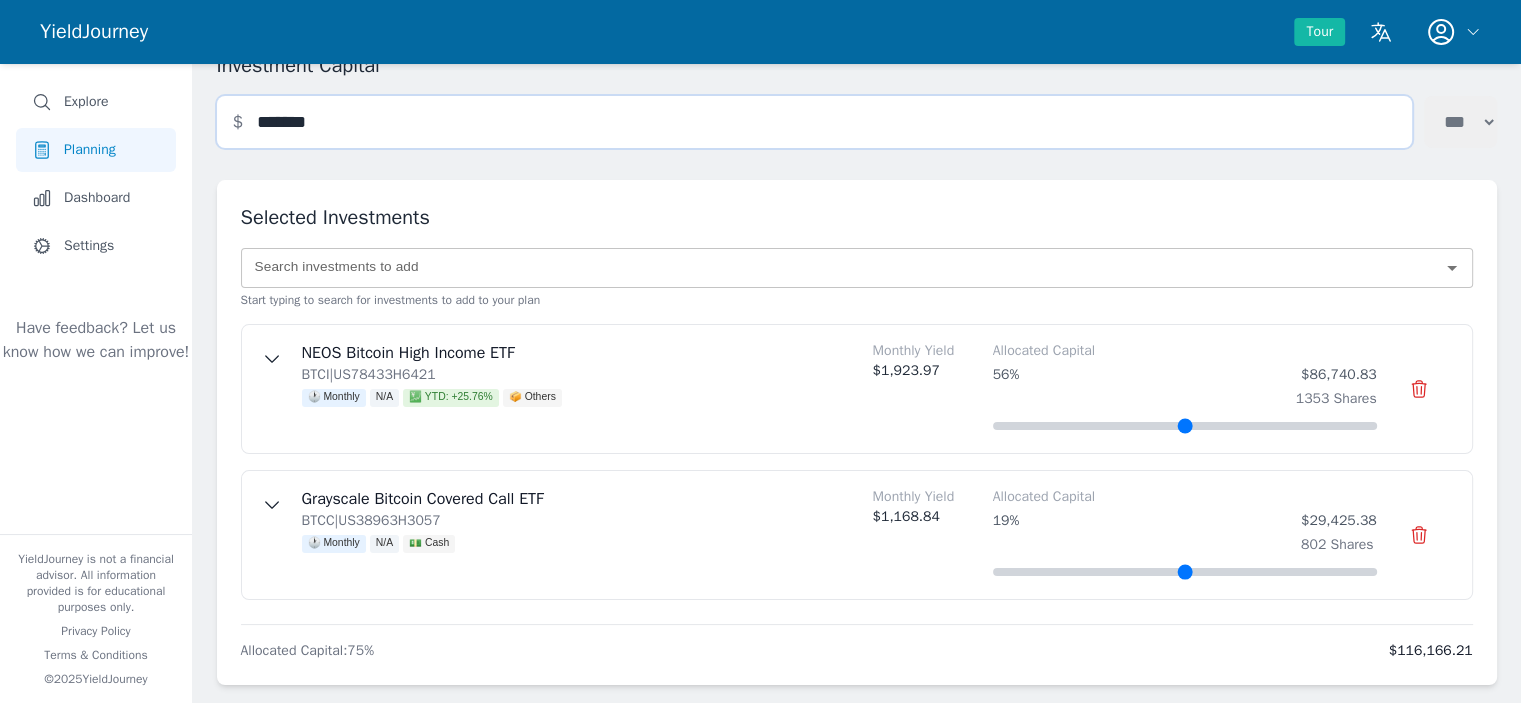 type on "*******" 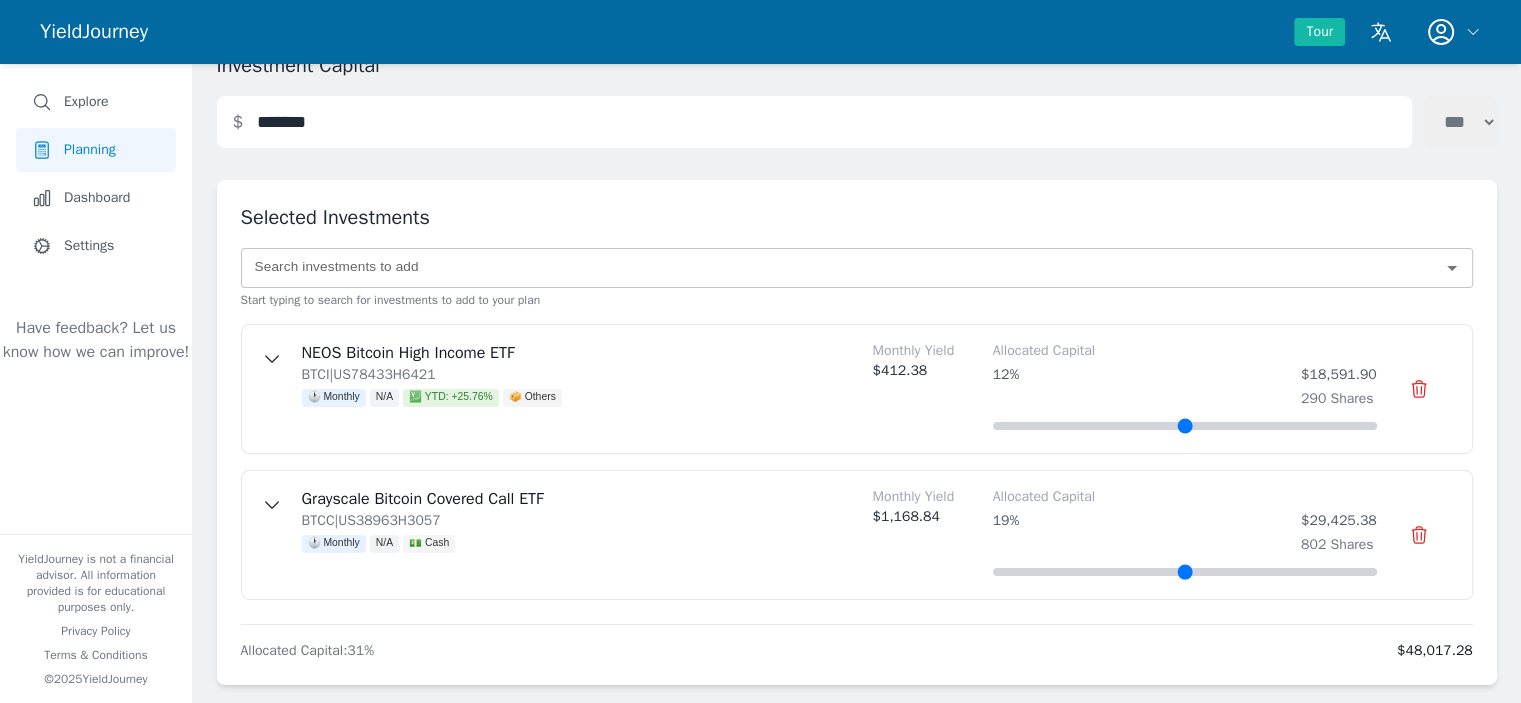 drag, startPoint x: 1205, startPoint y: 425, endPoint x: 668, endPoint y: 302, distance: 550.90656 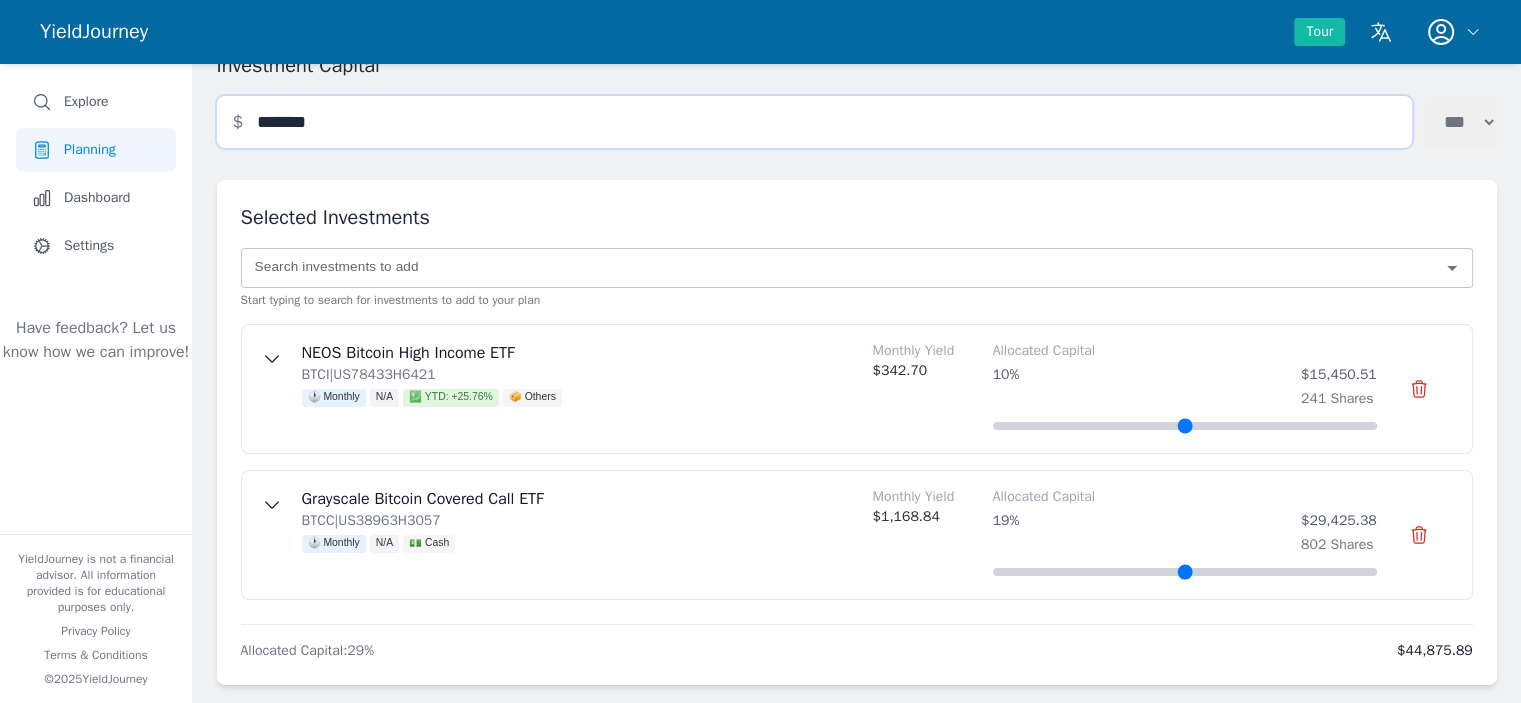 click on "*******" at bounding box center [814, 122] 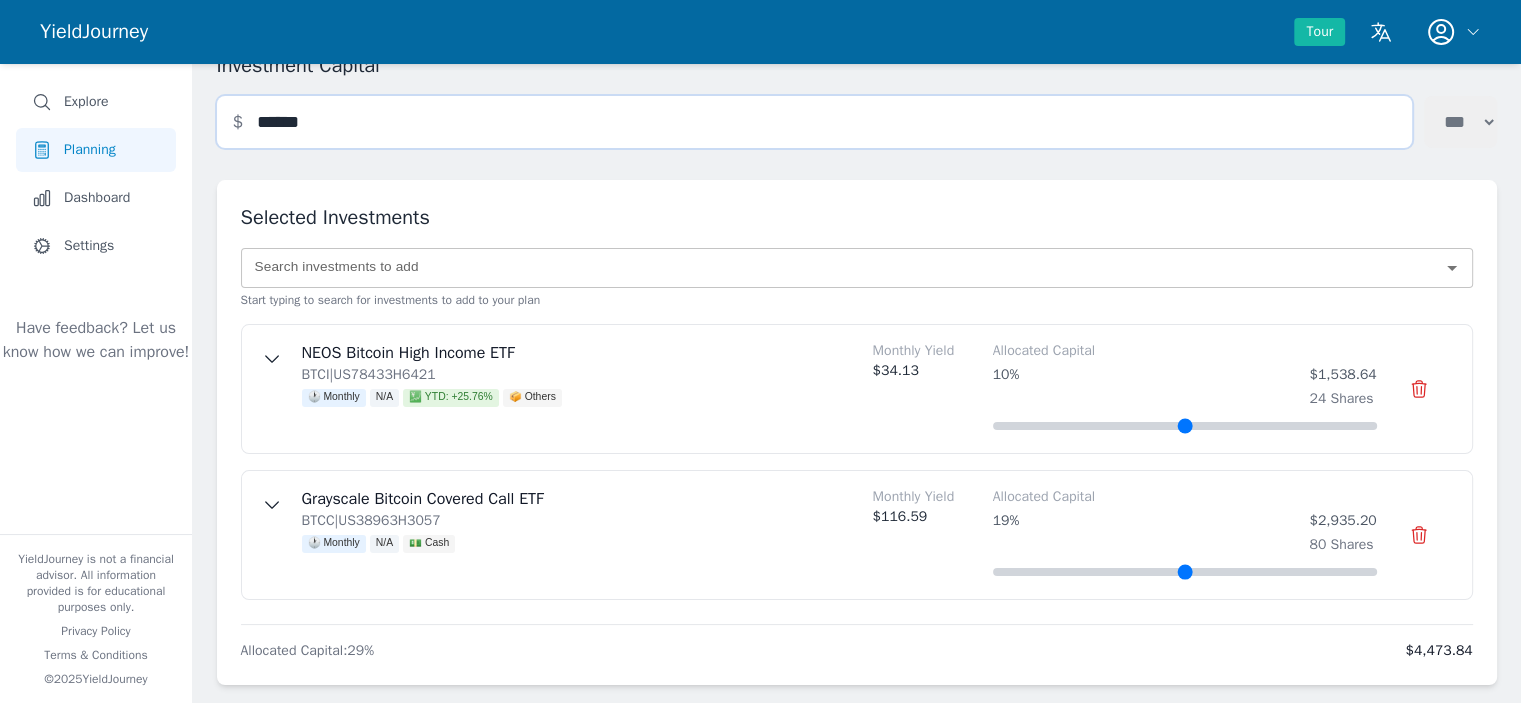 type on "******" 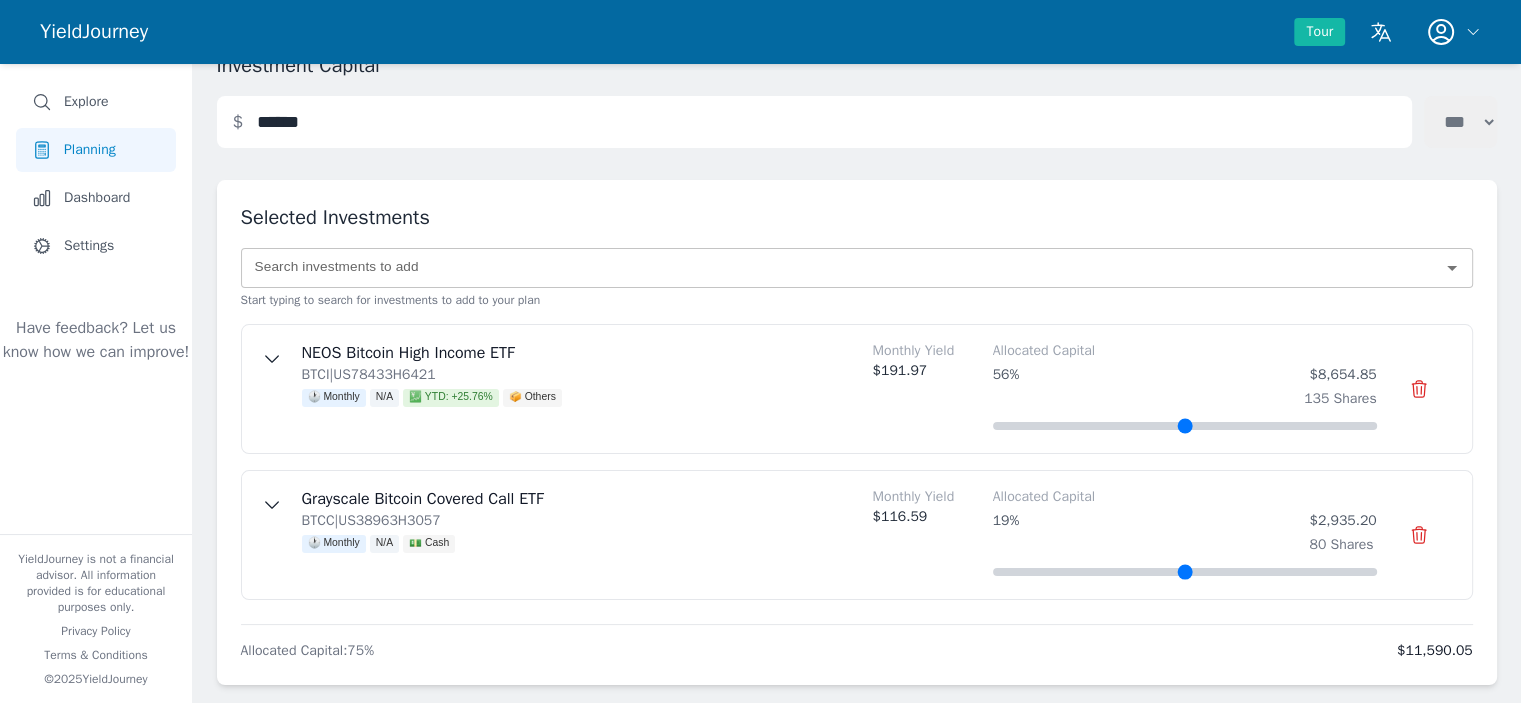 drag, startPoint x: 1040, startPoint y: 426, endPoint x: 1206, endPoint y: 435, distance: 166.24379 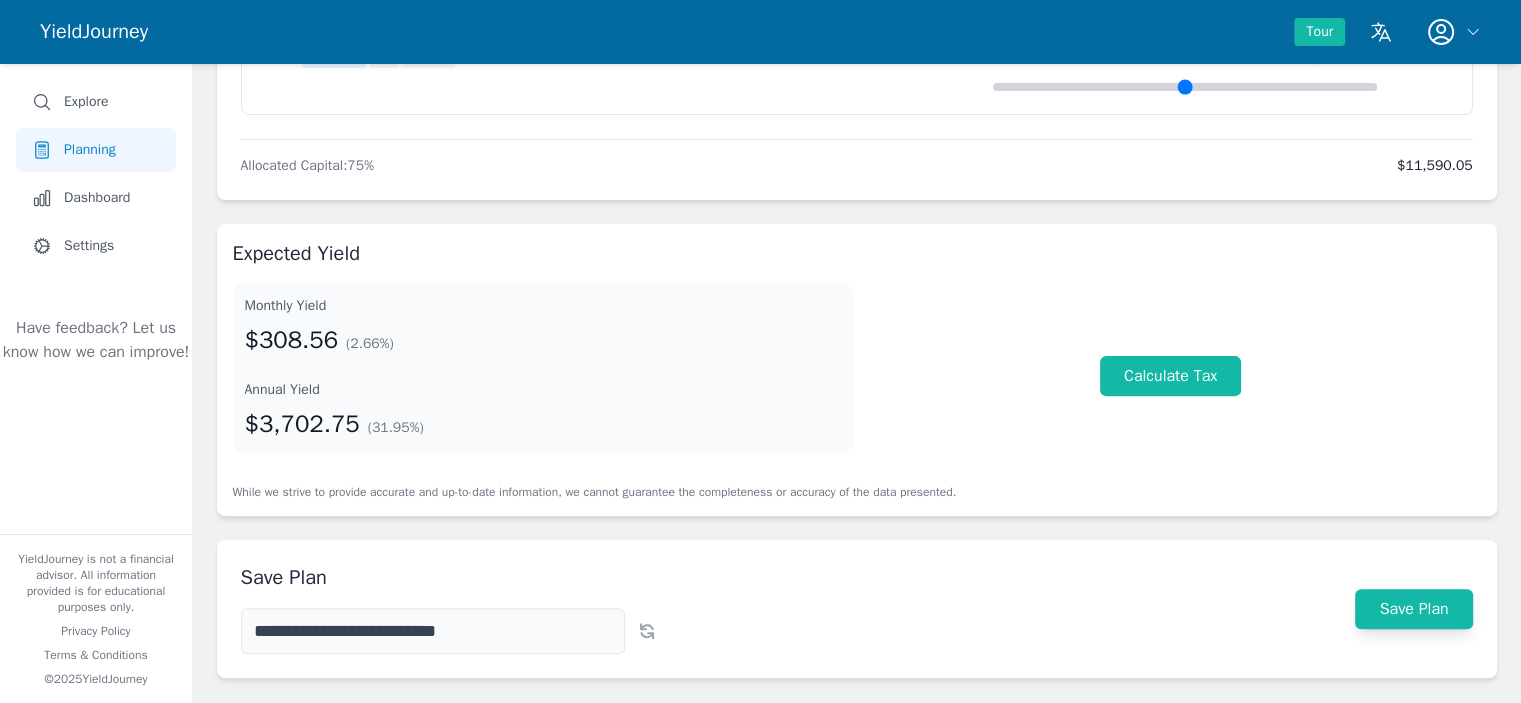 scroll, scrollTop: 661, scrollLeft: 0, axis: vertical 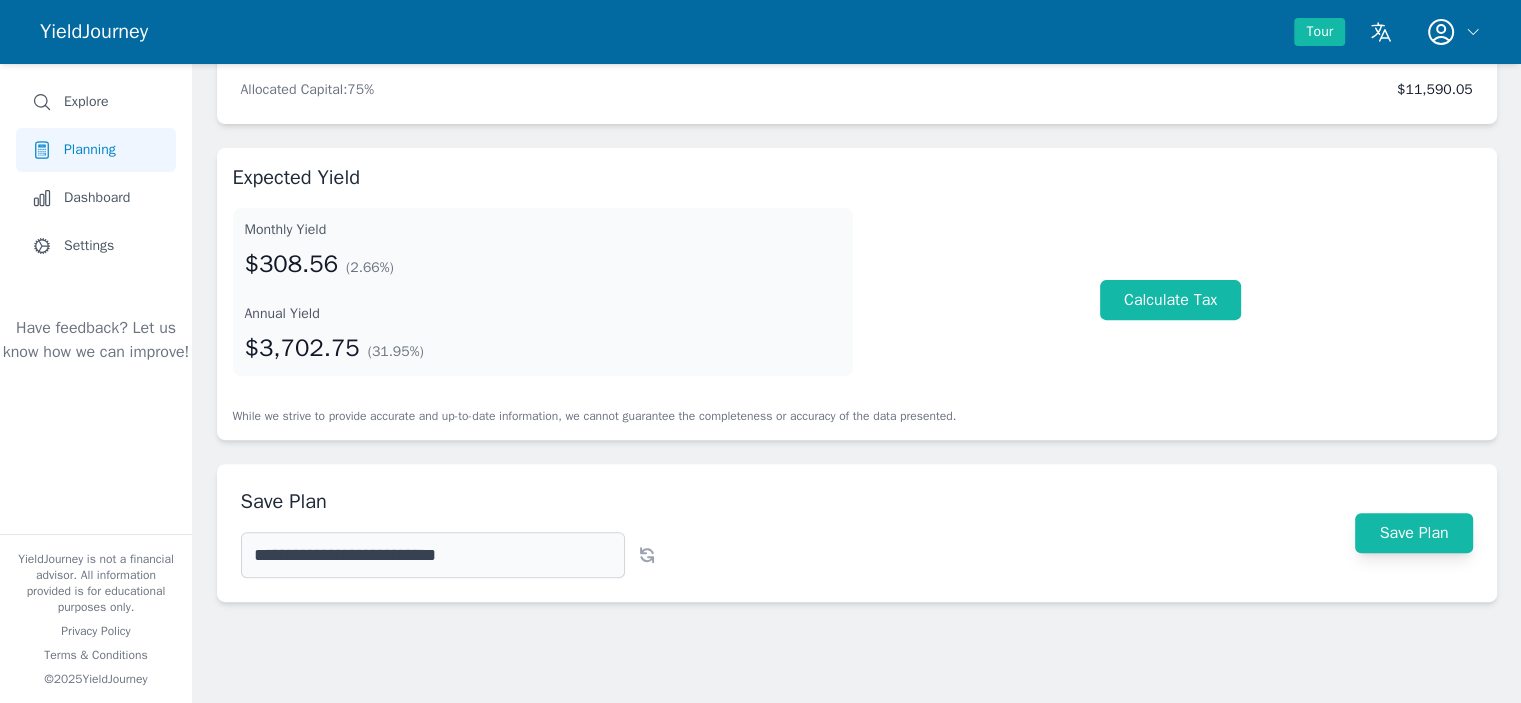 click on "**********" at bounding box center [433, 555] 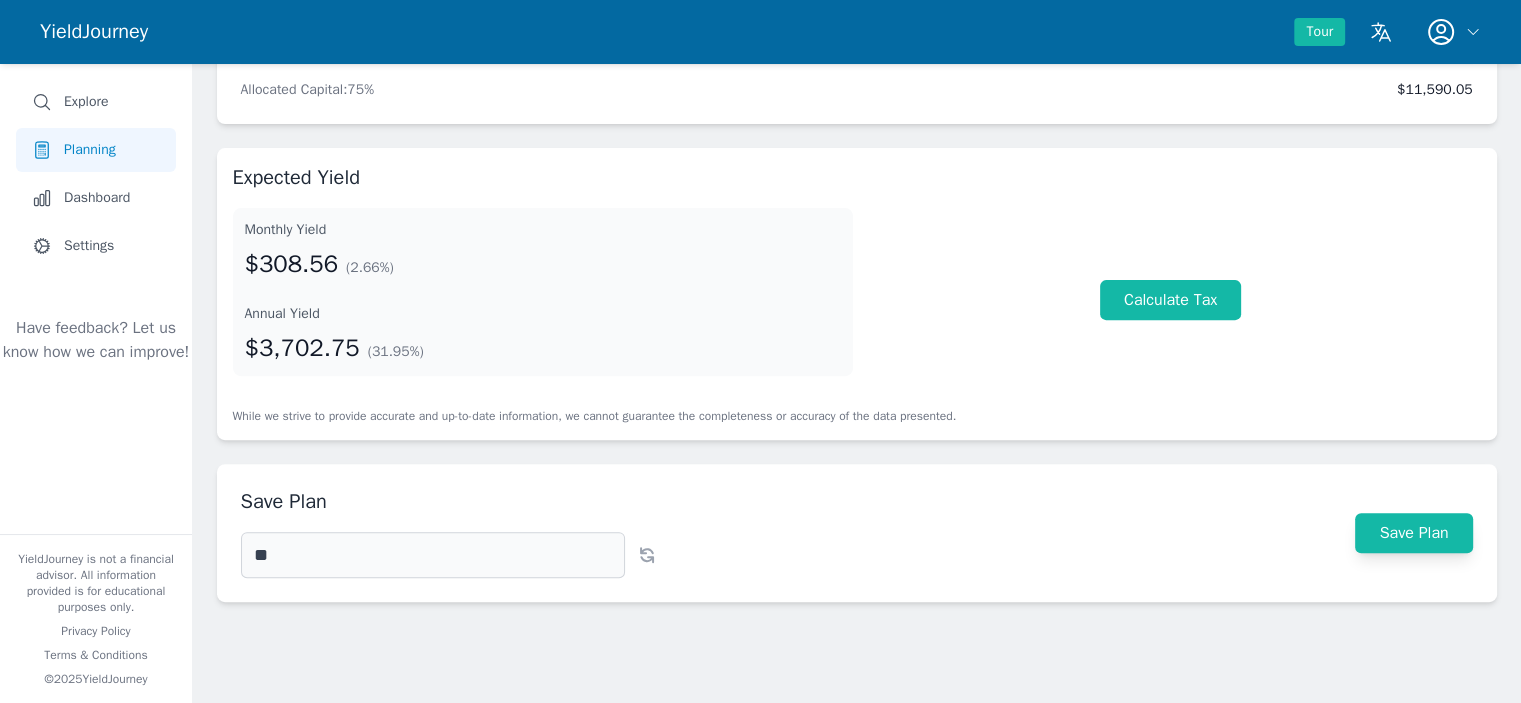 type on "*" 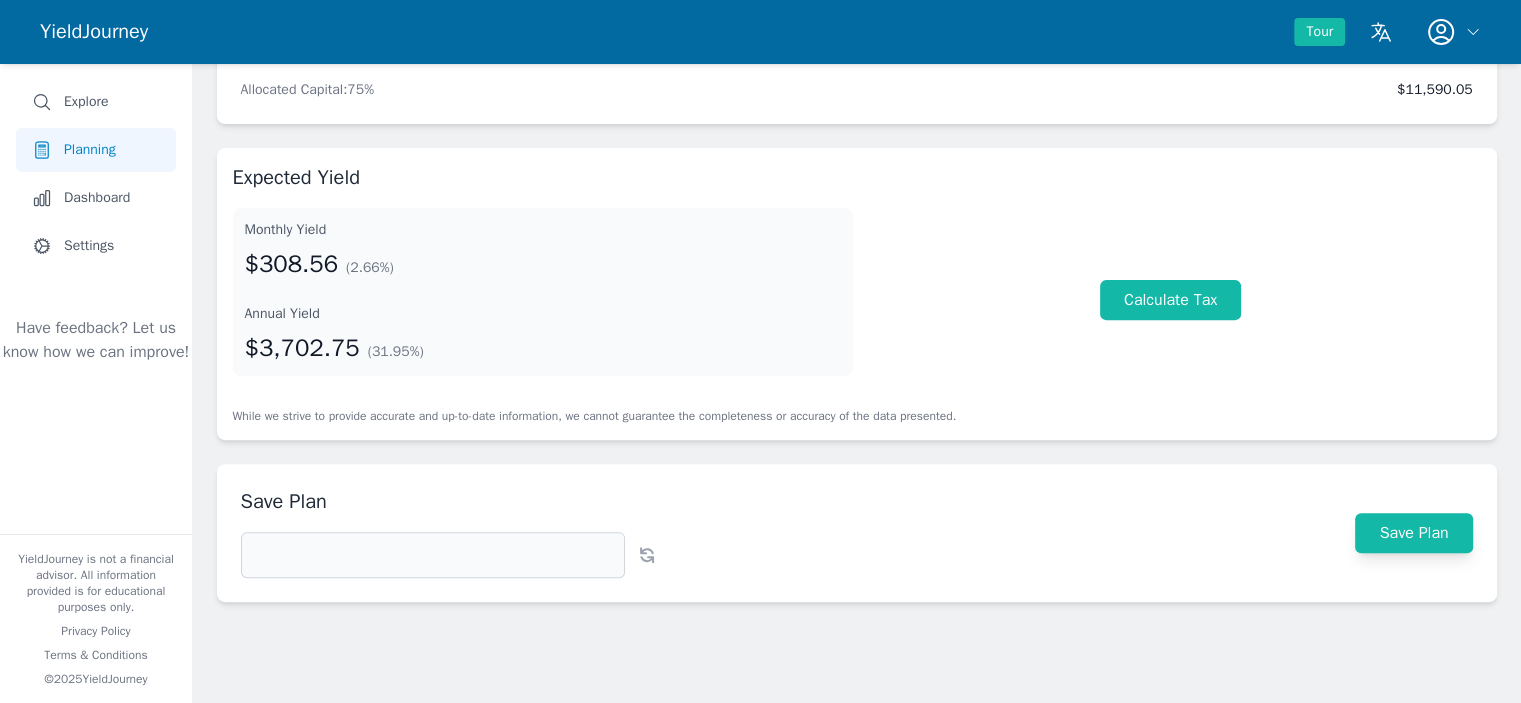 type on "*" 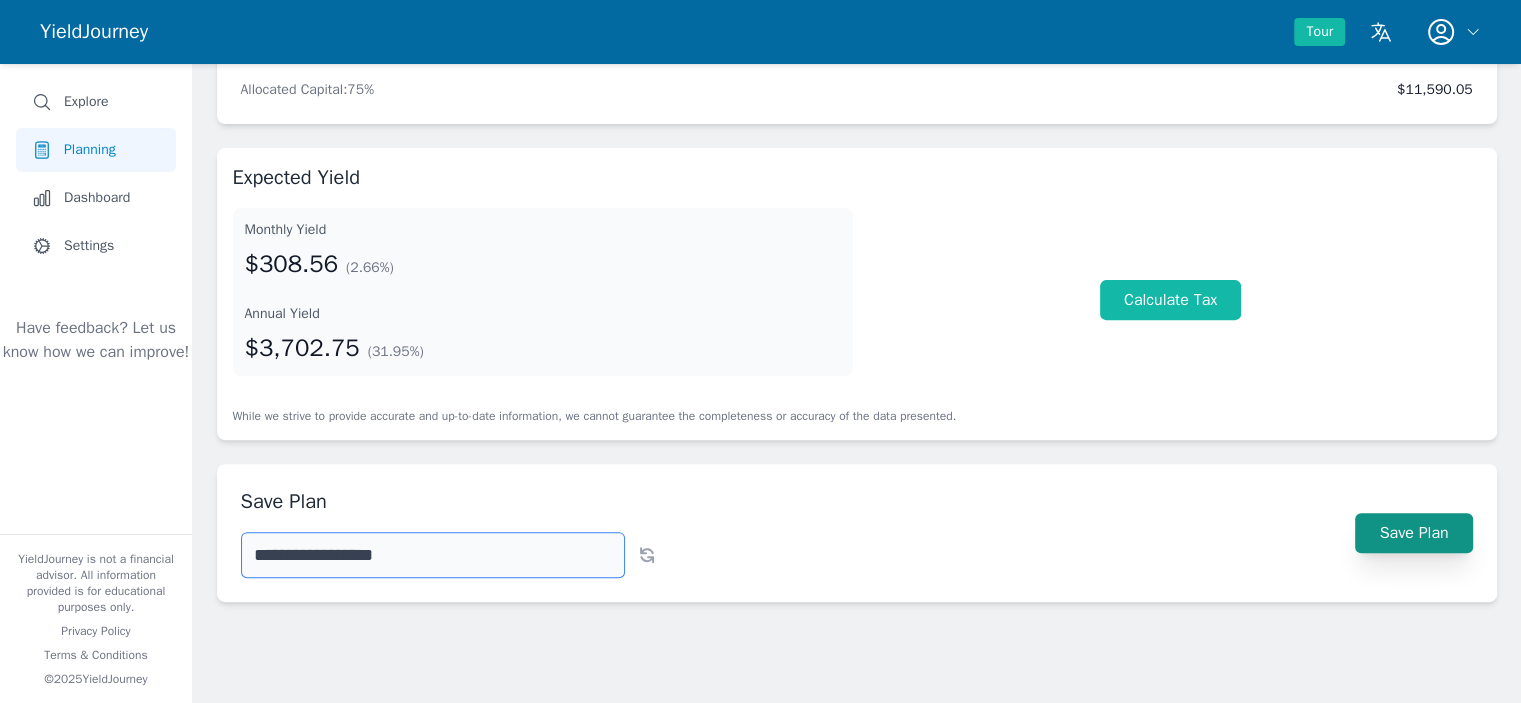 type on "**********" 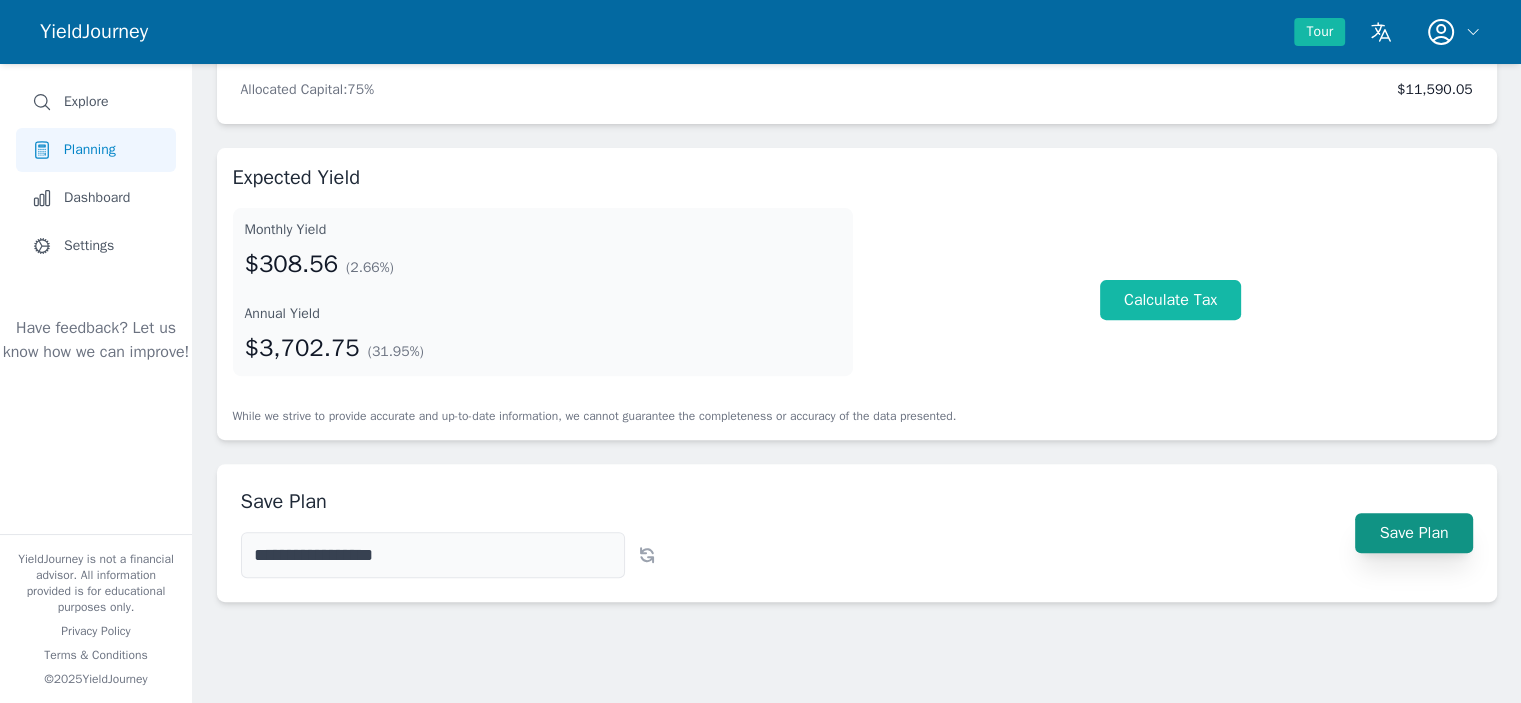 click on "Save Plan" at bounding box center [1413, 533] 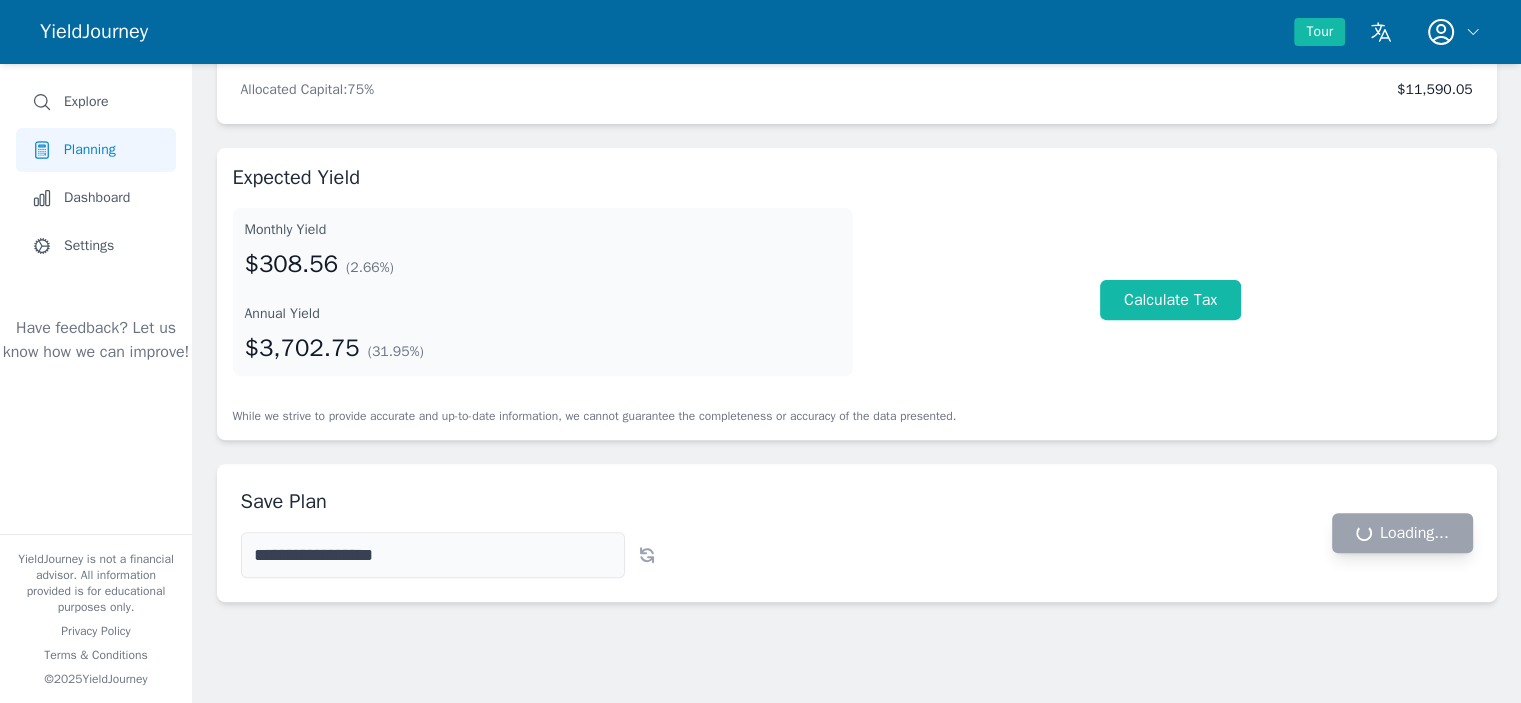 scroll, scrollTop: 0, scrollLeft: 0, axis: both 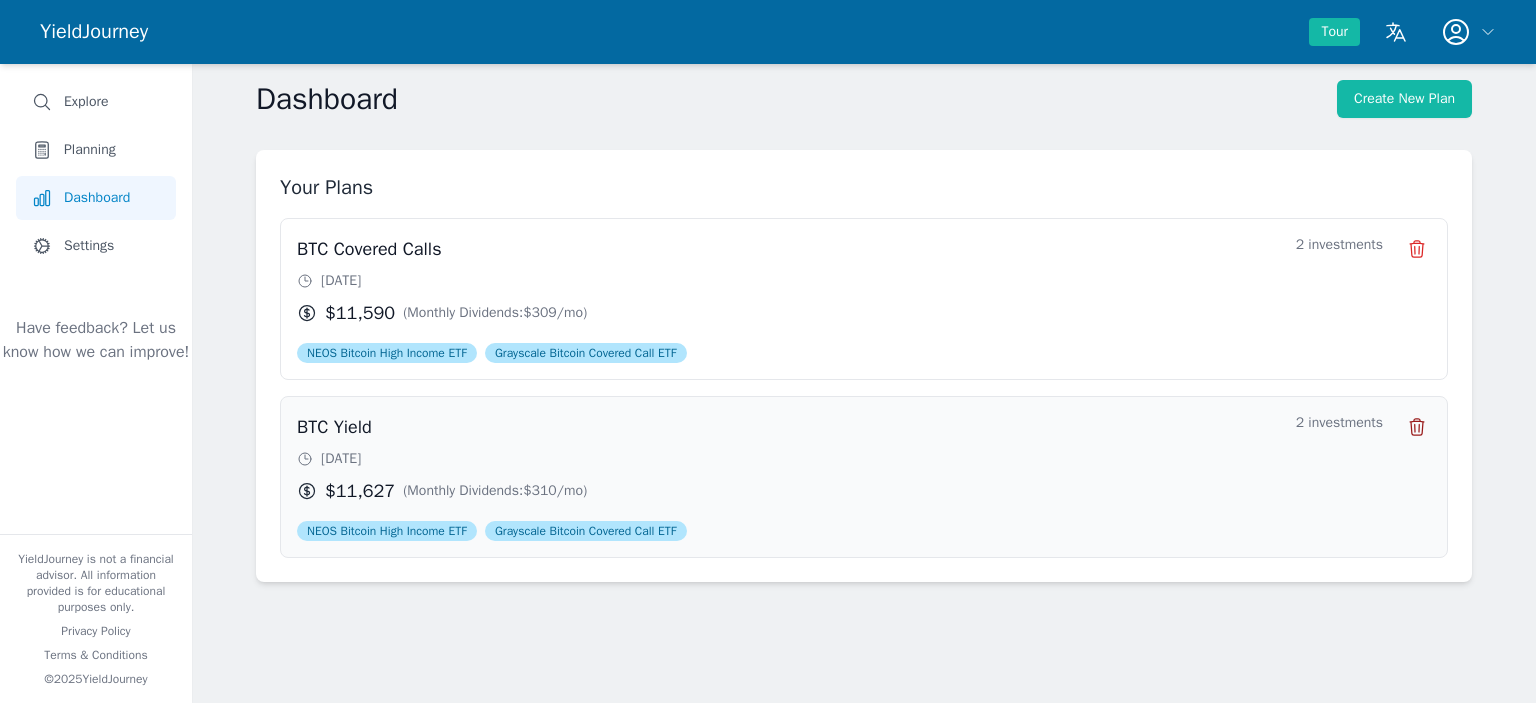 click 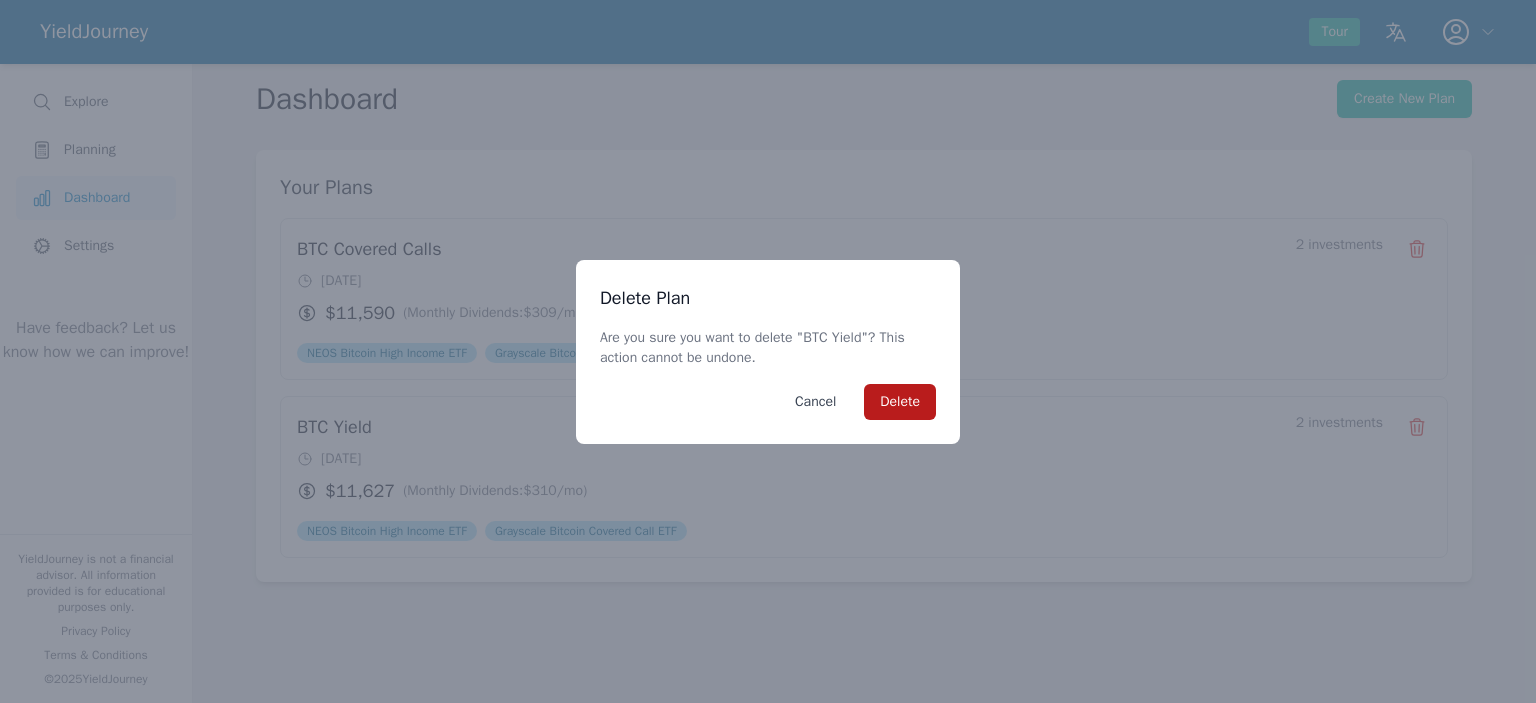 click on "Delete" at bounding box center (900, 402) 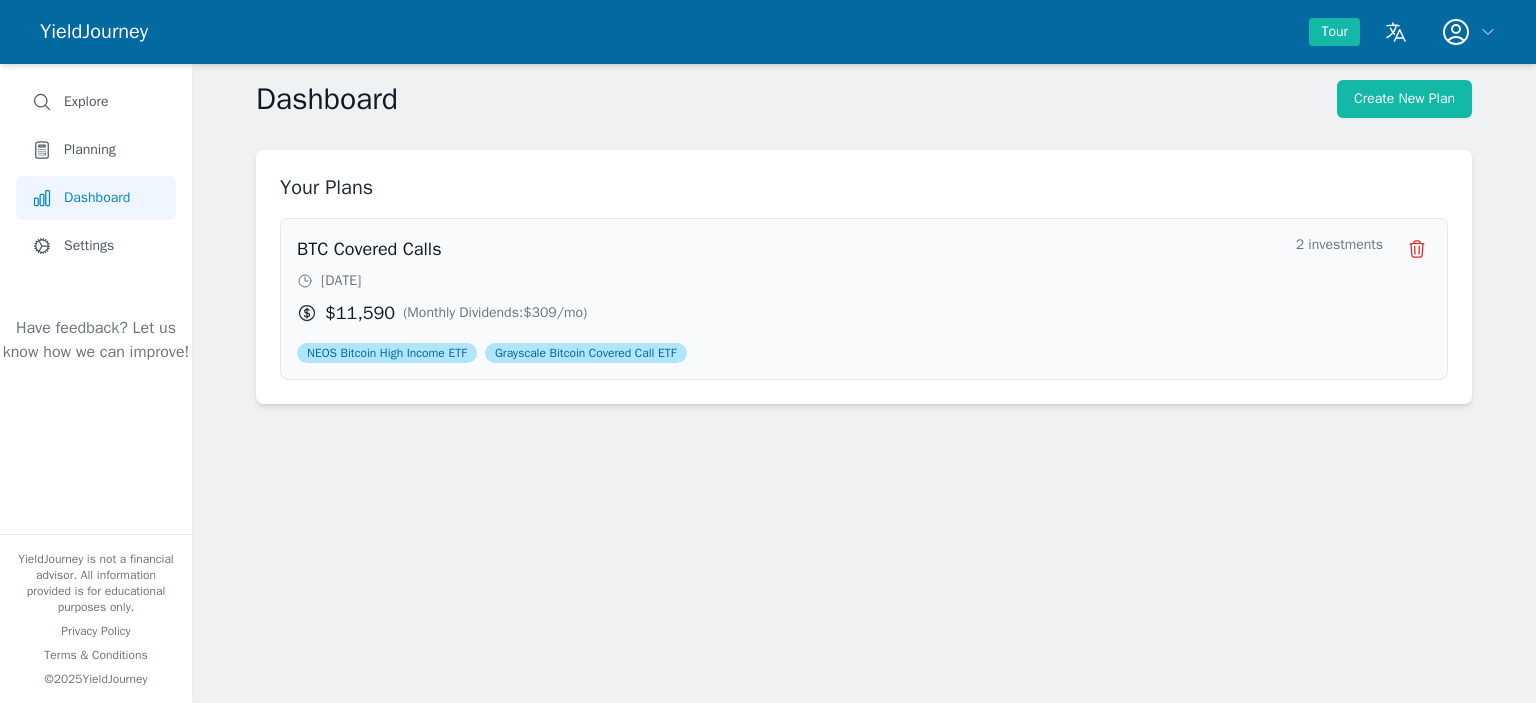 click on "[DATE]" at bounding box center [788, 281] 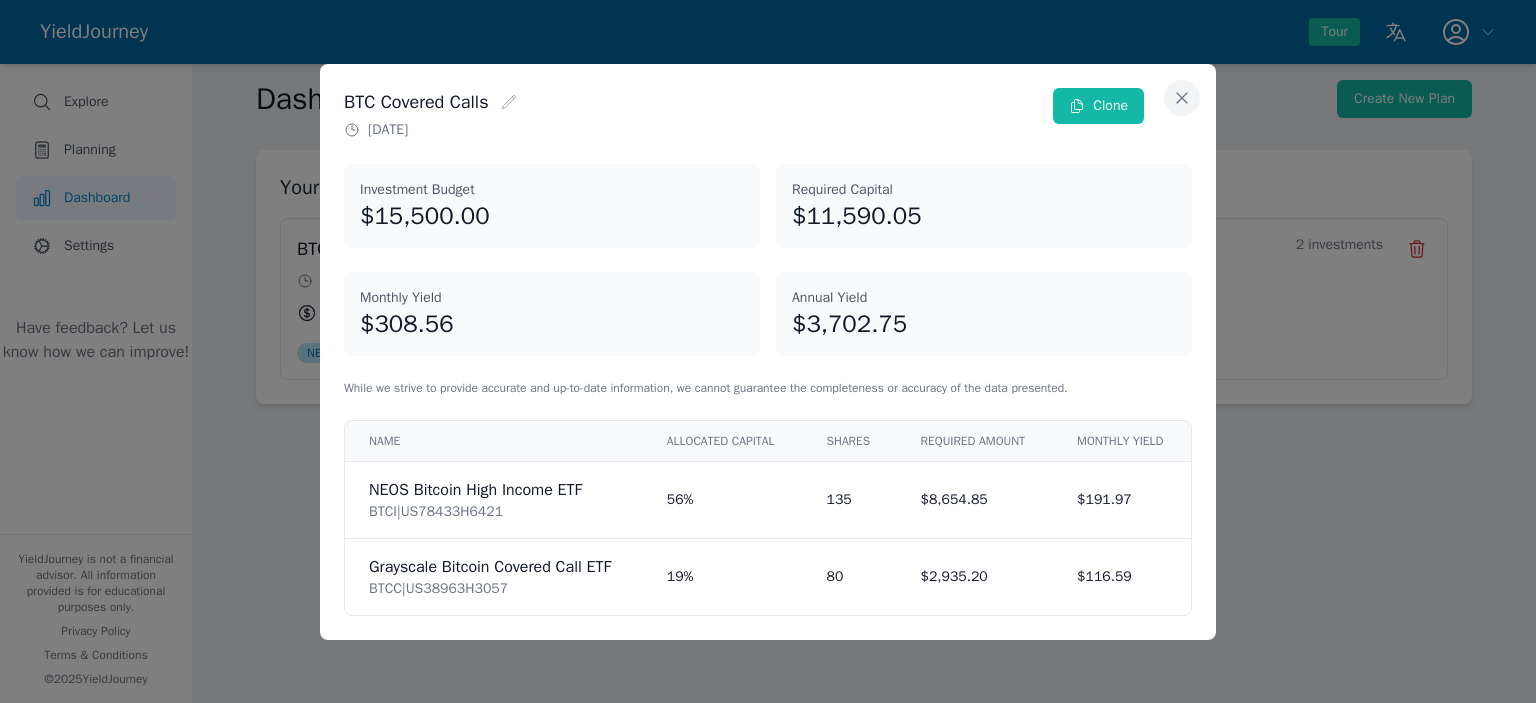 click 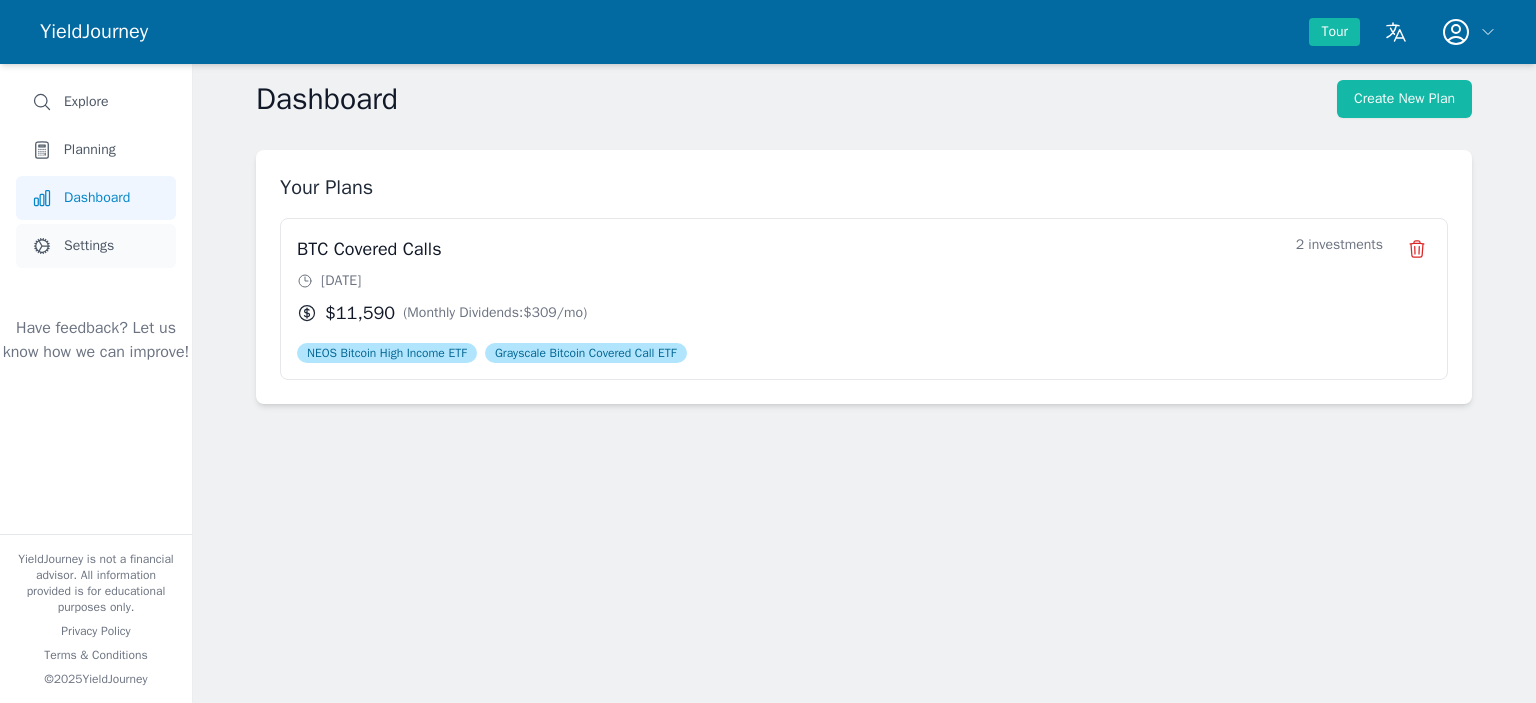 click on "Settings" at bounding box center (96, 246) 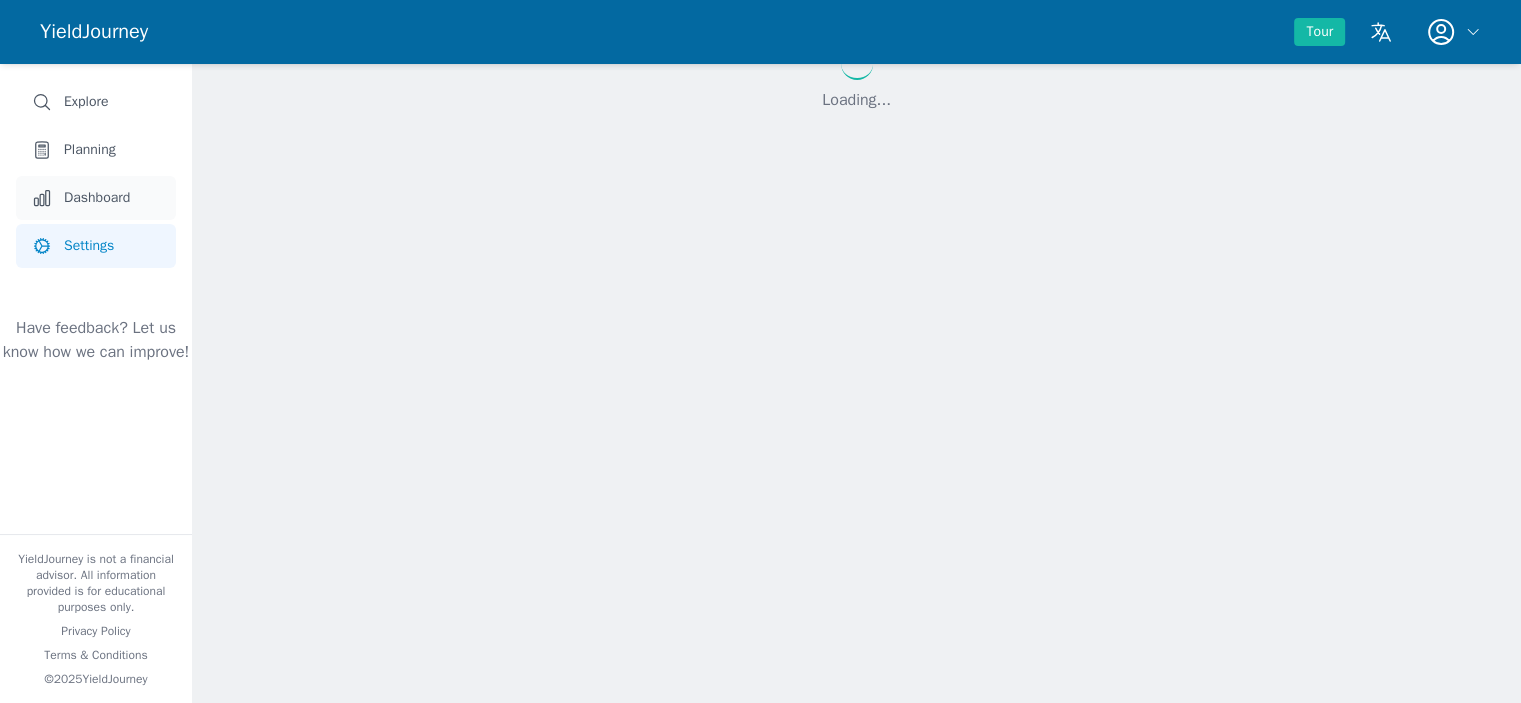 select on "***" 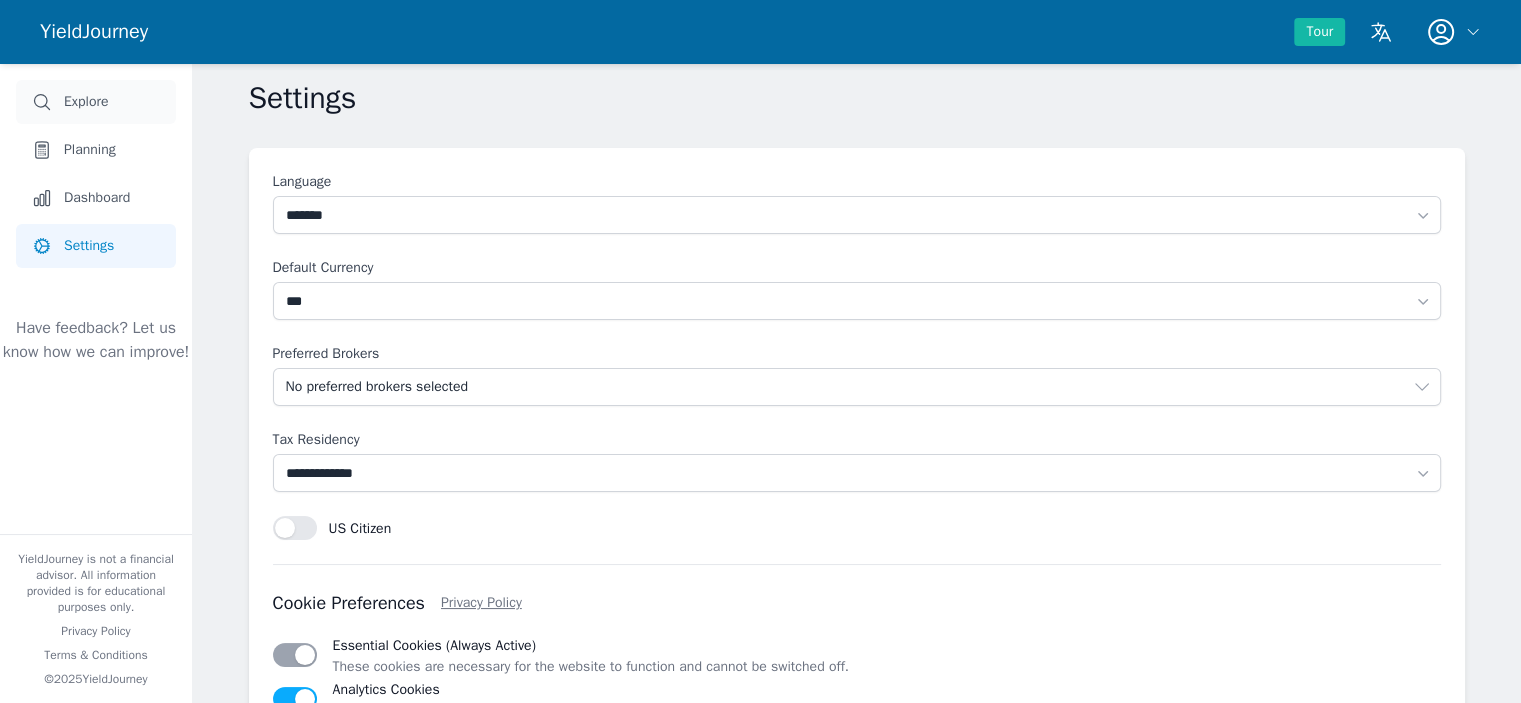 click on "Explore" at bounding box center (96, 102) 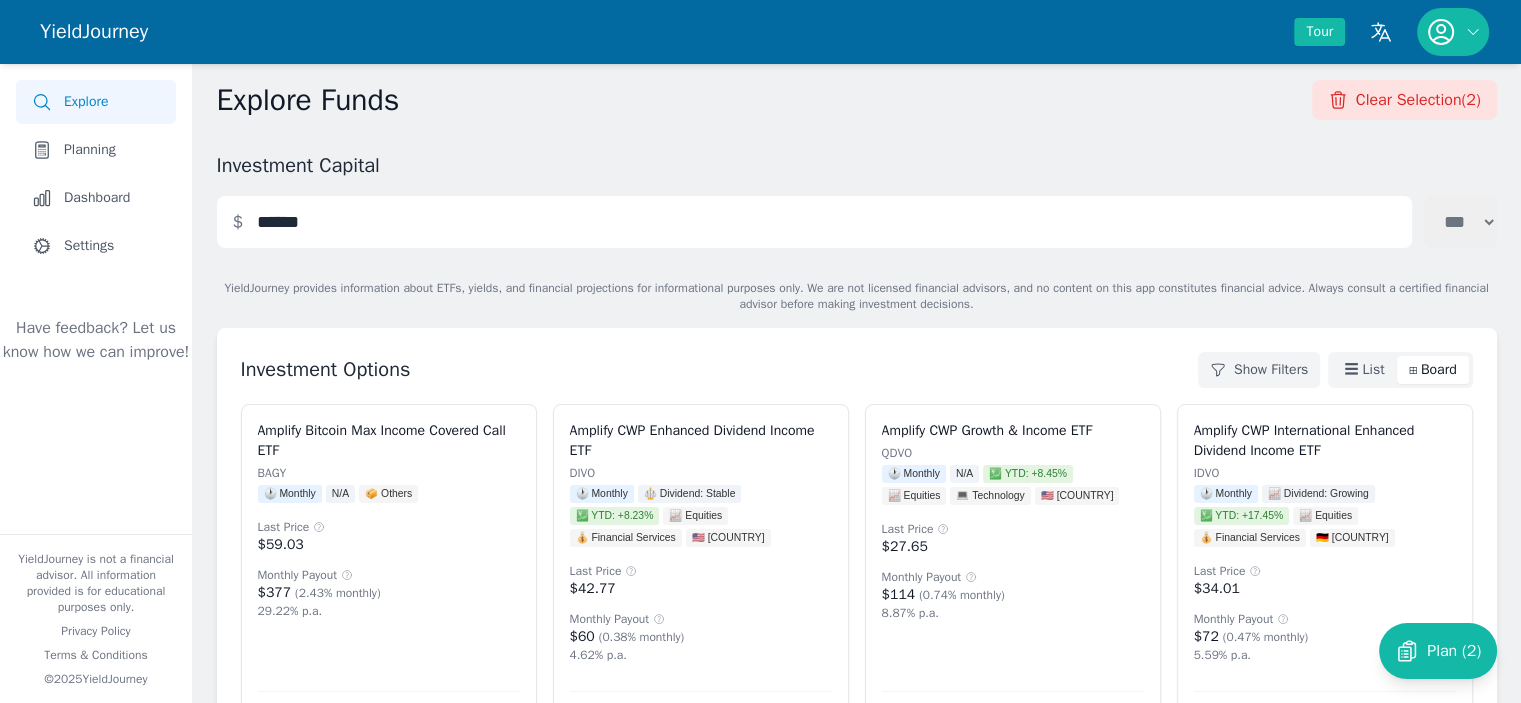 click 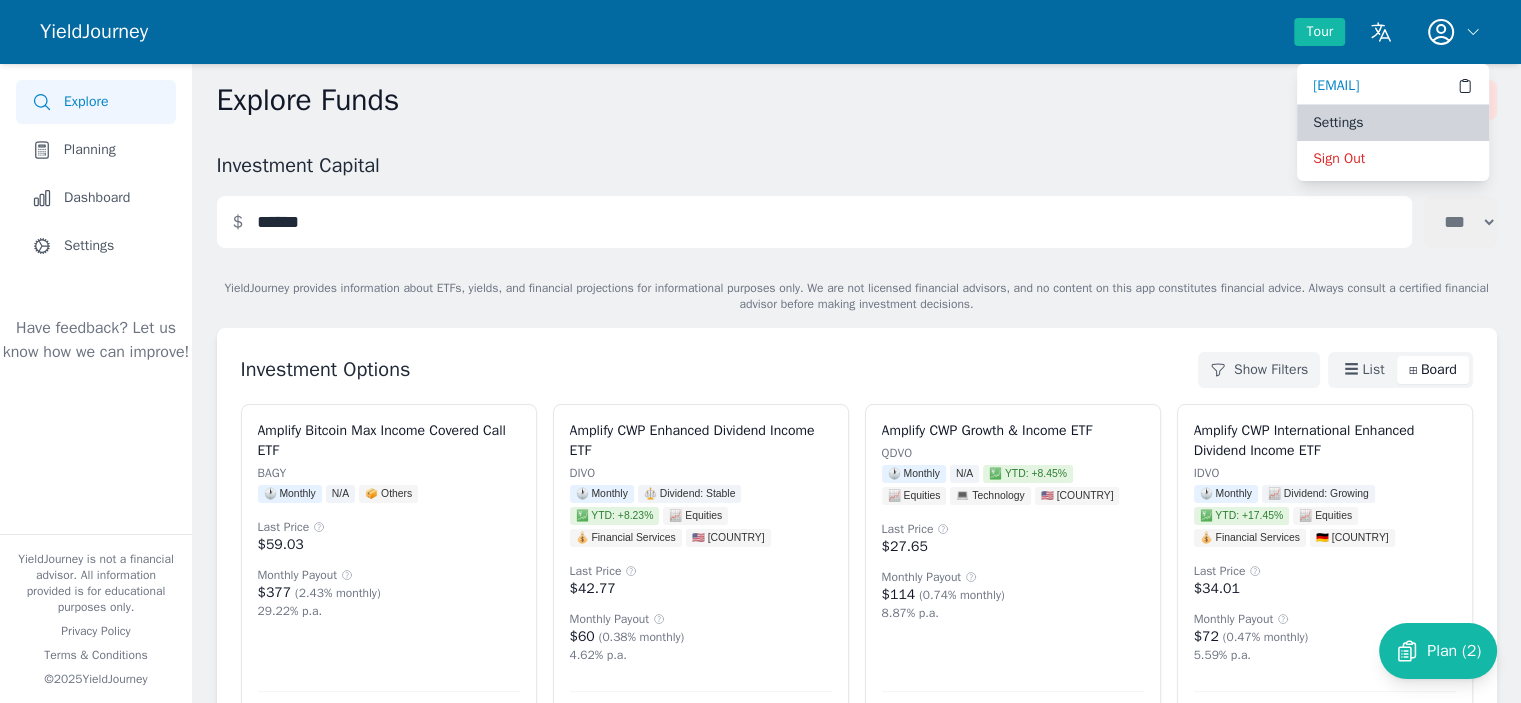 click on "Settings" at bounding box center [1393, 123] 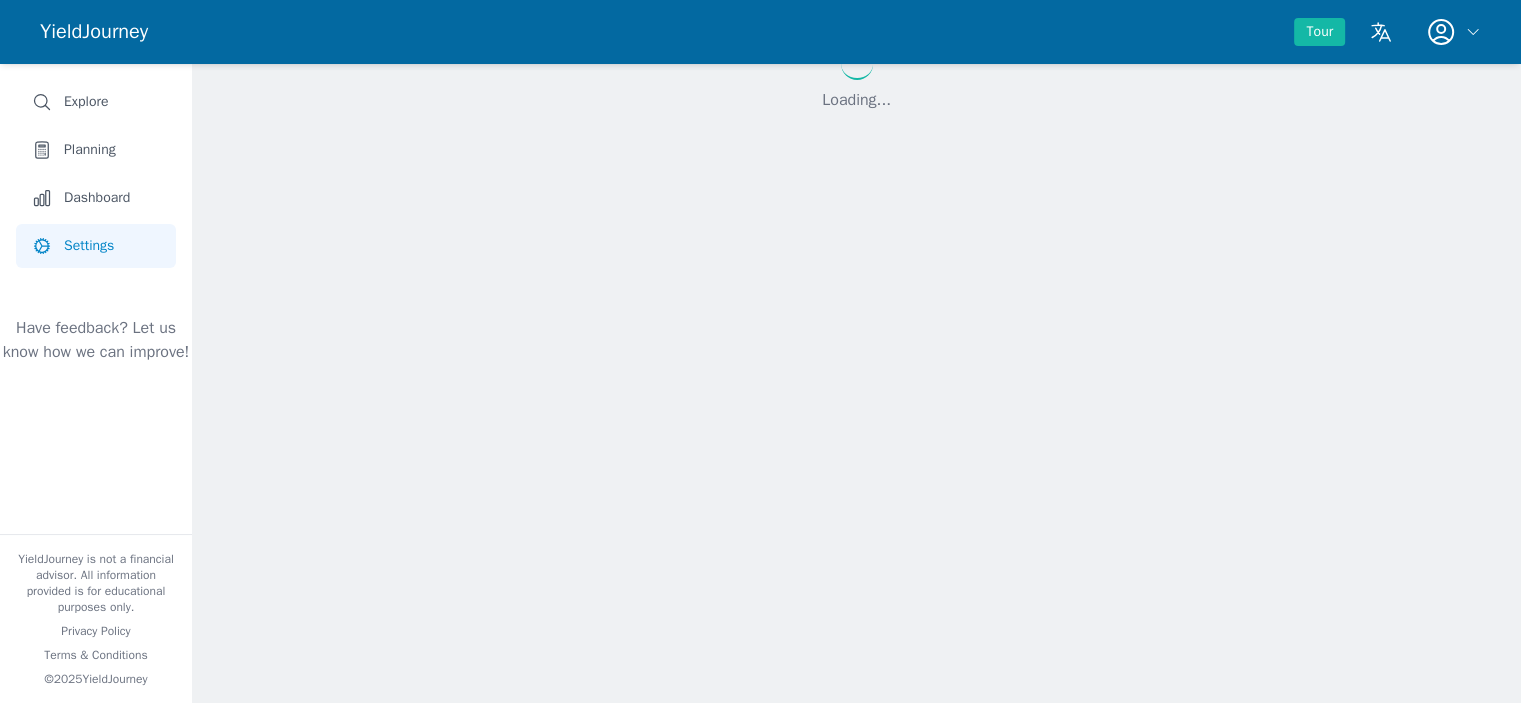 select on "***" 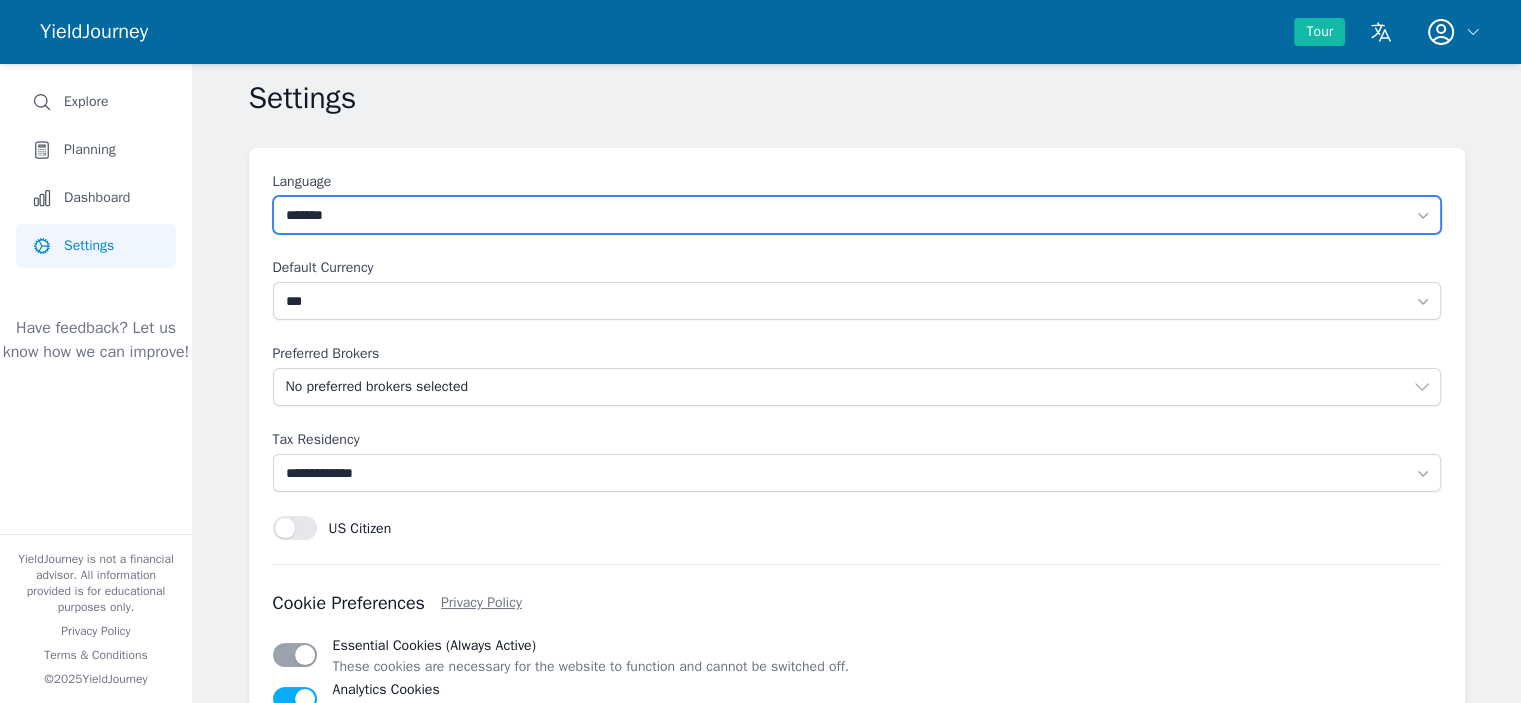 click on "******* ******* ******** *** ******* *****" at bounding box center (857, 215) 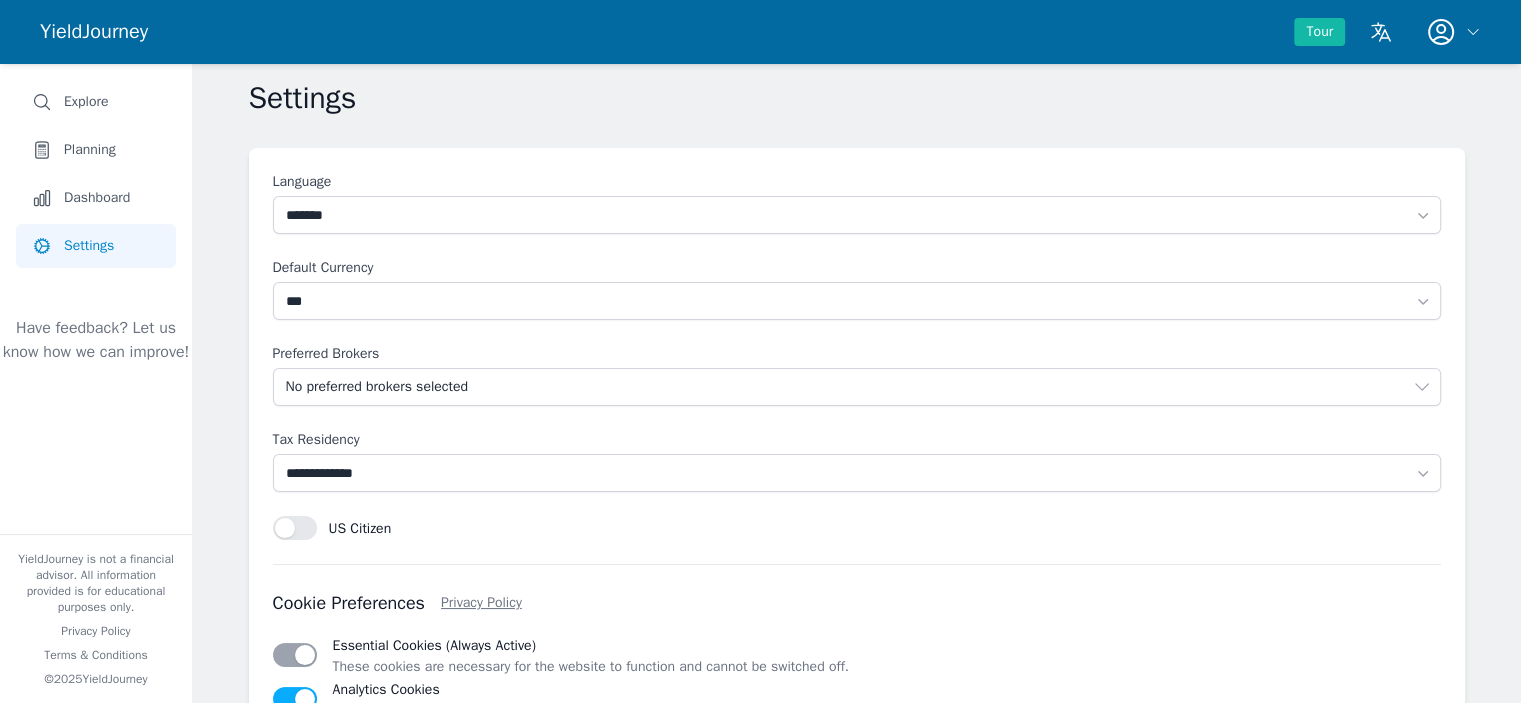 click on "**********" at bounding box center [857, 464] 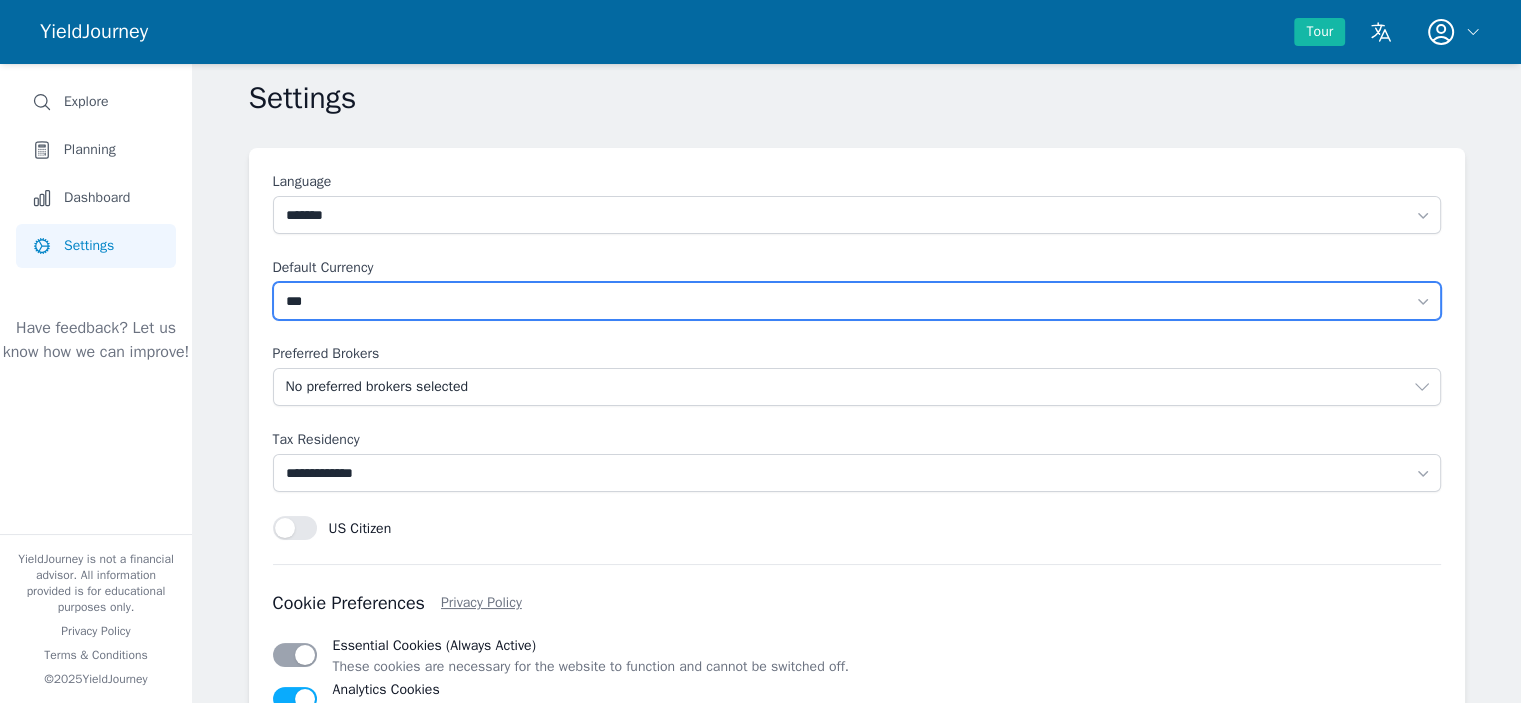 click on "***" at bounding box center [857, 301] 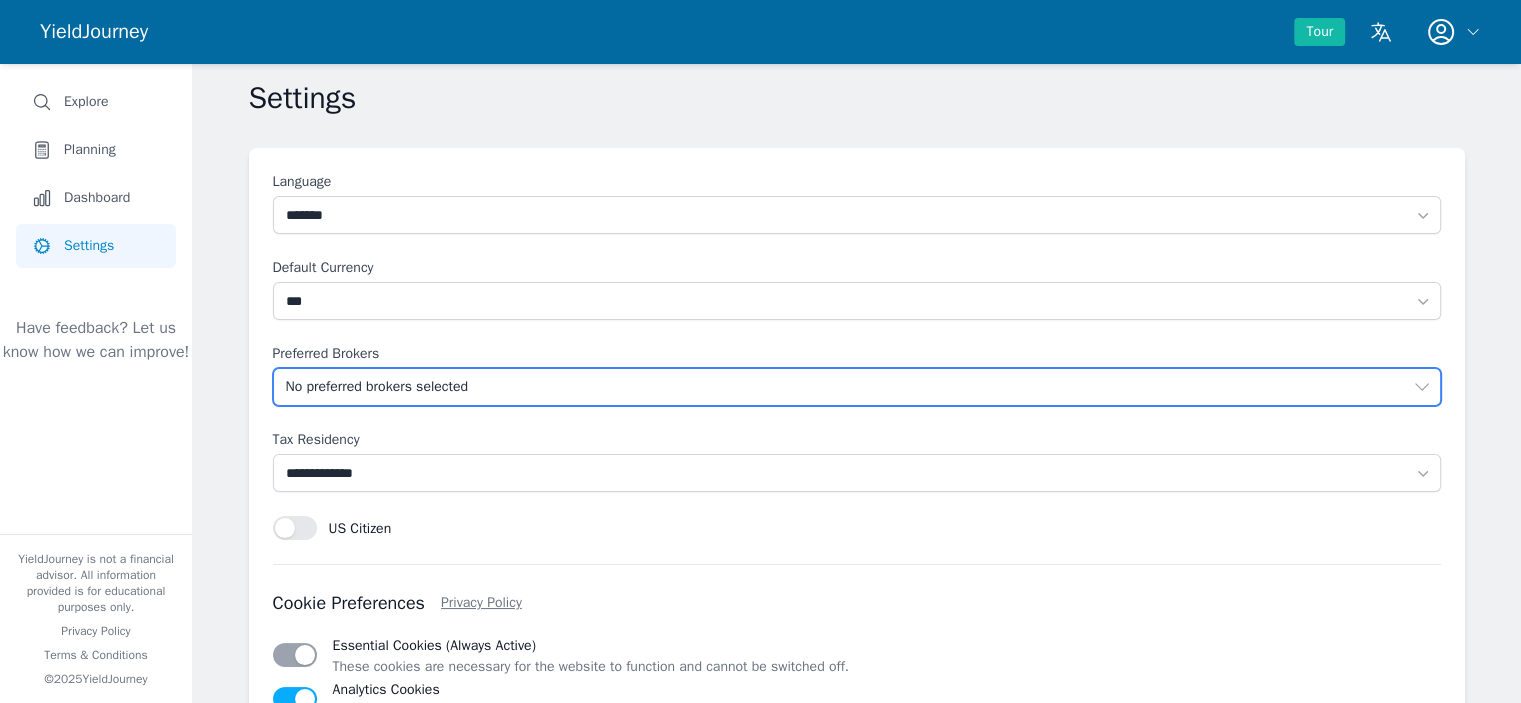 click on "No preferred brokers selected" at bounding box center (857, 387) 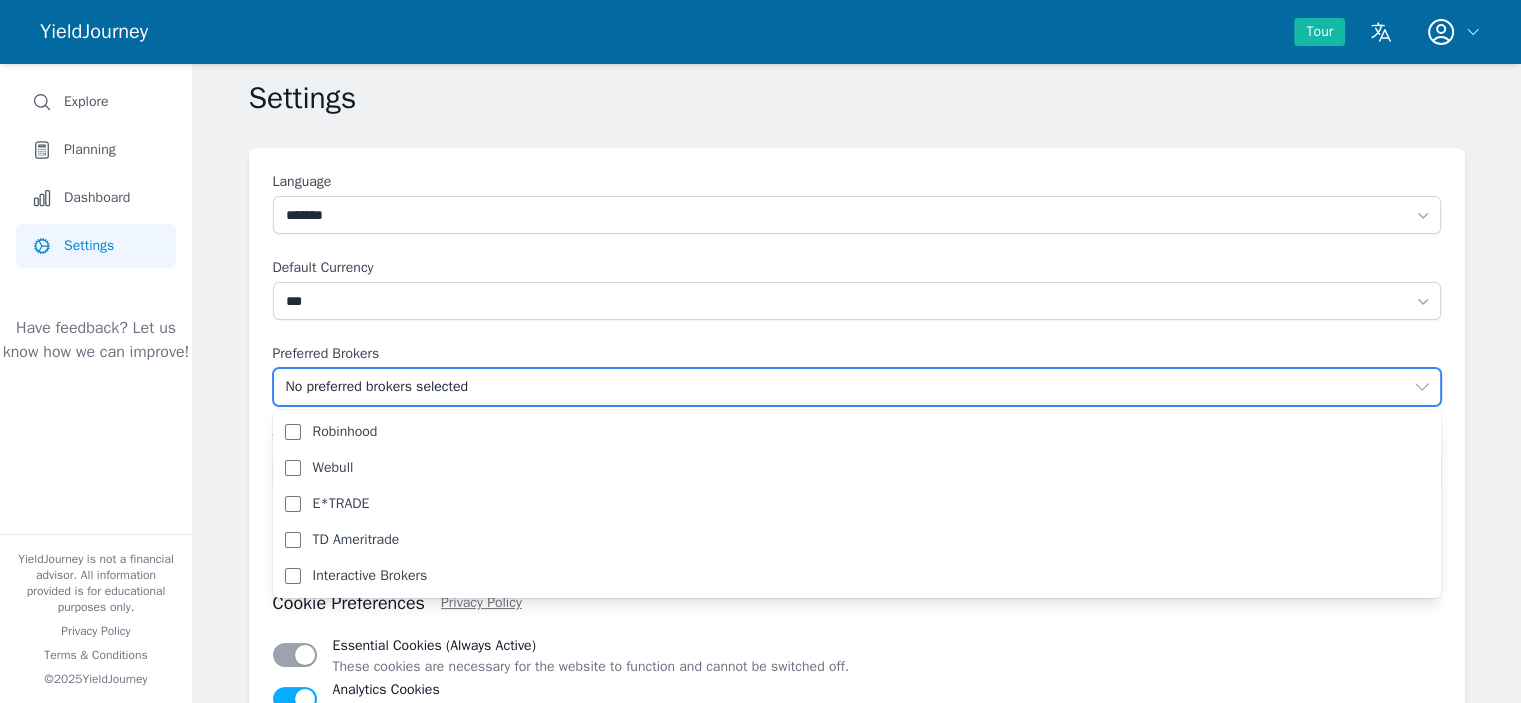 click on "No preferred brokers selected" at bounding box center (857, 387) 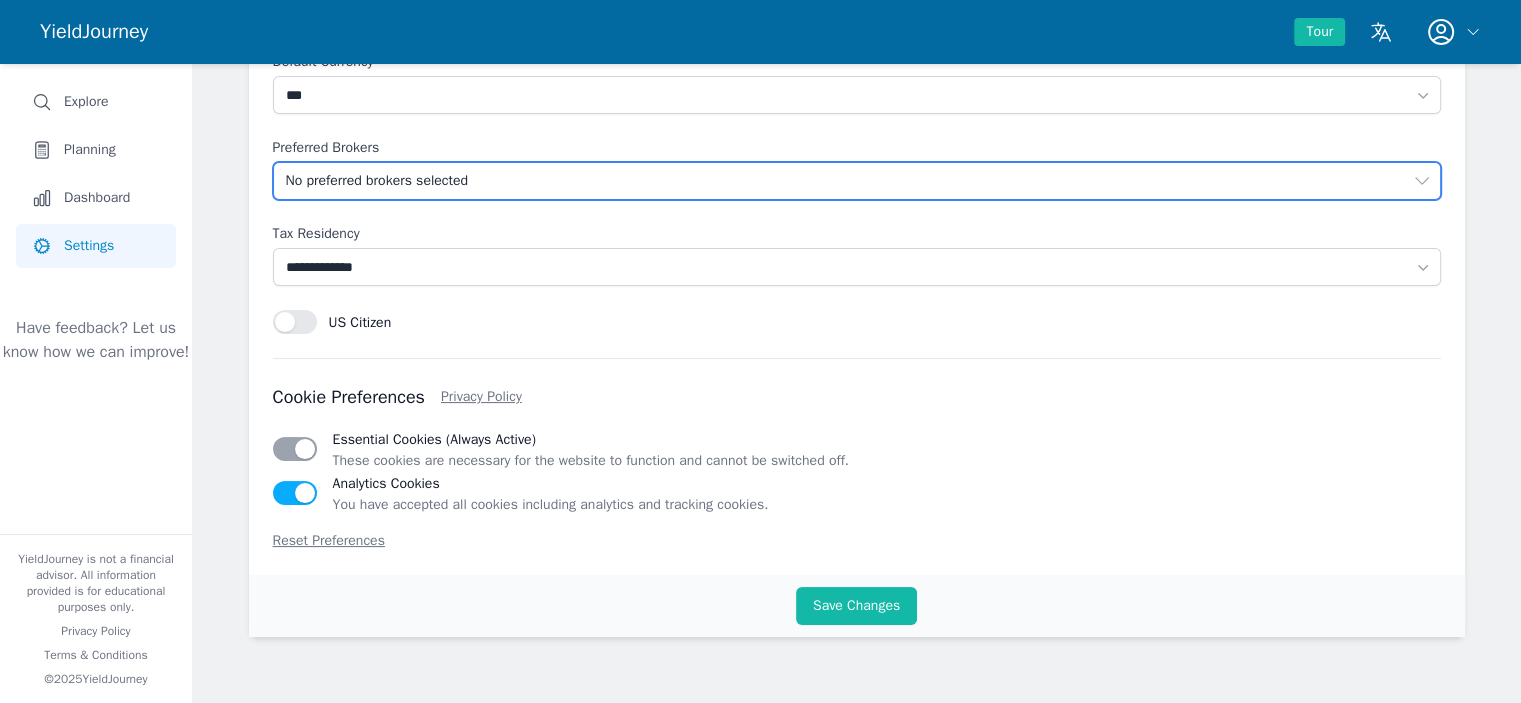 scroll, scrollTop: 217, scrollLeft: 0, axis: vertical 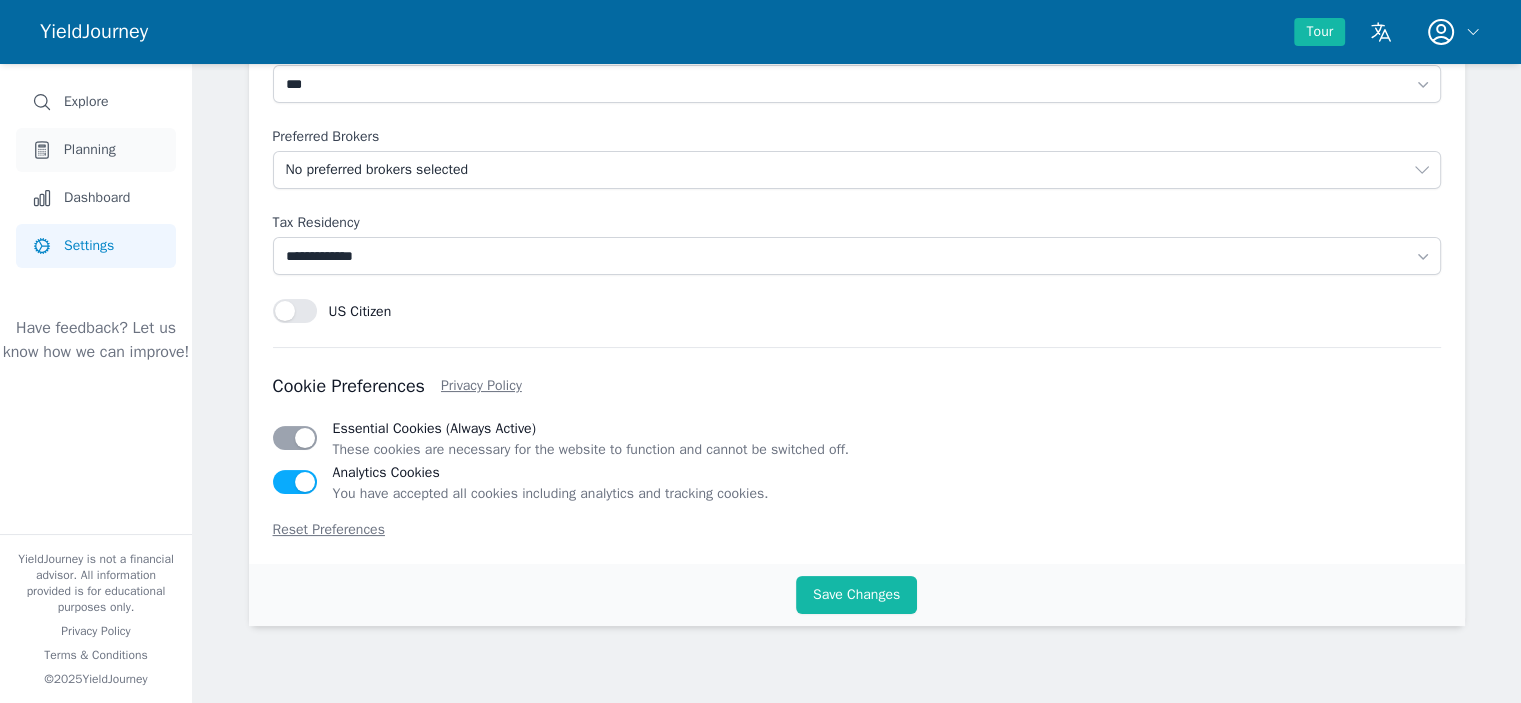 click on "Planning" at bounding box center (96, 150) 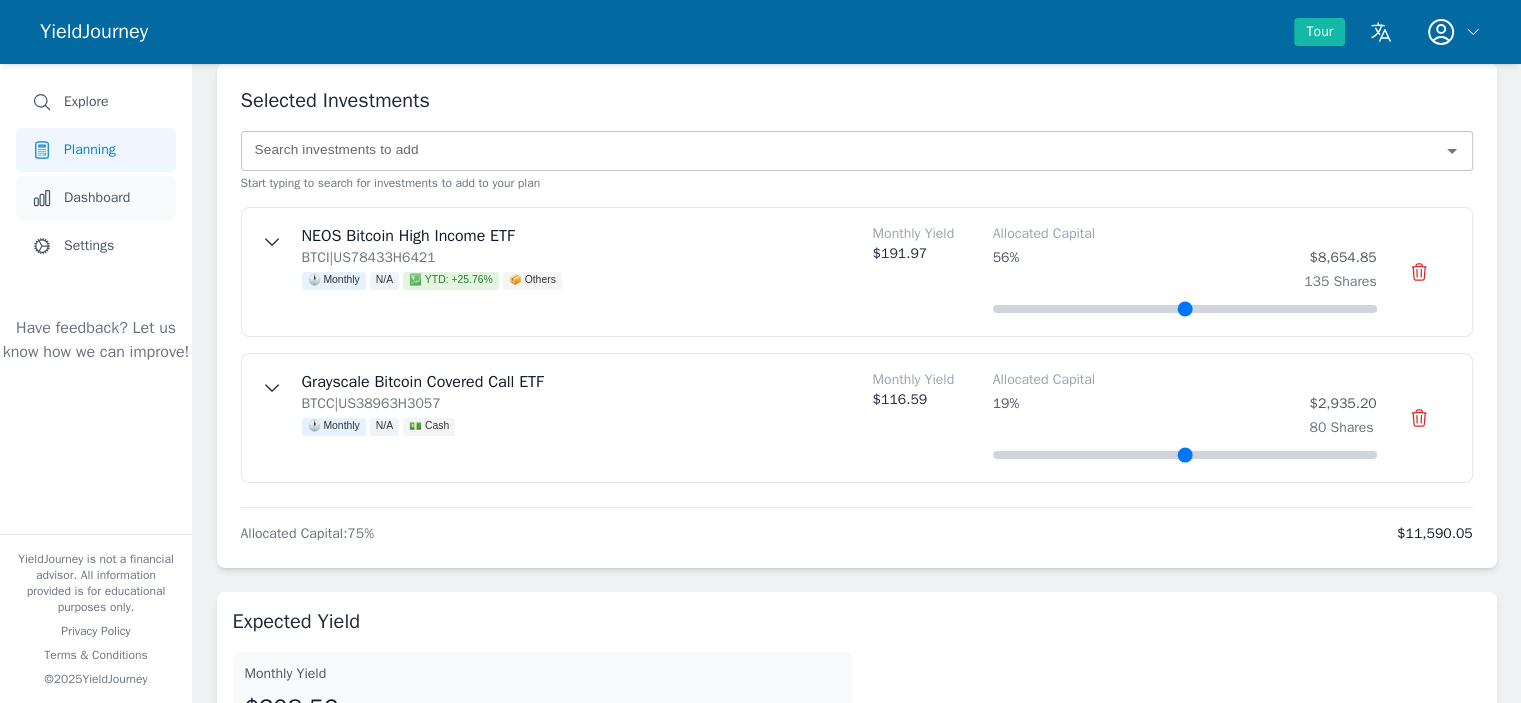 click on "Dashboard" at bounding box center [96, 198] 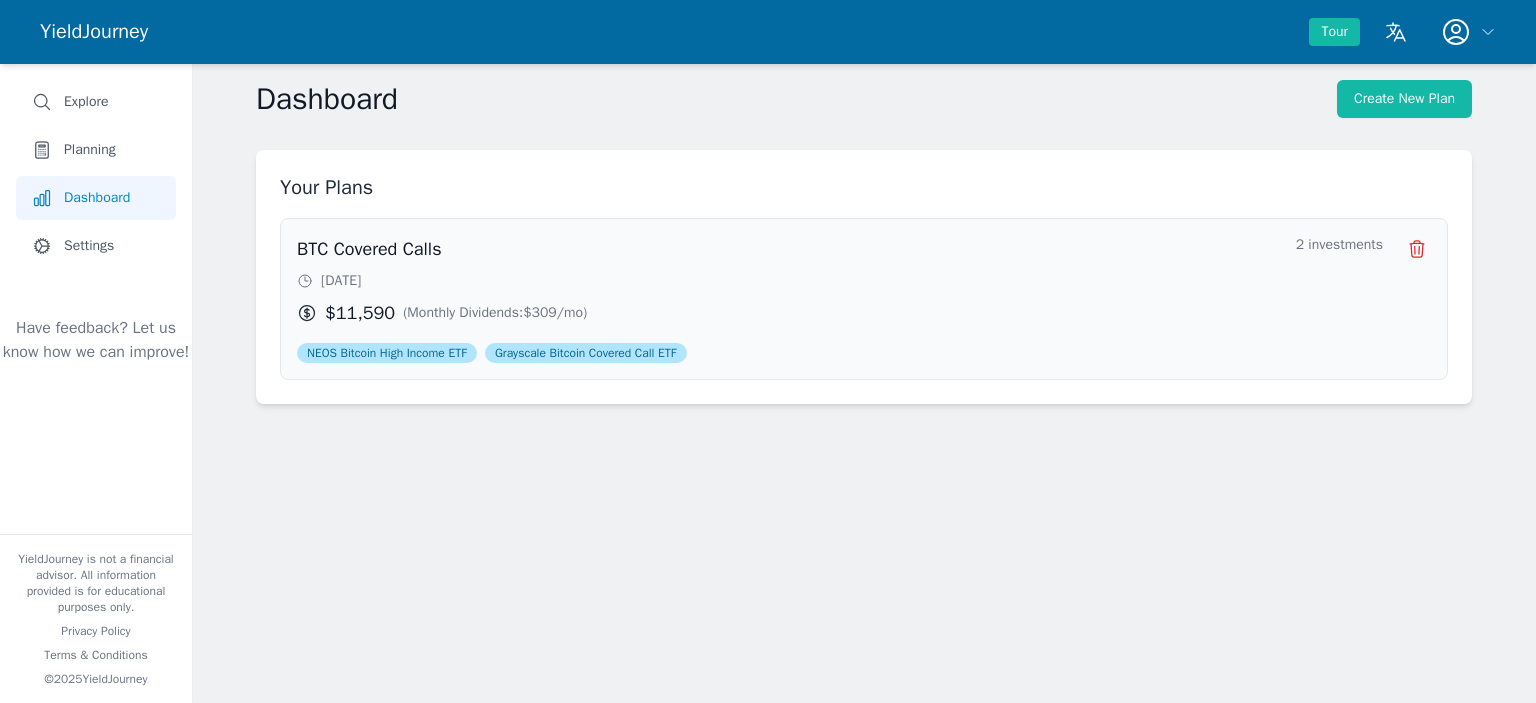 drag, startPoint x: 539, startPoint y: 263, endPoint x: 537, endPoint y: 278, distance: 15.132746 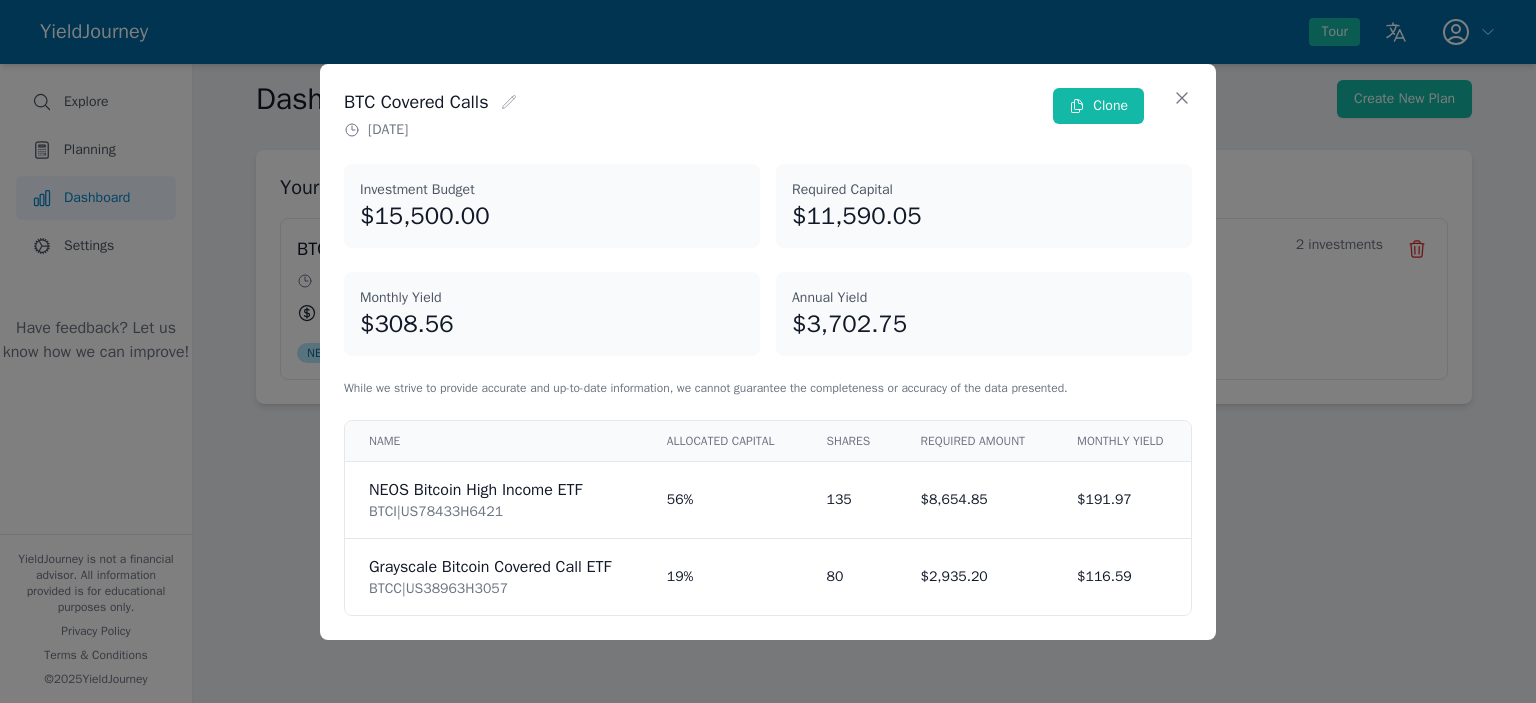 click on "BTC Covered Calls 7/15/2025 Clone Investment Budget $15,500.00 Required Capital $11,590.05 Monthly Yield $308.56 Annual Yield $3,702.75 While we strive to provide accurate and up-to-date information, we cannot guarantee the completeness or accuracy of the data presented. Name Allocated Capital Shares Required Amount Monthly Yield NEOS Bitcoin High Income ETF BTCI  |  US78433H6421 56 % 135 $8,654.85 $191.97 Grayscale Bitcoin Covered Call ETF BTCC  |  US38963H3057 19 % 80 $2,935.20 $116.59" at bounding box center [768, 351] 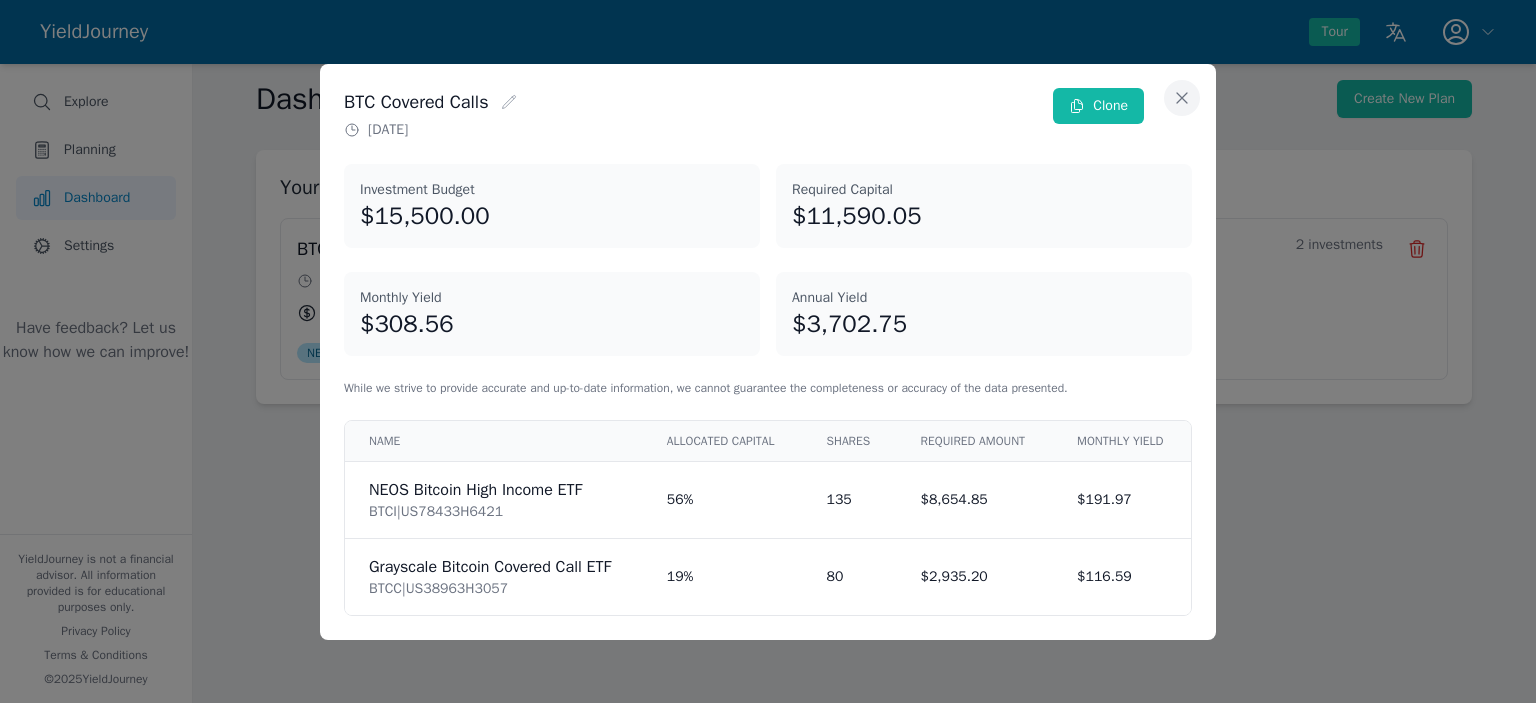 click 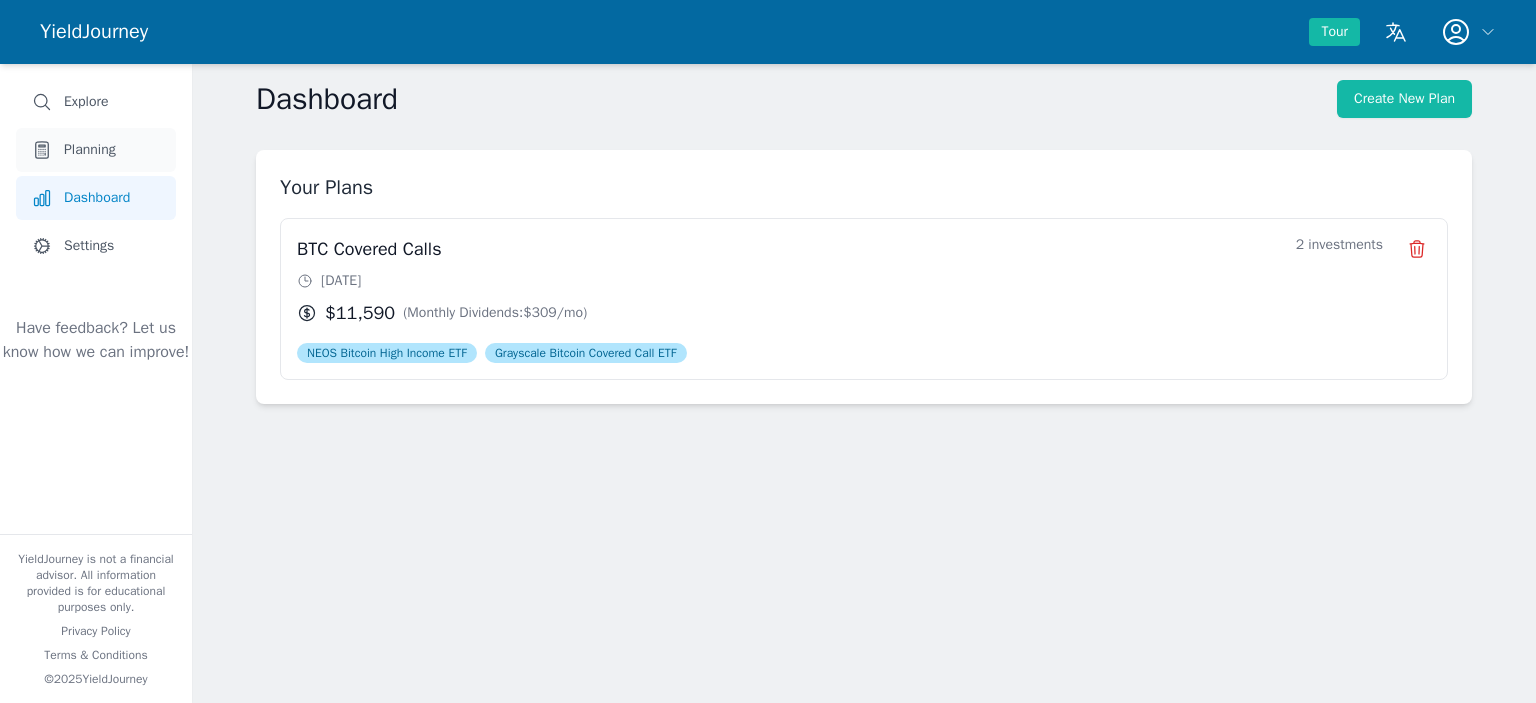 click on "Planning" at bounding box center (90, 150) 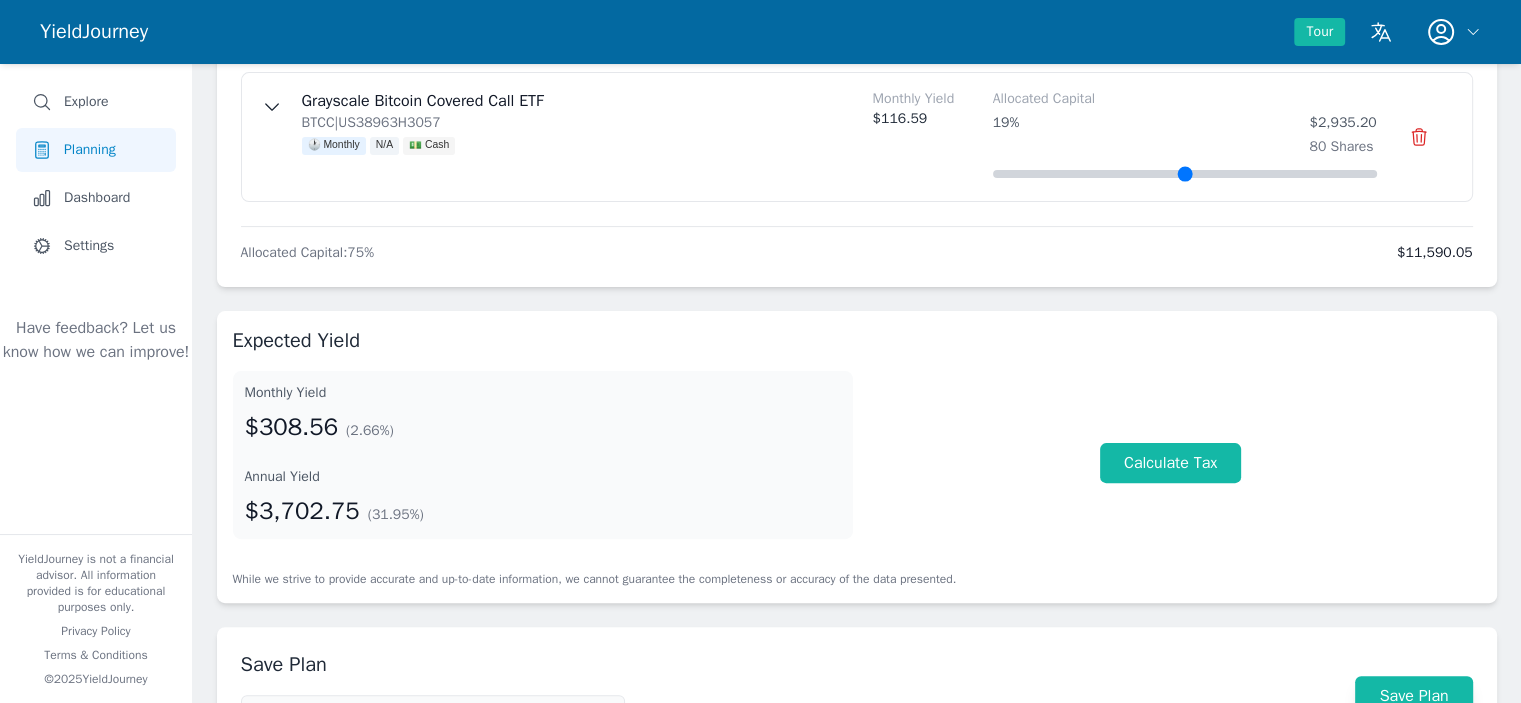 scroll, scrollTop: 500, scrollLeft: 0, axis: vertical 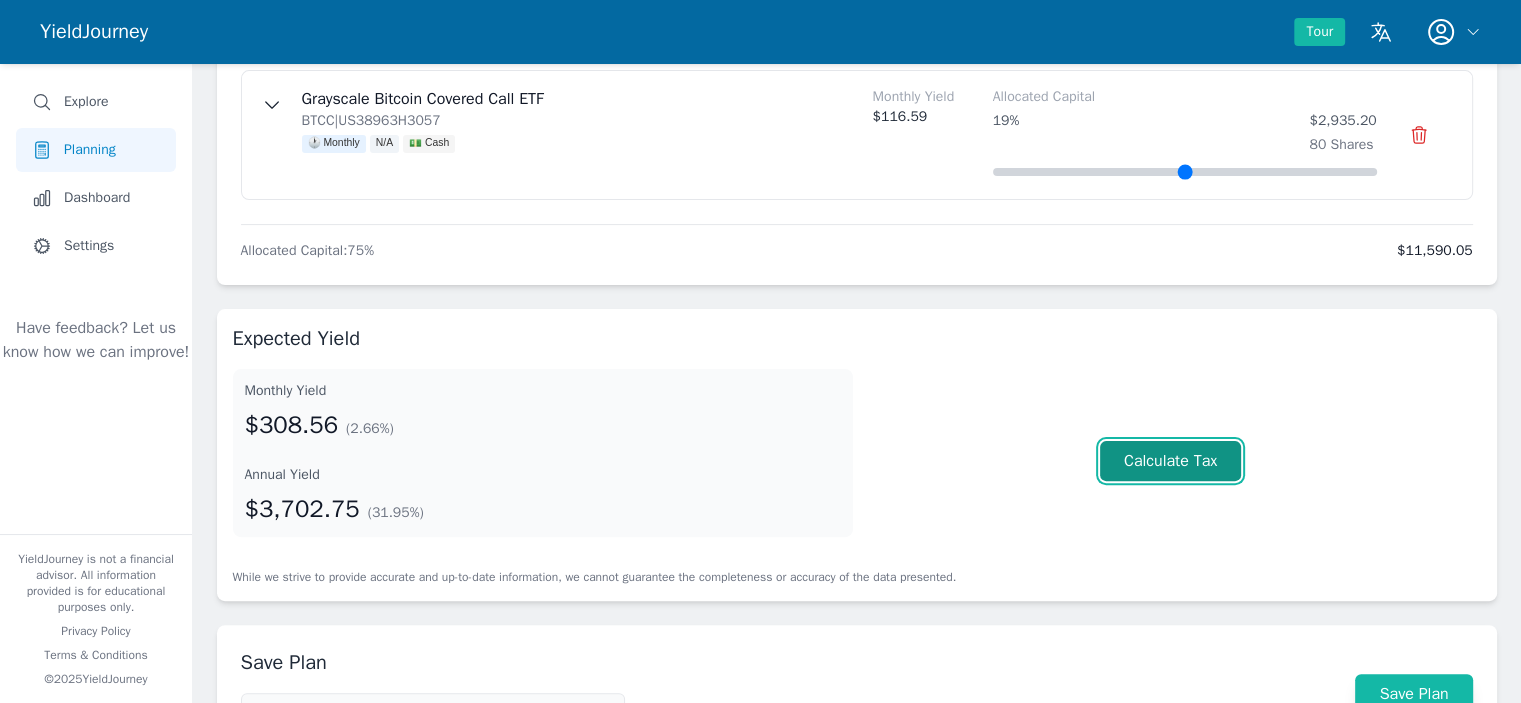 click on "Calculate Tax" at bounding box center (1170, 461) 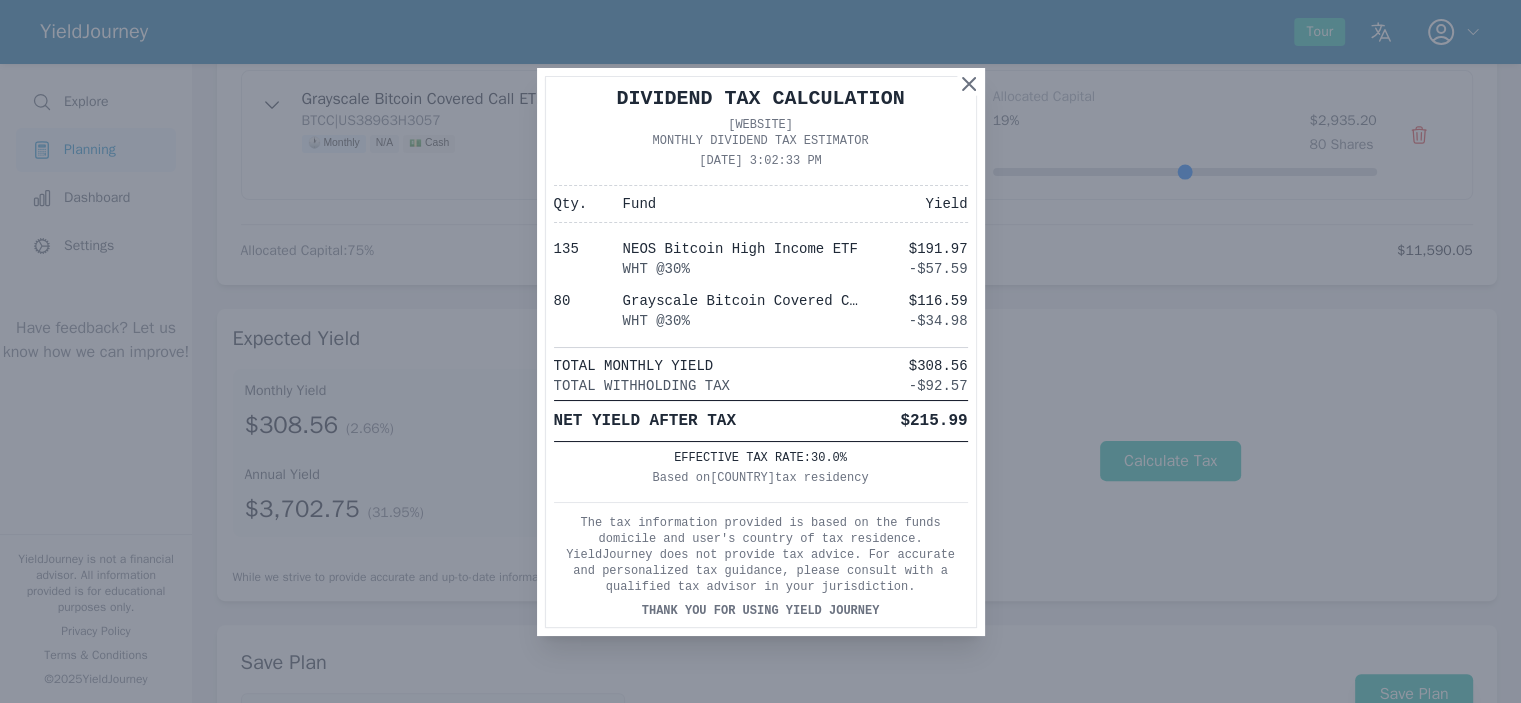 click 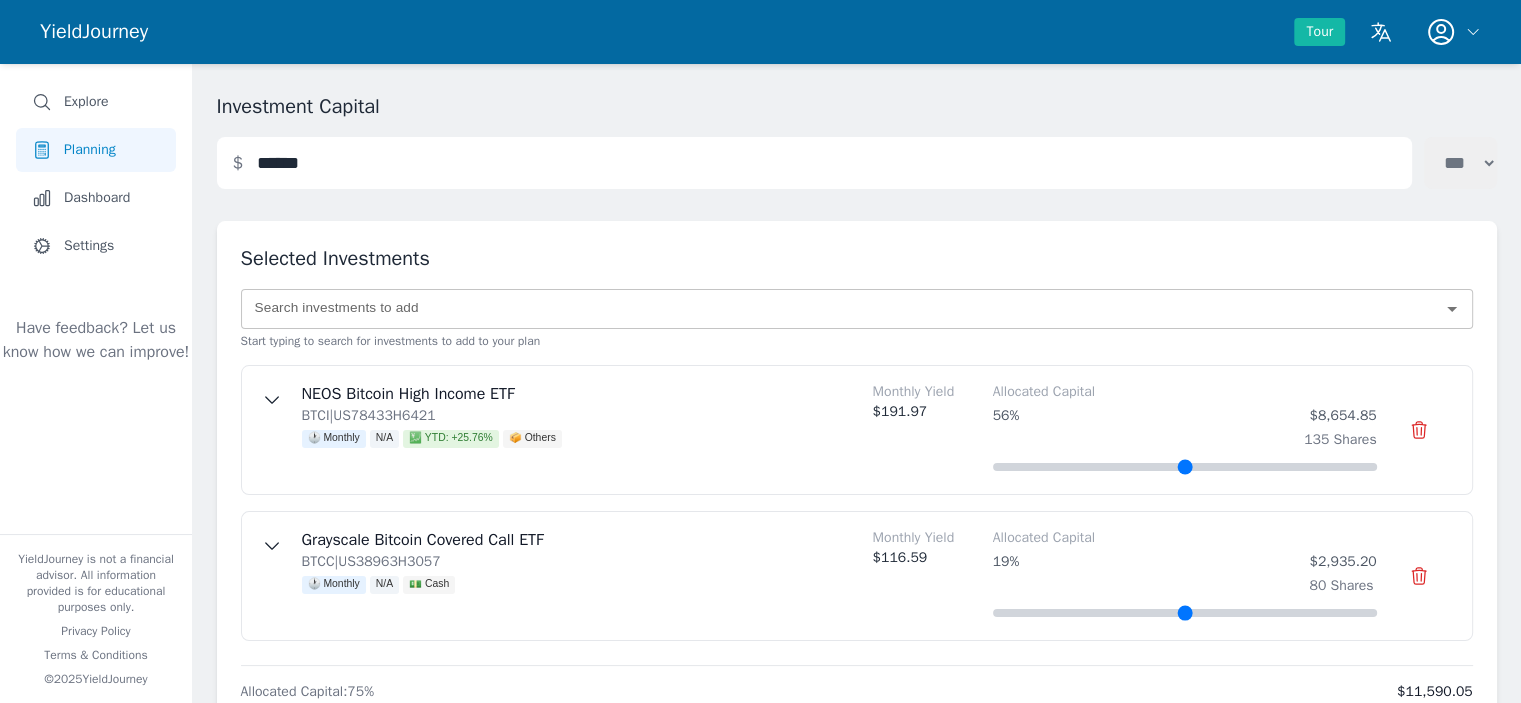 scroll, scrollTop: 0, scrollLeft: 0, axis: both 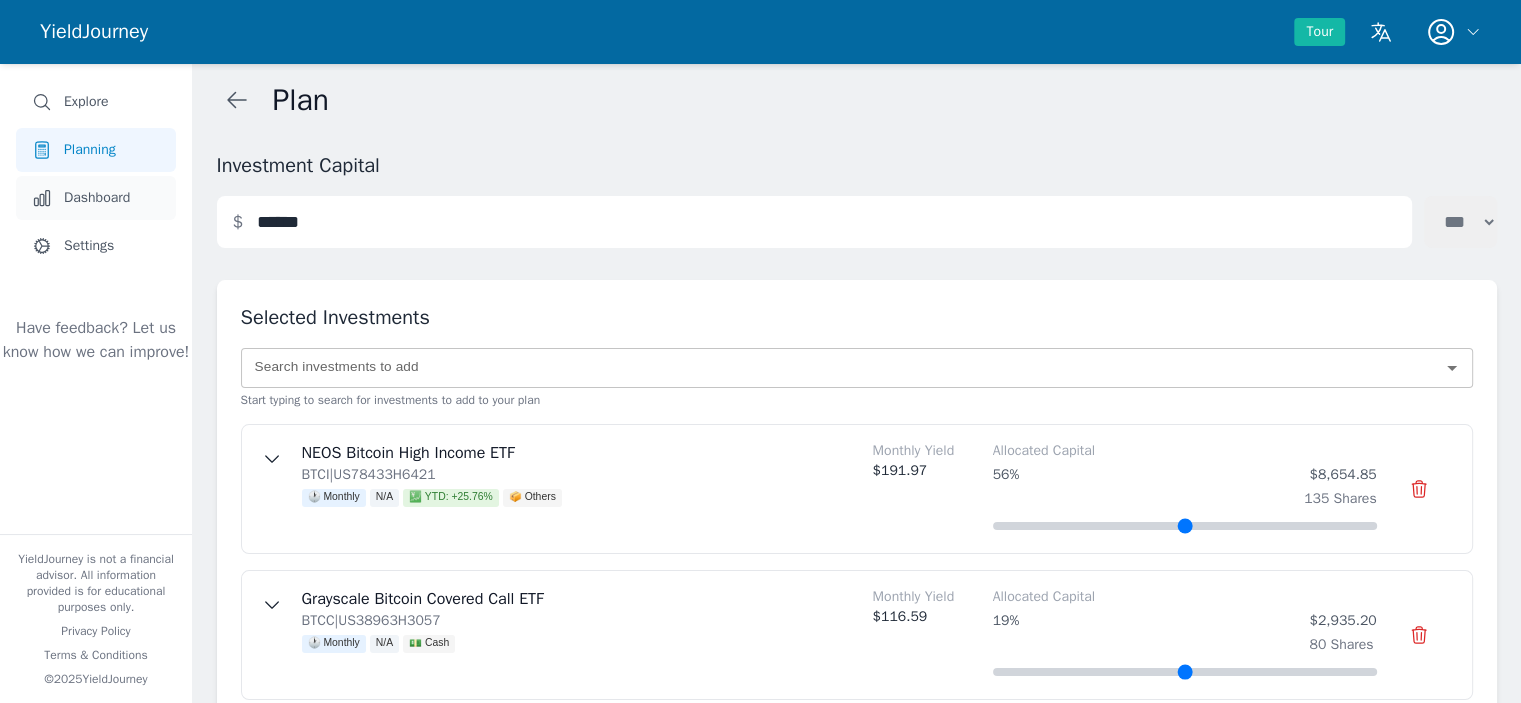 click on "Dashboard" at bounding box center [97, 198] 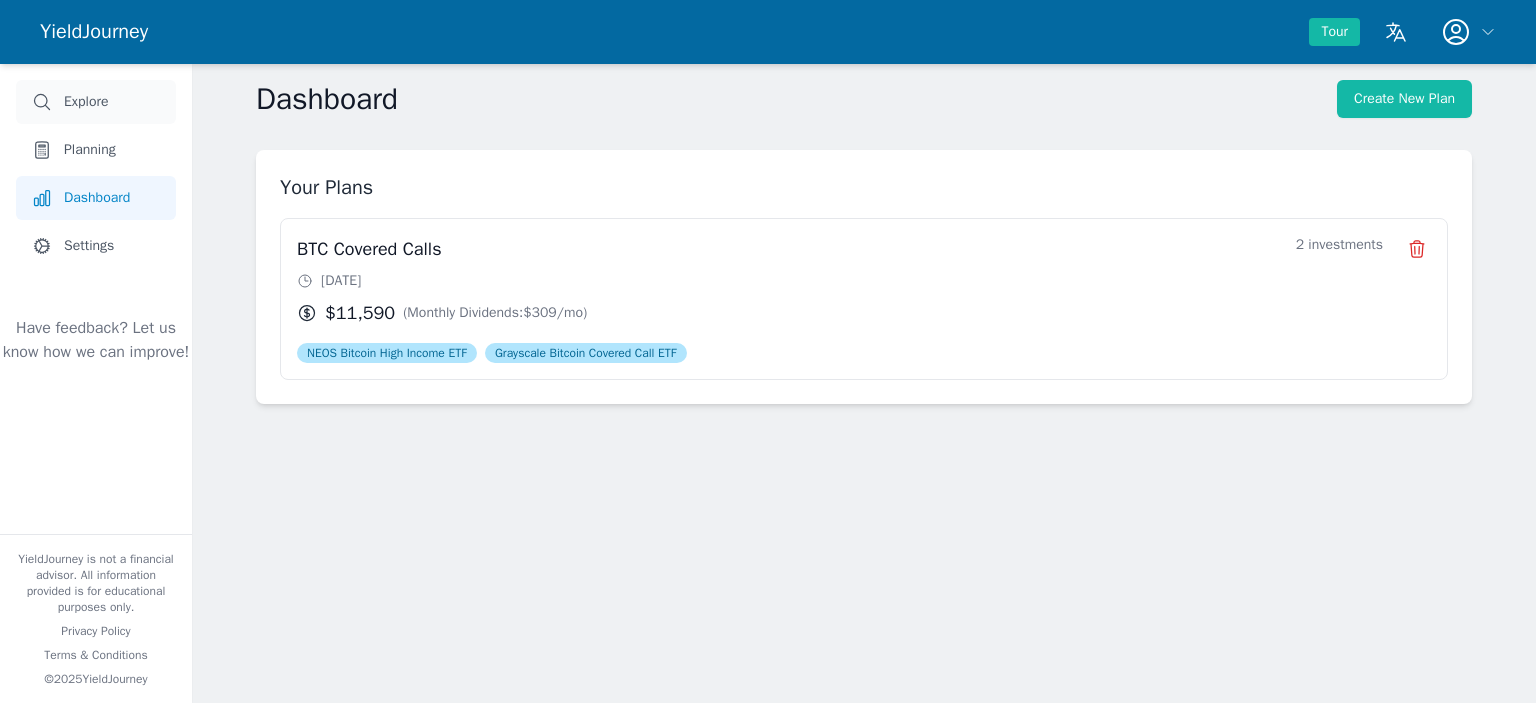click on "Explore" at bounding box center [96, 102] 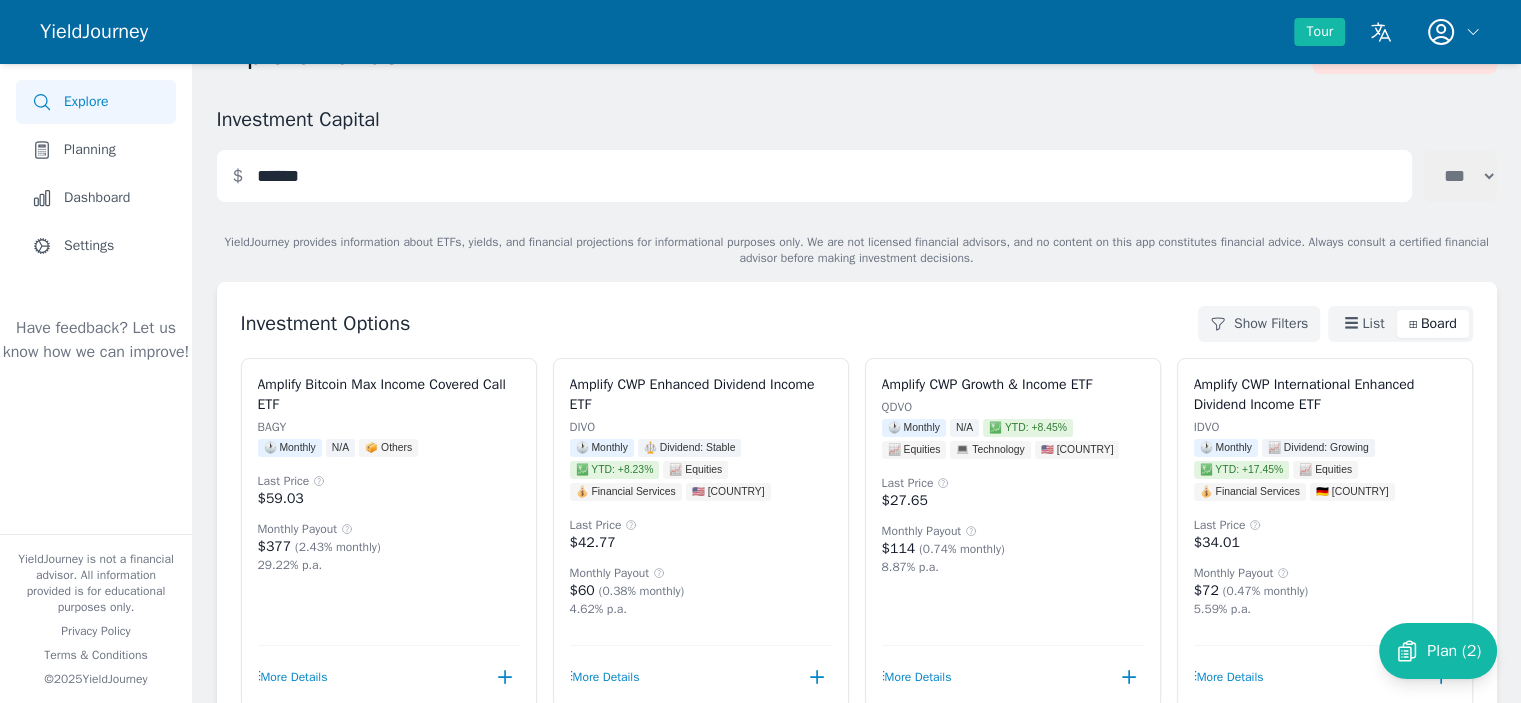 scroll, scrollTop: 0, scrollLeft: 0, axis: both 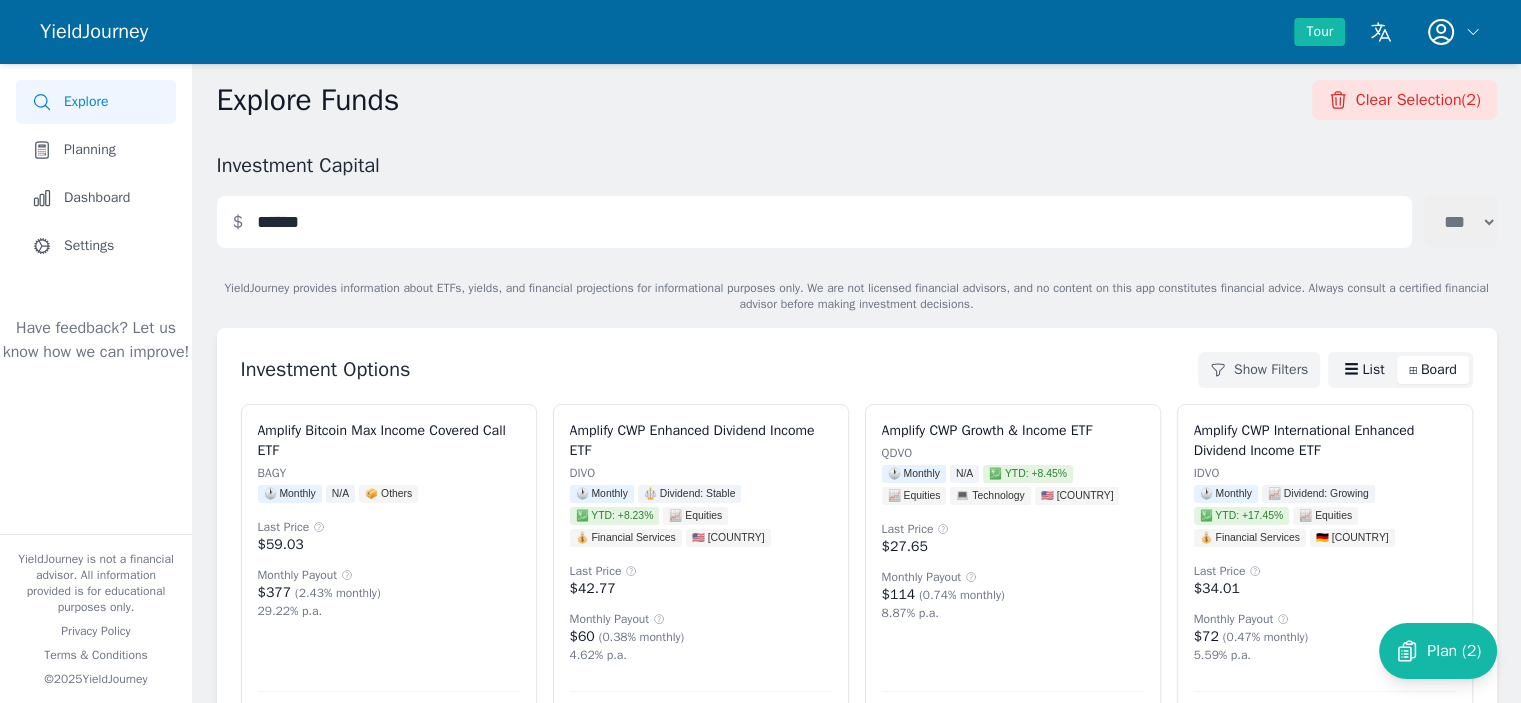 click on "☰ List" at bounding box center (1364, 370) 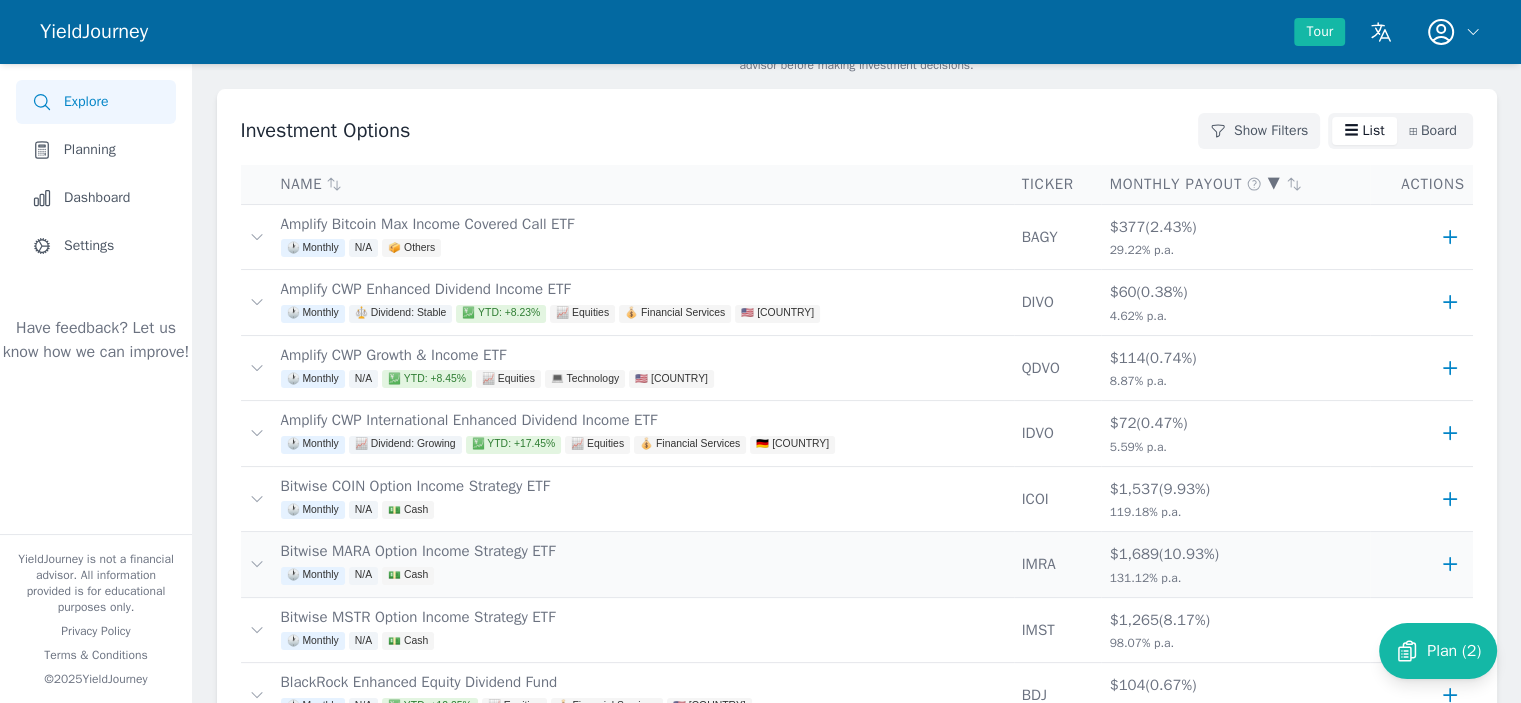 scroll, scrollTop: 204, scrollLeft: 0, axis: vertical 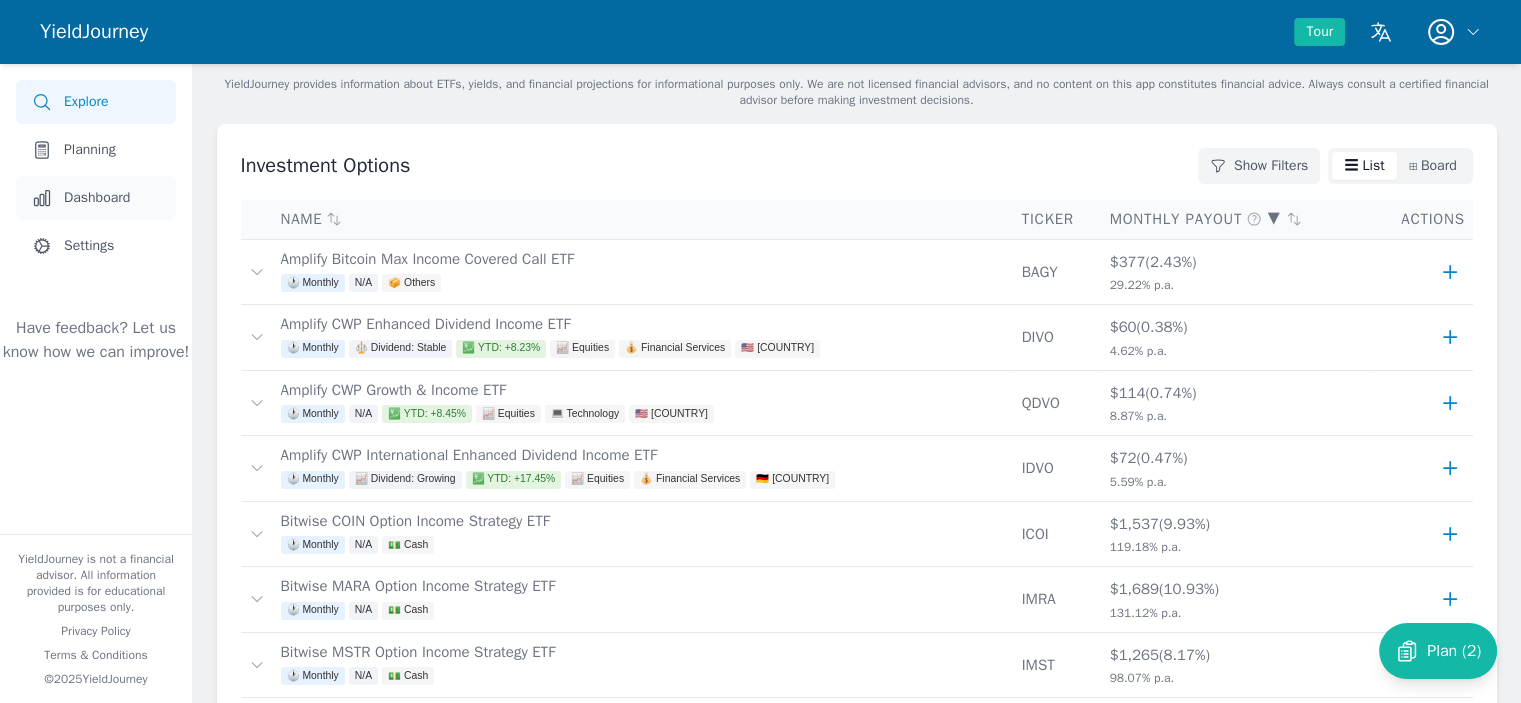 click on "Dashboard" at bounding box center (97, 198) 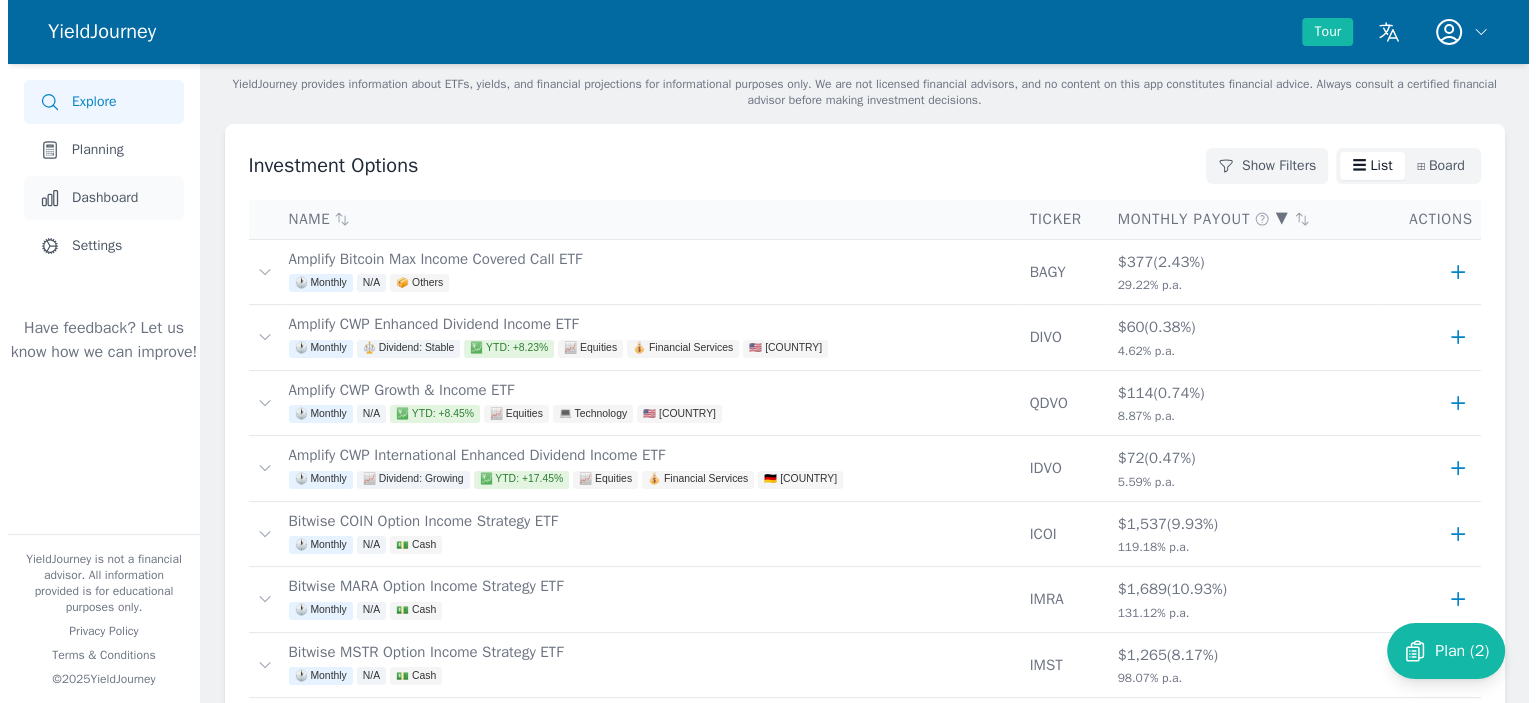 scroll, scrollTop: 0, scrollLeft: 0, axis: both 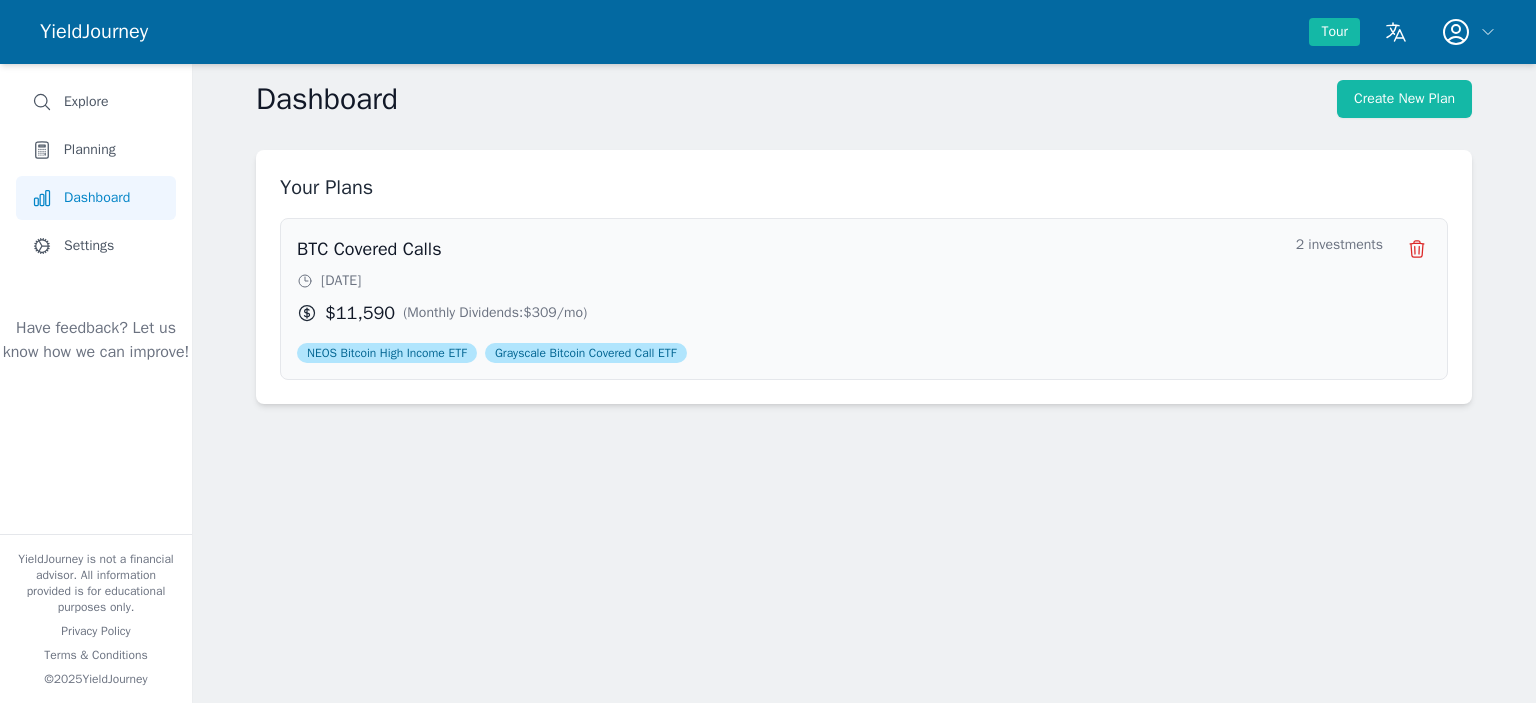 click on "( Monthly Dividends : $309 /mo)" at bounding box center [495, 313] 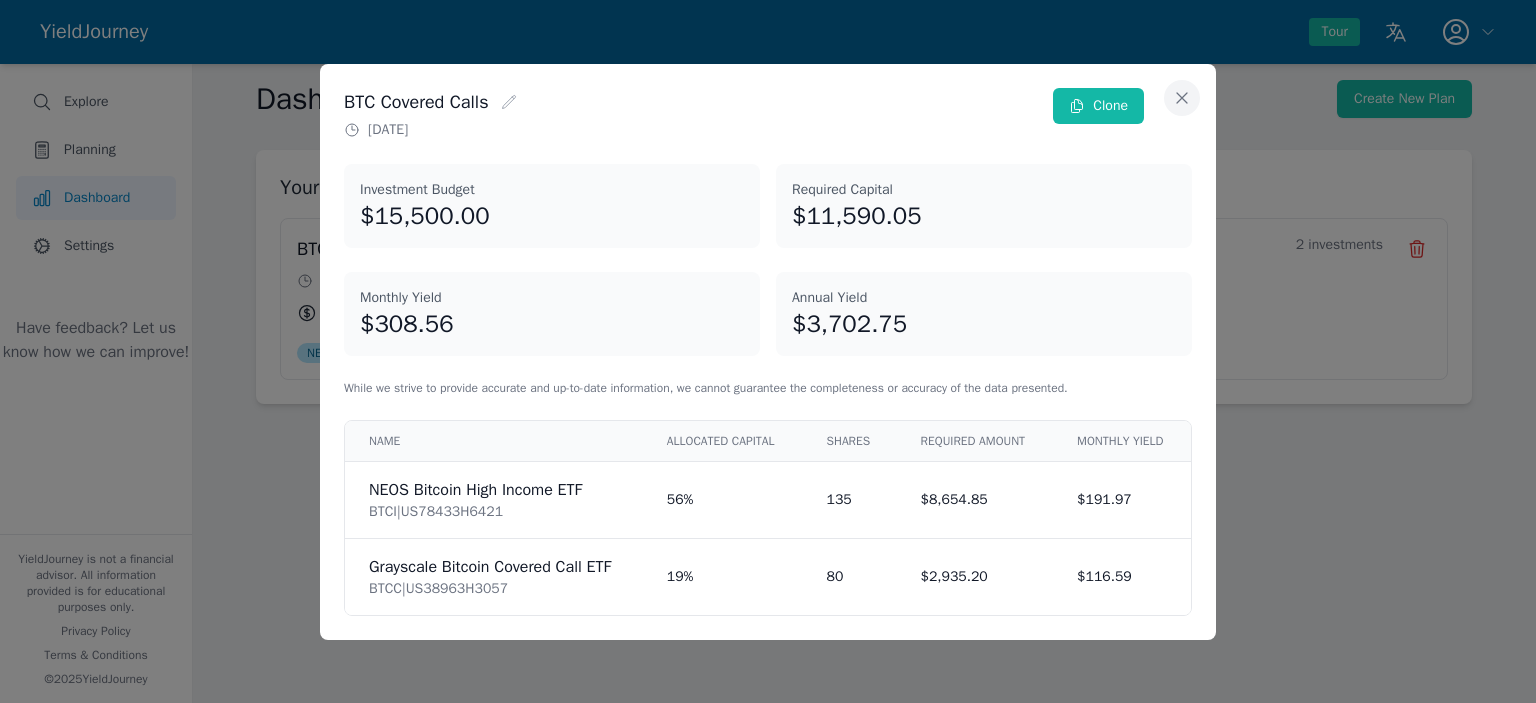 click 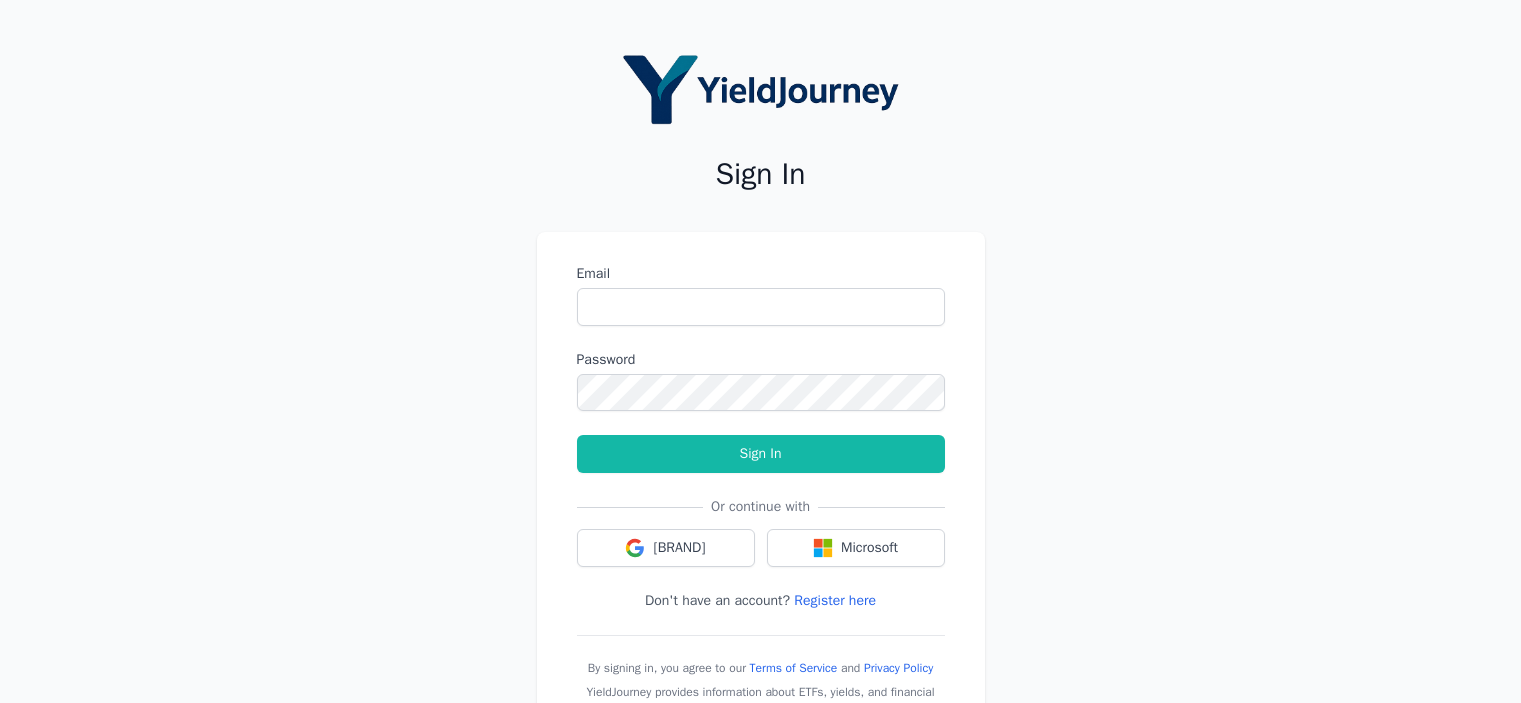scroll, scrollTop: 0, scrollLeft: 0, axis: both 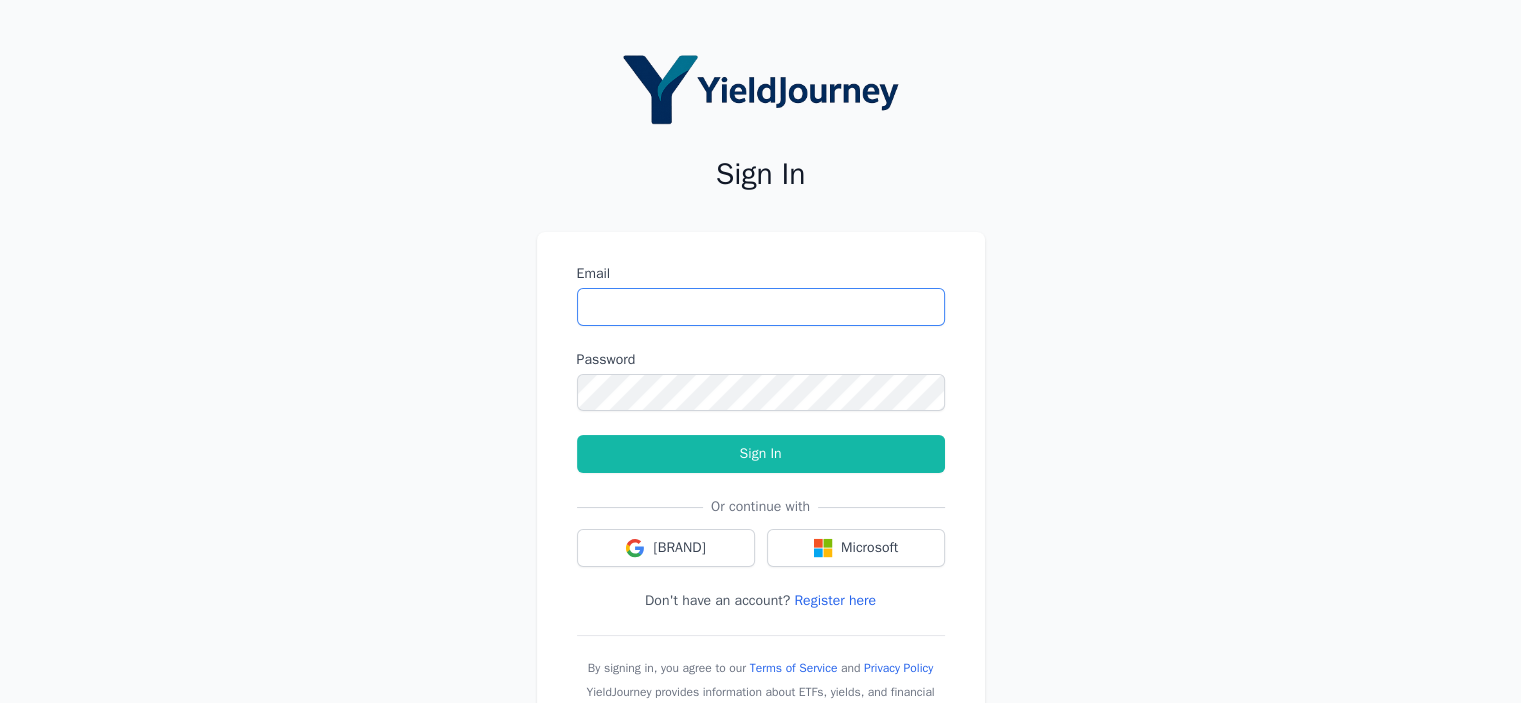 click on "Email" at bounding box center [761, 307] 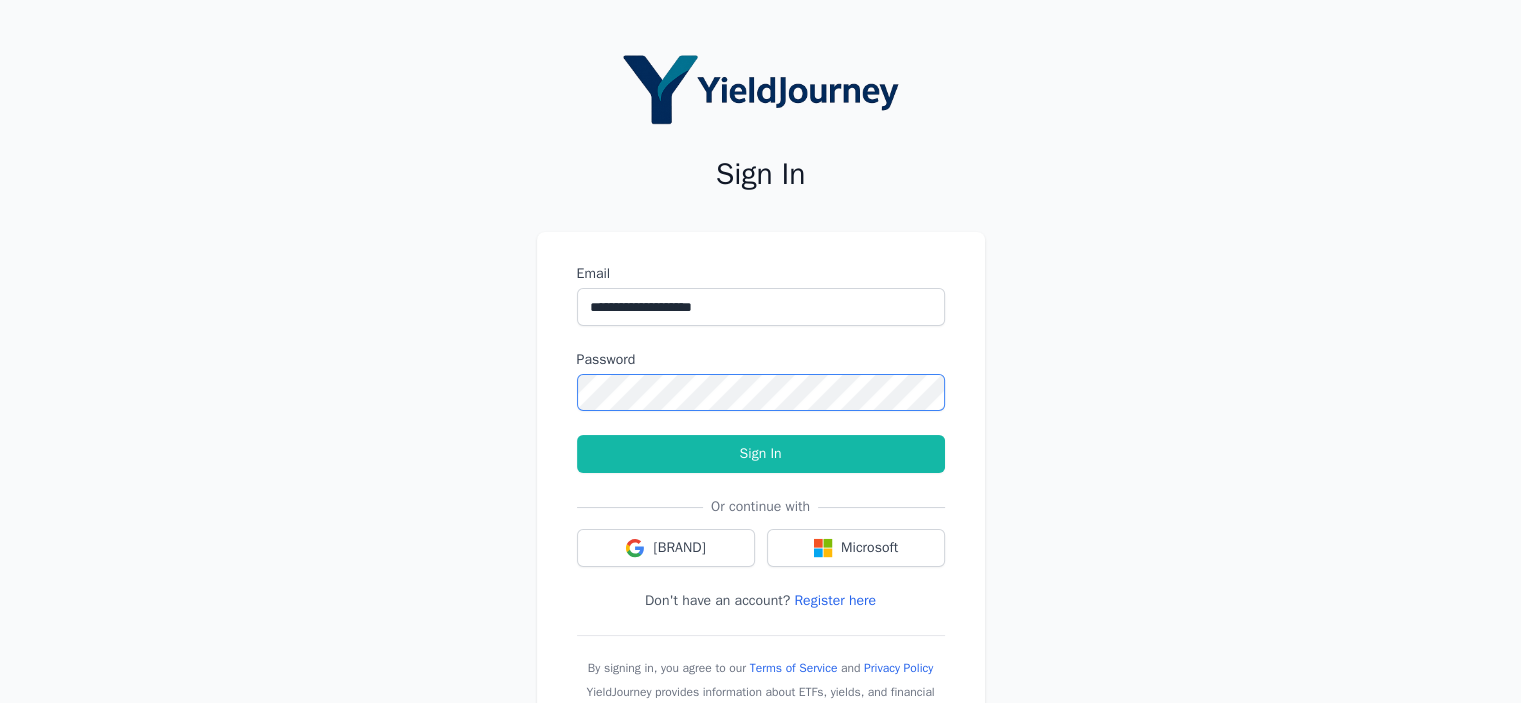 click on "Sign In" at bounding box center [761, 454] 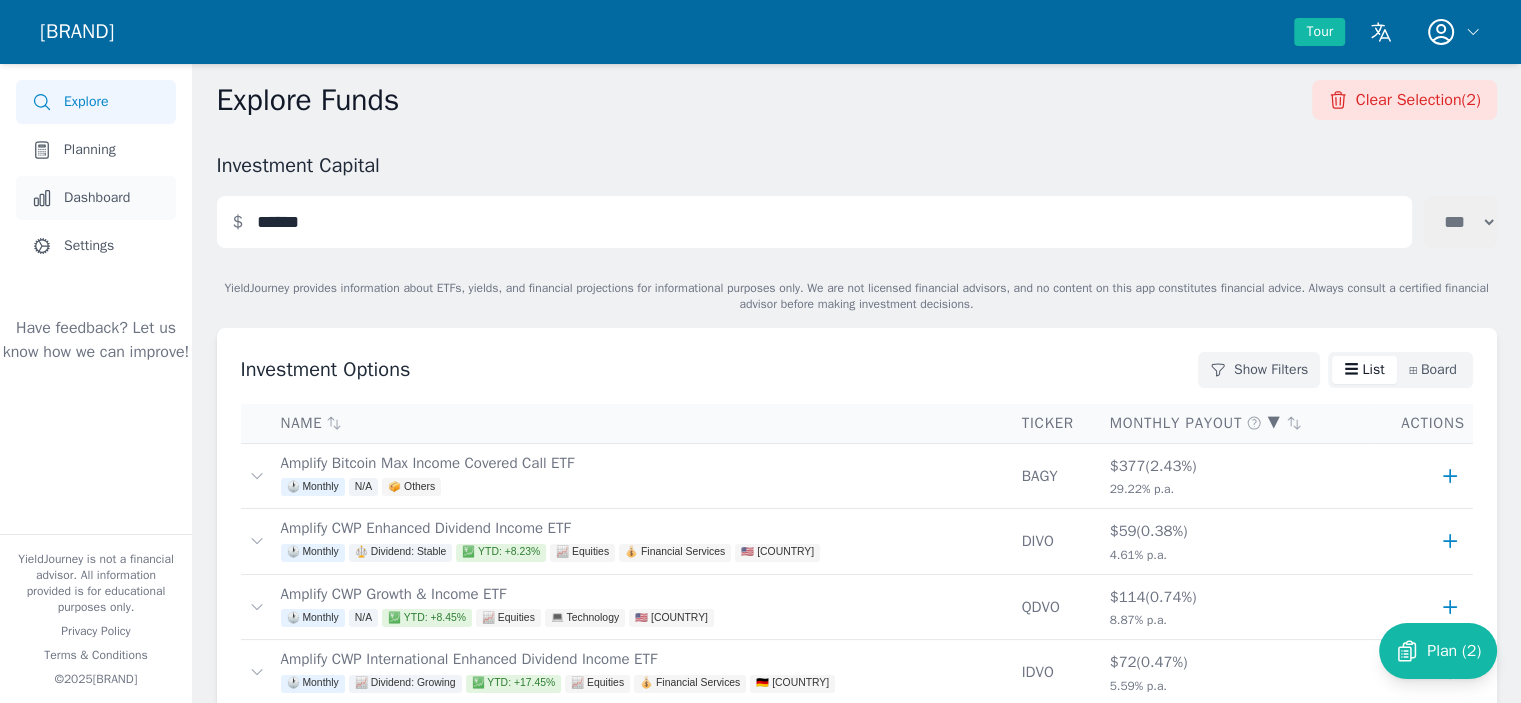 click on "Dashboard" at bounding box center (97, 198) 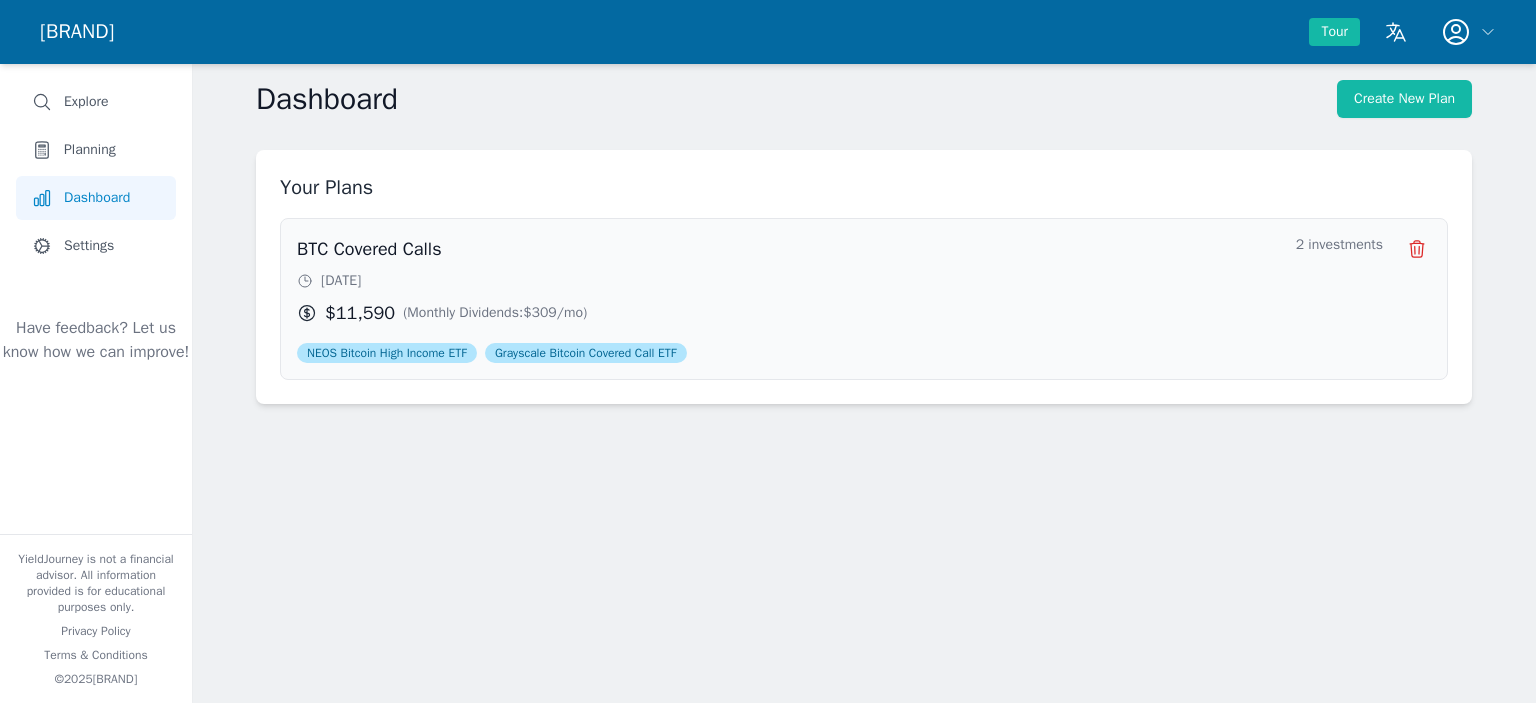 click on "[DATE]" at bounding box center (788, 281) 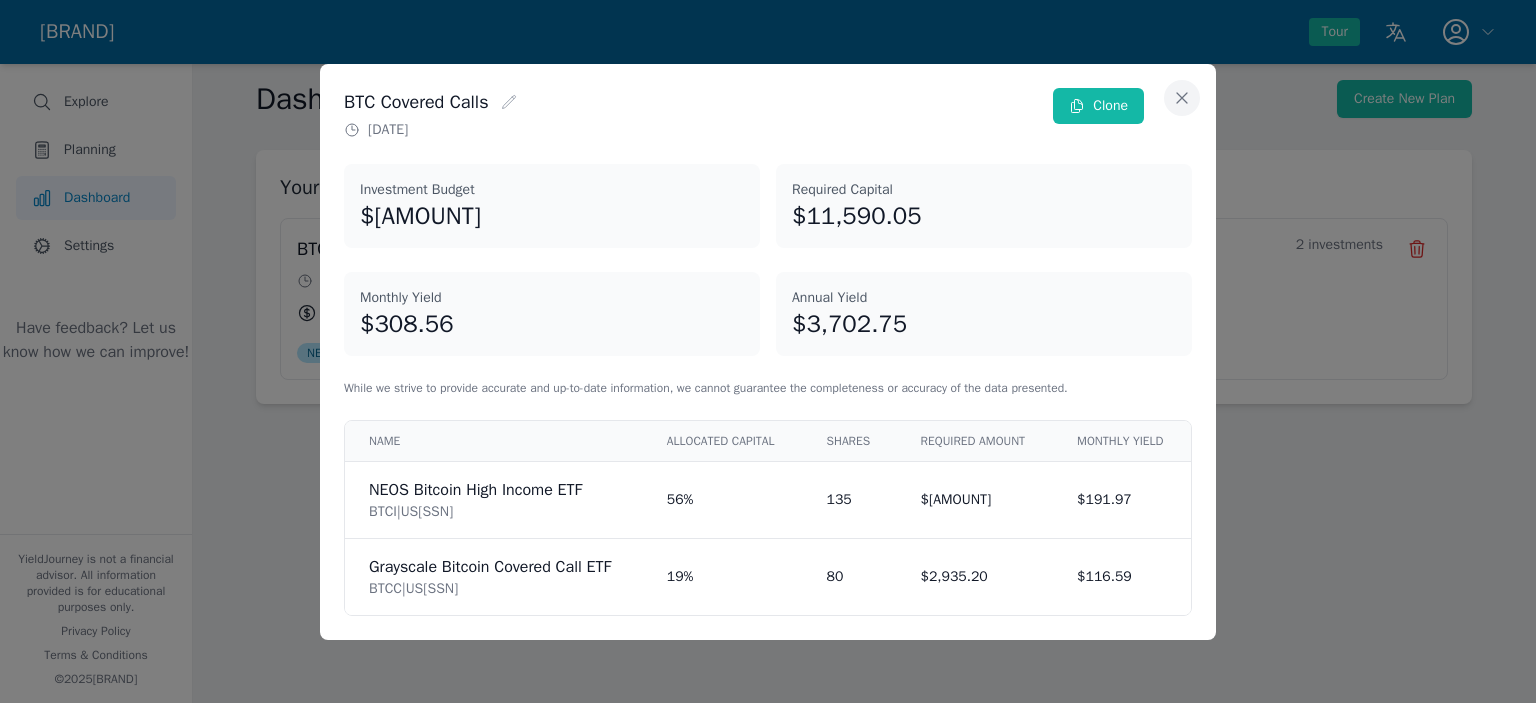 click 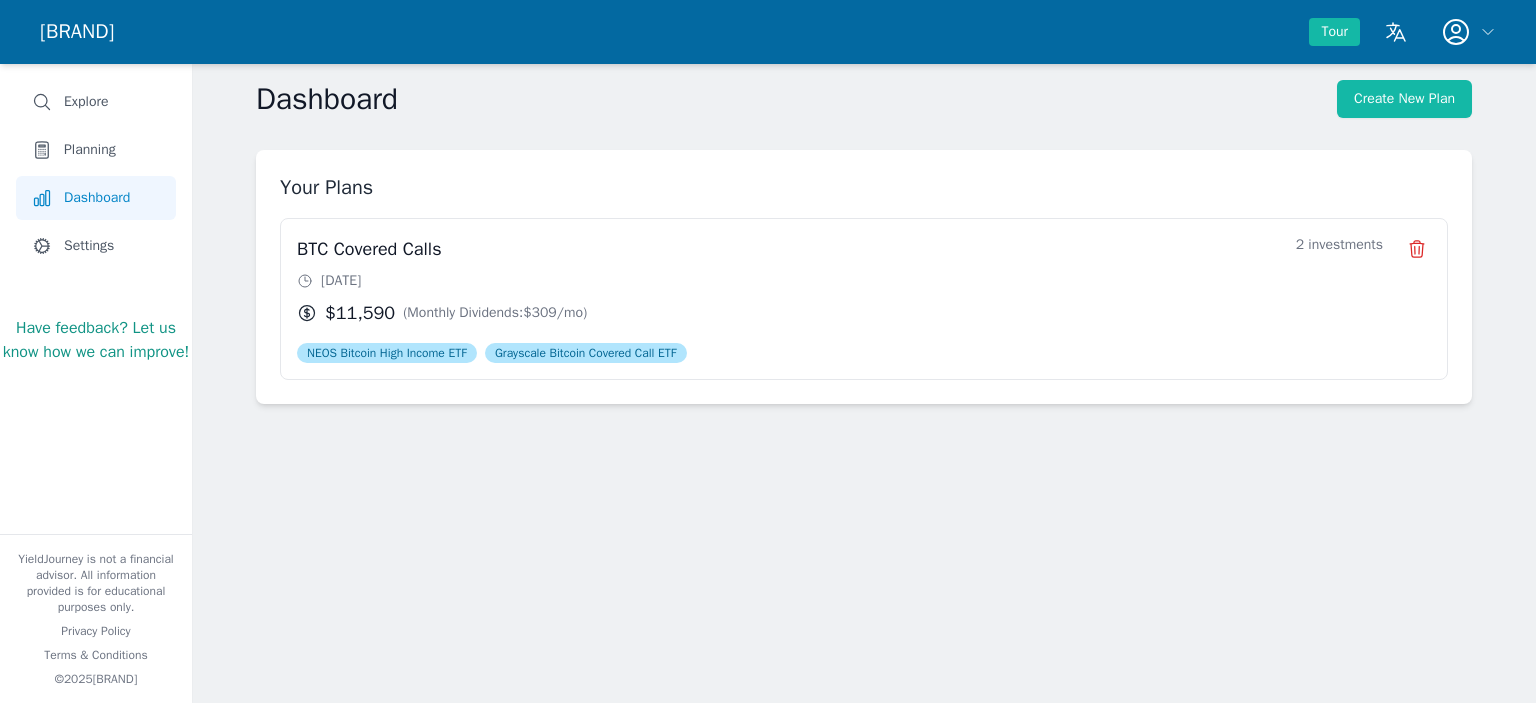 click on "Have feedback? Let us know how we can improve!" at bounding box center [96, 340] 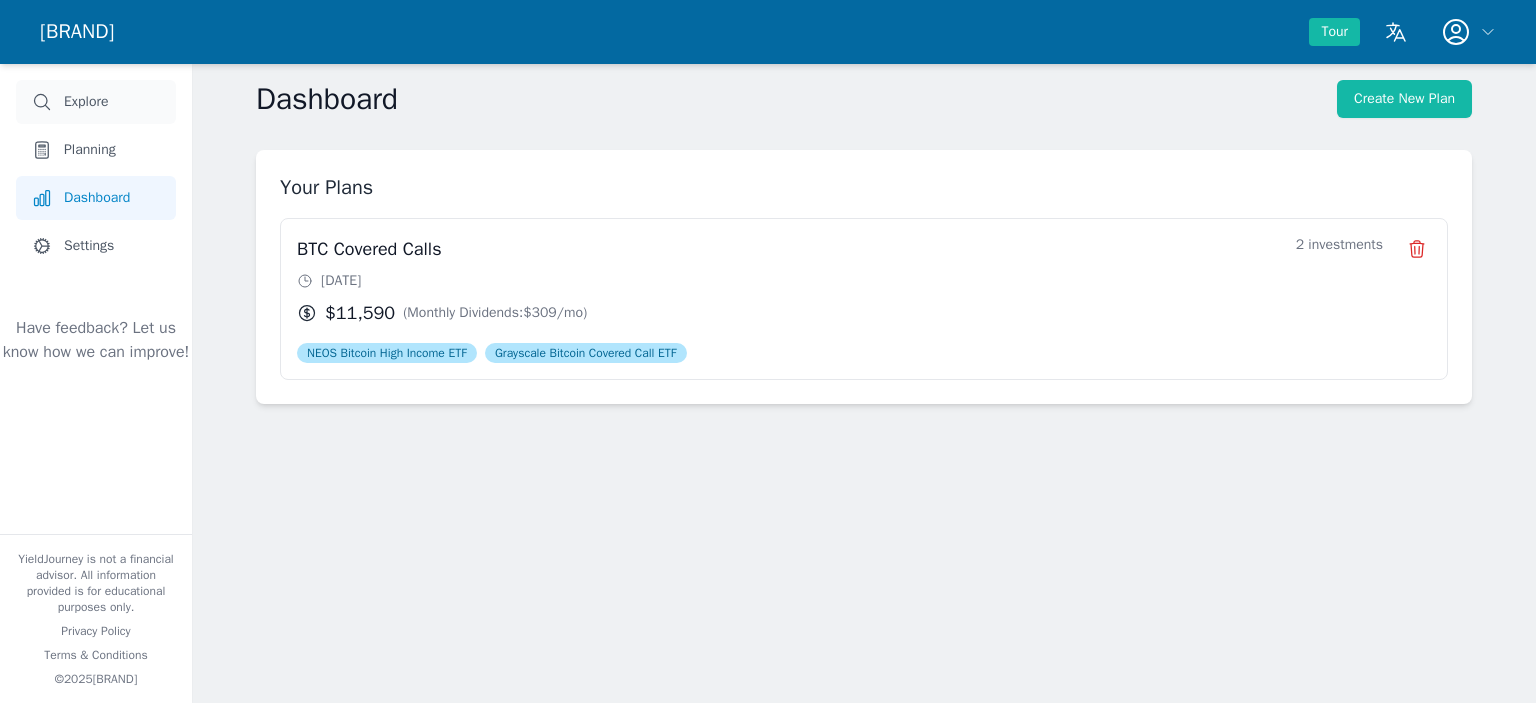 click on "Explore" at bounding box center (86, 102) 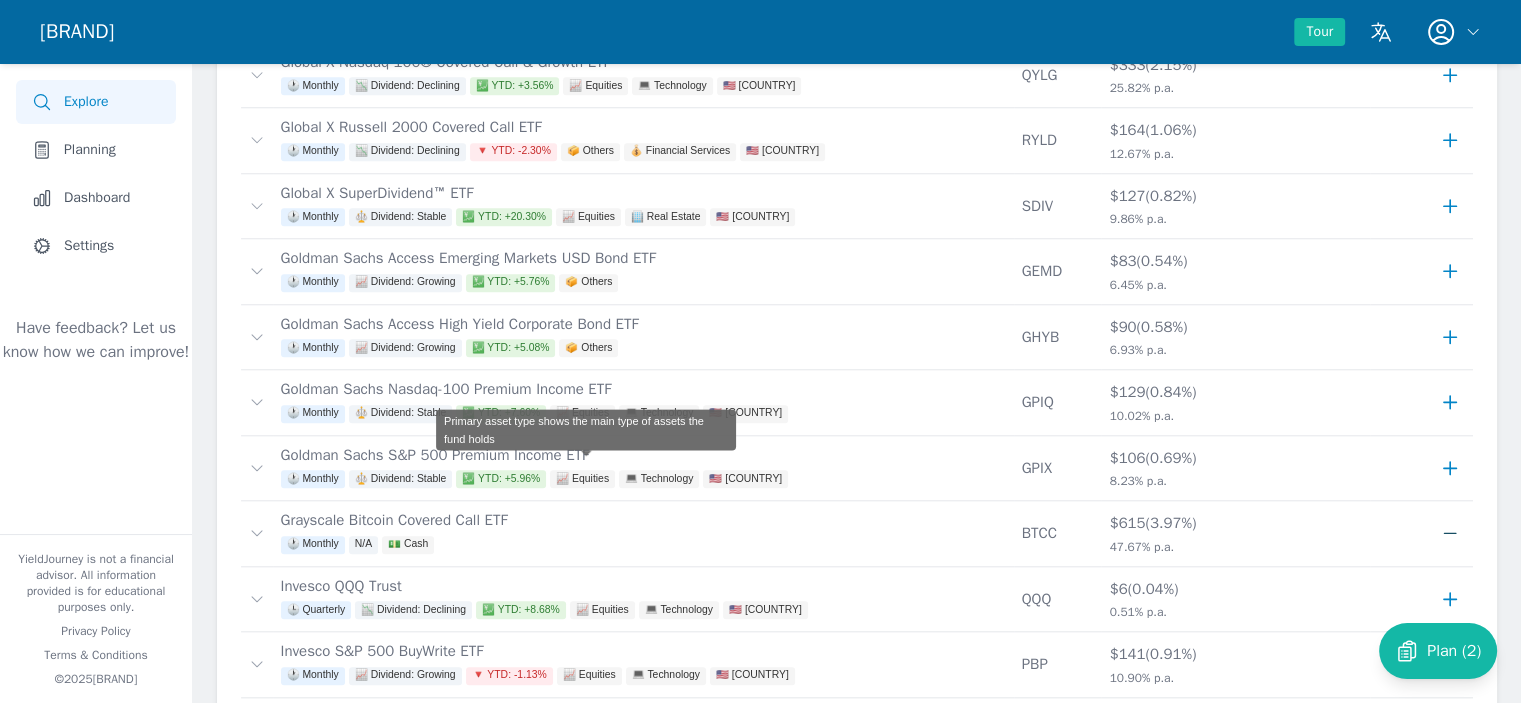 scroll, scrollTop: 1804, scrollLeft: 0, axis: vertical 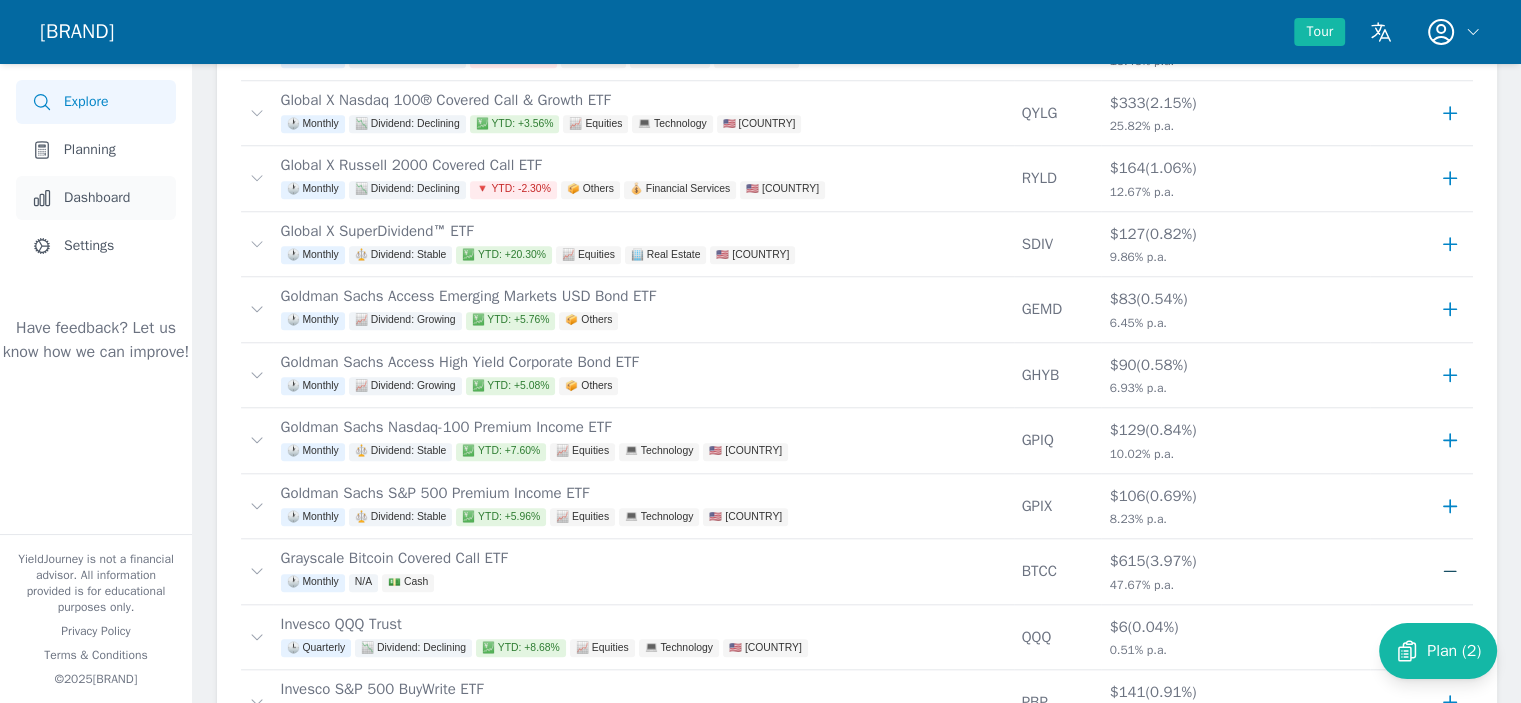 click on "Dashboard" at bounding box center (97, 198) 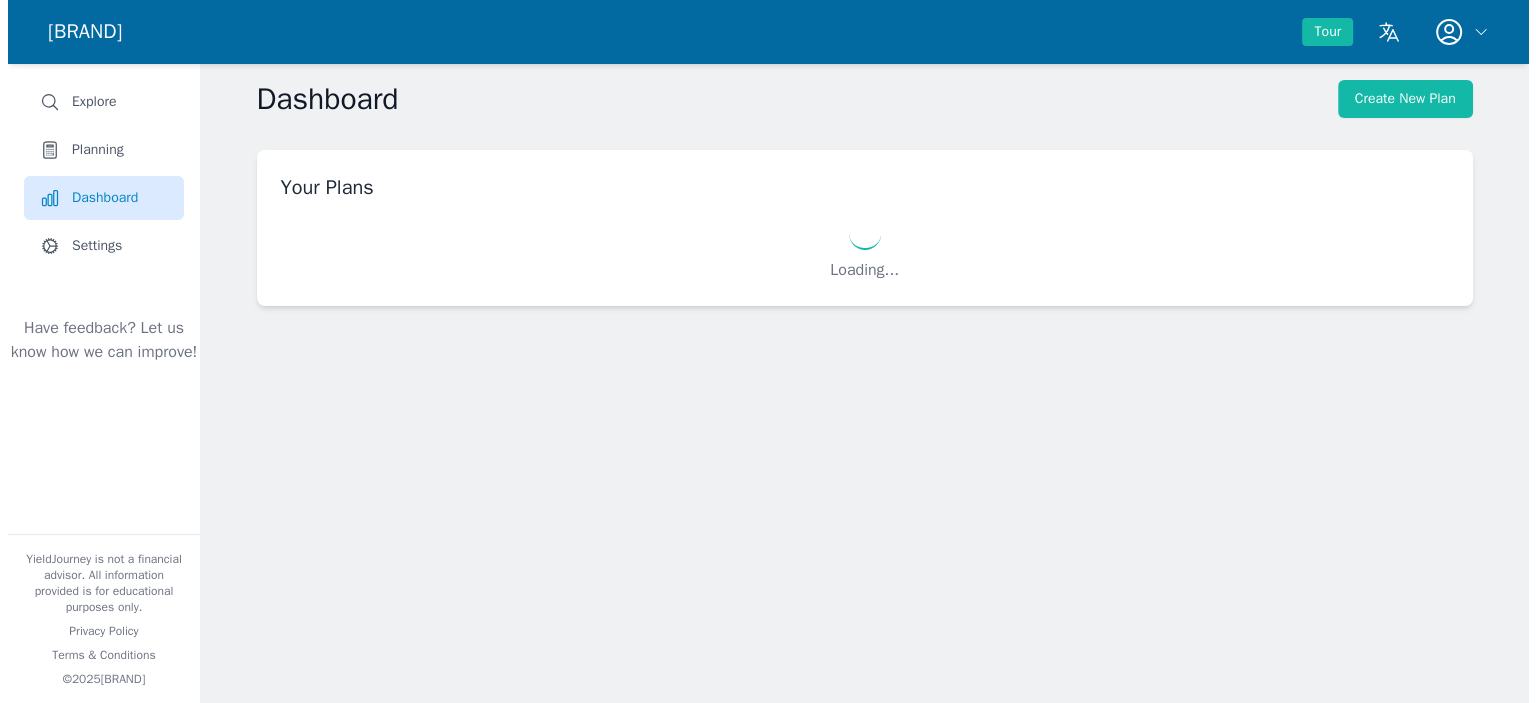scroll, scrollTop: 0, scrollLeft: 0, axis: both 